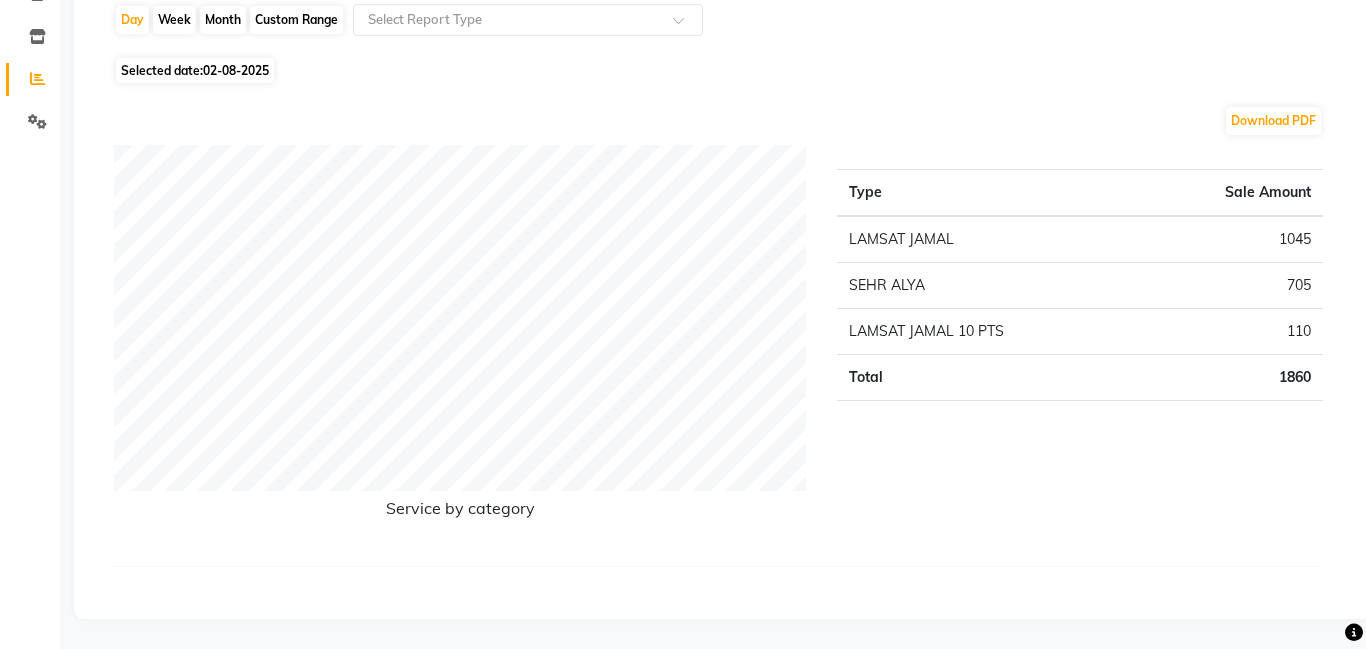 scroll, scrollTop: 0, scrollLeft: 0, axis: both 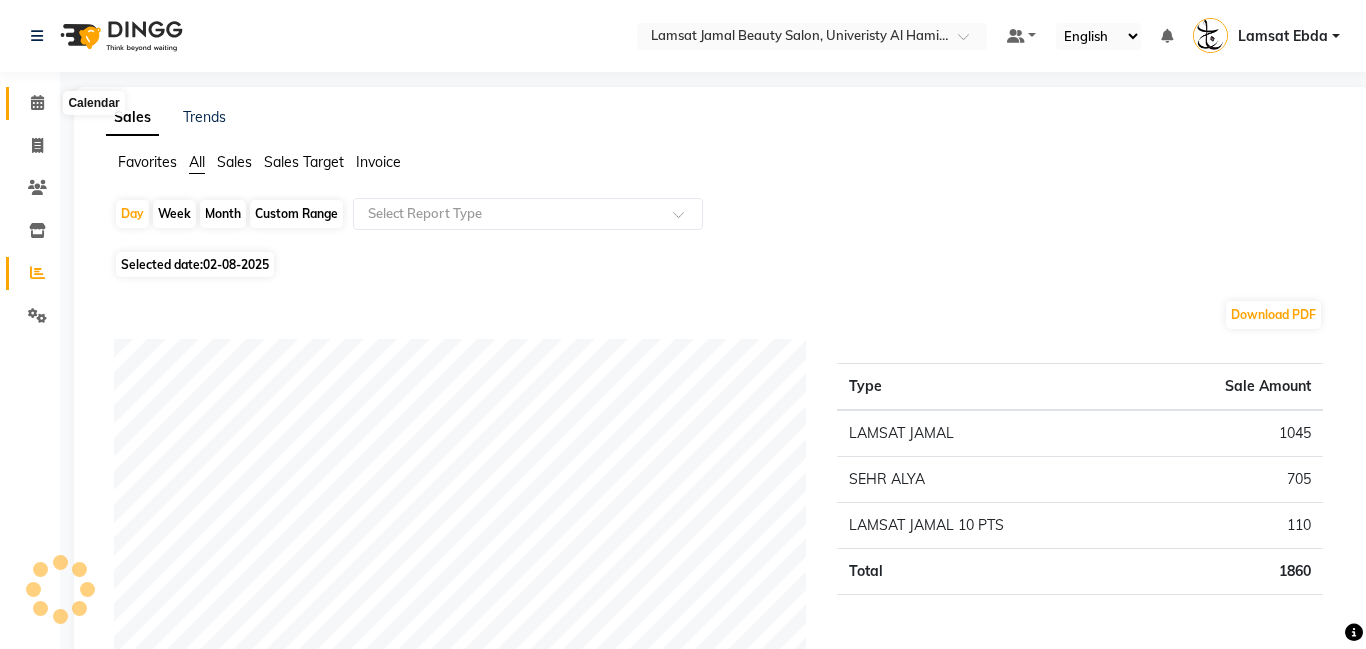 click 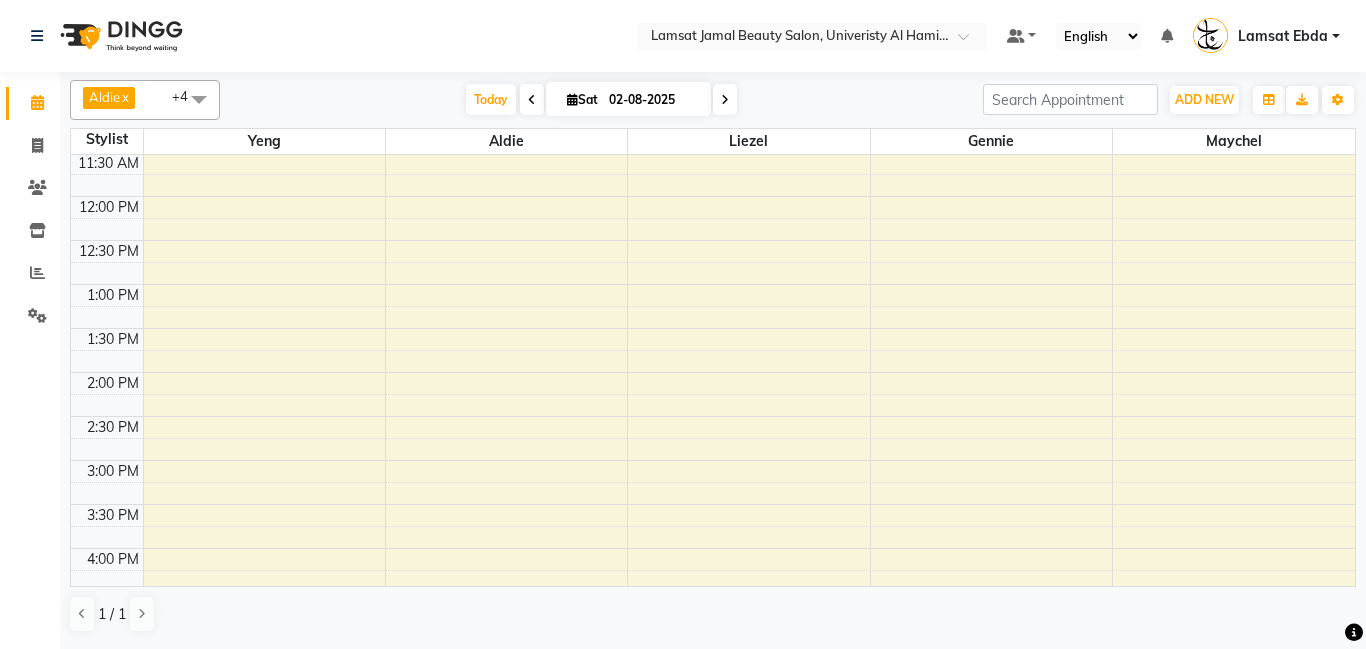 scroll, scrollTop: 223, scrollLeft: 0, axis: vertical 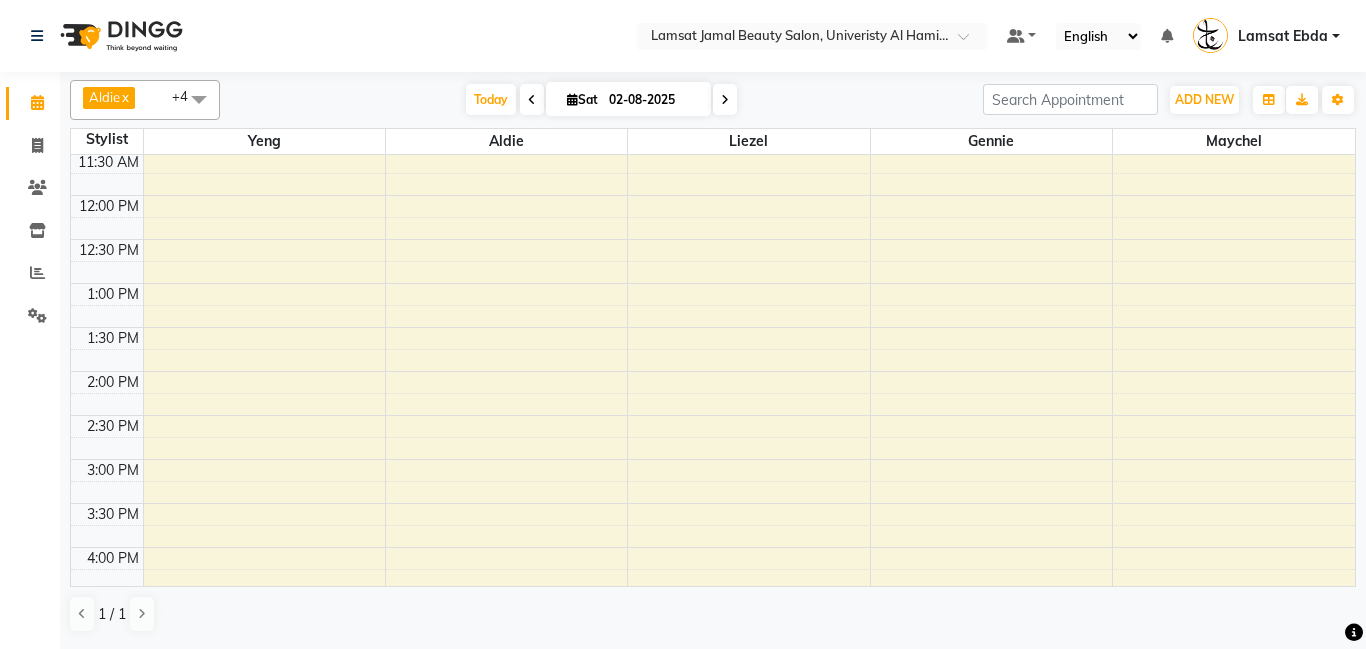 click on "9:00 AM 9:30 AM 10:00 AM 10:30 AM 11:00 AM 11:30 AM 12:00 PM 12:30 PM 1:00 PM 1:30 PM 2:00 PM 2:30 PM 3:00 PM 3:30 PM 4:00 PM 4:30 PM 5:00 PM 5:30 PM 6:00 PM 6:30 PM 7:00 PM 7:30 PM 8:00 PM 8:30 PM 9:00 PM 9:30 PM 10:00 PM 10:30 PM 11:00 PM 11:30 PM             FAISAL(tiktok), TK04, [TIME]-[TIME], Ebda Offer Manicure and Pedicure" at bounding box center (713, 591) 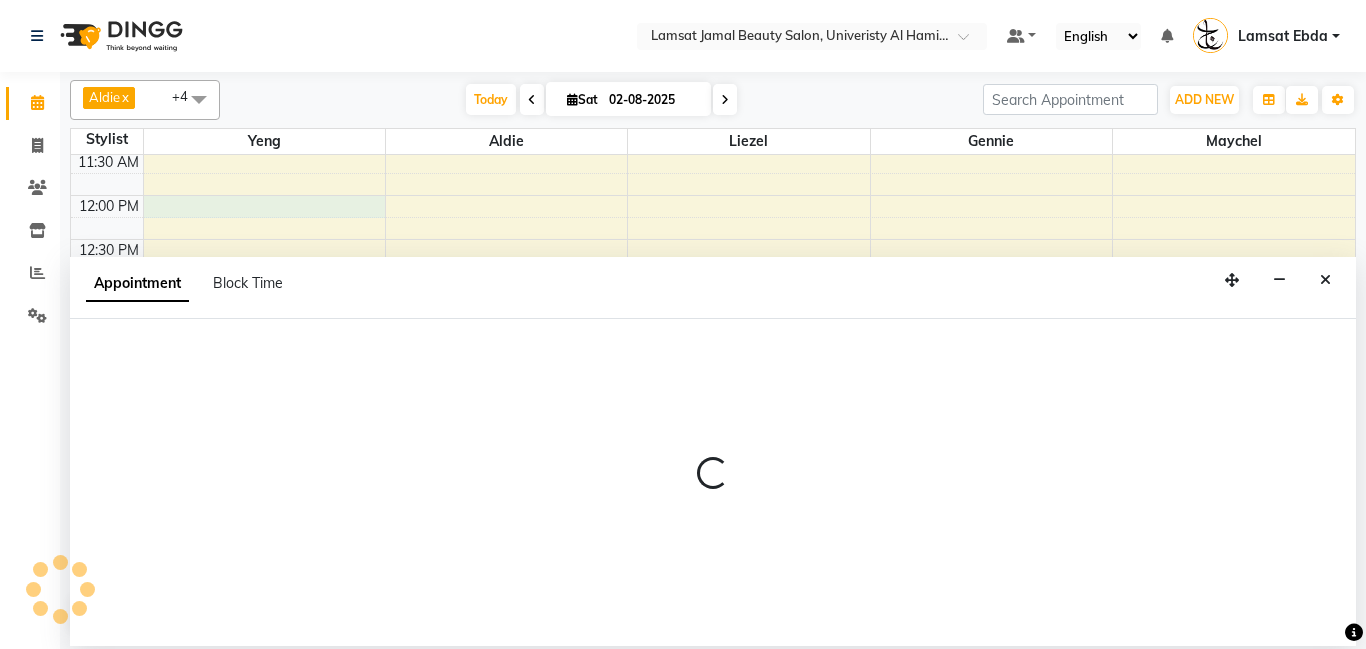 select on "79900" 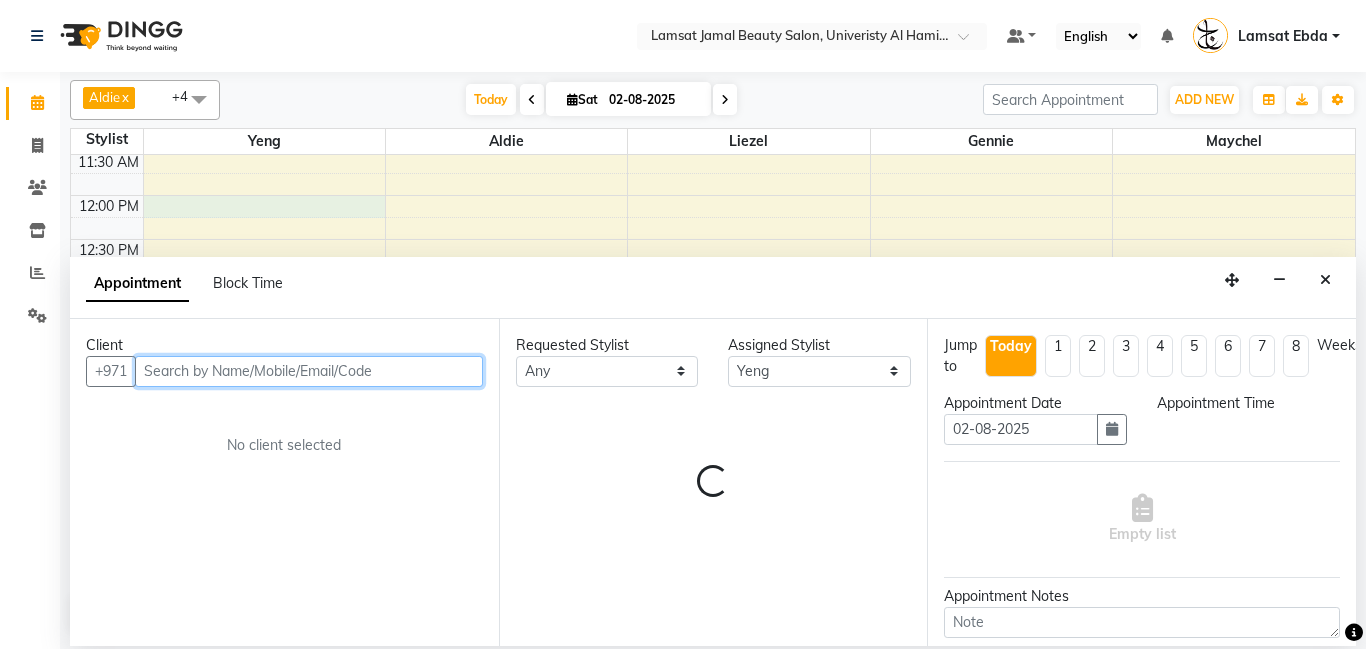 select on "720" 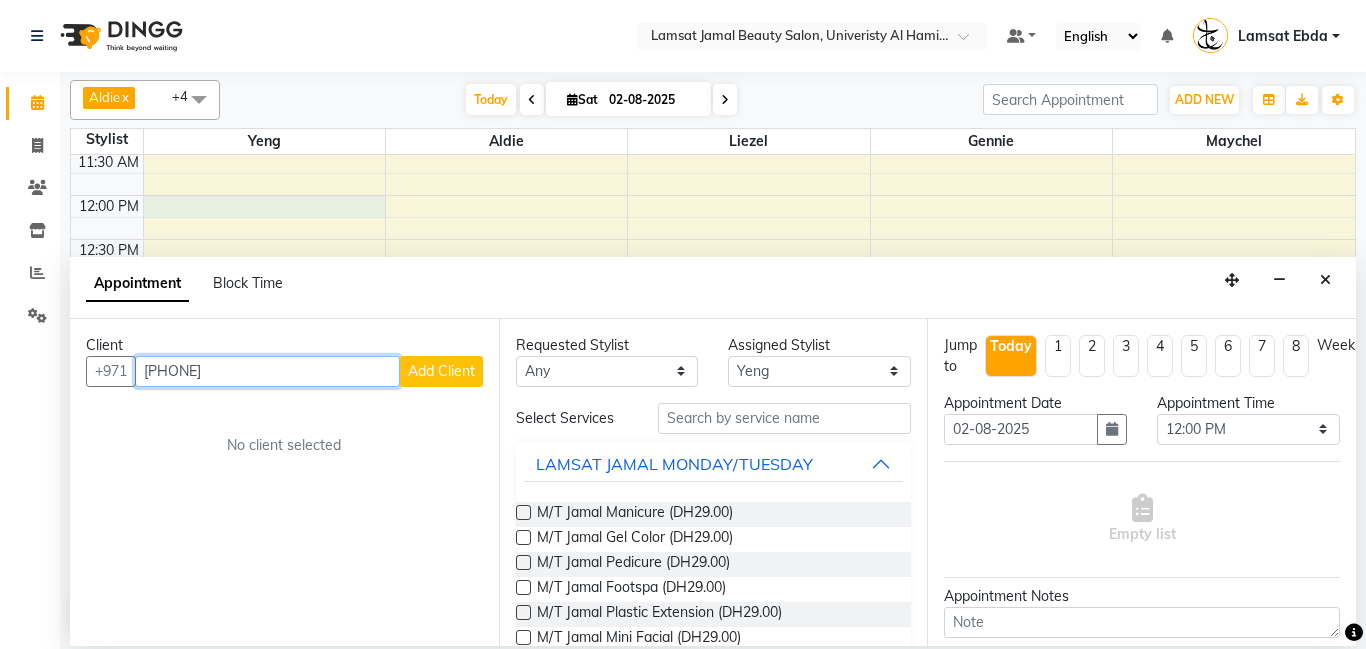 type on "[PHONE]" 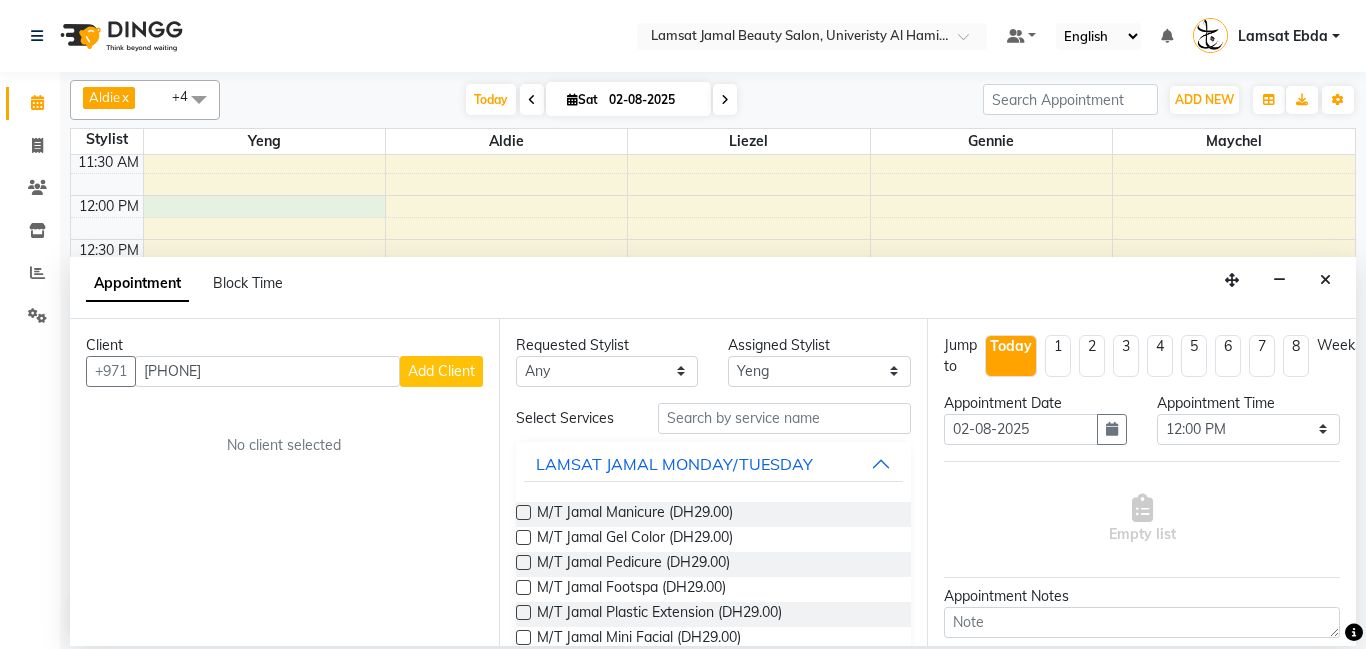 click on "Add Client" at bounding box center (441, 371) 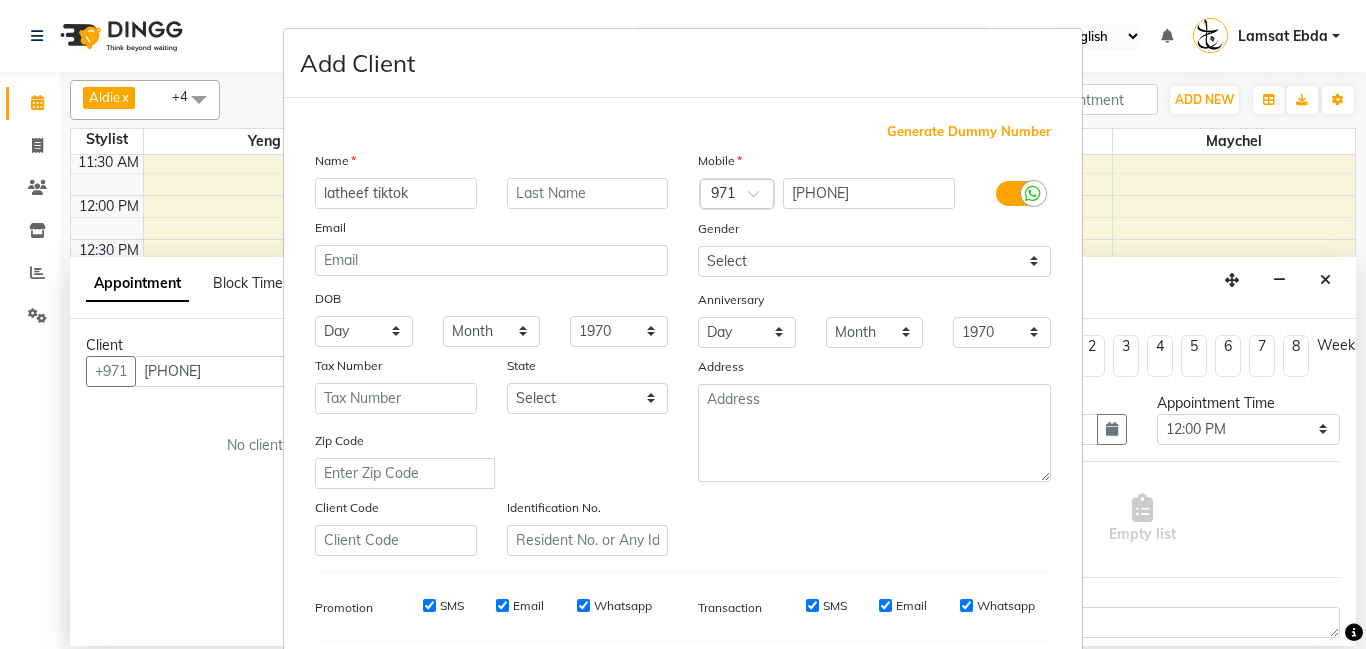 scroll, scrollTop: 274, scrollLeft: 0, axis: vertical 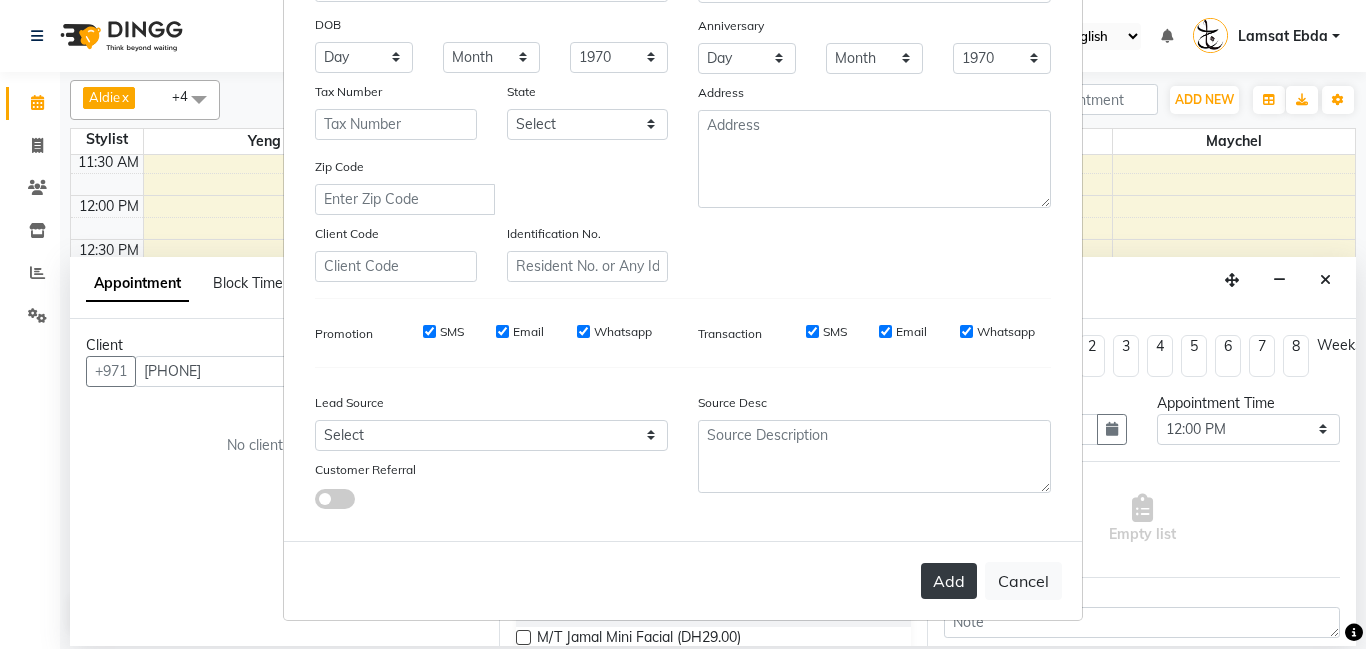 type on "latheef tiktok" 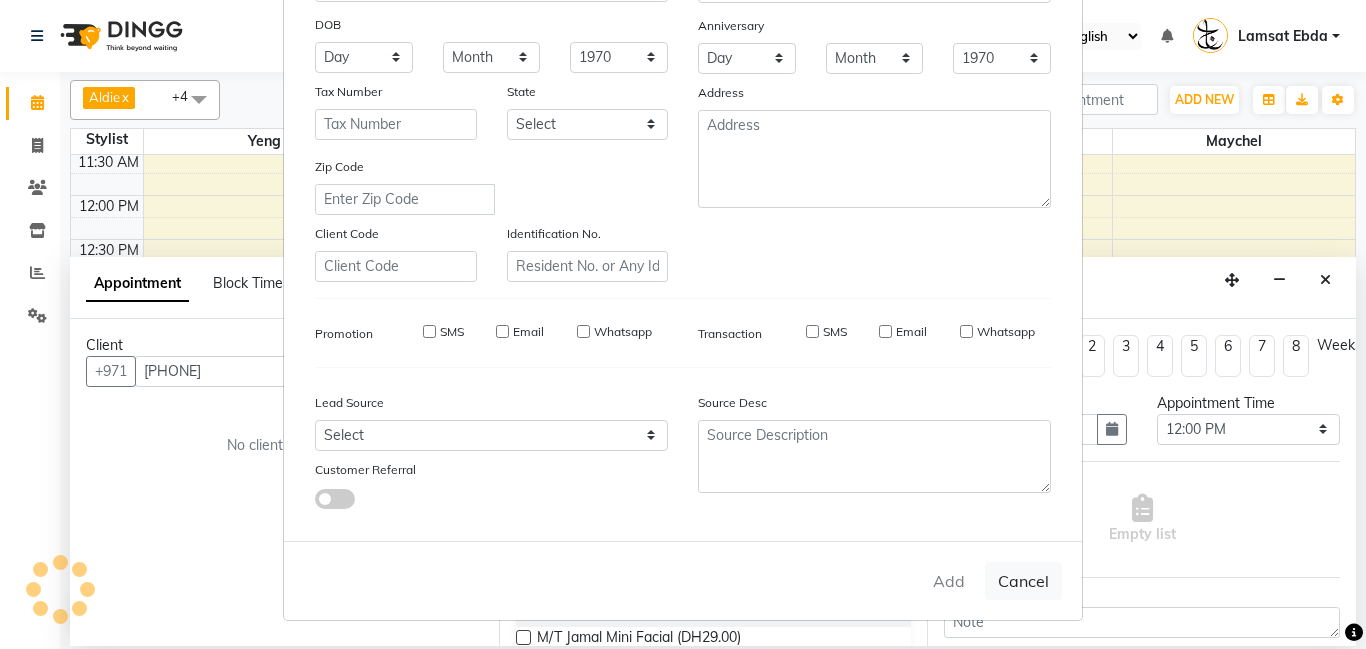 type on "56*****61" 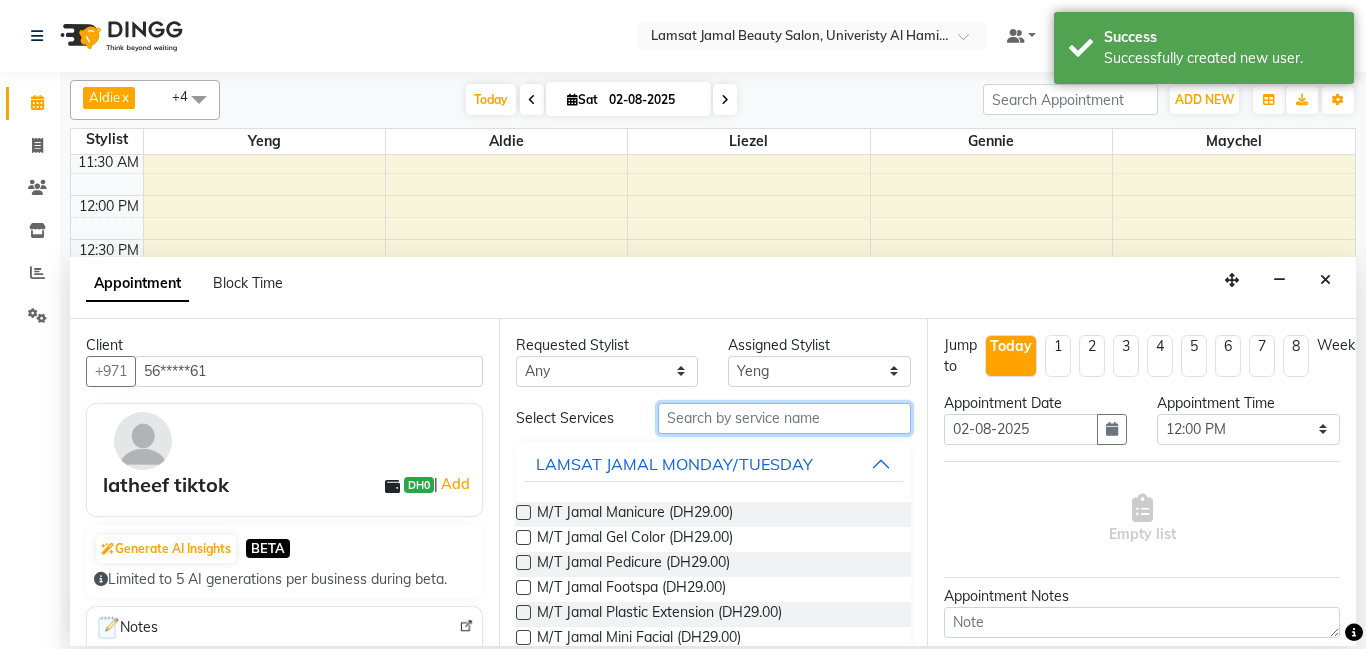 click at bounding box center (785, 418) 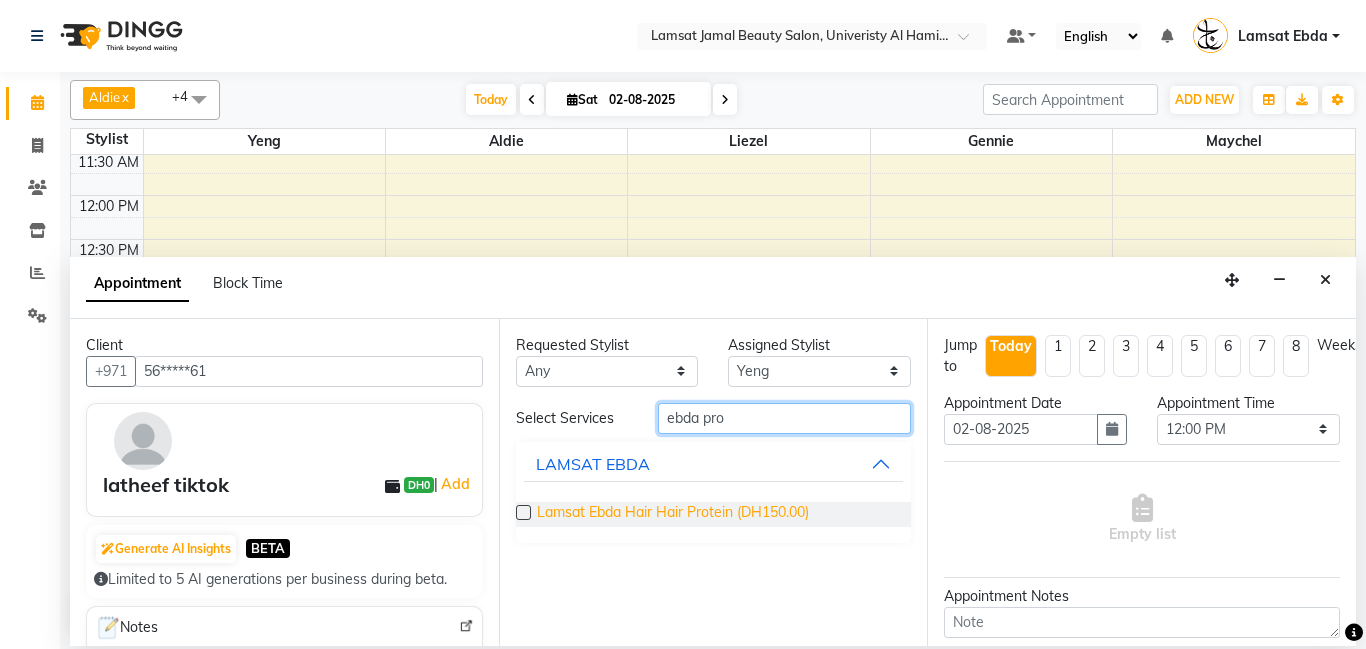 type on "ebda pro" 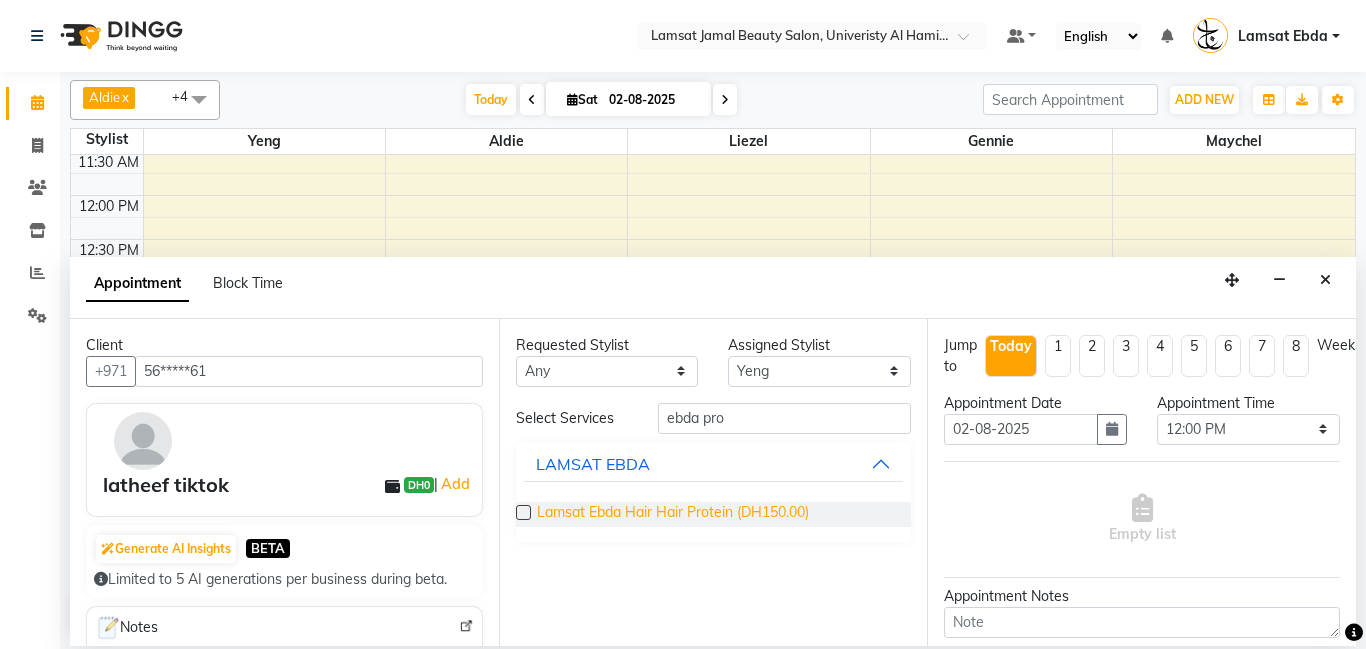 click on "Lamsat Ebda Hair Hair Protein (DH150.00)" at bounding box center [673, 514] 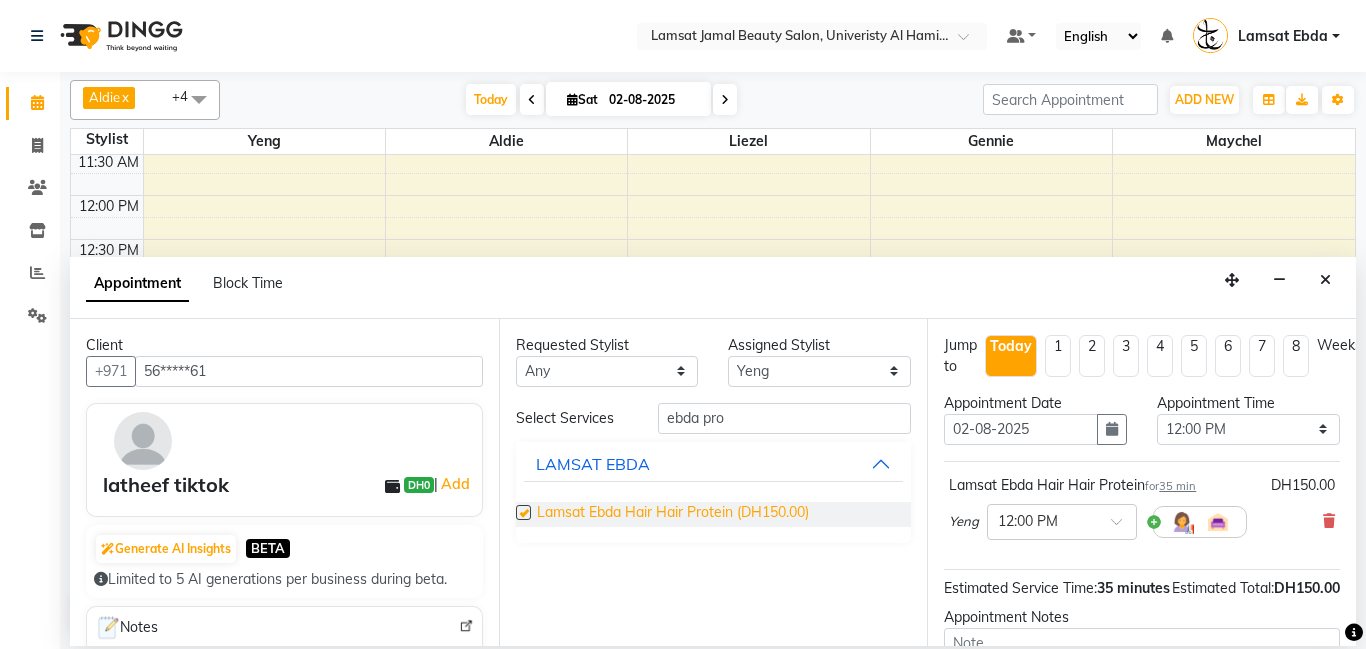 checkbox on "false" 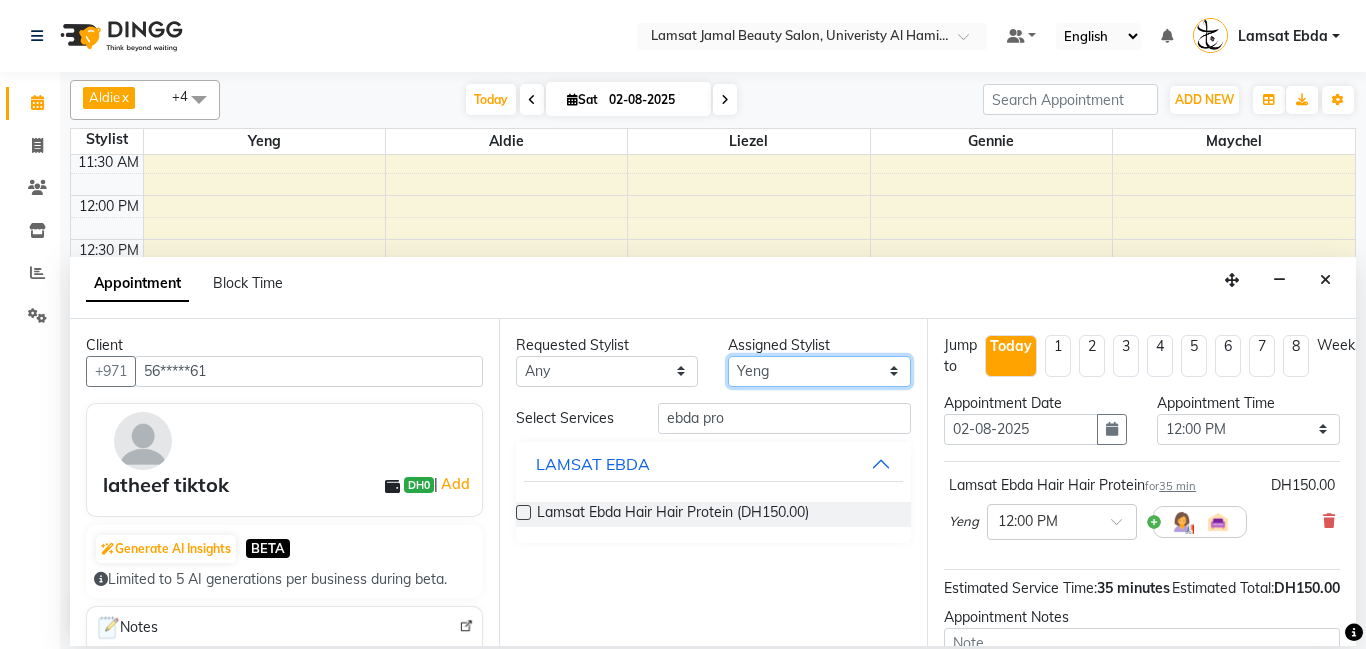 click on "Select Aldie Aliya Amna Gennie Joytie Jude Lamsat Ebda Lamsat Jamal Liezel Maricar Maychel Michelle Nads Neha Nhor Owner Aliya Priya Rods Sana Sehr Alya Yeng" at bounding box center (819, 371) 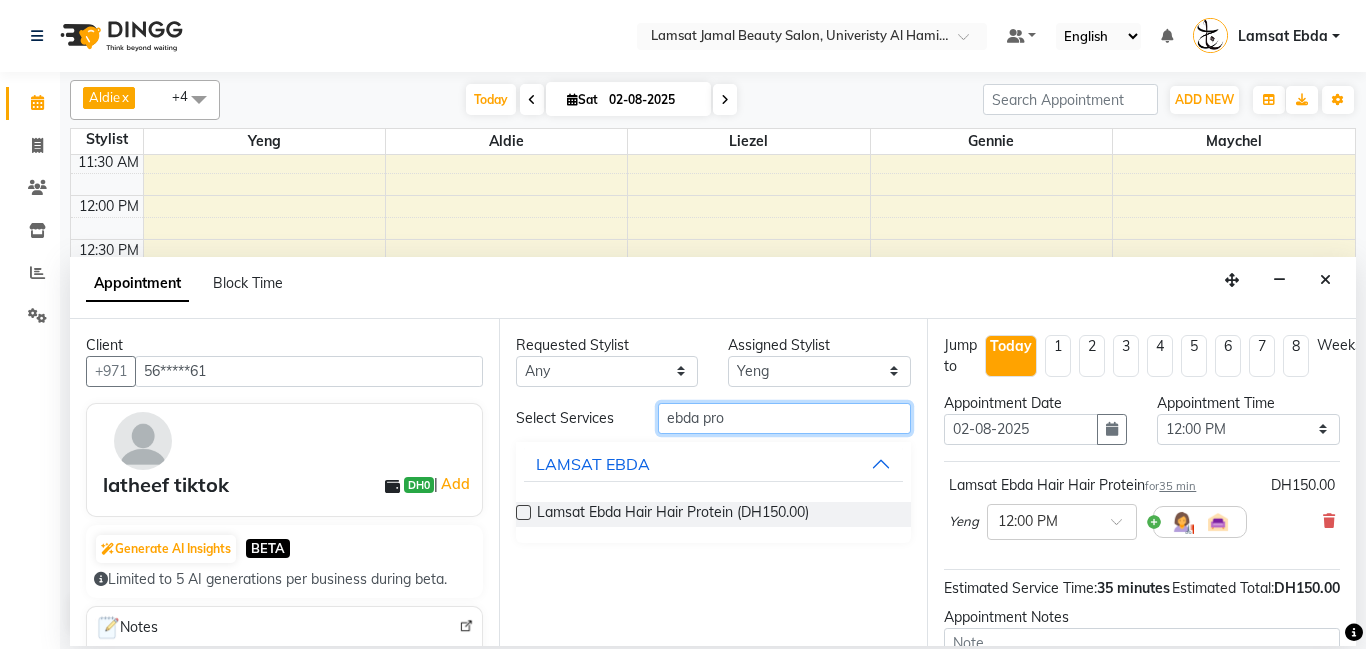 click on "ebda pro" at bounding box center (785, 418) 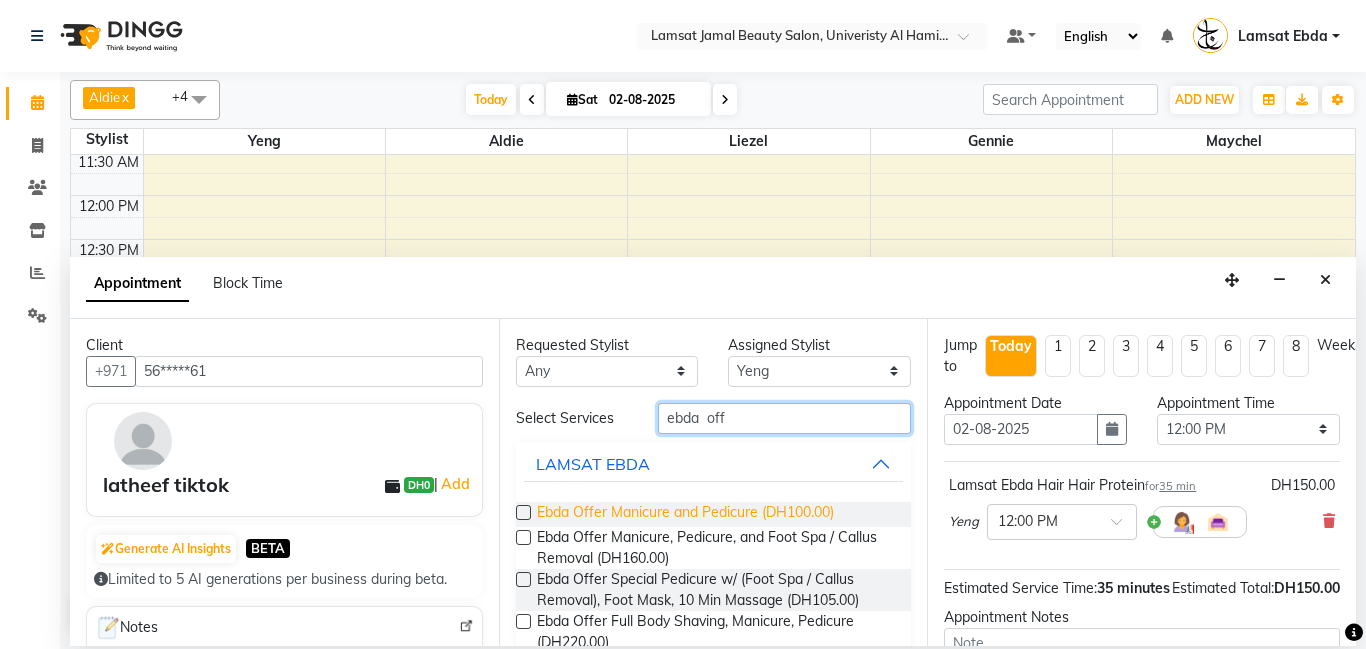 type on "ebda  off" 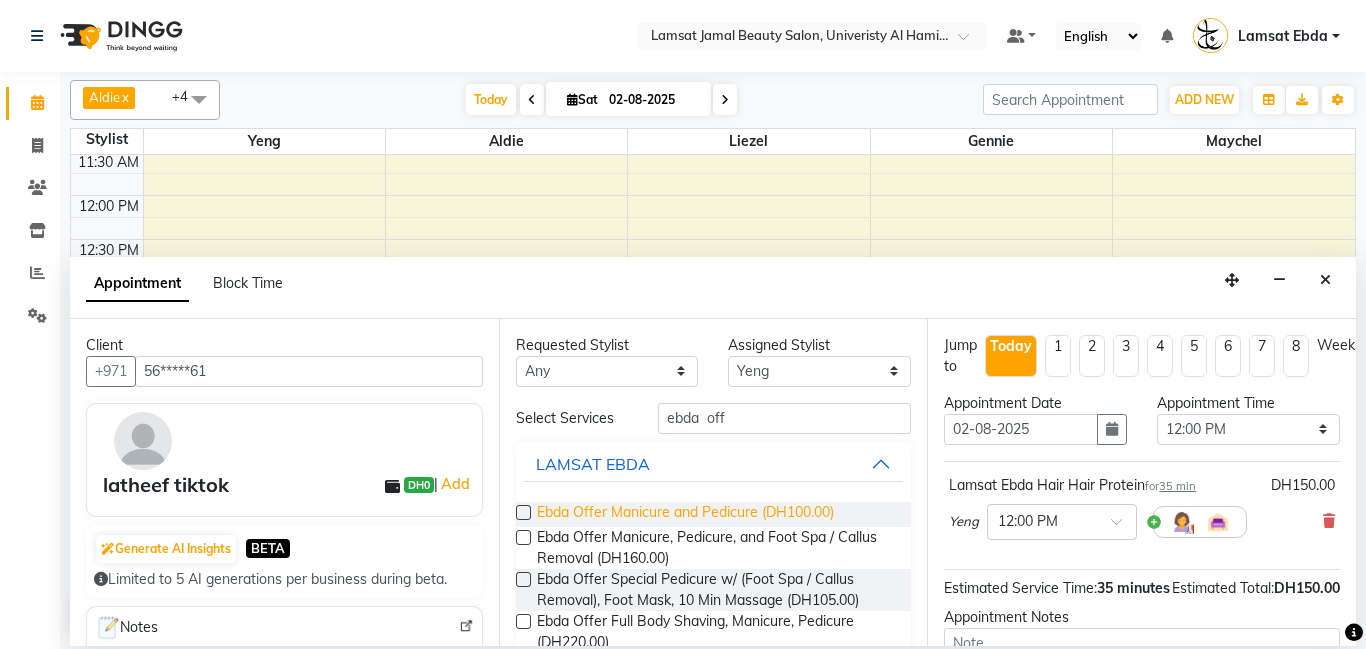 click on "Ebda Offer Manicure and Pedicure (DH100.00)" at bounding box center [685, 514] 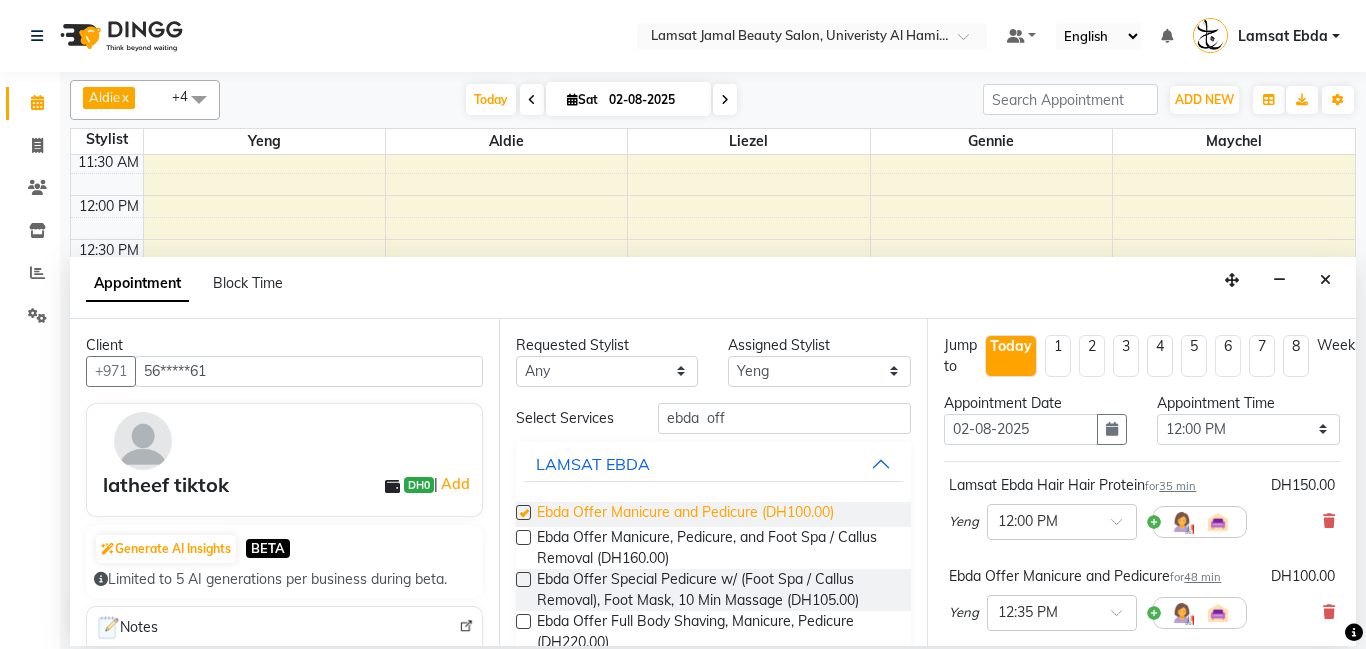 checkbox on "false" 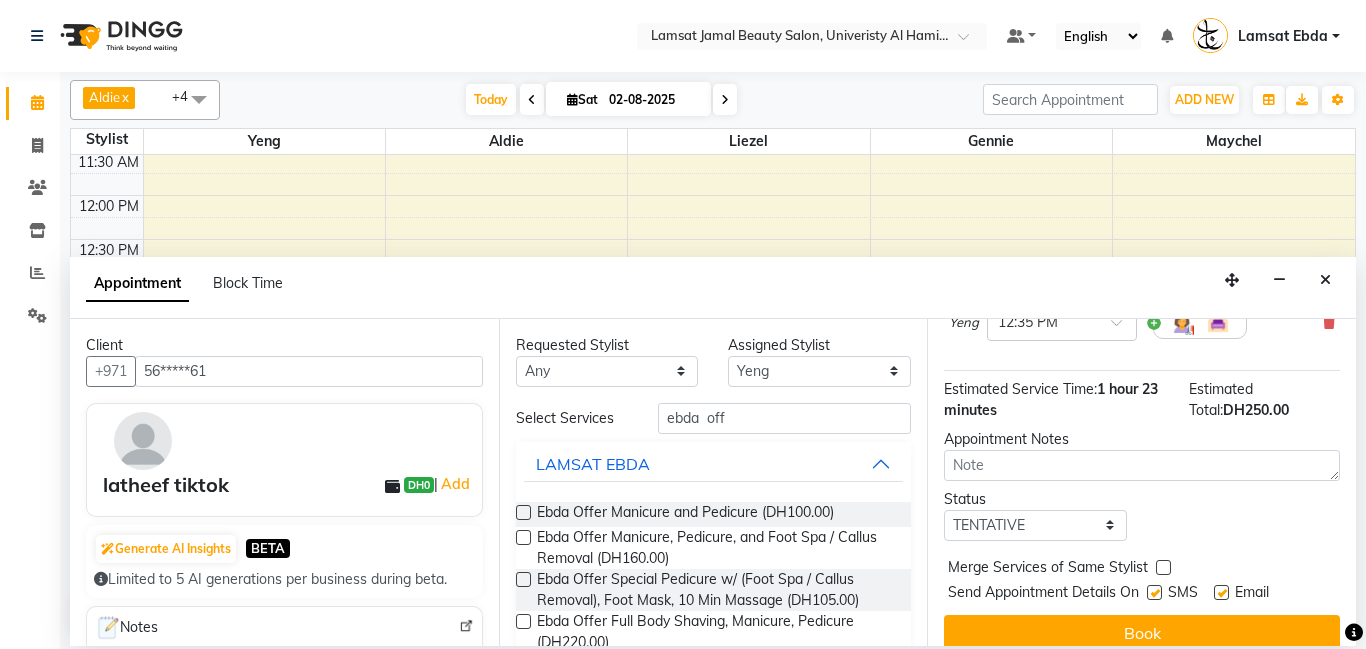 scroll, scrollTop: 311, scrollLeft: 0, axis: vertical 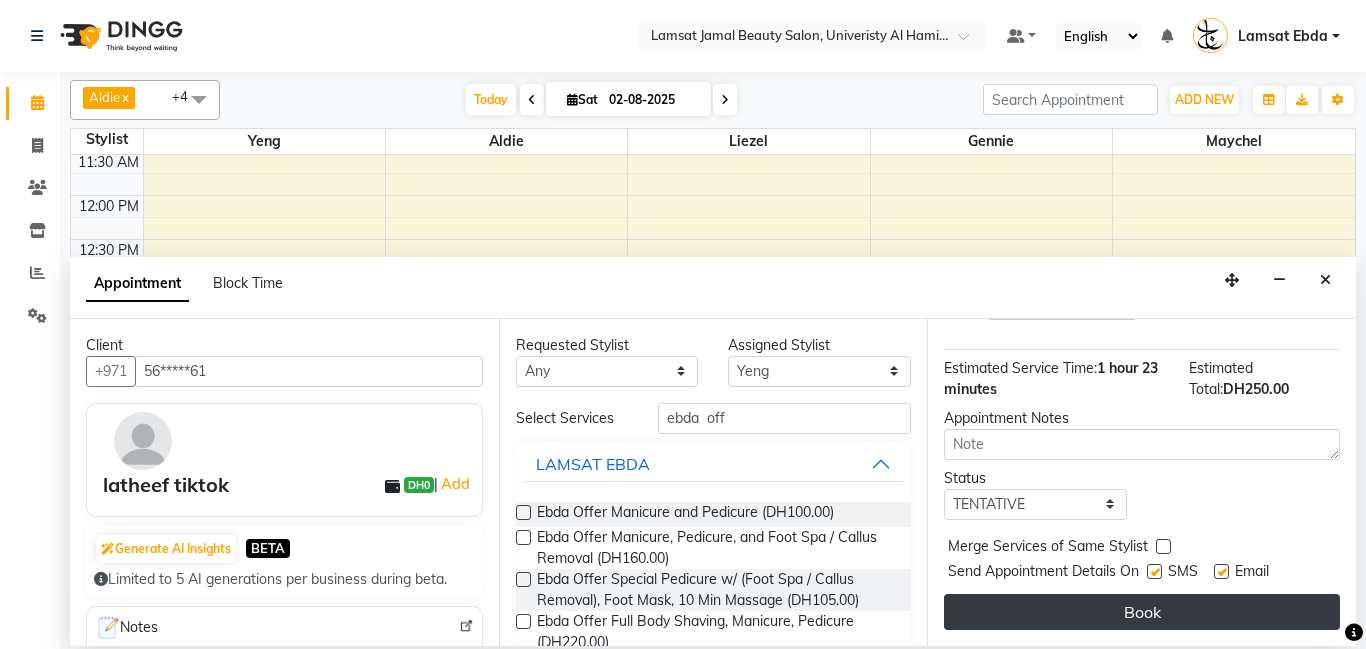 click on "Book" at bounding box center [1142, 612] 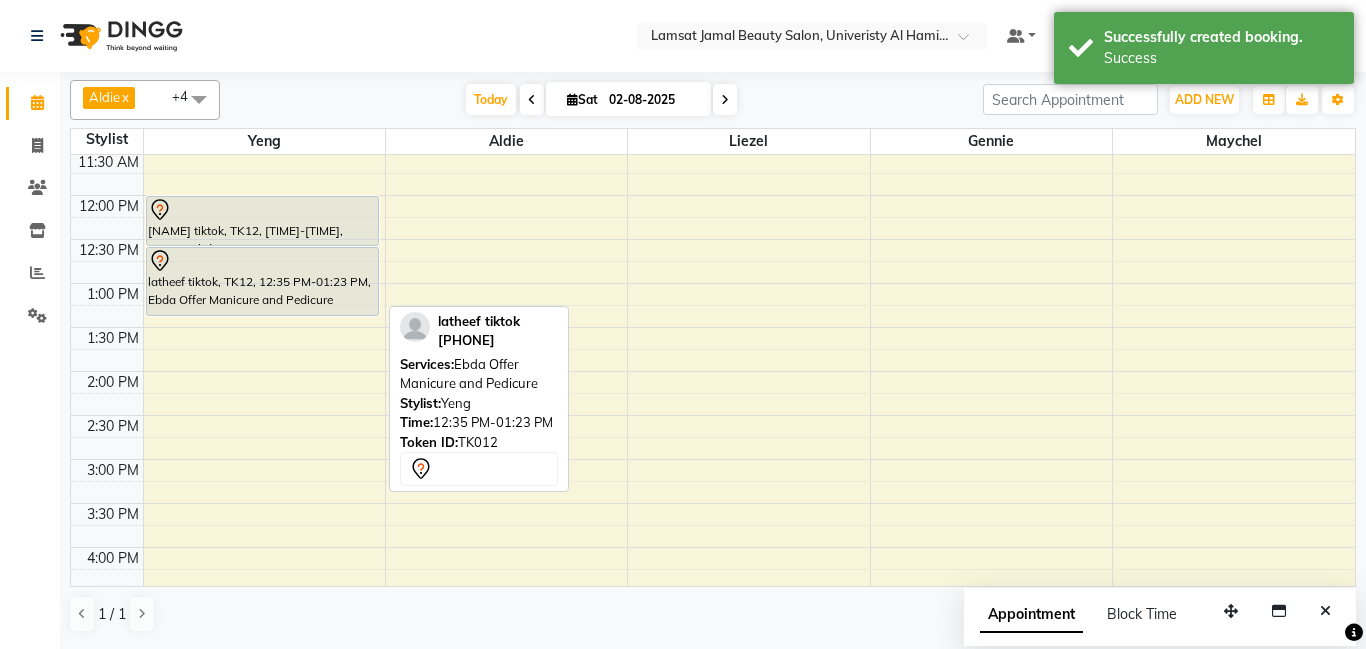 click at bounding box center (262, 261) 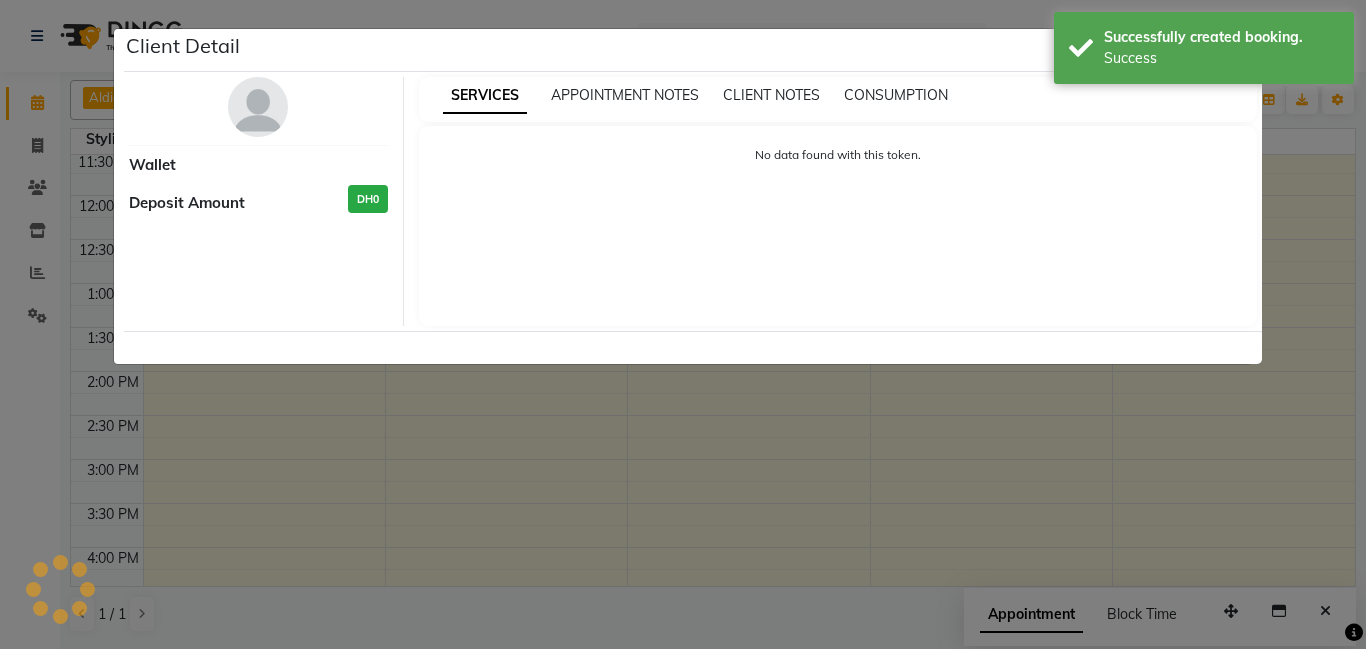 select on "7" 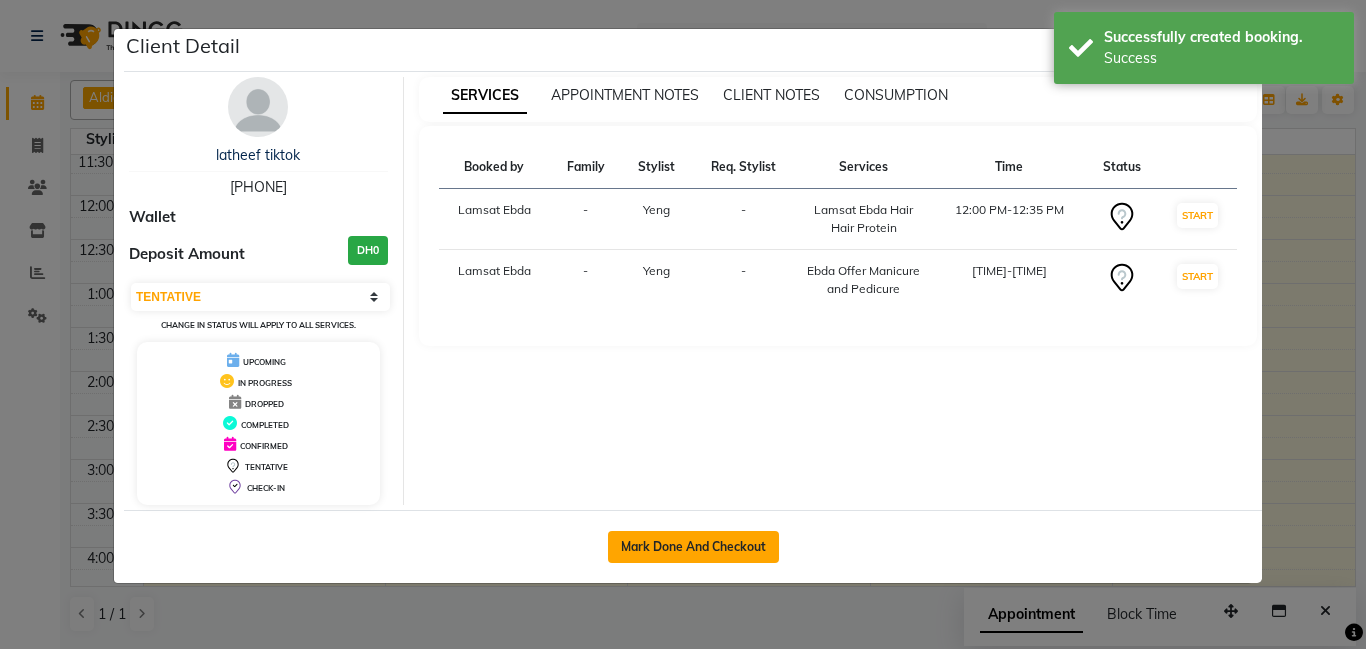 click on "Mark Done And Checkout" 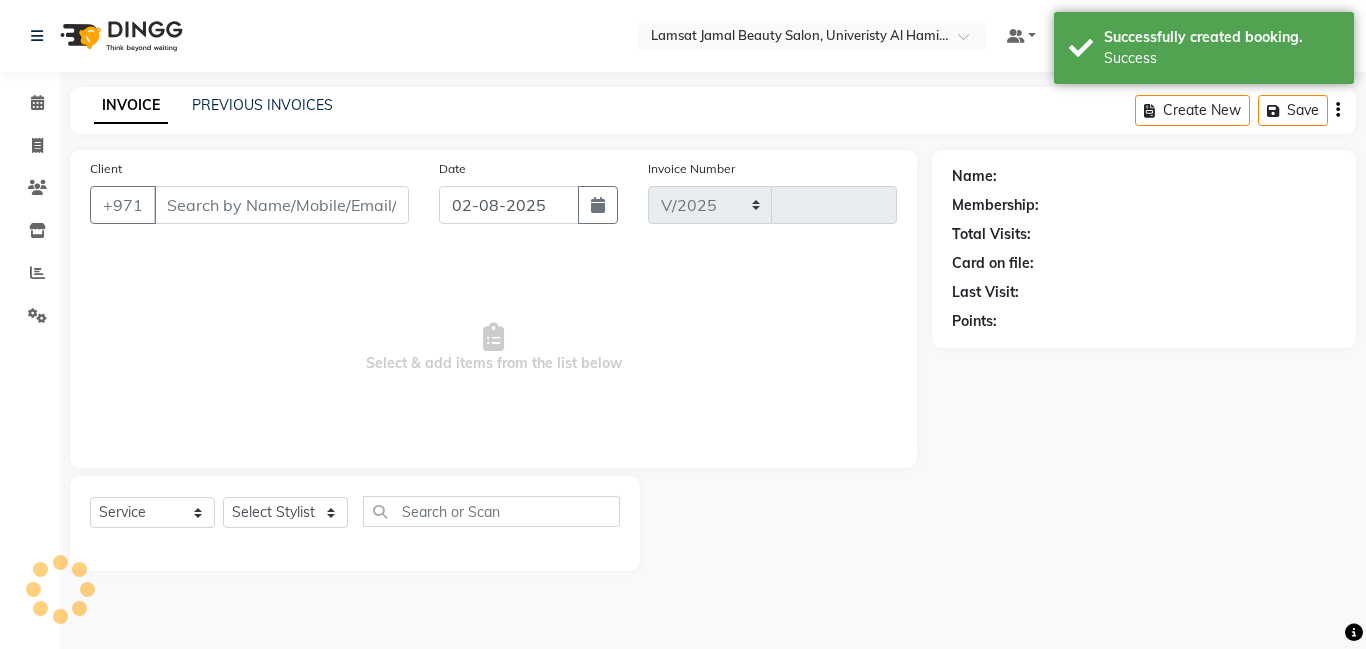 select on "8294" 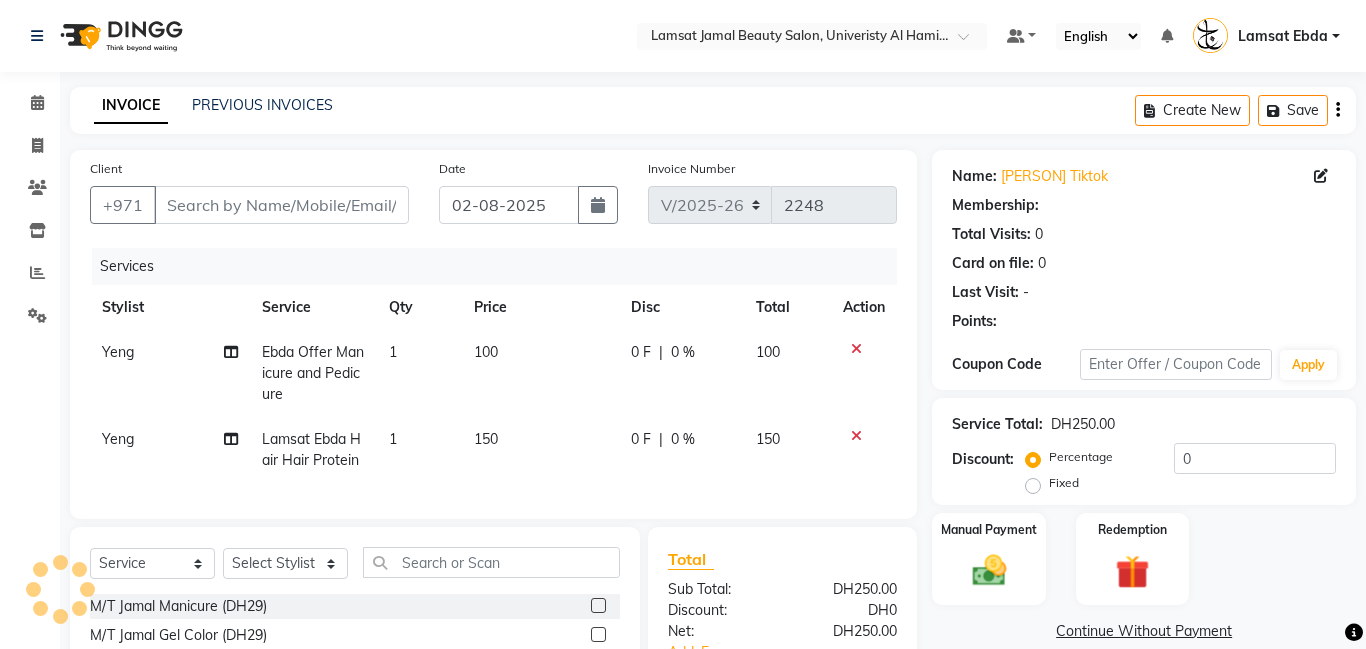 type on "56*****61" 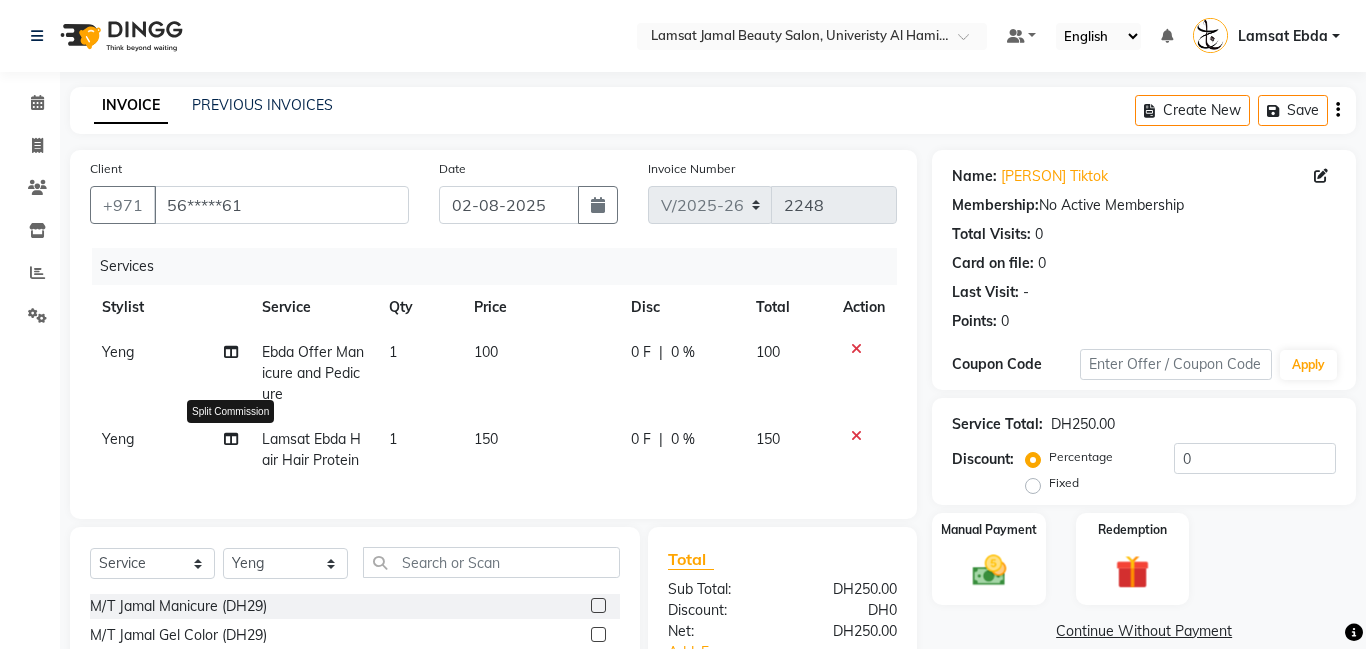 click 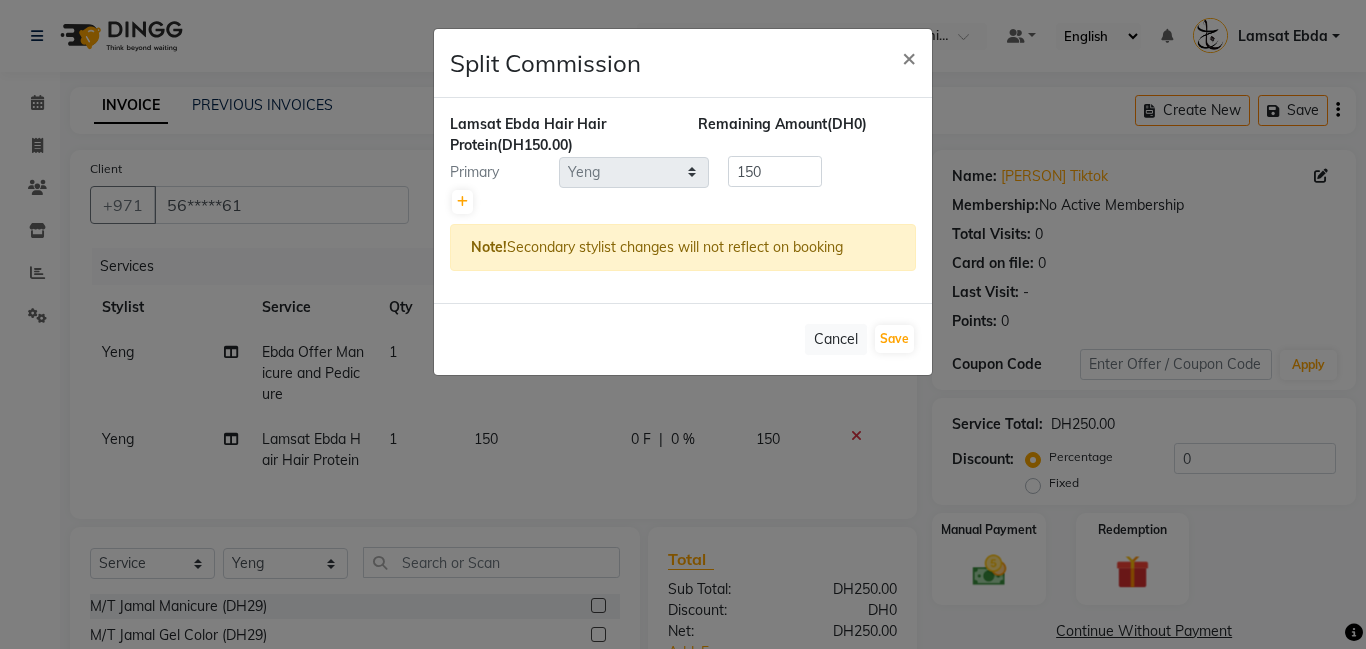 click on "Split Commission × Lamsat Ebda Hair Hair Protein  (DH150.00) Remaining Amount  (DH0) Primary Select  [PERSON]   [PERSON]   [PERSON]   [PERSON]   [PERSON]   [PERSON]   Lamsat Ebda   Lamsat Jamal   [PERSON]   [PERSON]   [PERSON]   [PERSON]   [PERSON]   [PERSON]   [PERSON]   Owner [PERSON]   [PERSON]   [PERSON]   [PERSON]   [PERSON]   [PERSON]  150 Note!  Secondary stylist changes will not reflect on booking   Cancel   Save" 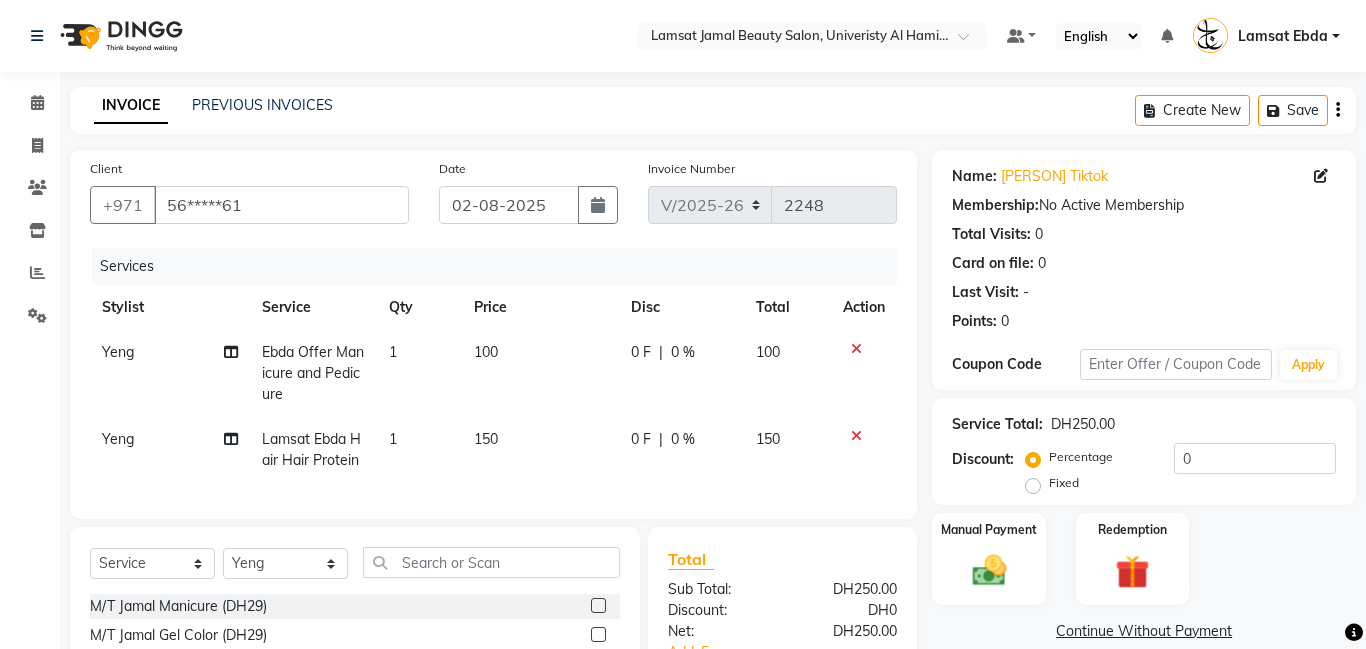 click on "150" 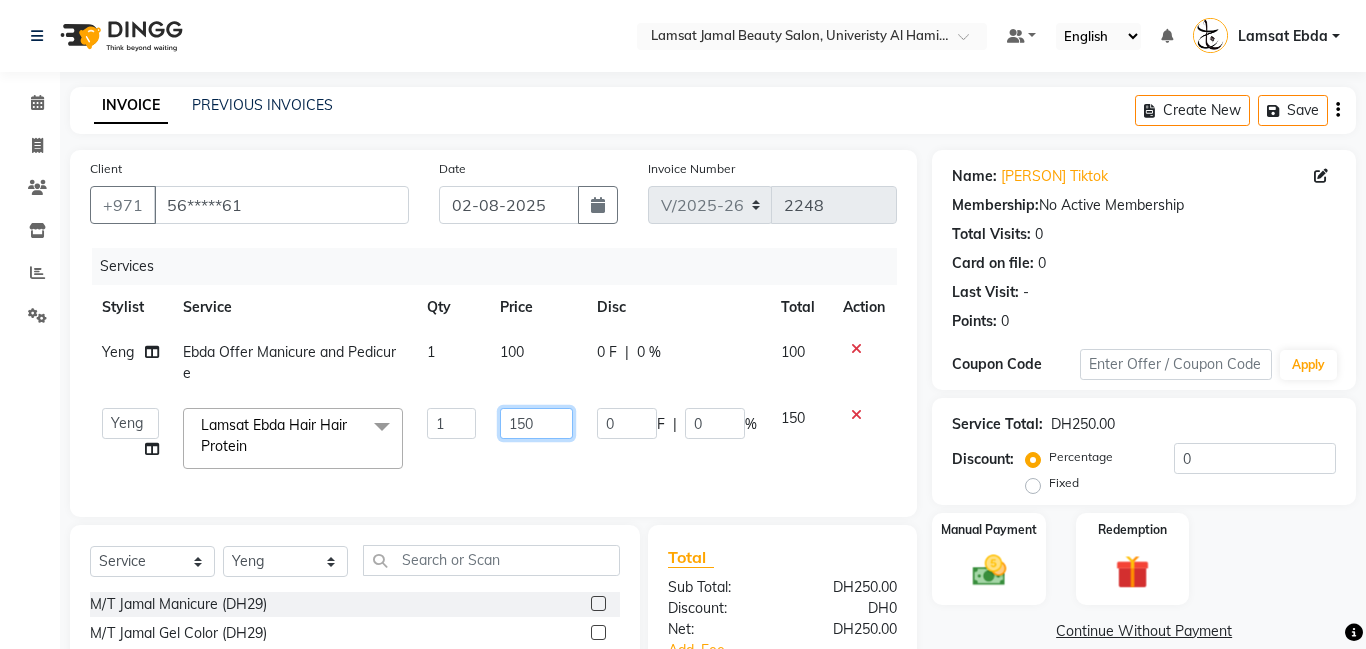 click on "150" 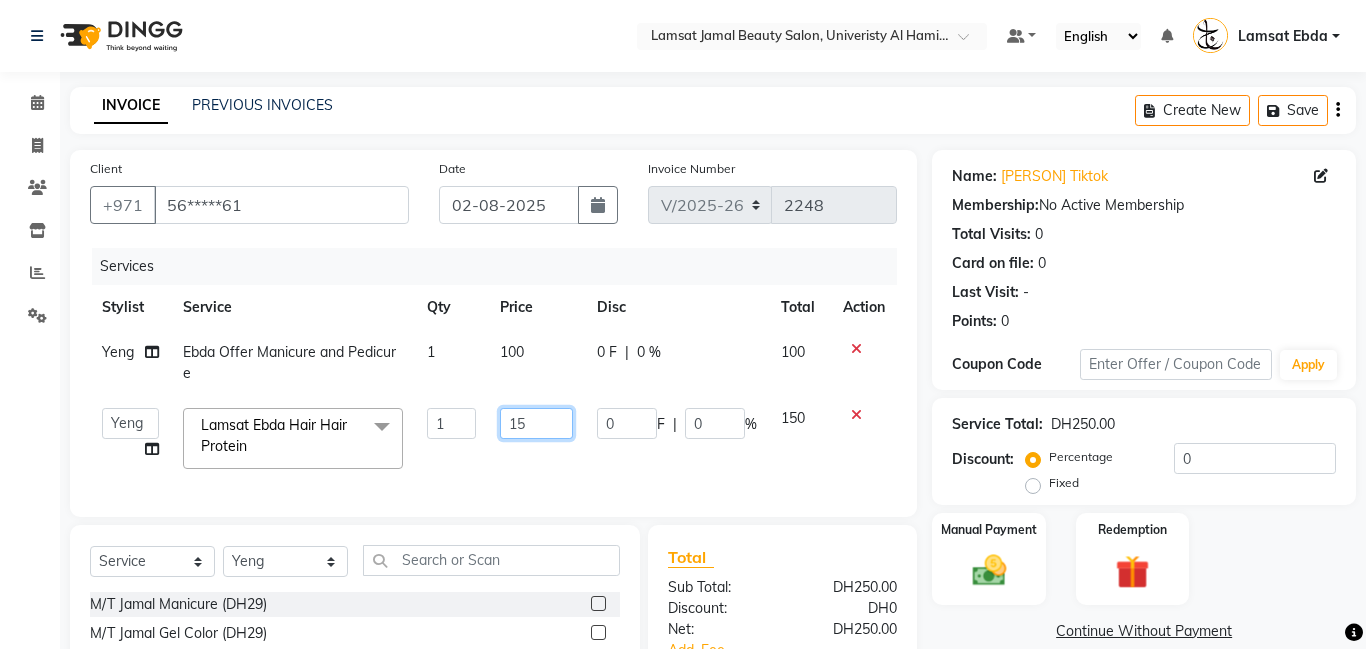 type on "1" 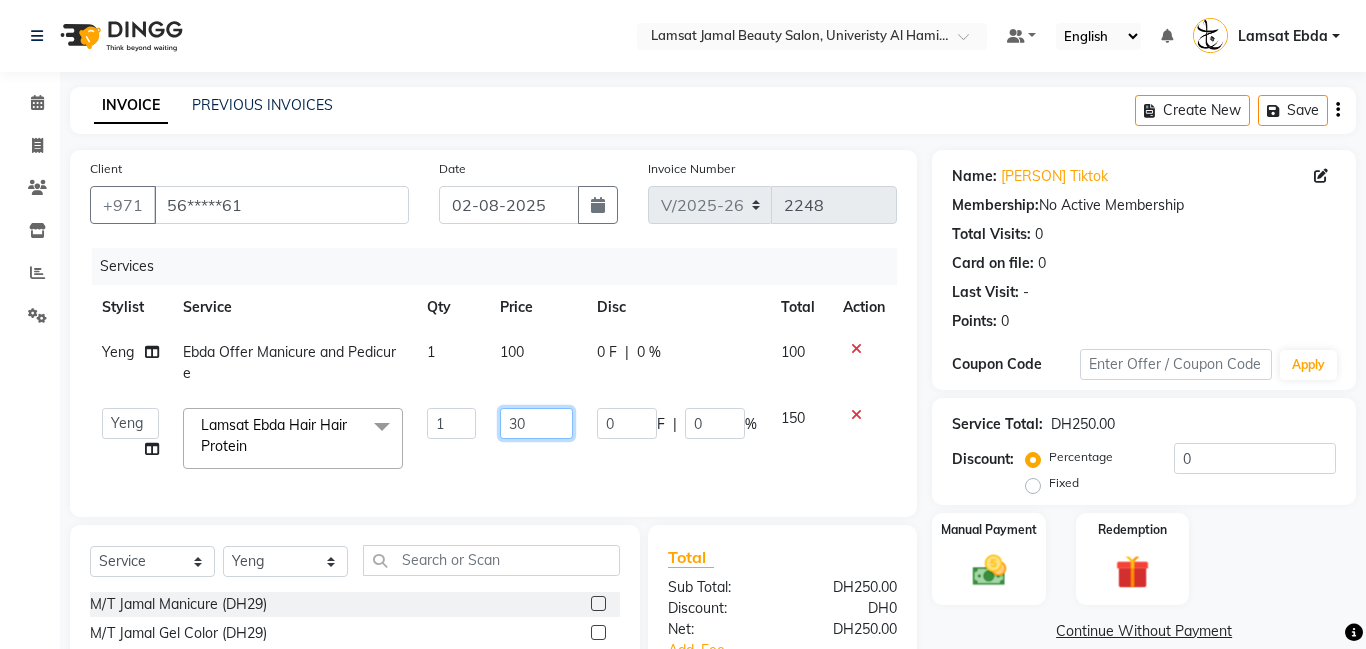 type on "300" 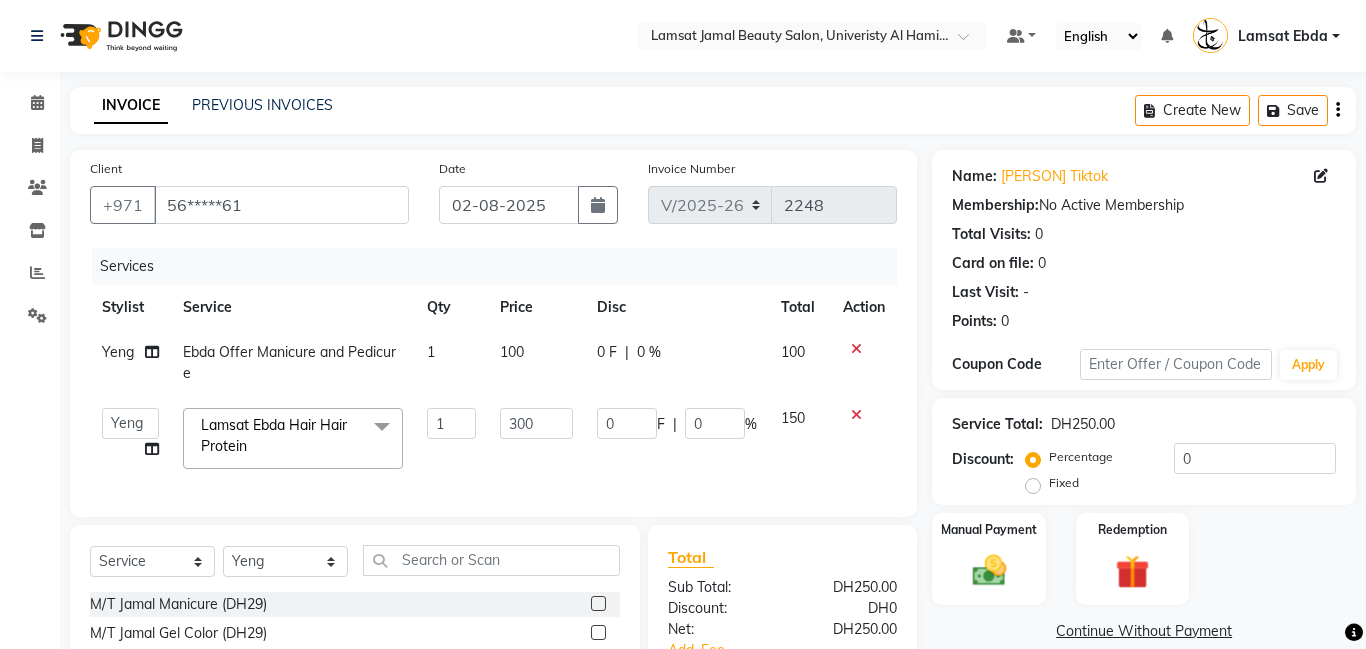 click on "100" 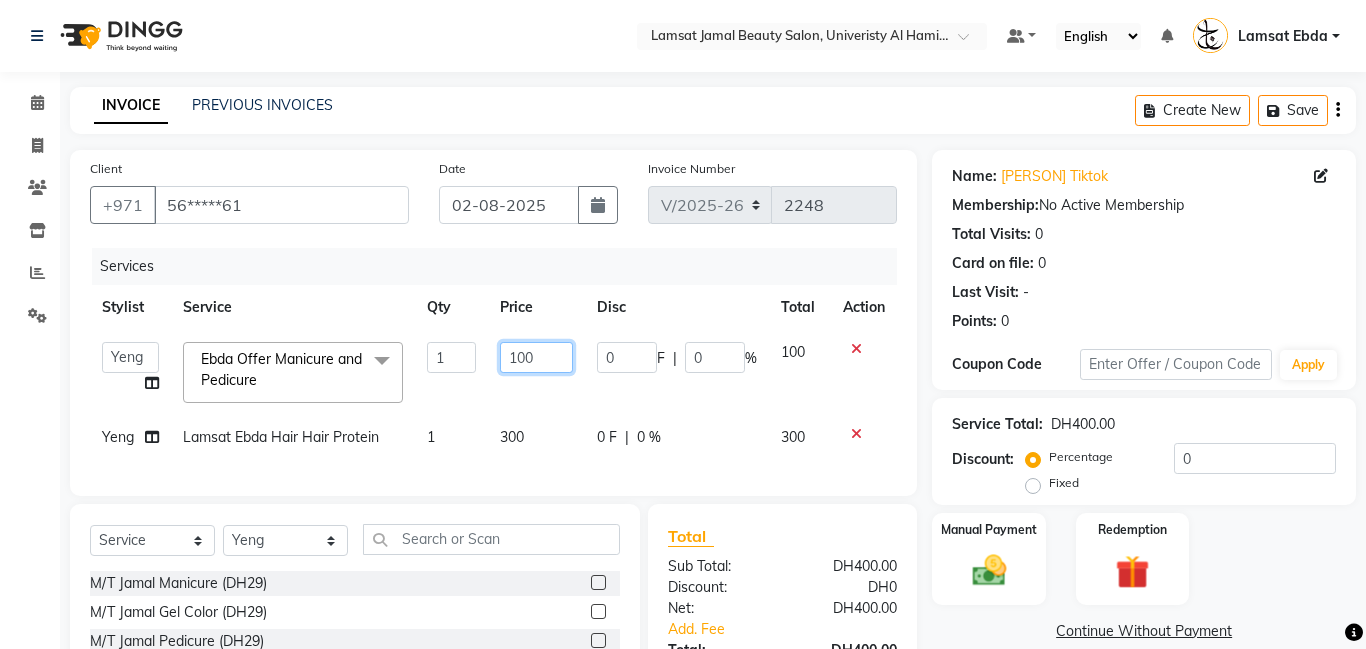 click on "100" 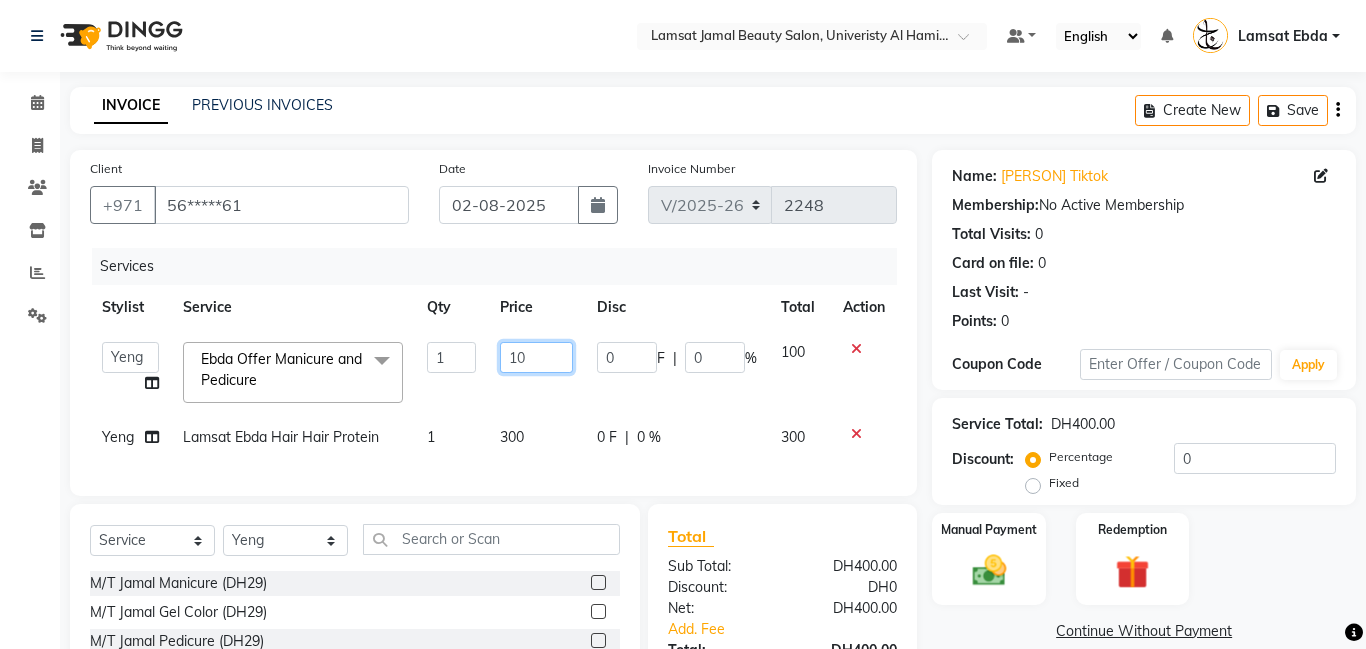 type on "1" 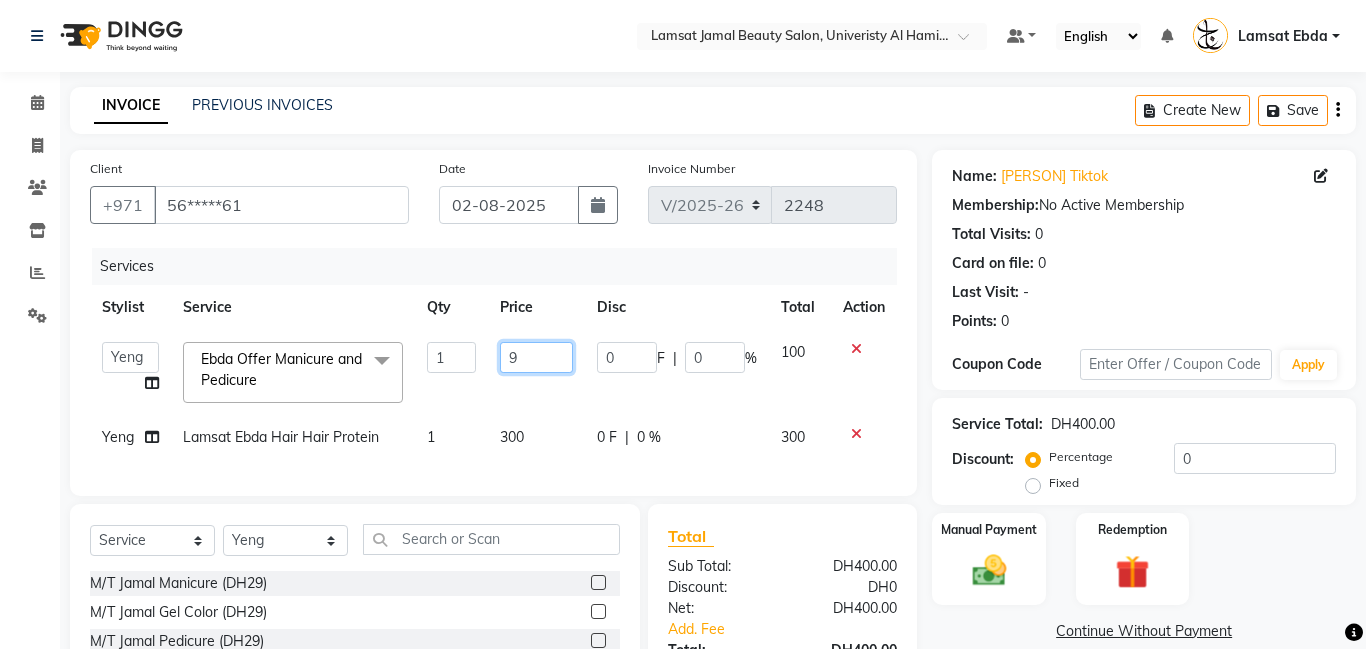type on "95" 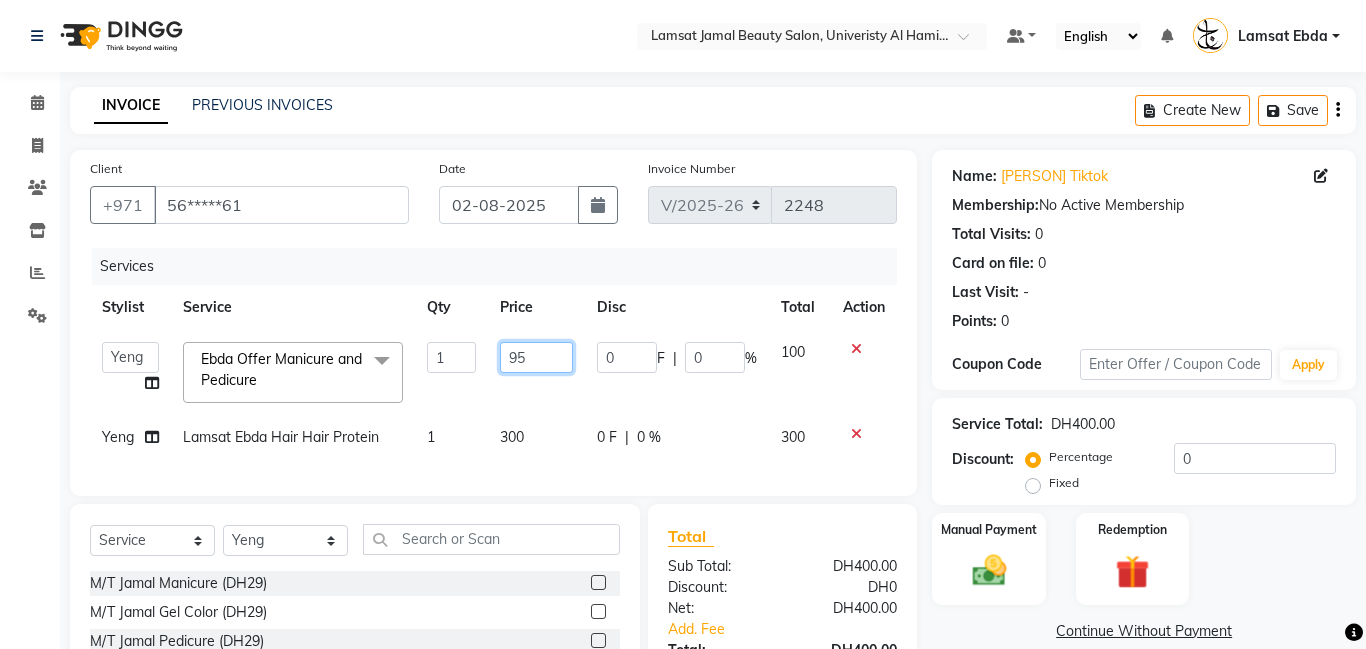 scroll, scrollTop: 180, scrollLeft: 0, axis: vertical 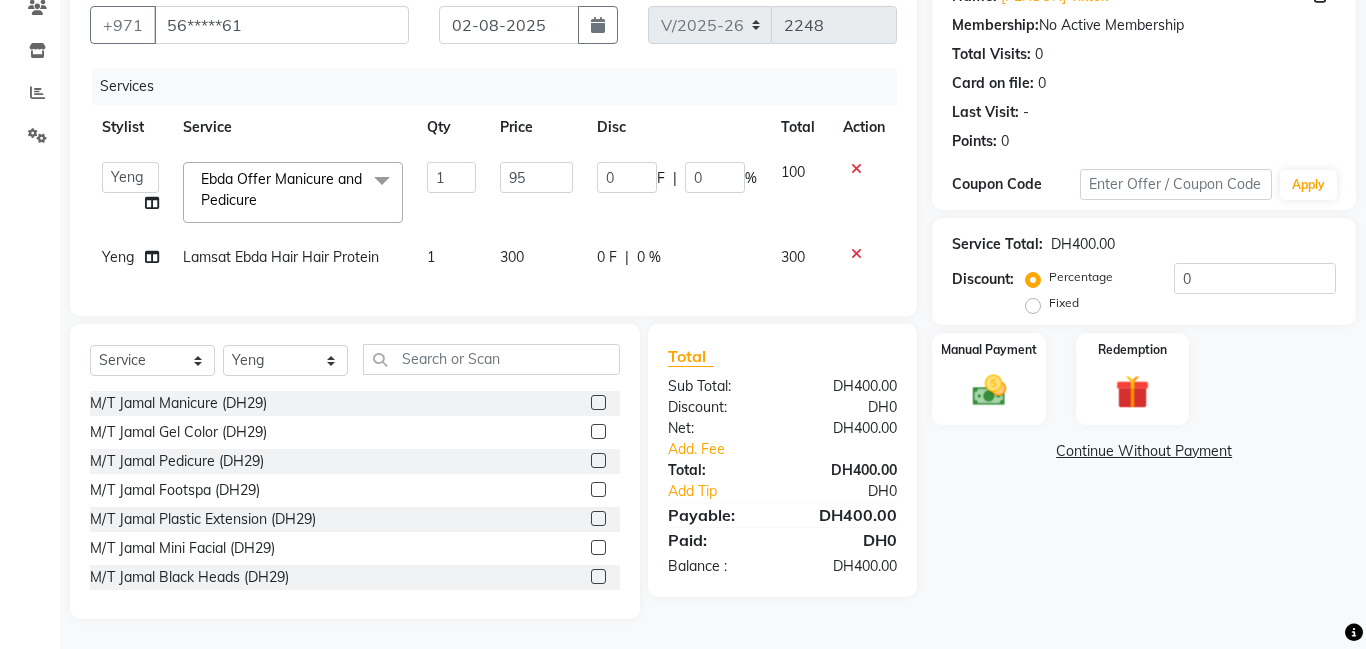 click on "100" 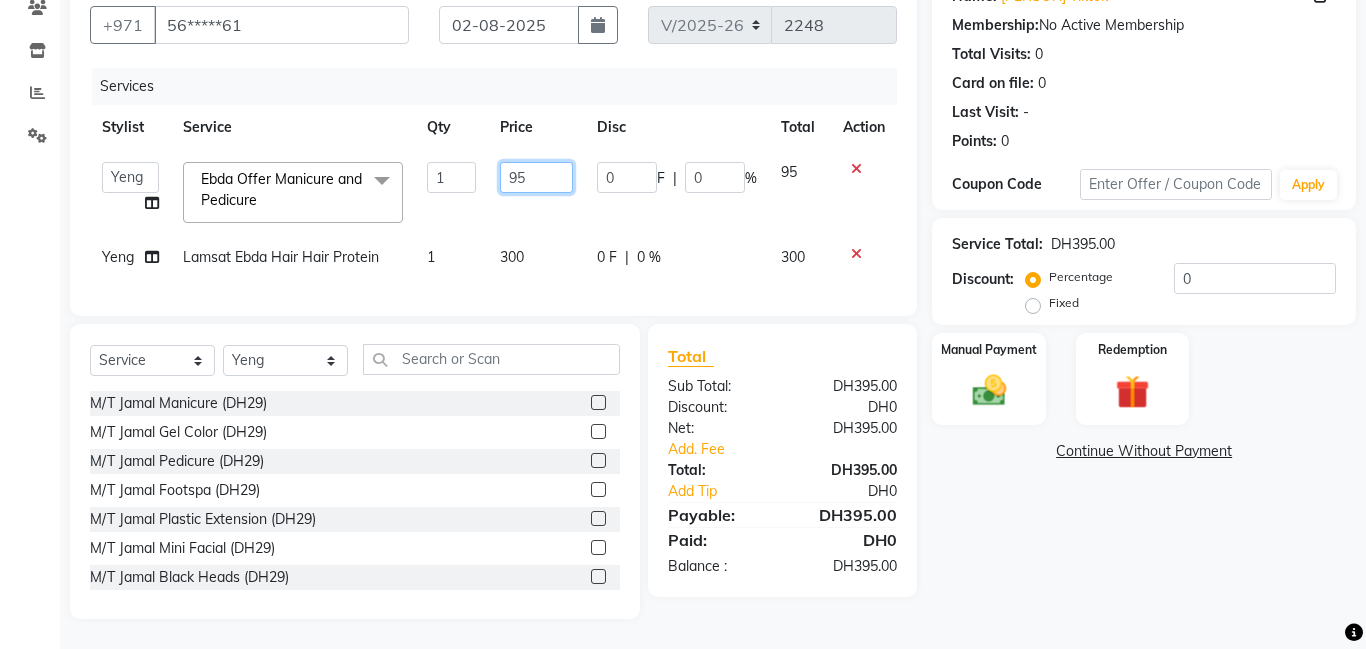 click on "95" 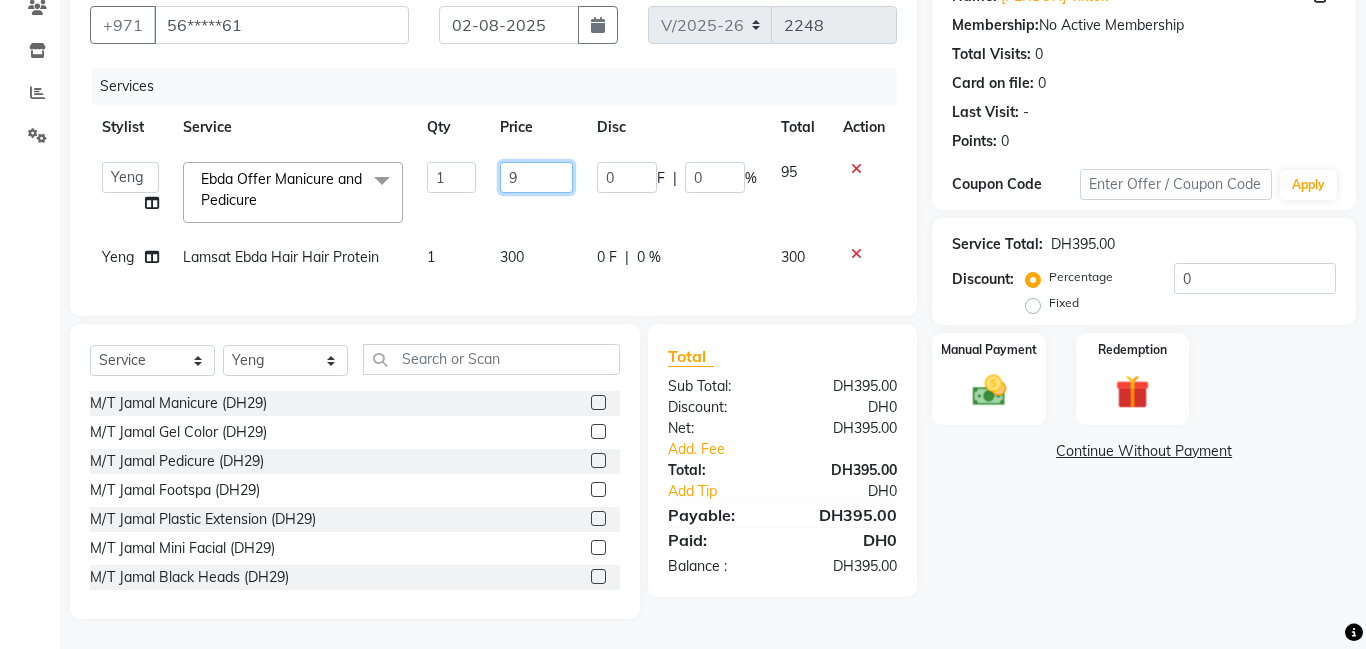 type on "90" 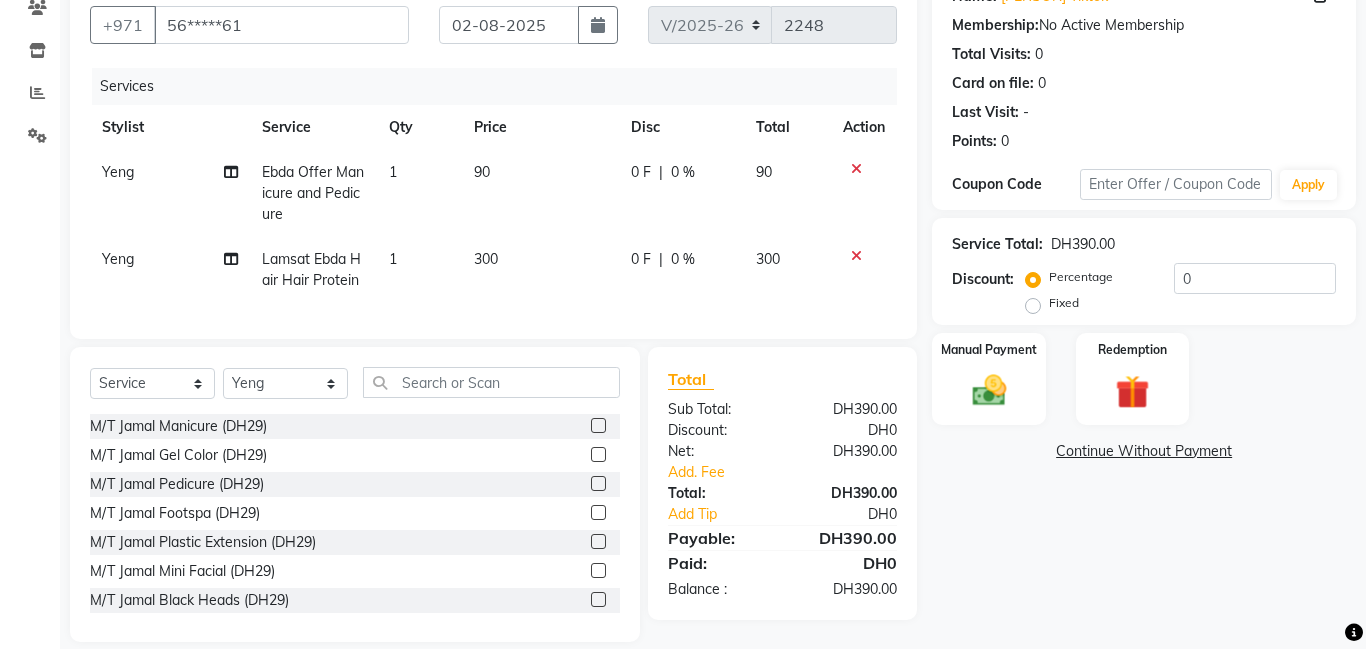 scroll, scrollTop: 203, scrollLeft: 0, axis: vertical 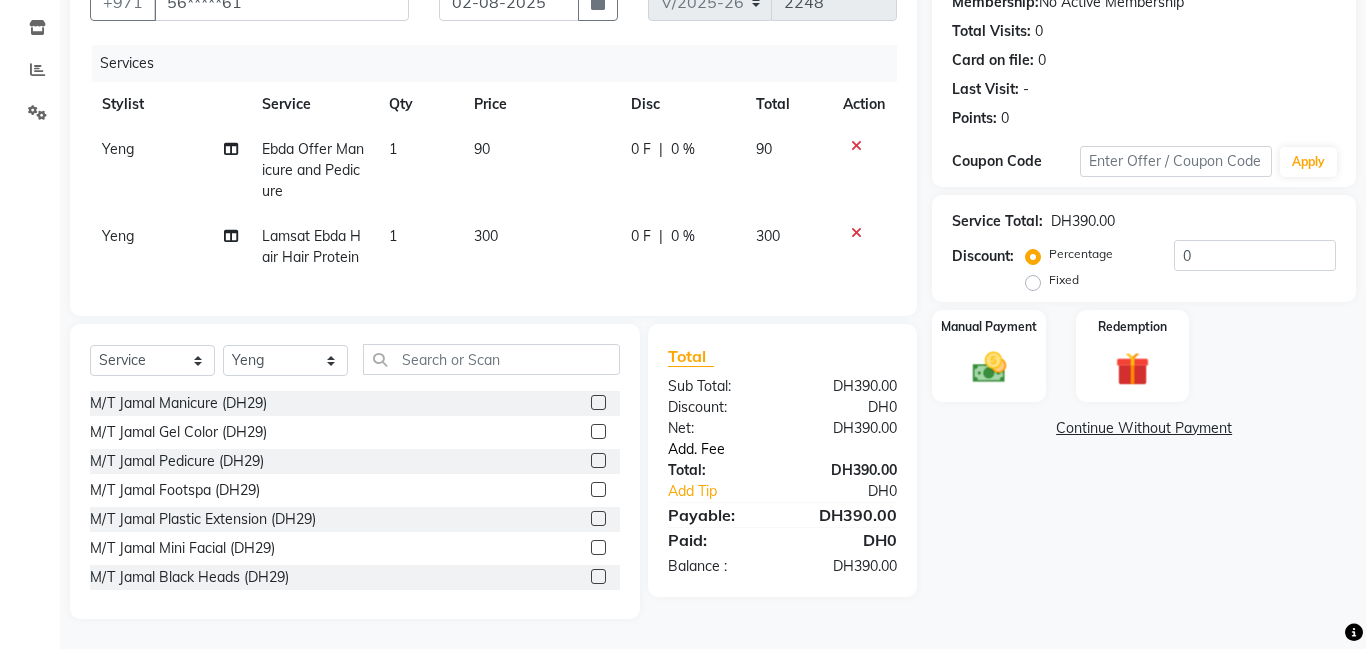 click on "Add. Fee" 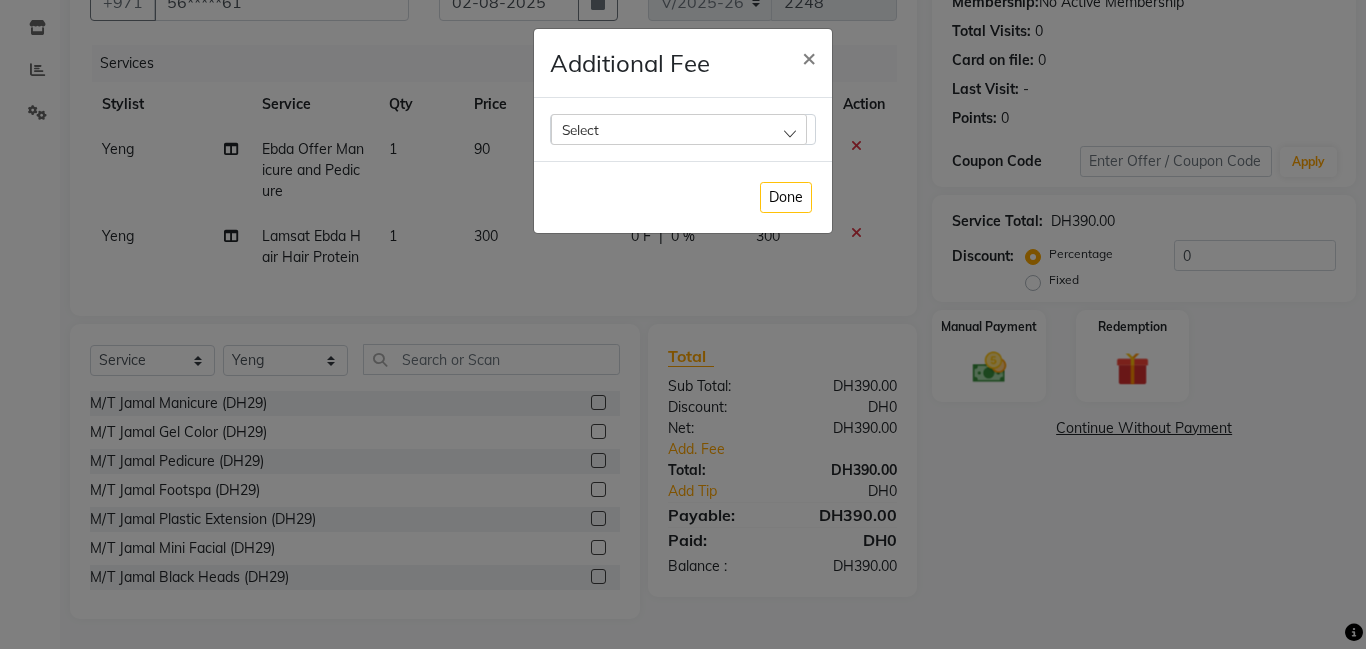 click on "Select" 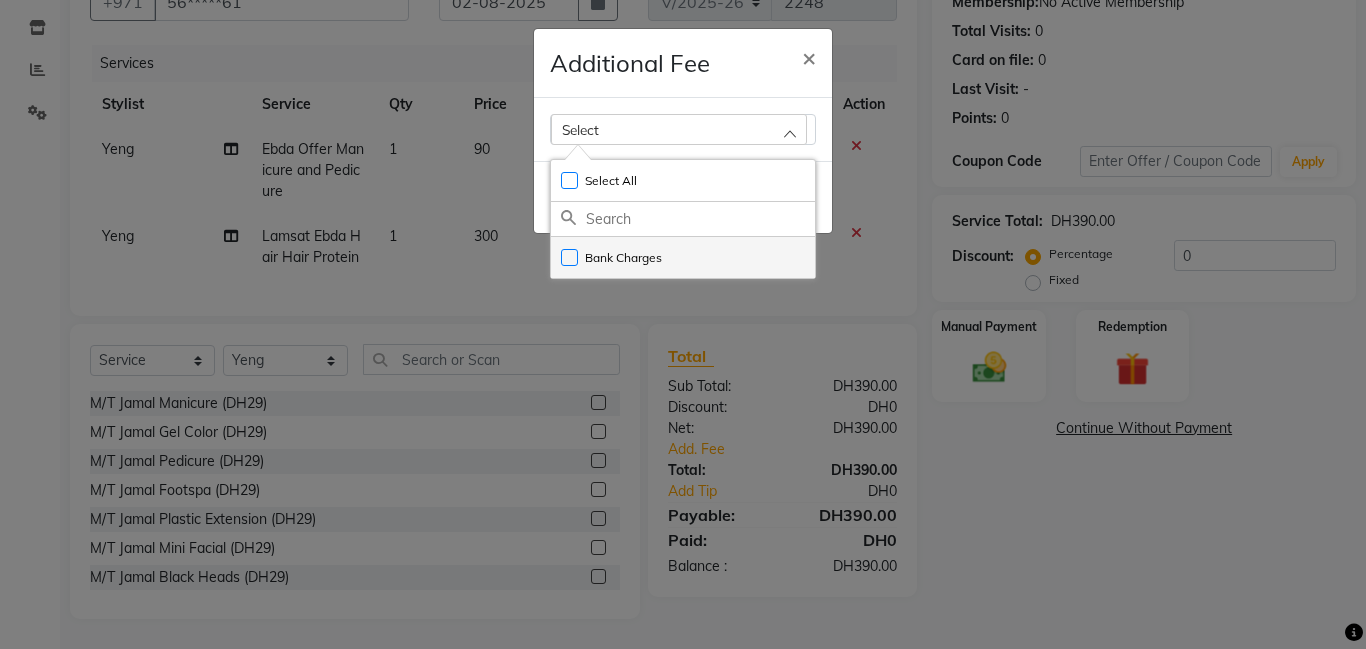 click on "Bank Charges" 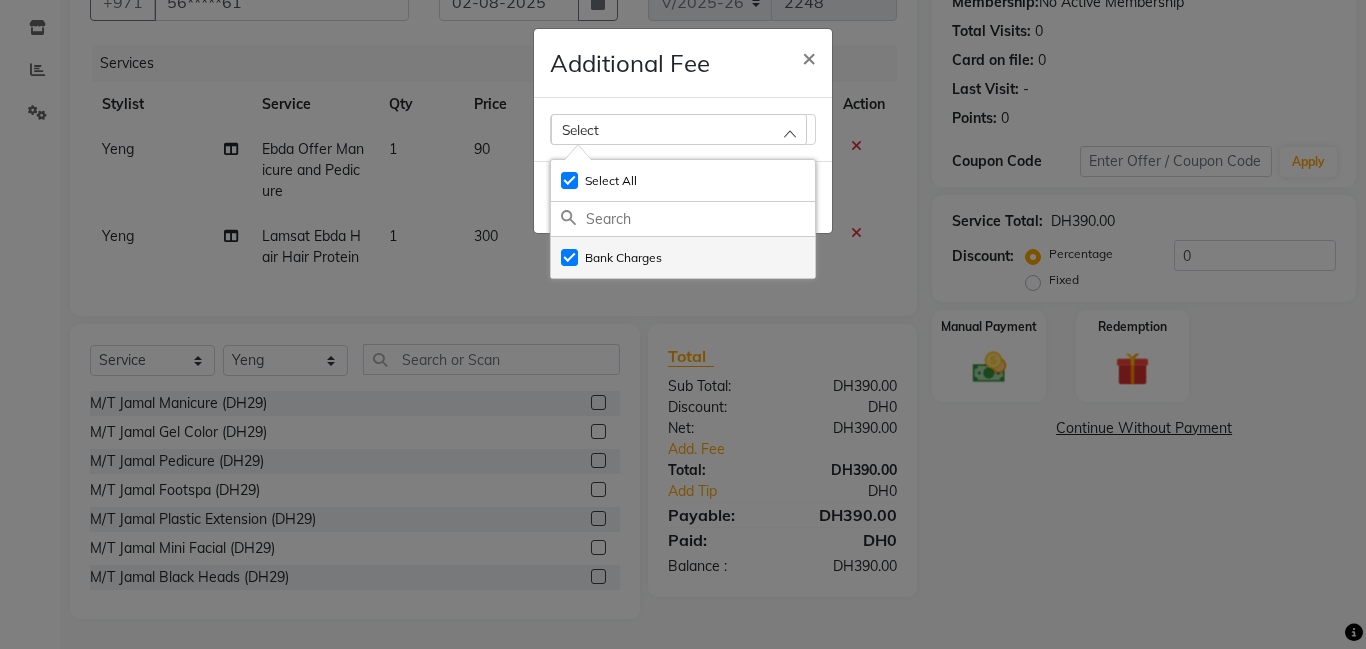 checkbox on "true" 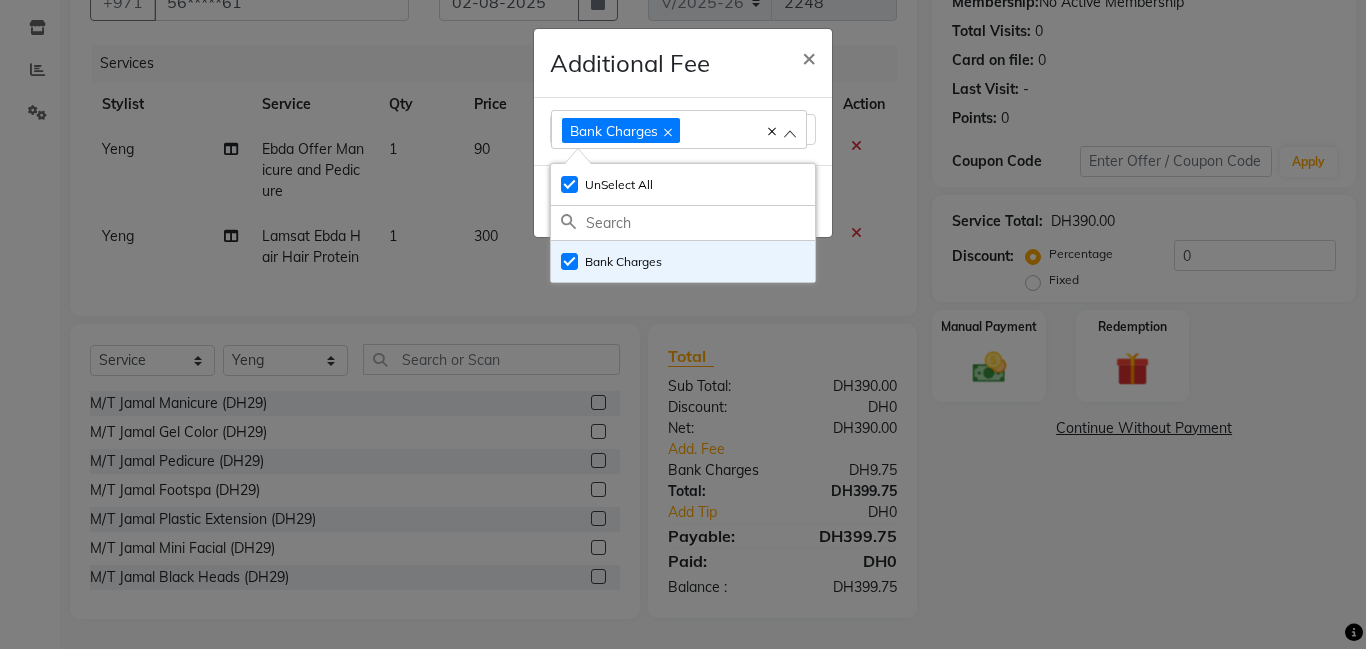 click on "Additional Fee × Bank Charges Select All UnSelect All Bank Charges  Done" 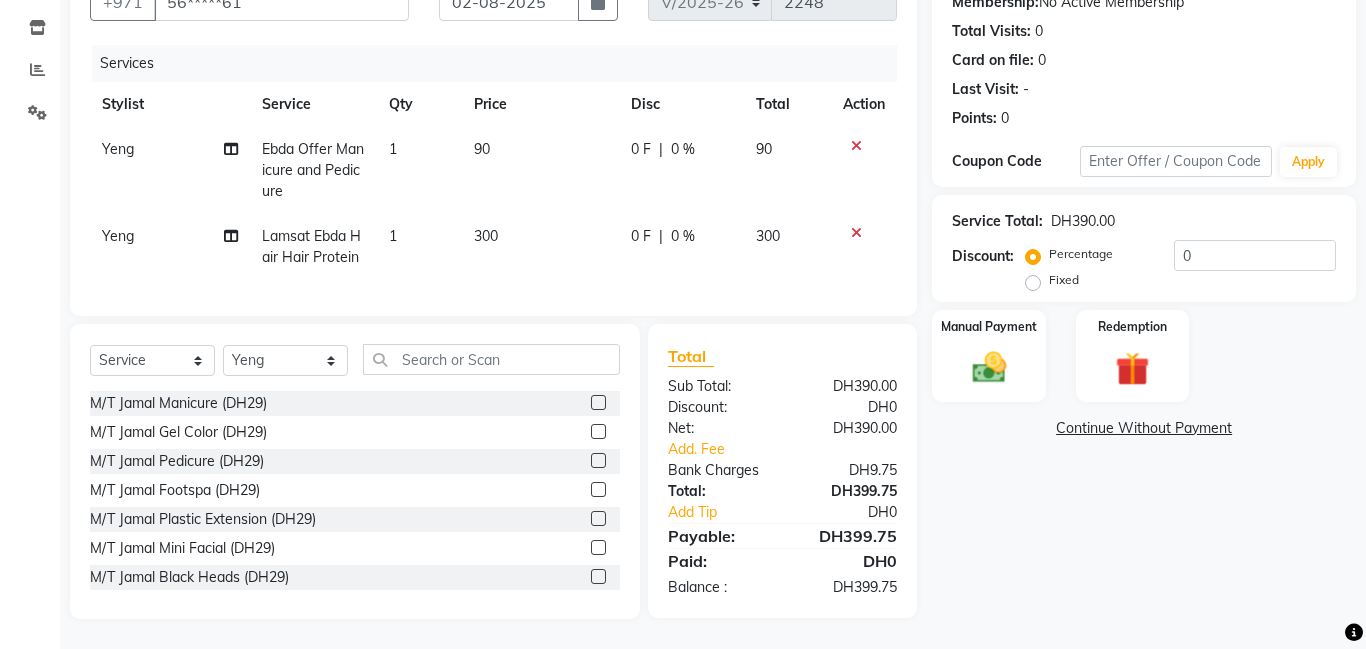 click on "90" 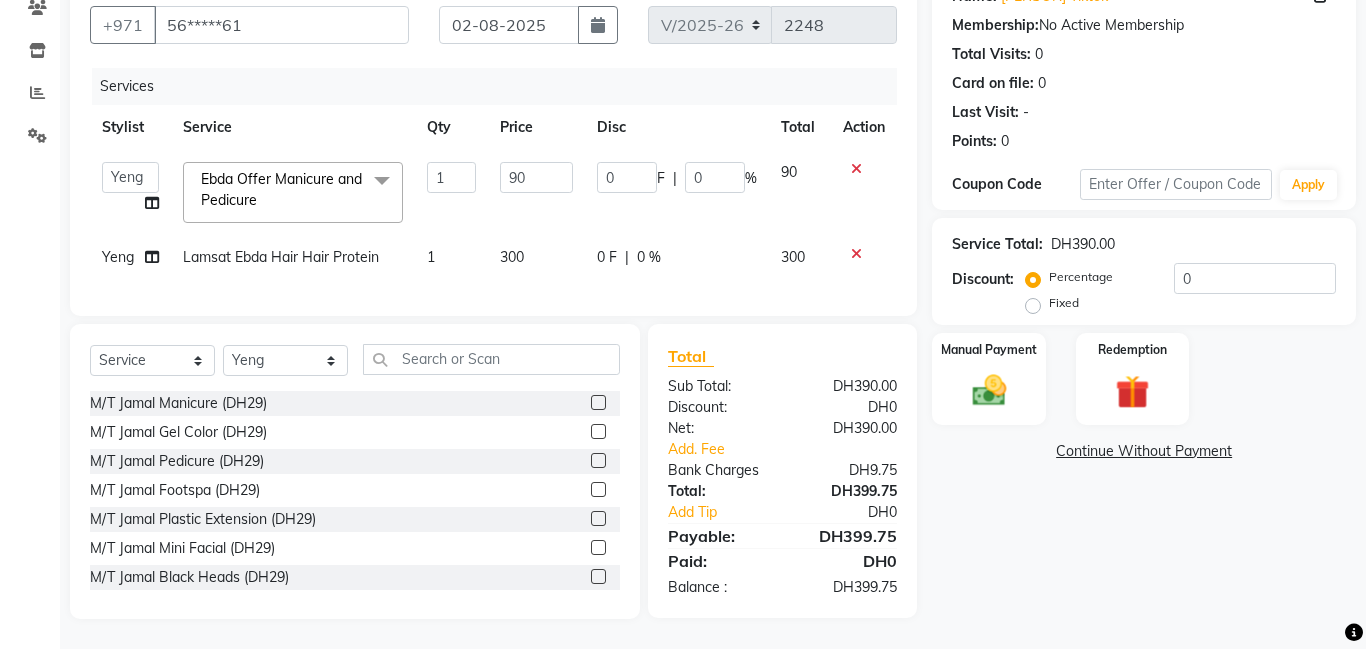 scroll, scrollTop: 180, scrollLeft: 0, axis: vertical 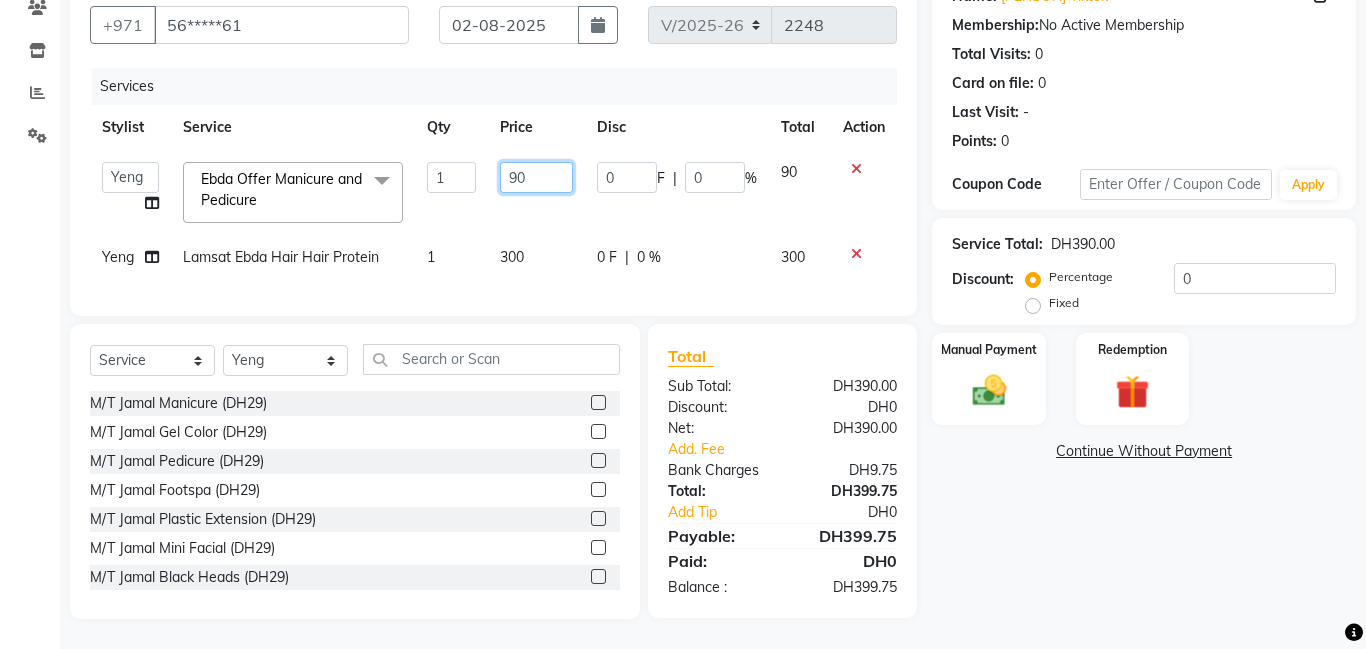 click on "90" 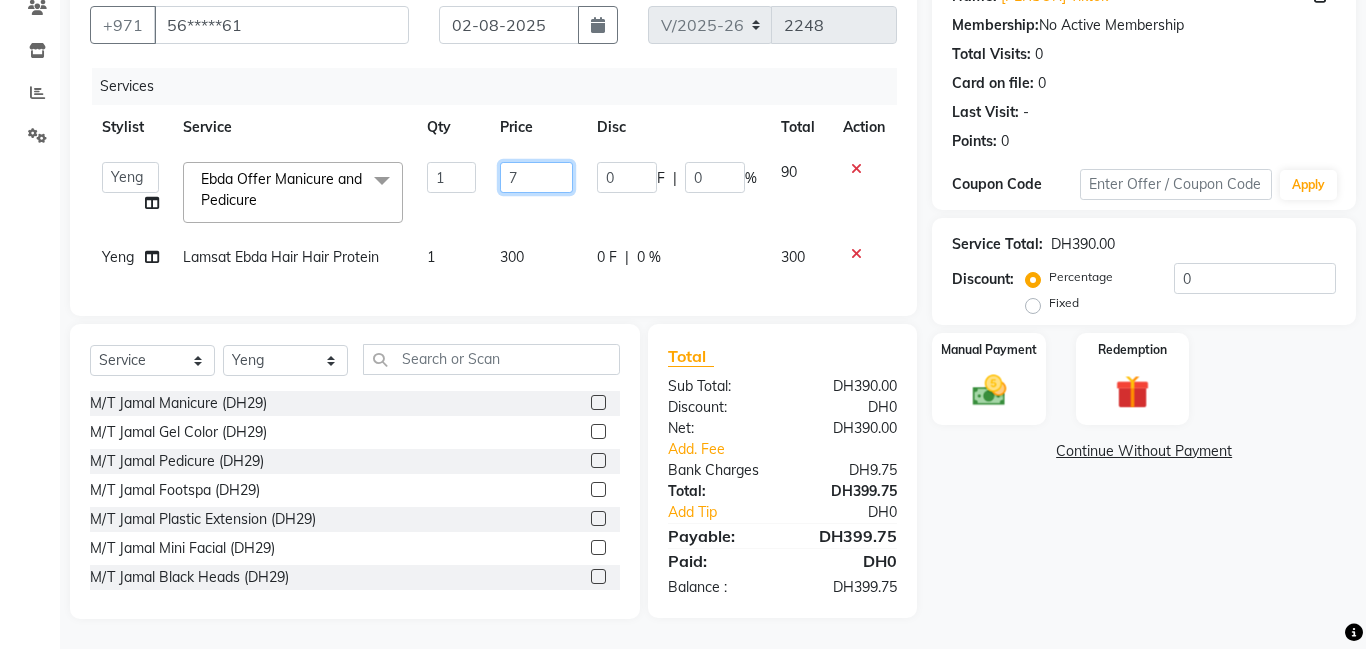 type on "70" 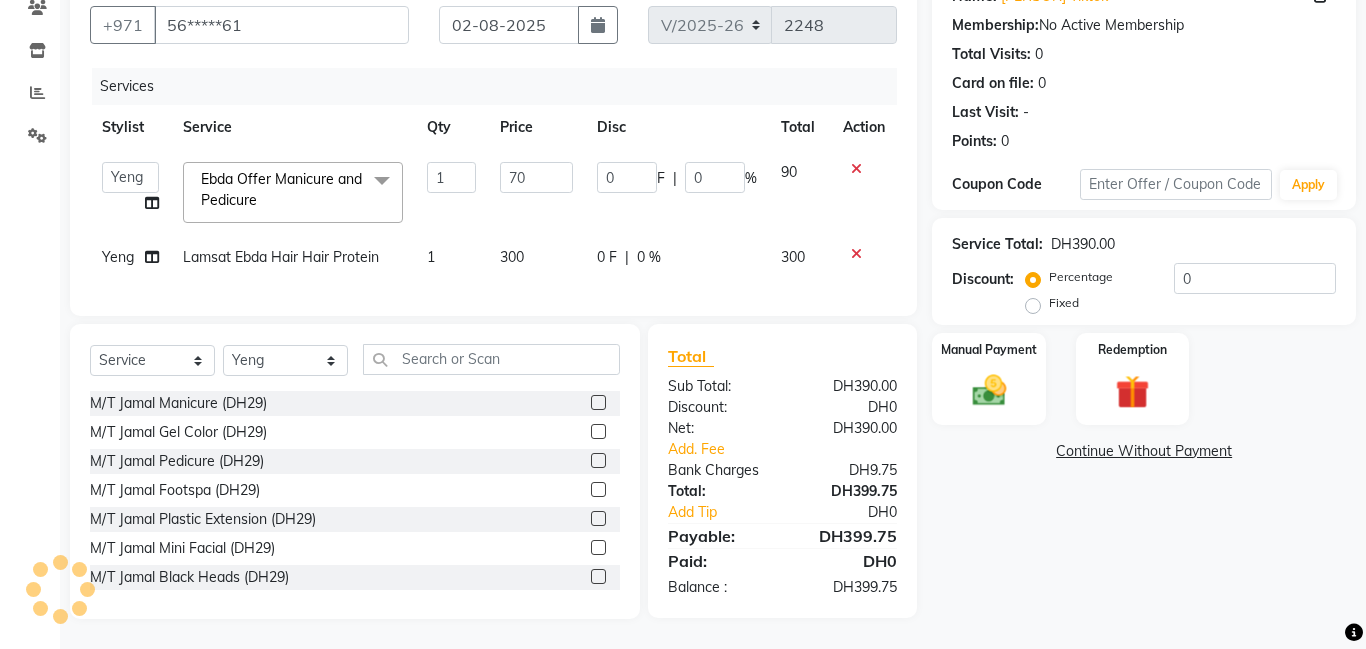click on "90" 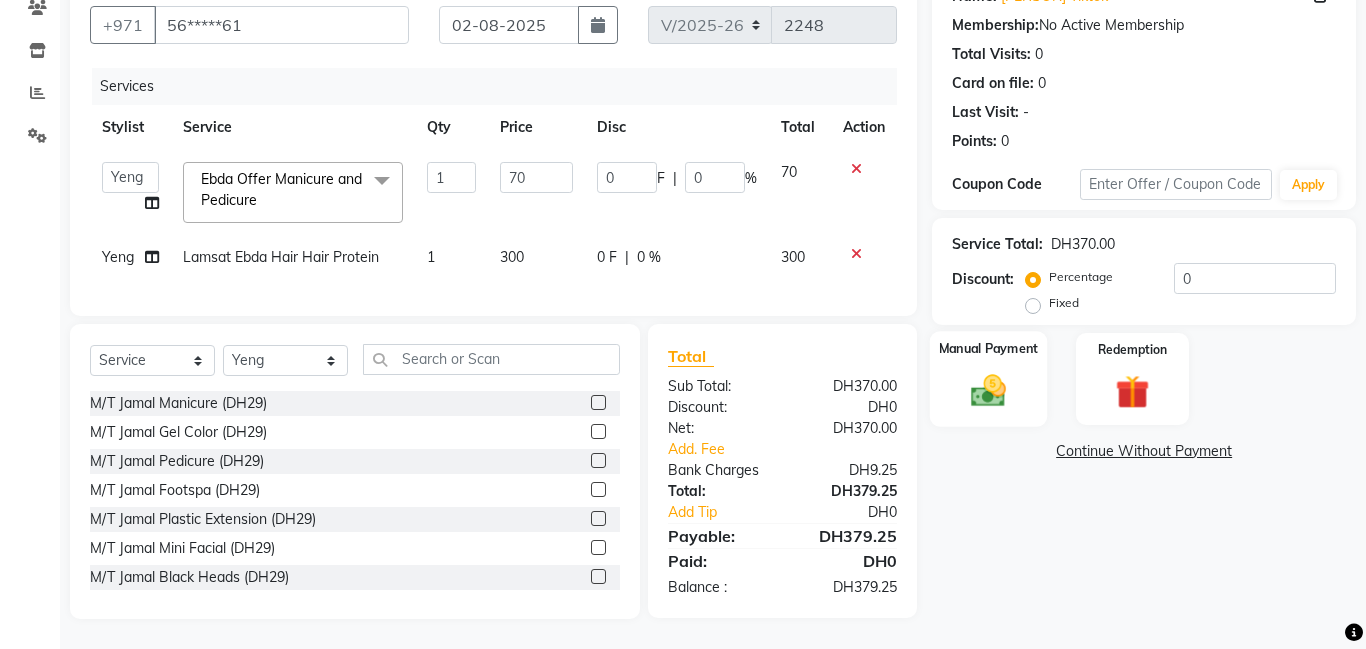 click on "Manual Payment" 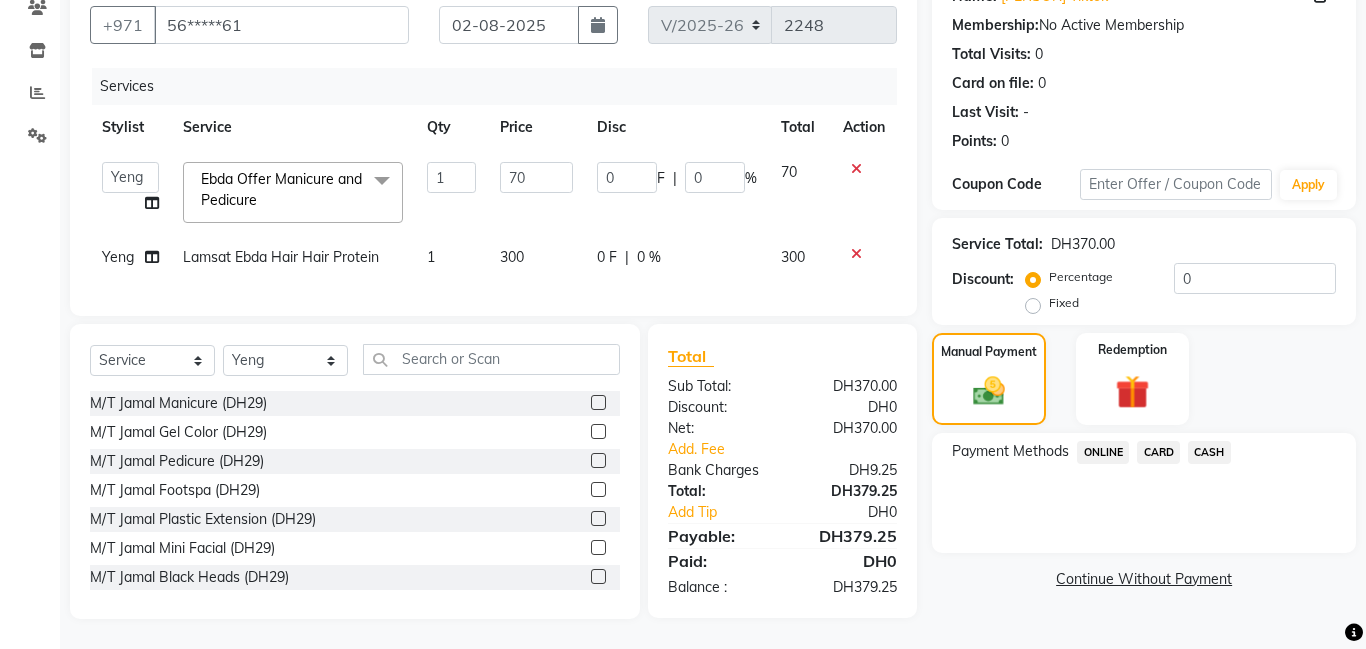 click 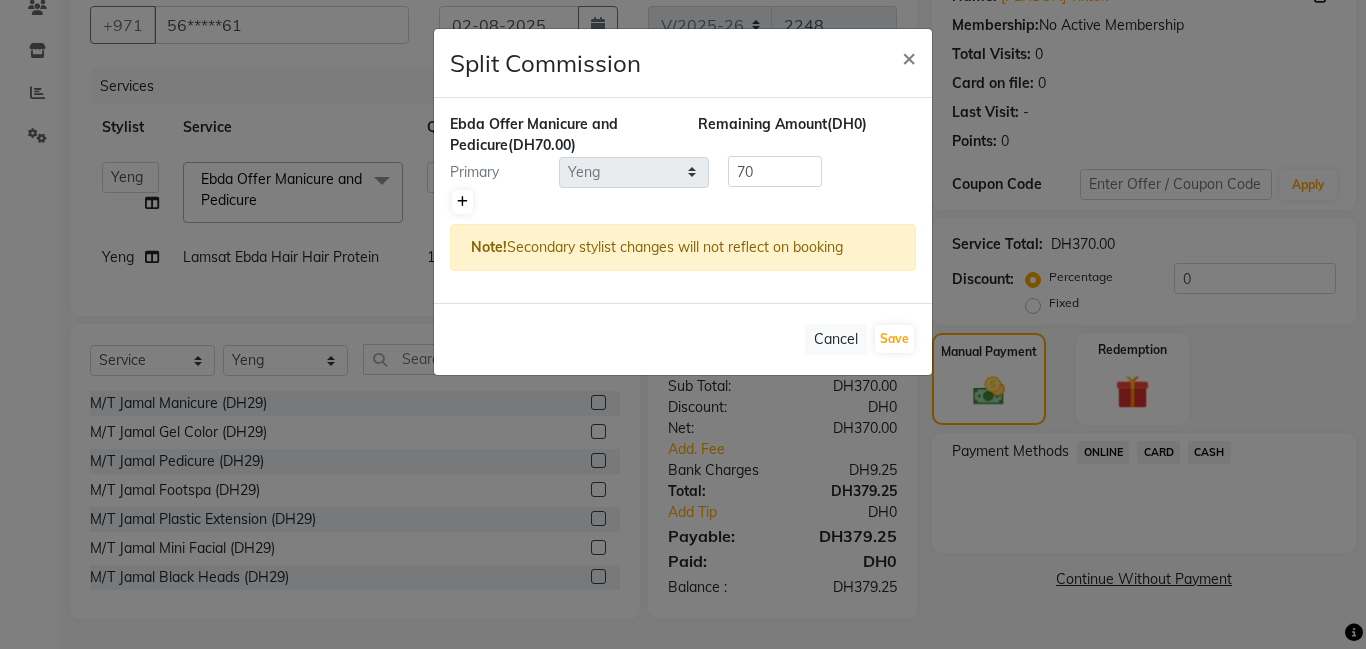 click 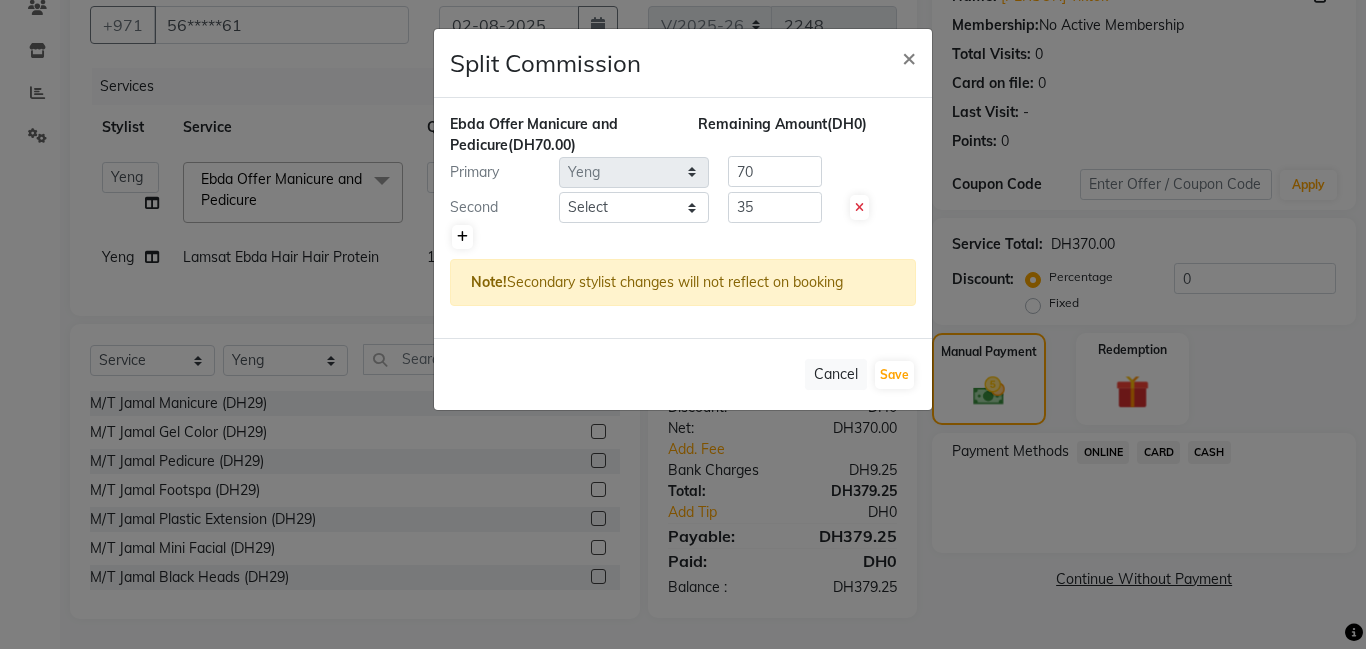 type on "35" 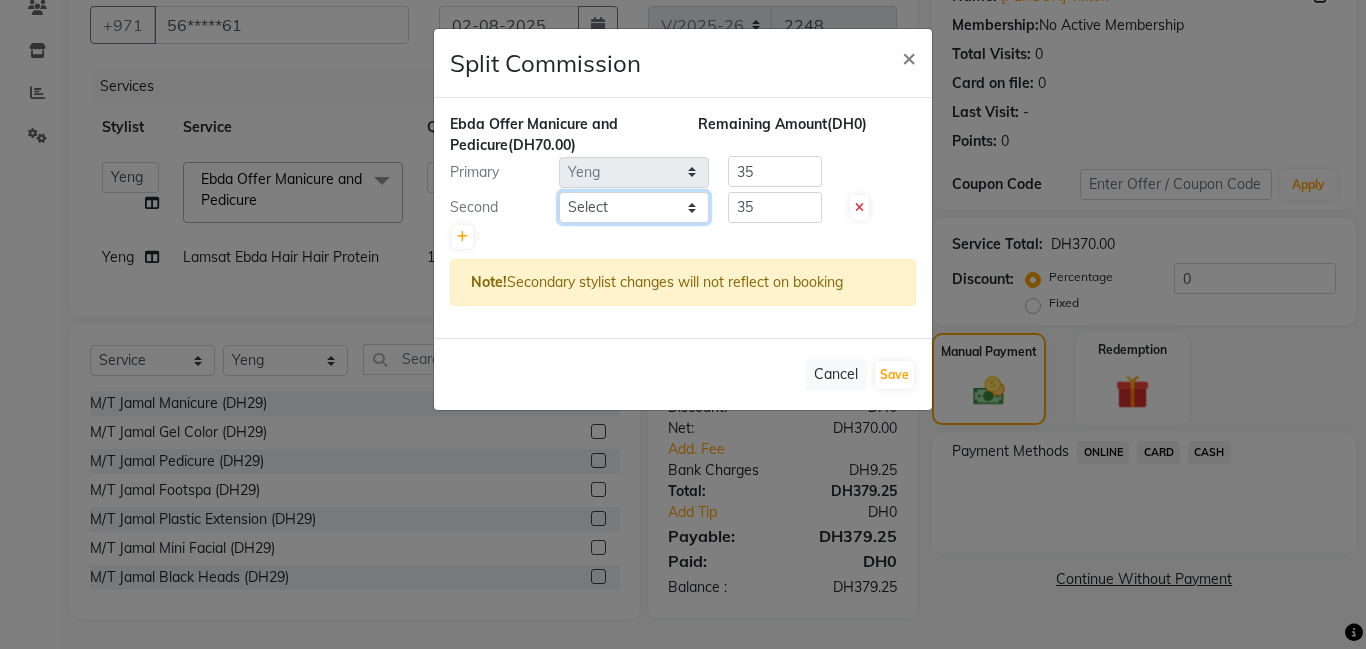 click on "Select  [PERSON]   [PERSON]   [PERSON]   [PERSON]   [PERSON]   [PERSON]   Lamsat Ebda   Lamsat Jamal   [PERSON]   [PERSON]   [PERSON]   [PERSON]   [PERSON]   [PERSON]   [PERSON]   Owner [PERSON]   [PERSON]   [PERSON]   [PERSON]   [PERSON]   [PERSON]" 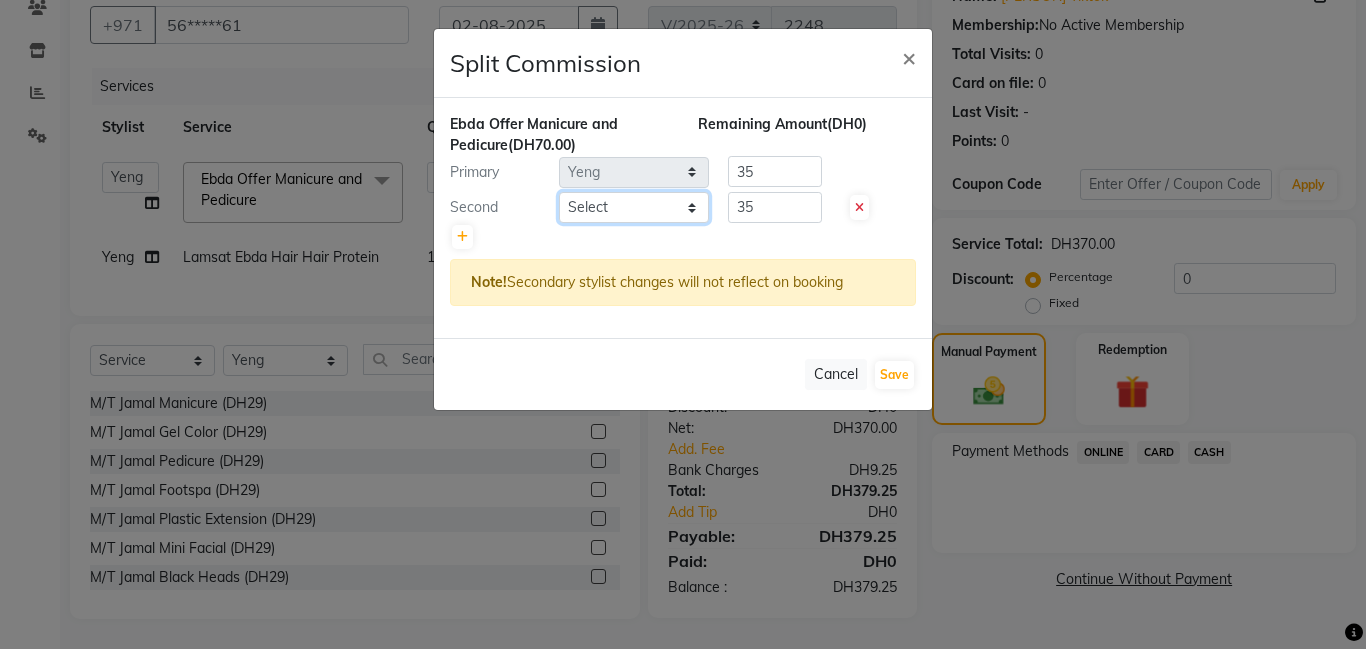 select on "79903" 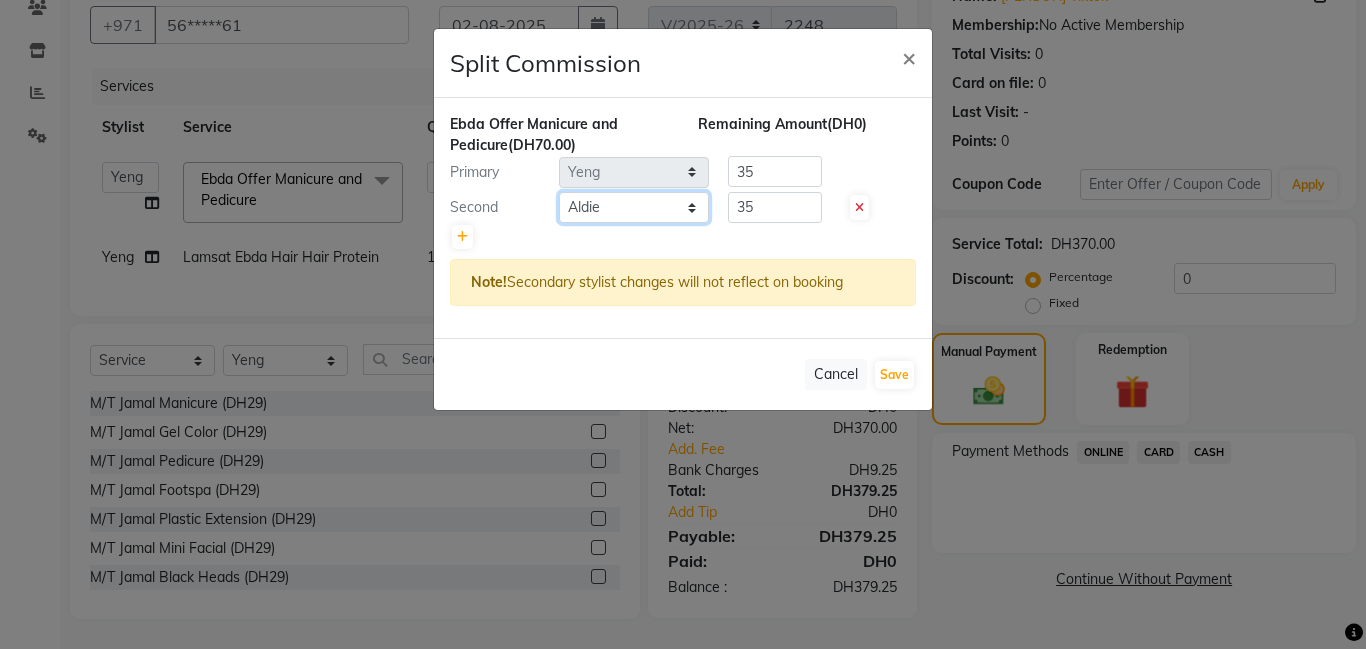 click on "Select  [PERSON]   [PERSON]   [PERSON]   [PERSON]   [PERSON]   [PERSON]   Lamsat Ebda   Lamsat Jamal   [PERSON]   [PERSON]   [PERSON]   [PERSON]   [PERSON]   [PERSON]   [PERSON]   Owner [PERSON]   [PERSON]   [PERSON]   [PERSON]   [PERSON]   [PERSON]" 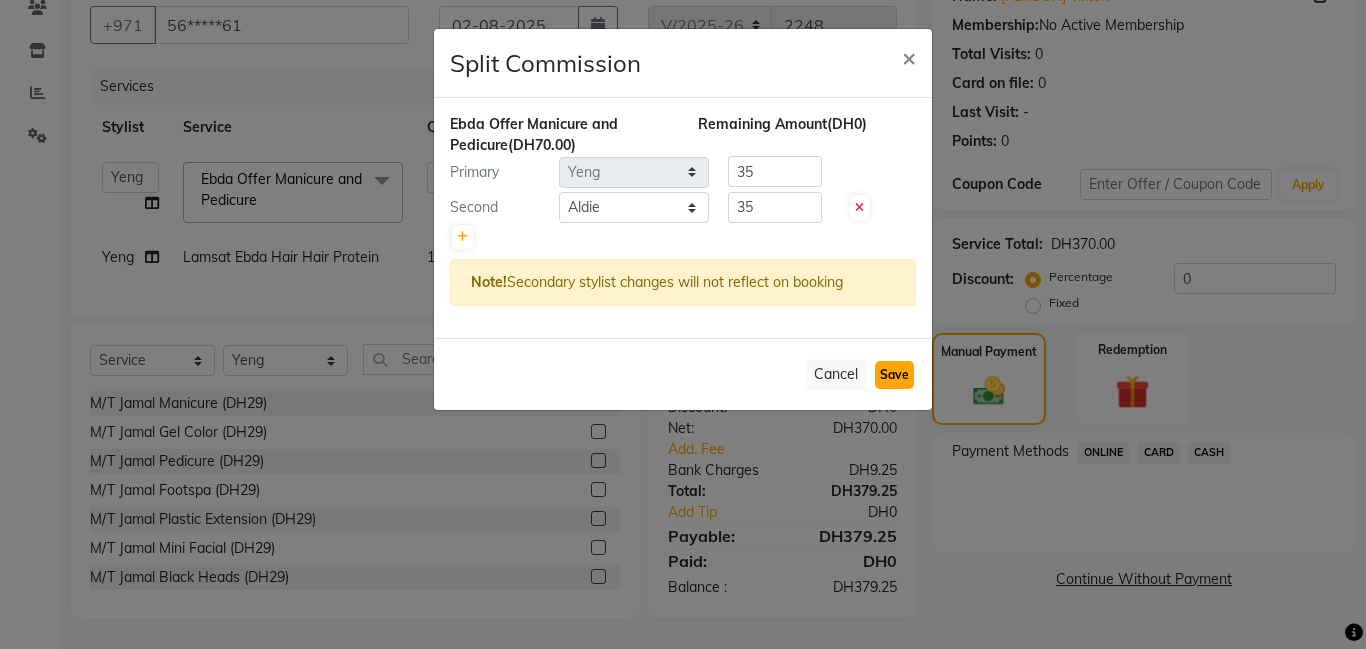 click on "Save" 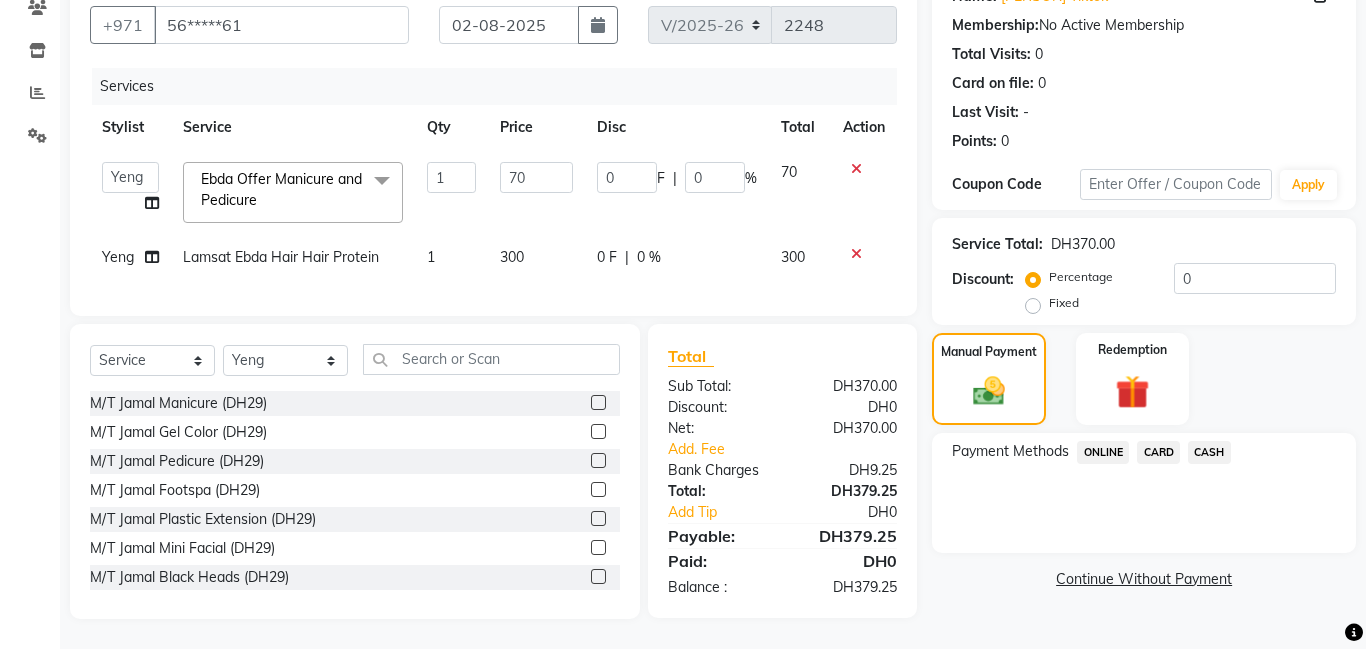 click on "CARD" 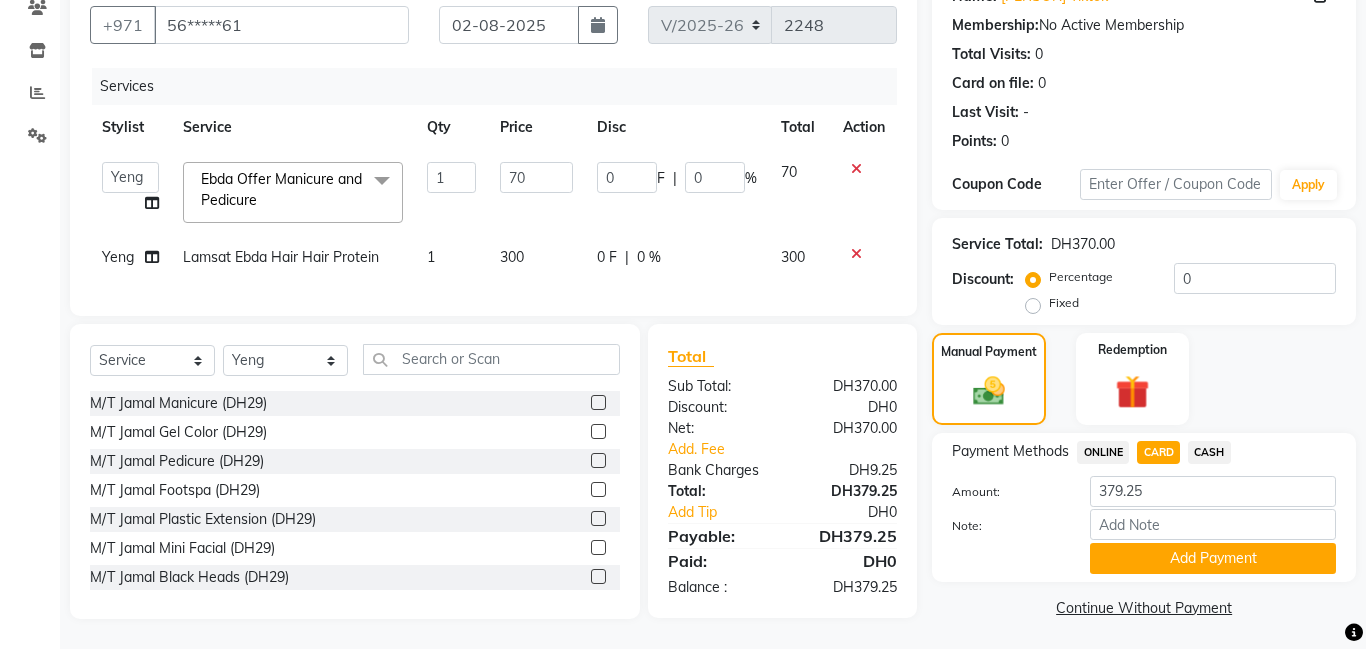 click on "Aldie   Aliya   Amna   Gennie   Joytie   Jude   Lamsat Ebda   Lamsat Jamal   Liezel   Maricar   Maychel   Michelle   Nads   Neha   Nhor   Owner Aliya   Priya   Rods   Sana   Sehr Alya   Yeng" 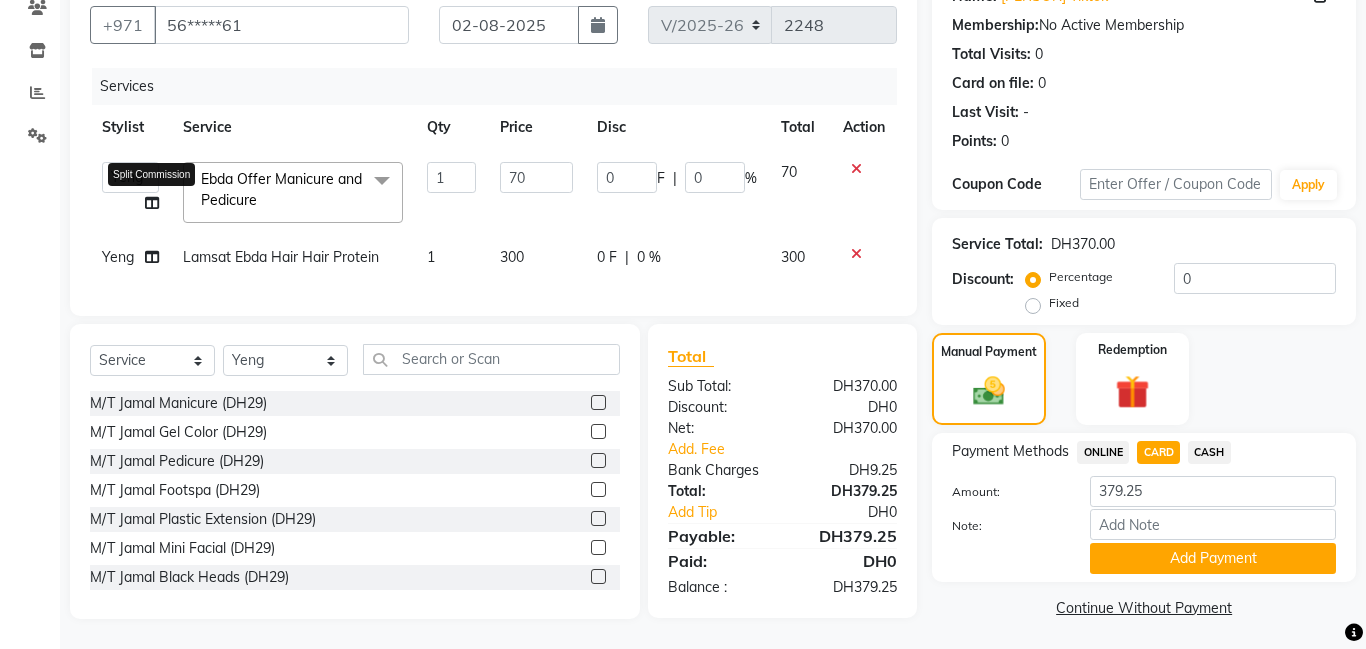 click 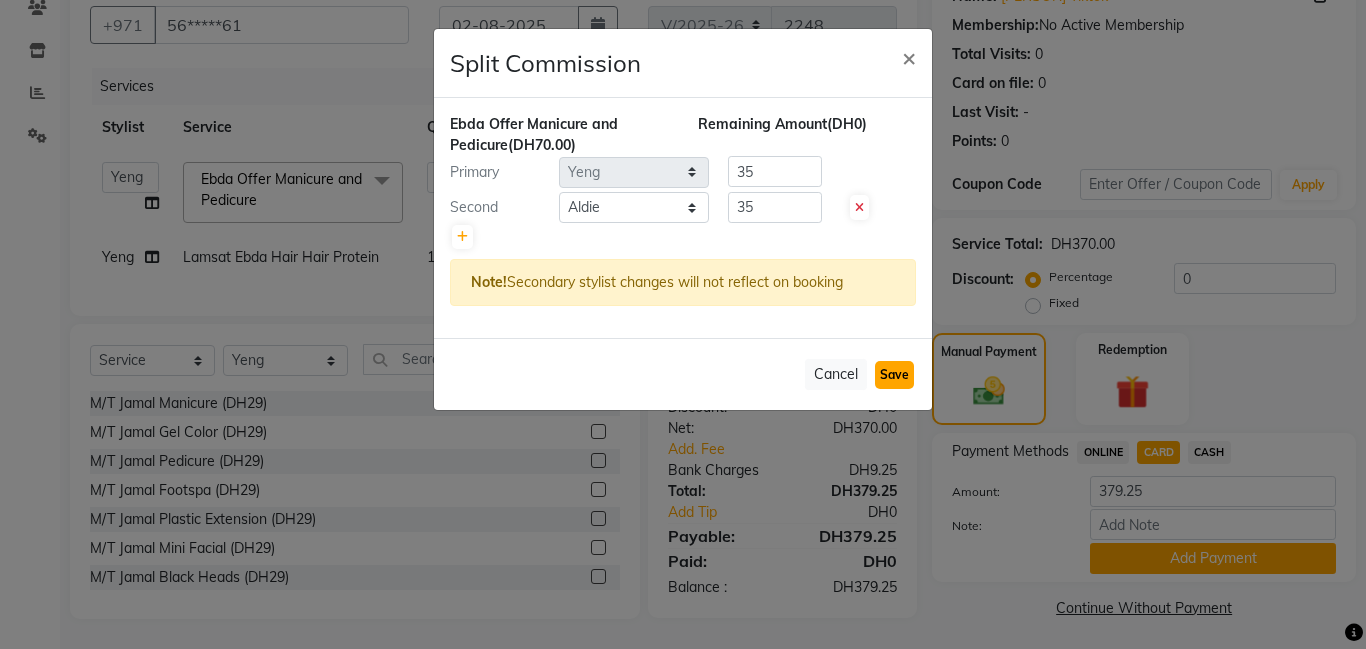 click on "Save" 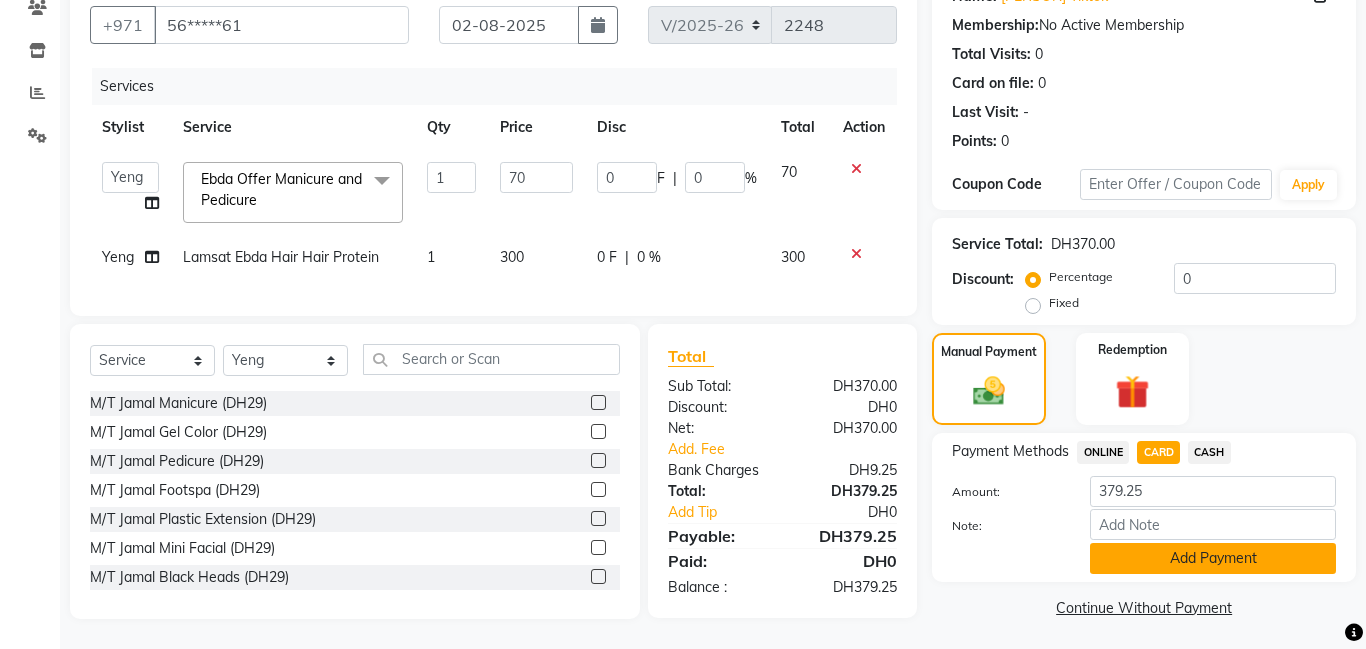 click on "Add Payment" 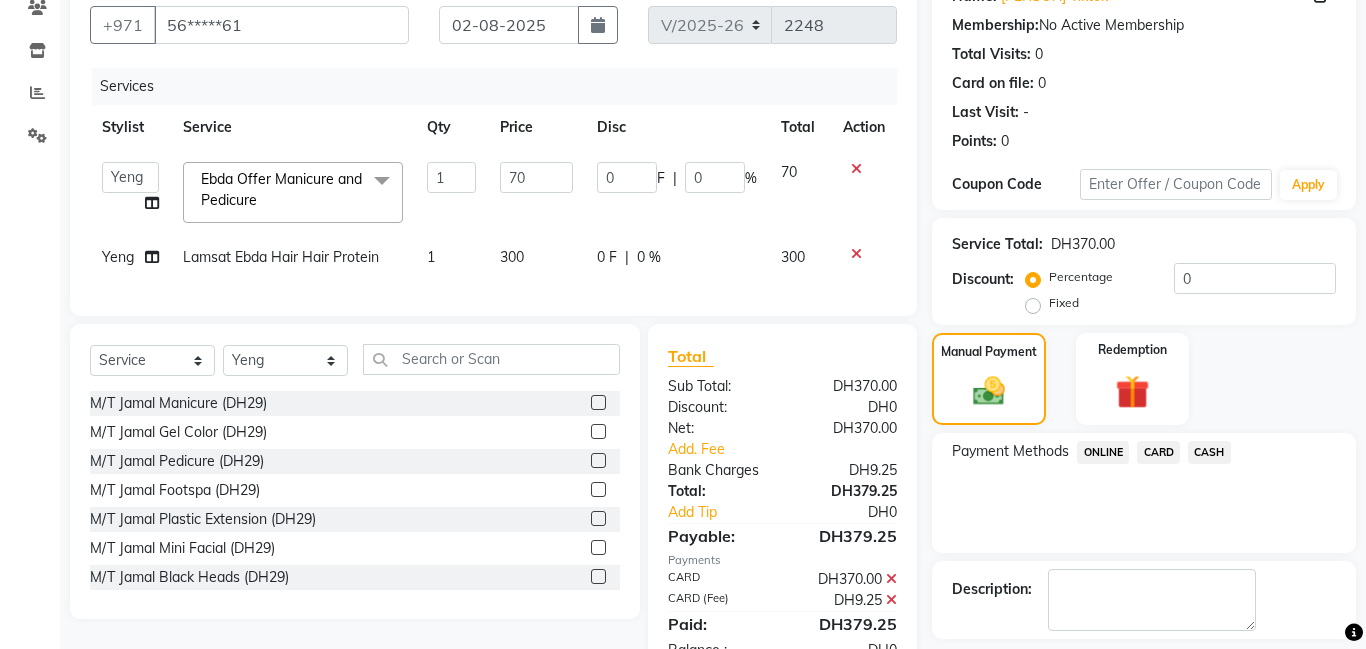 scroll, scrollTop: 268, scrollLeft: 0, axis: vertical 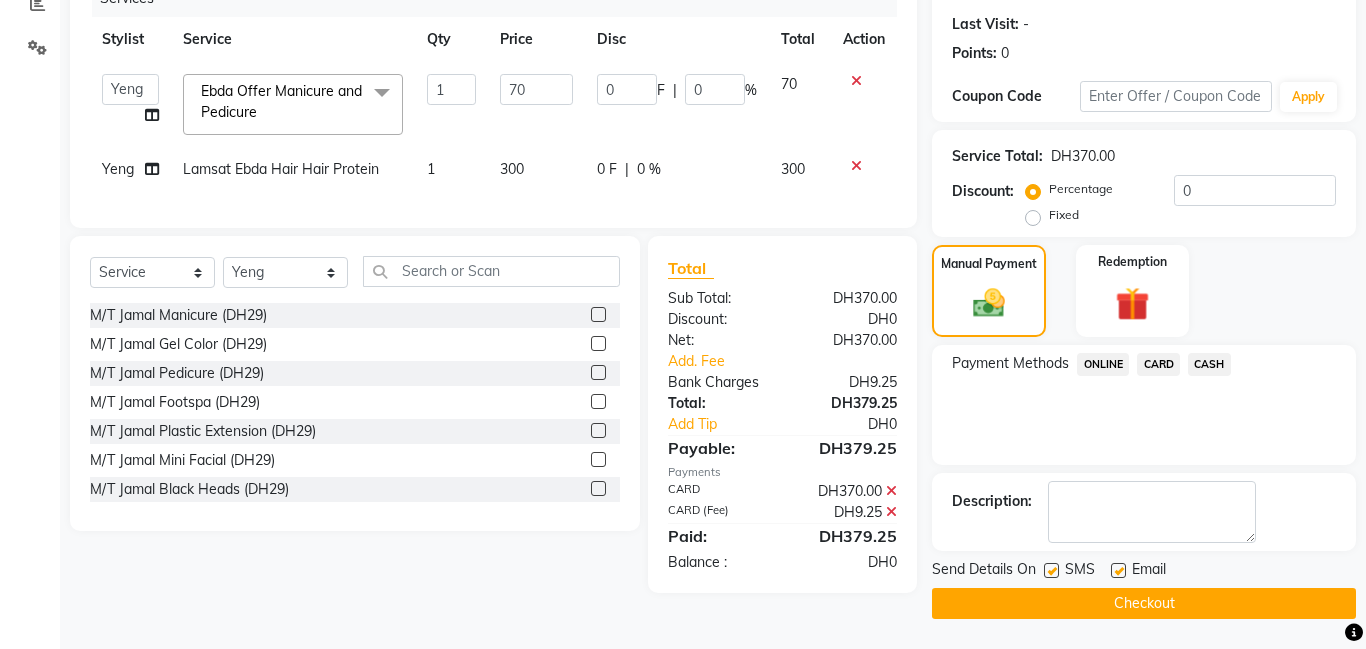 click on "Checkout" 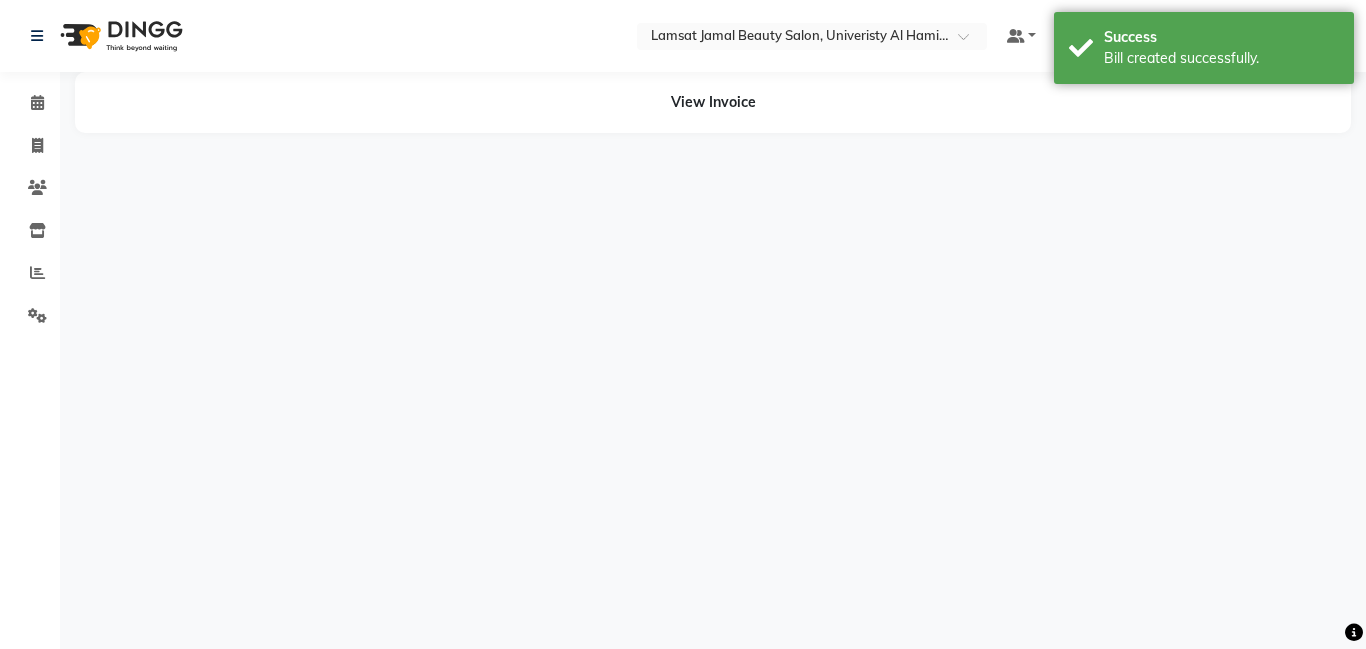 scroll, scrollTop: 0, scrollLeft: 0, axis: both 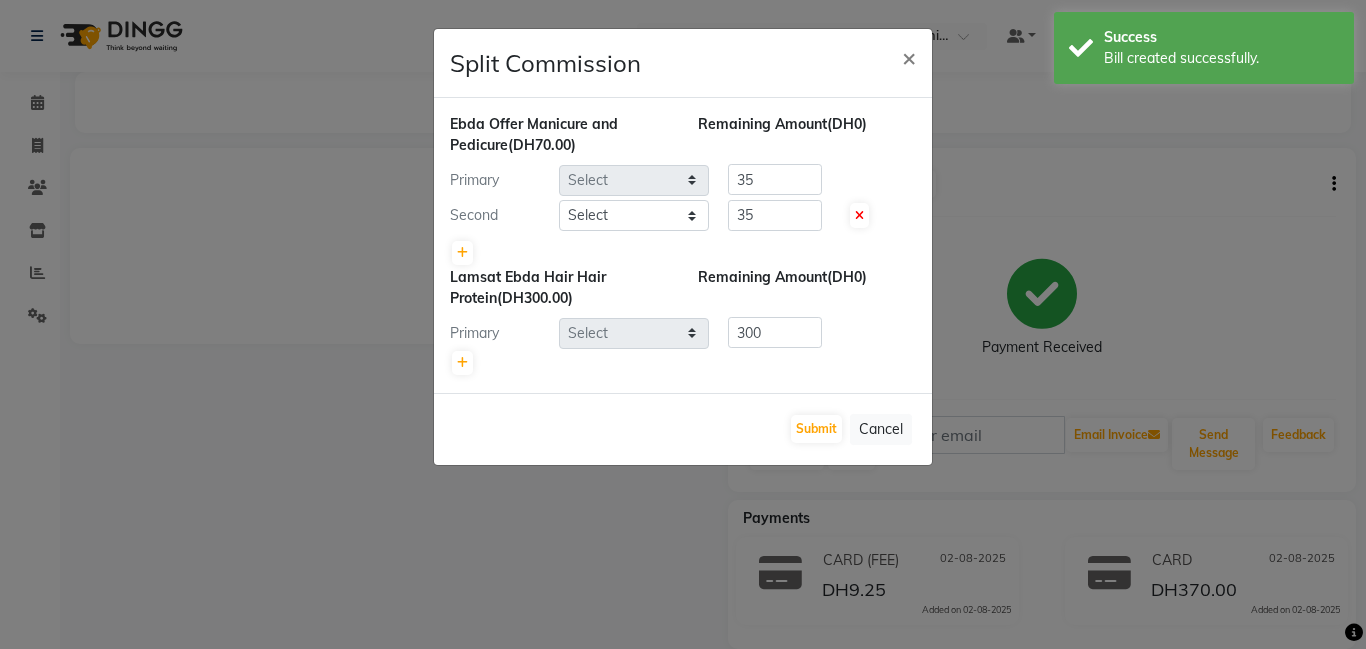 select on "79900" 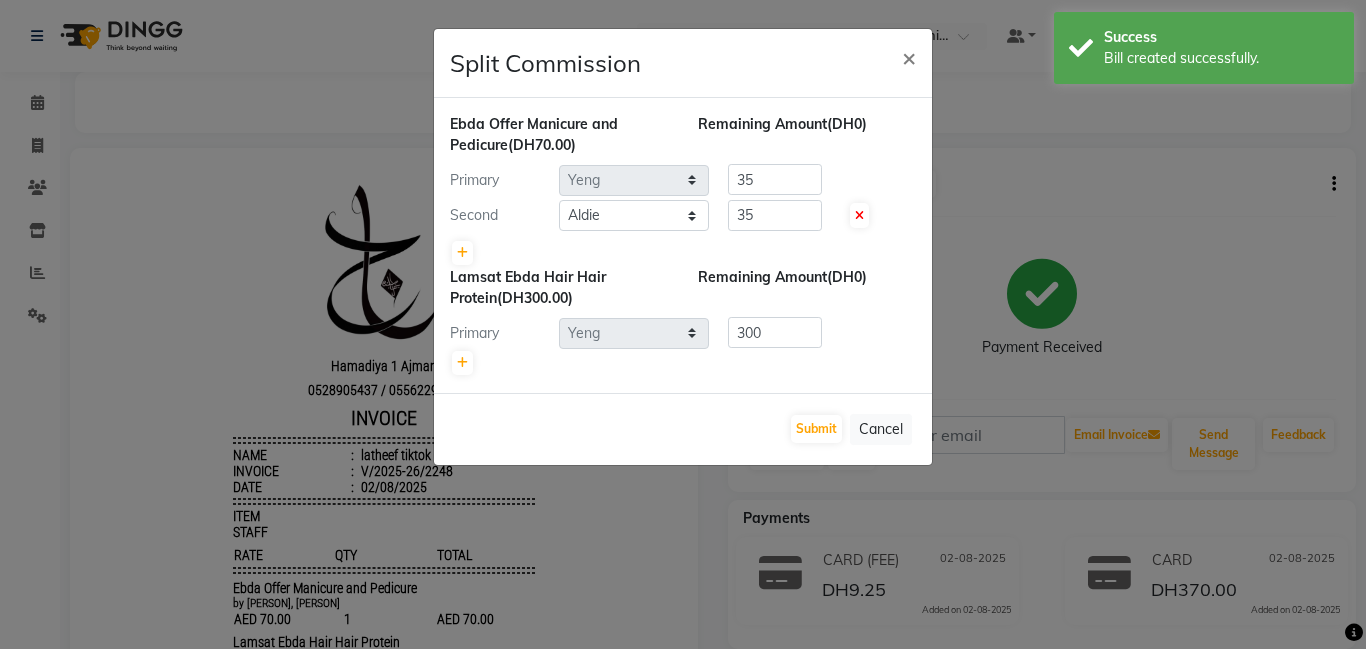 scroll, scrollTop: 0, scrollLeft: 0, axis: both 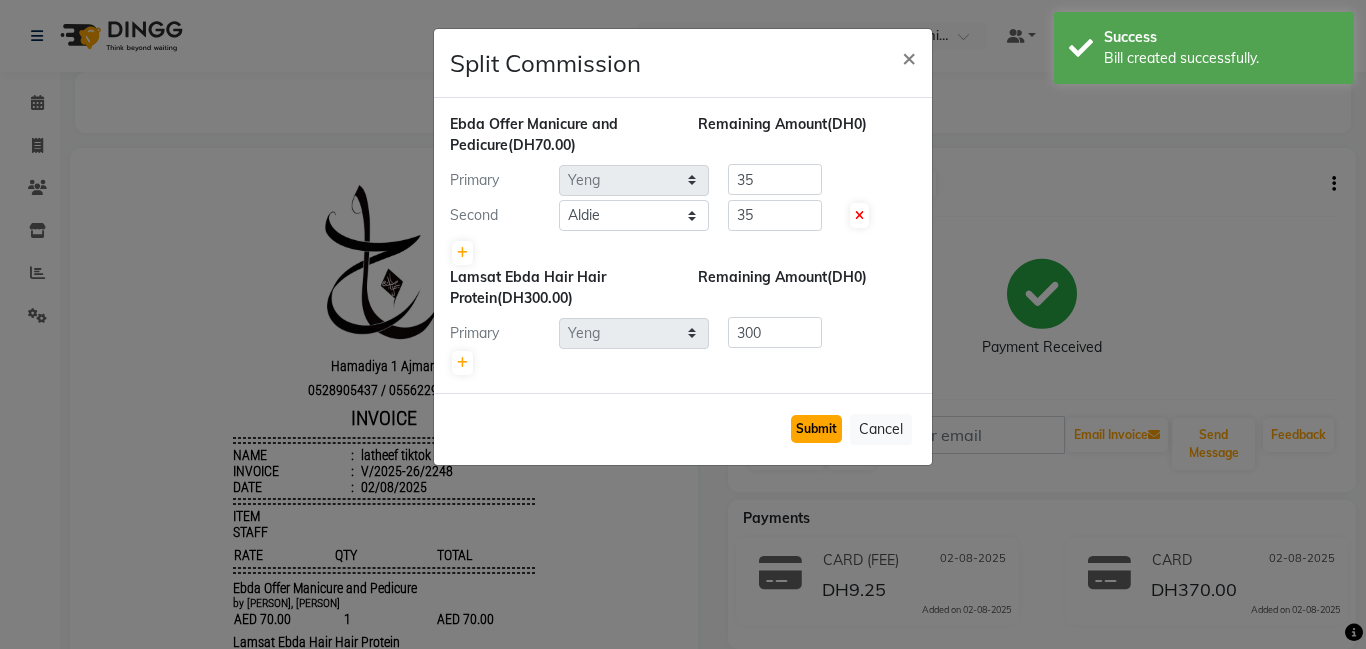 click on "Submit" 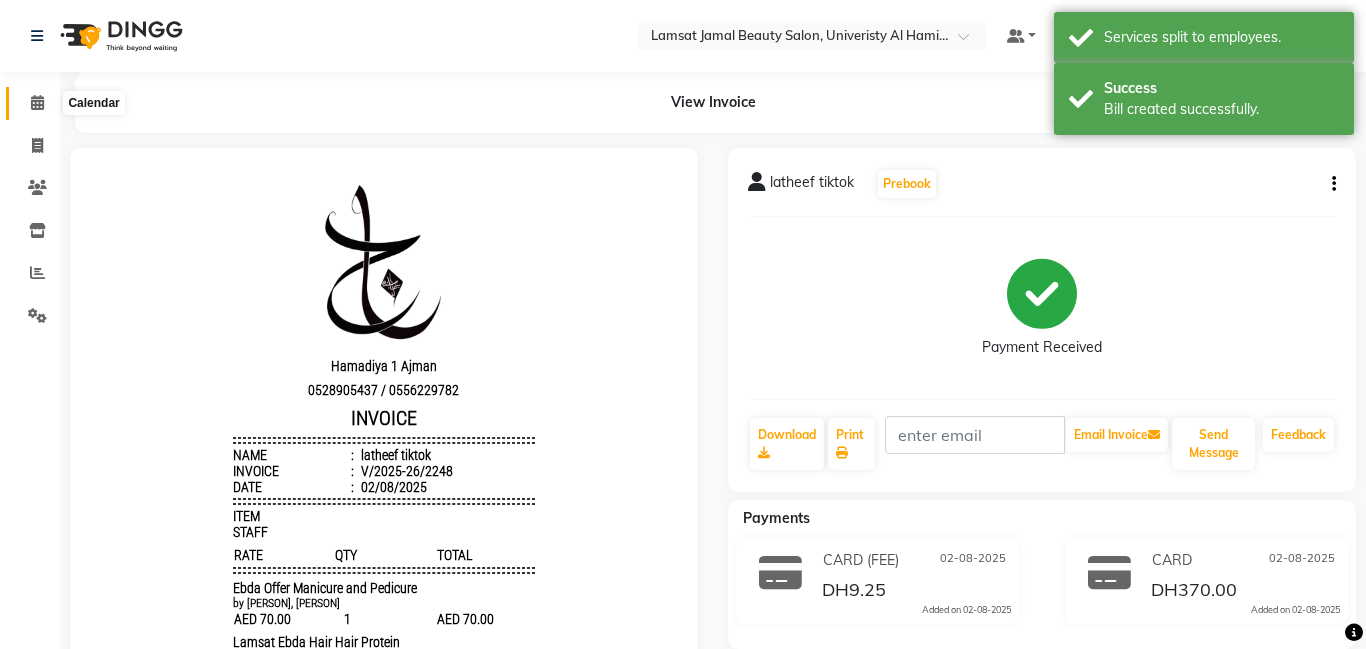 click 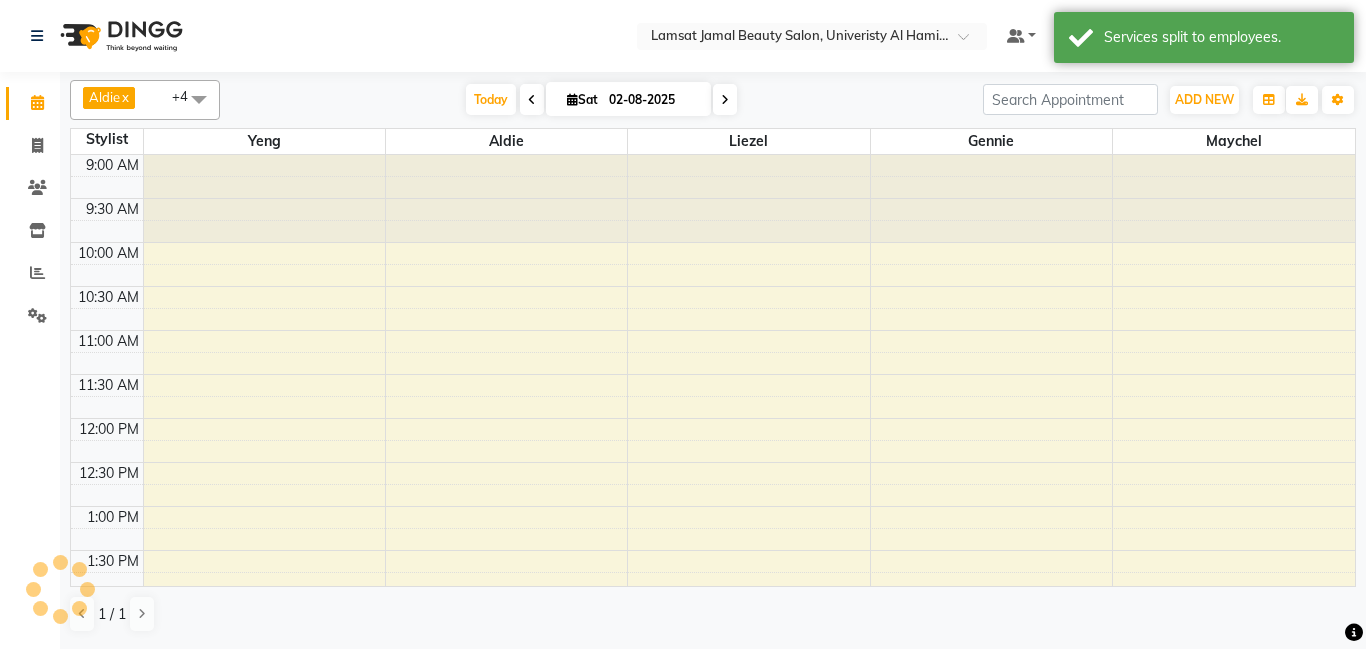 scroll, scrollTop: 0, scrollLeft: 0, axis: both 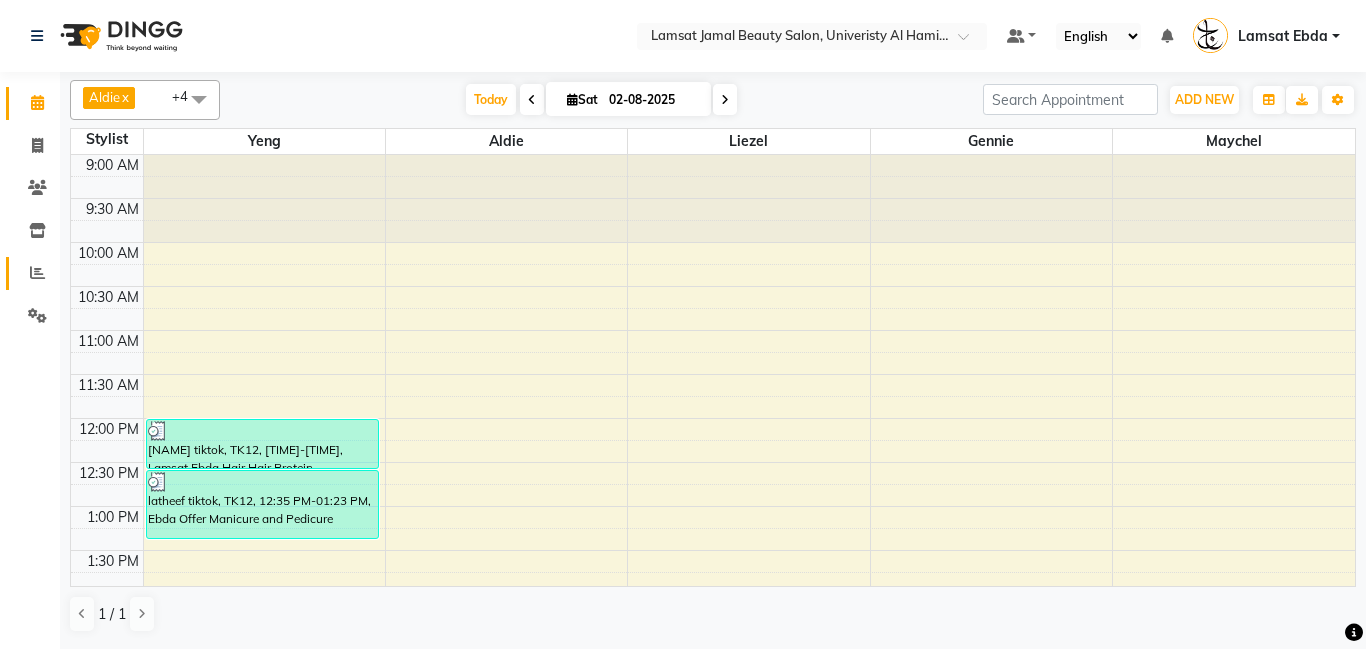click 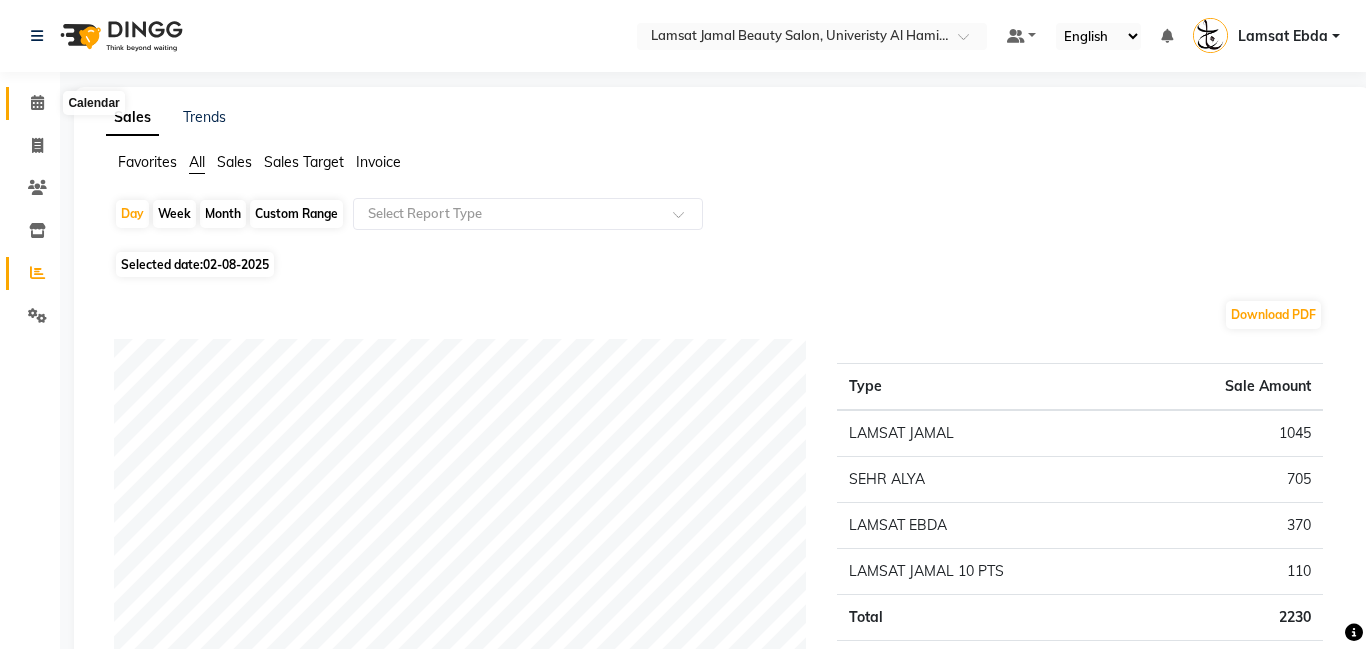 click 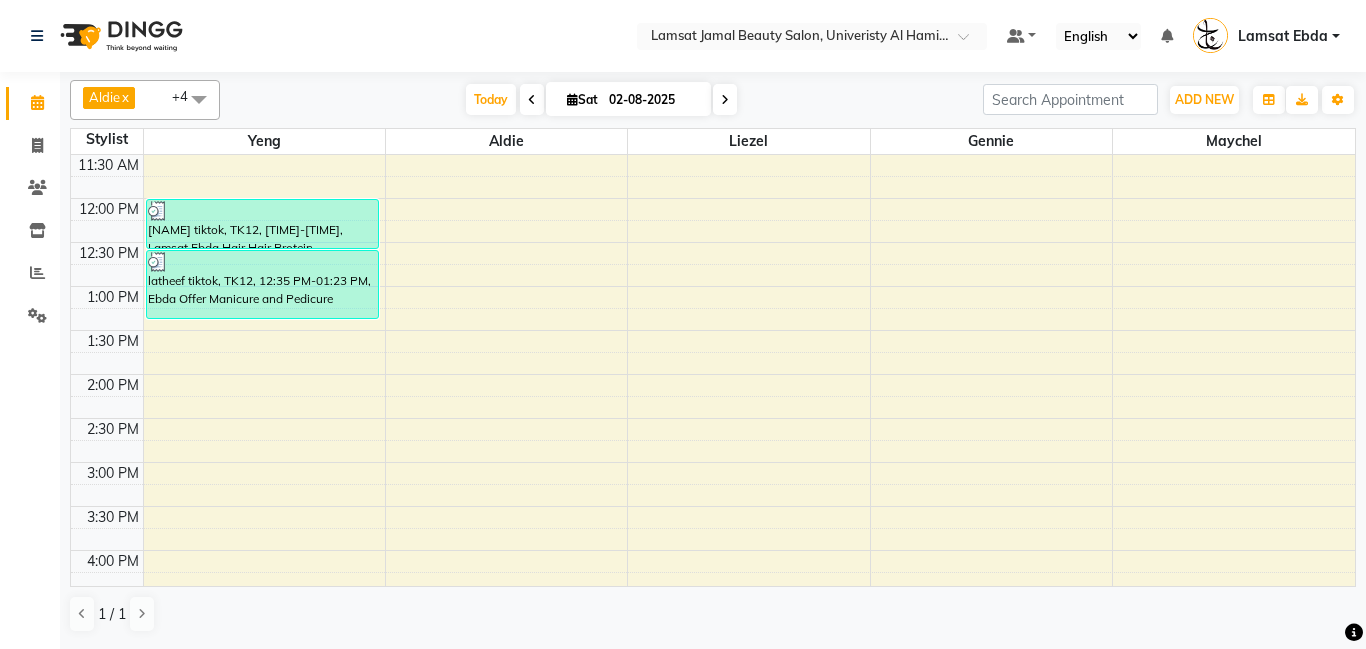 scroll, scrollTop: 224, scrollLeft: 0, axis: vertical 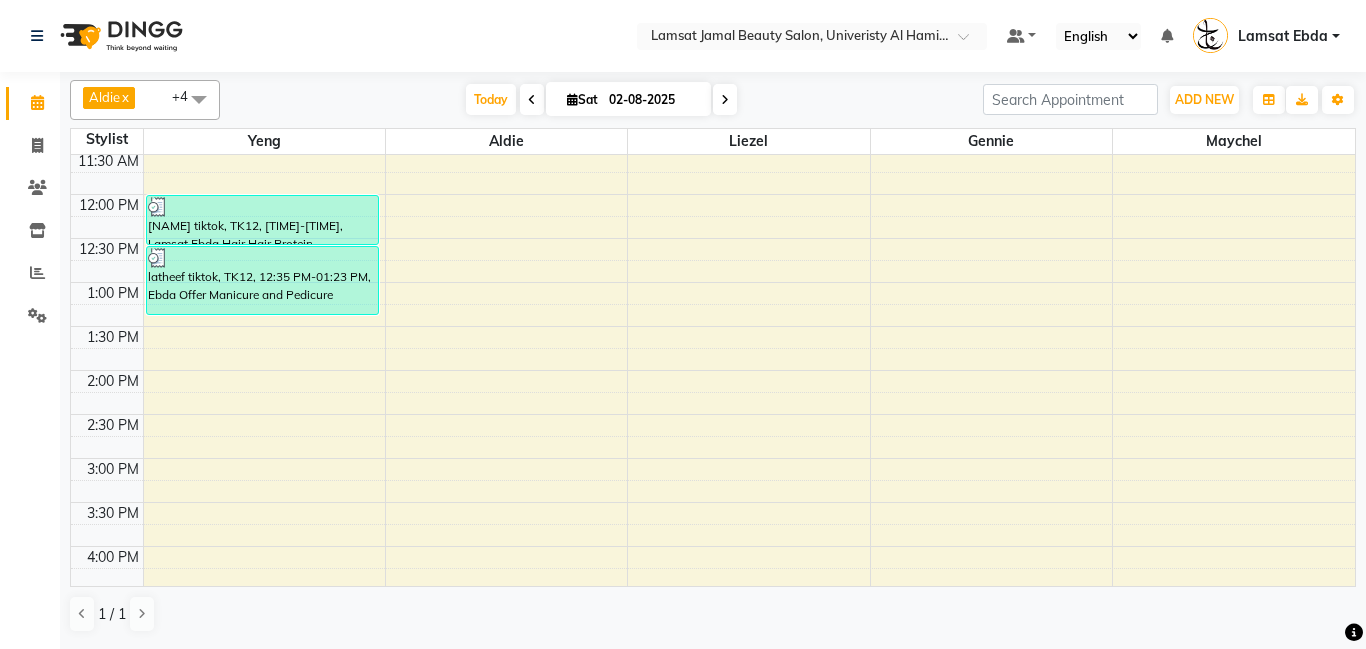 click on "latheef tiktok, TK12, 12:00 PM-12:35 PM, Lamsat Ebda Hair Hair Protein     latheef tiktok, TK12, 12:35 PM-01:23 PM, Ebda Offer Manicure and Pedicure             FAISAL(tiktok), TK04, 05:15 PM-06:03 PM, Ebda Offer Manicure and Pedicure" at bounding box center (713, 590) 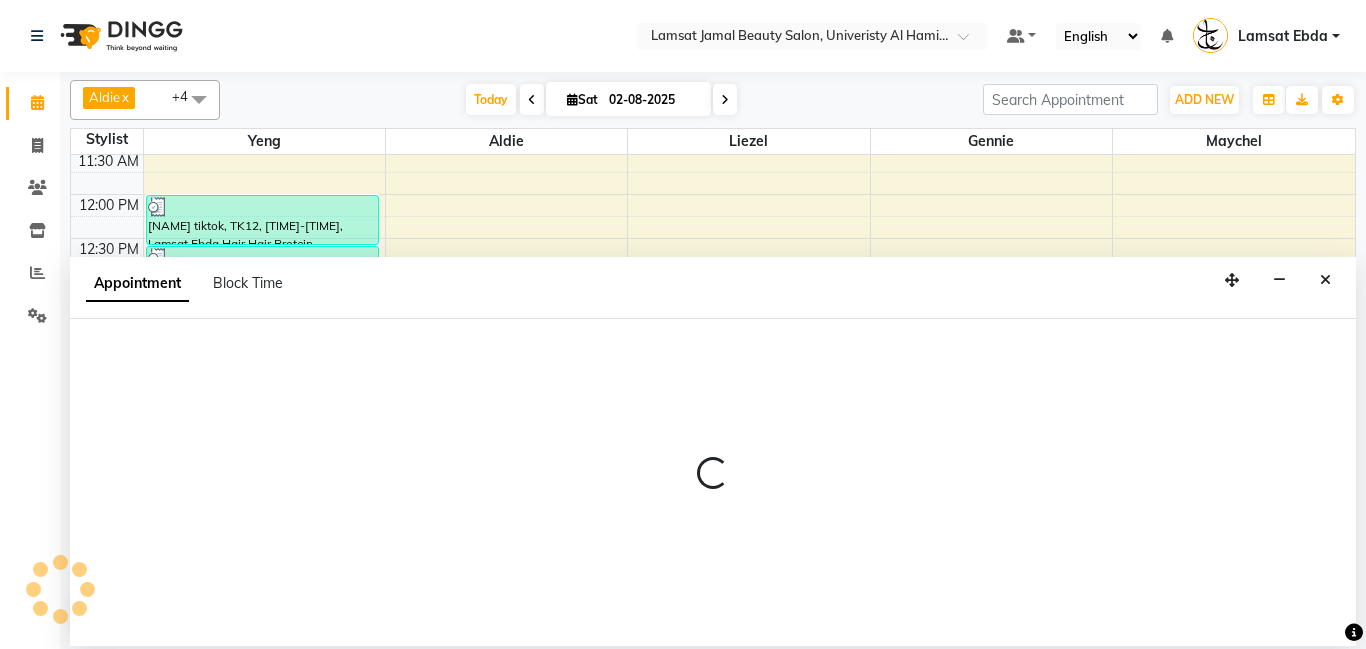 select on "80051" 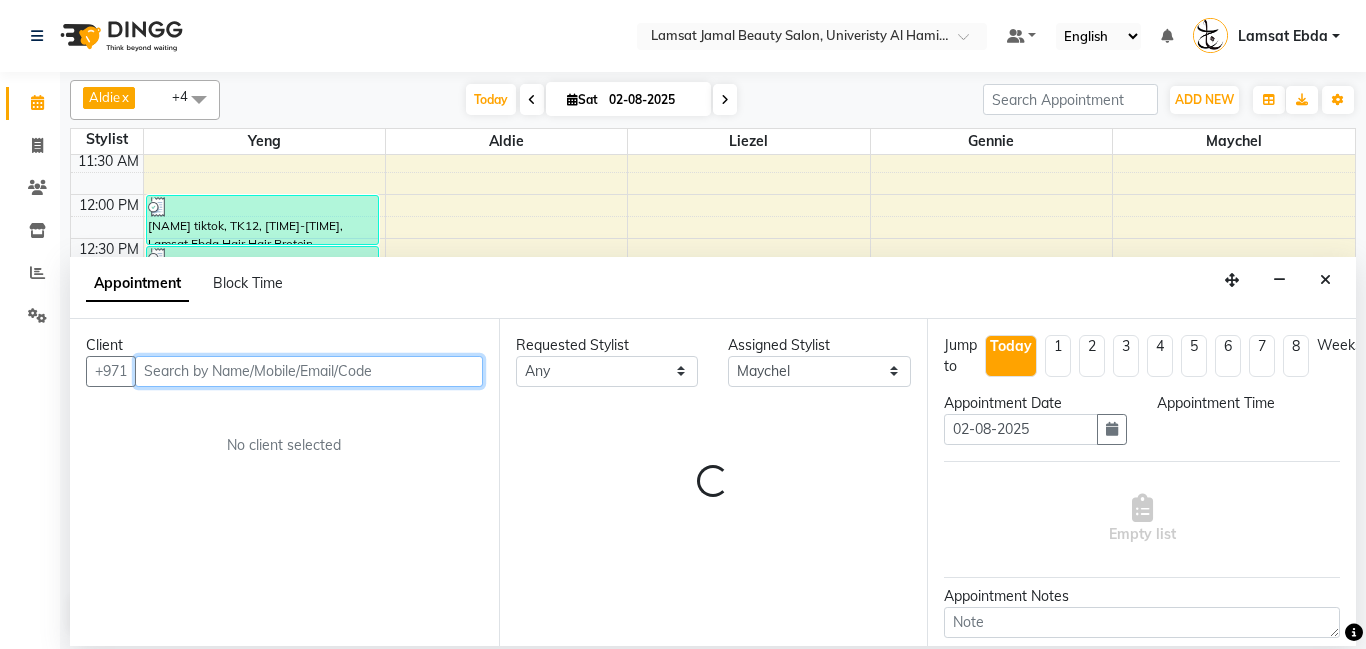 select on "780" 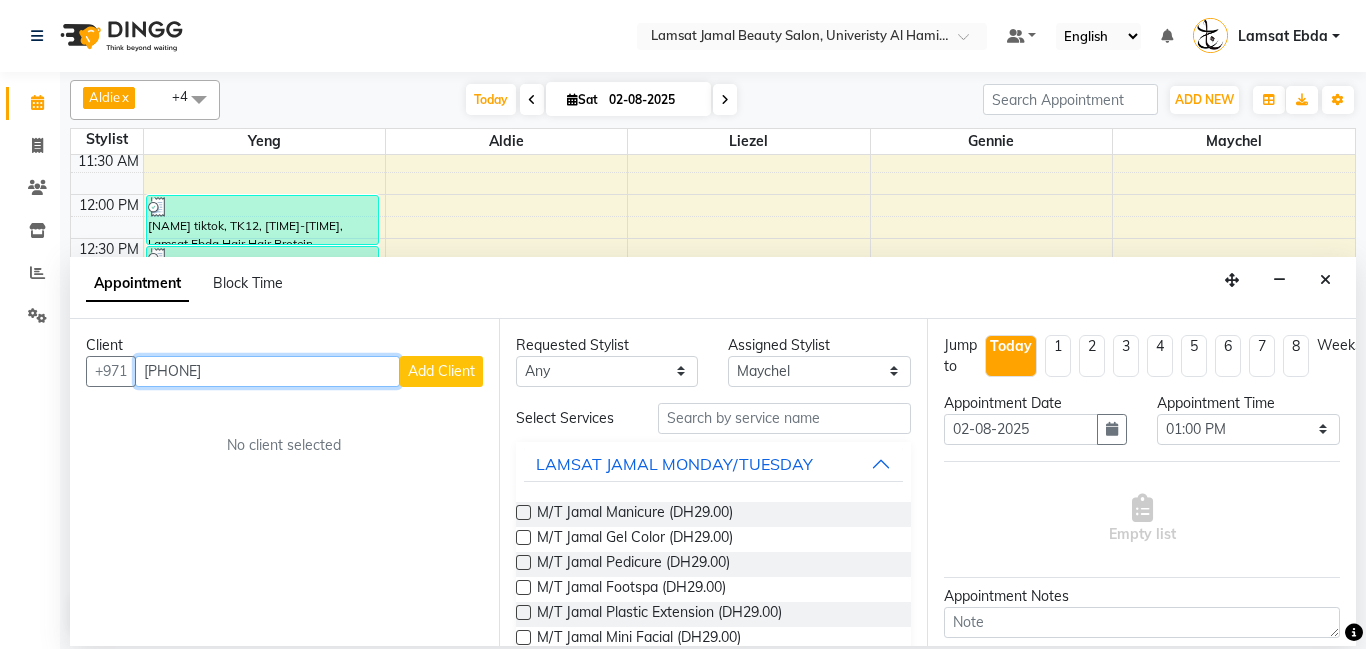 type on "[PHONE]" 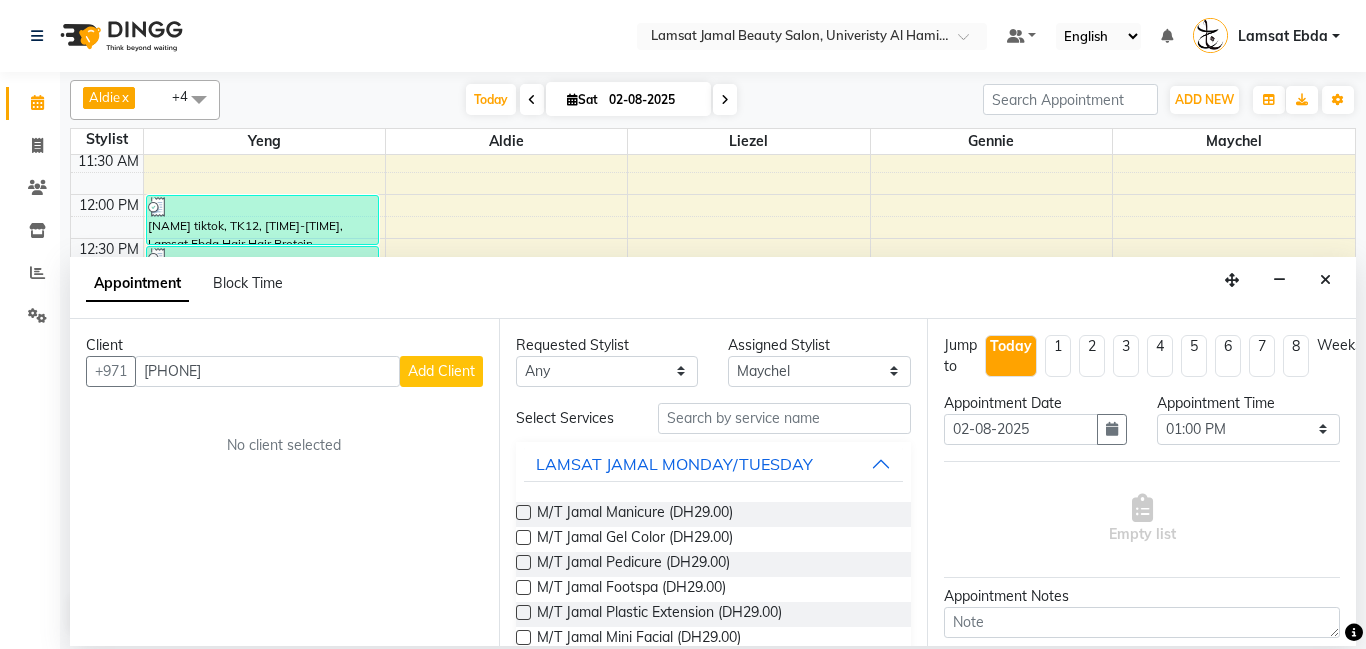 click on "Add Client" at bounding box center (441, 371) 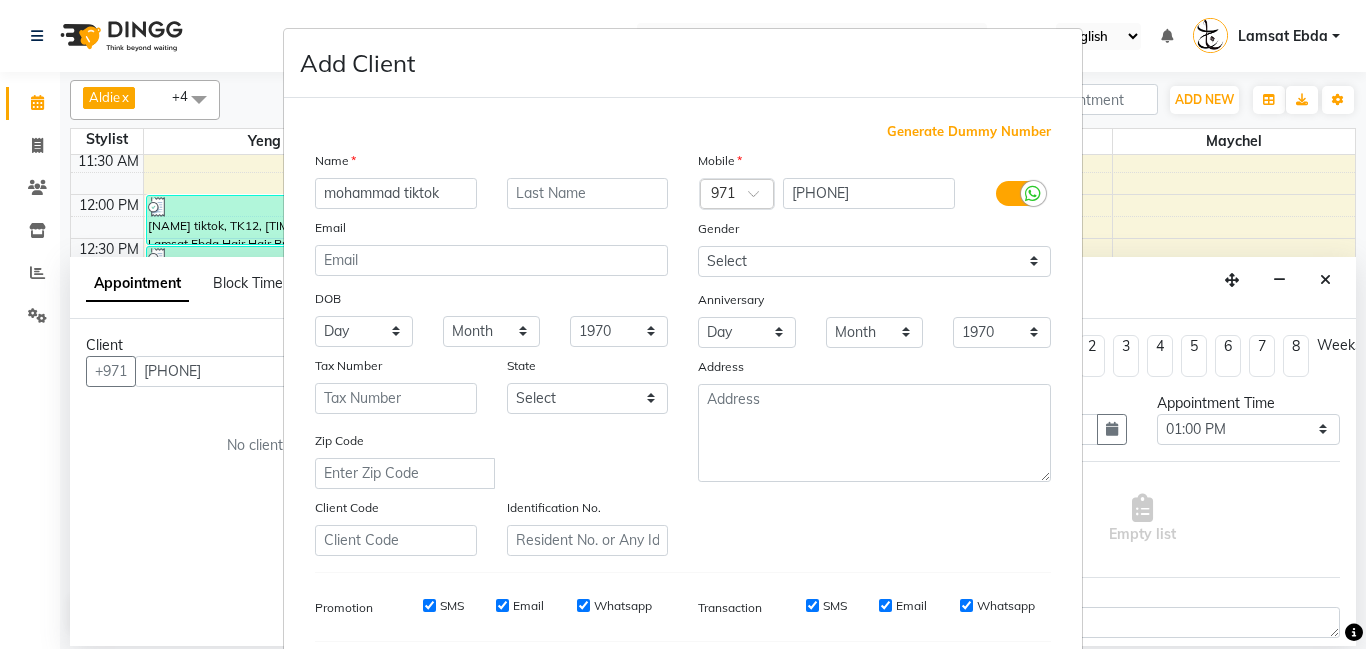 scroll, scrollTop: 274, scrollLeft: 0, axis: vertical 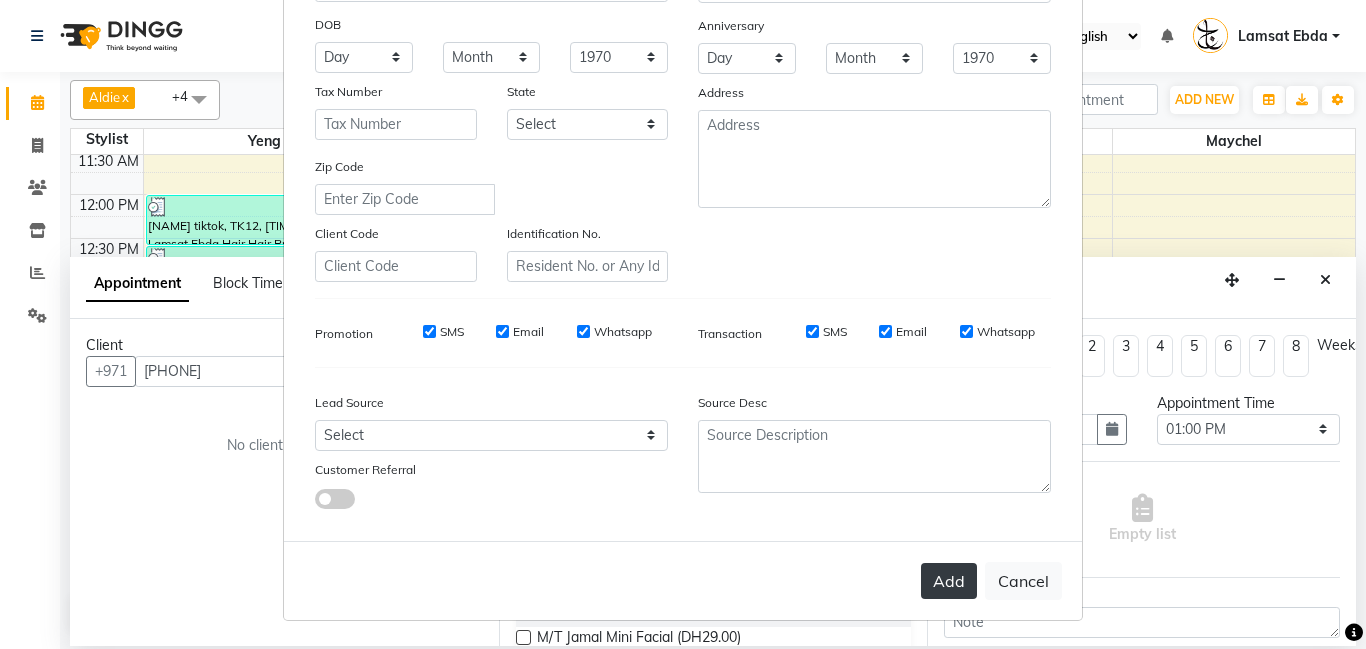 type on "mohammad tiktok" 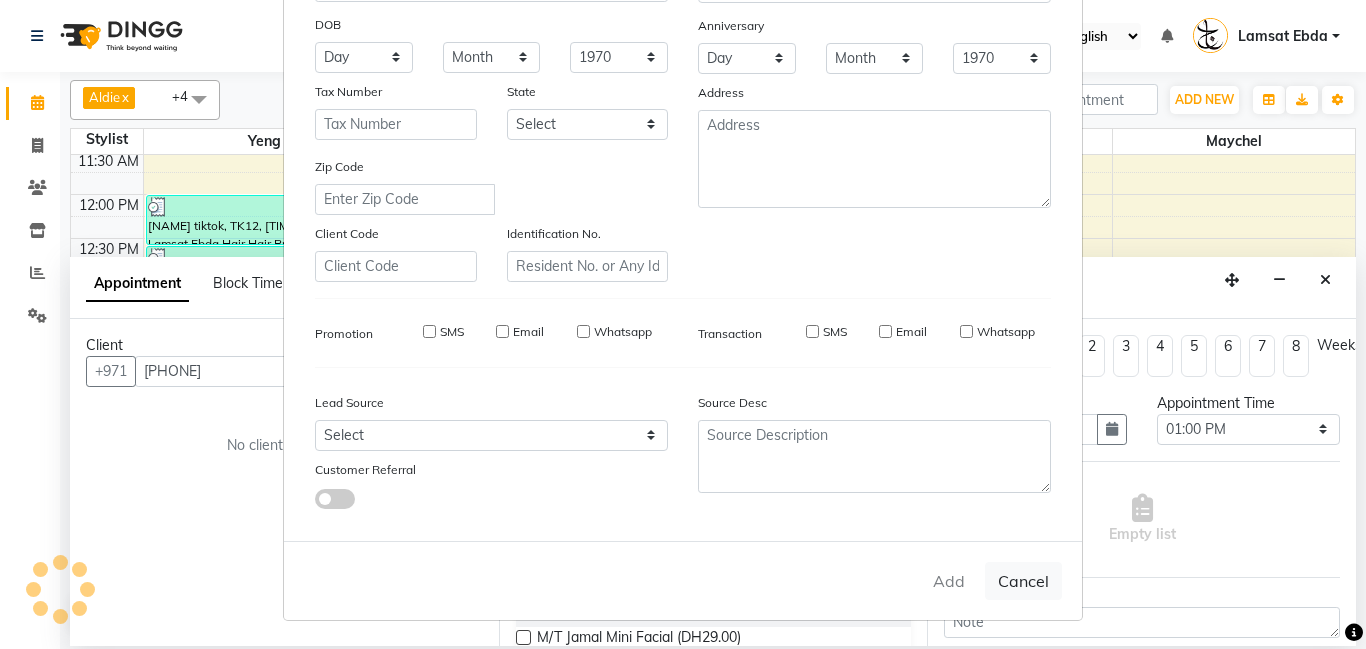 type on "52*****06" 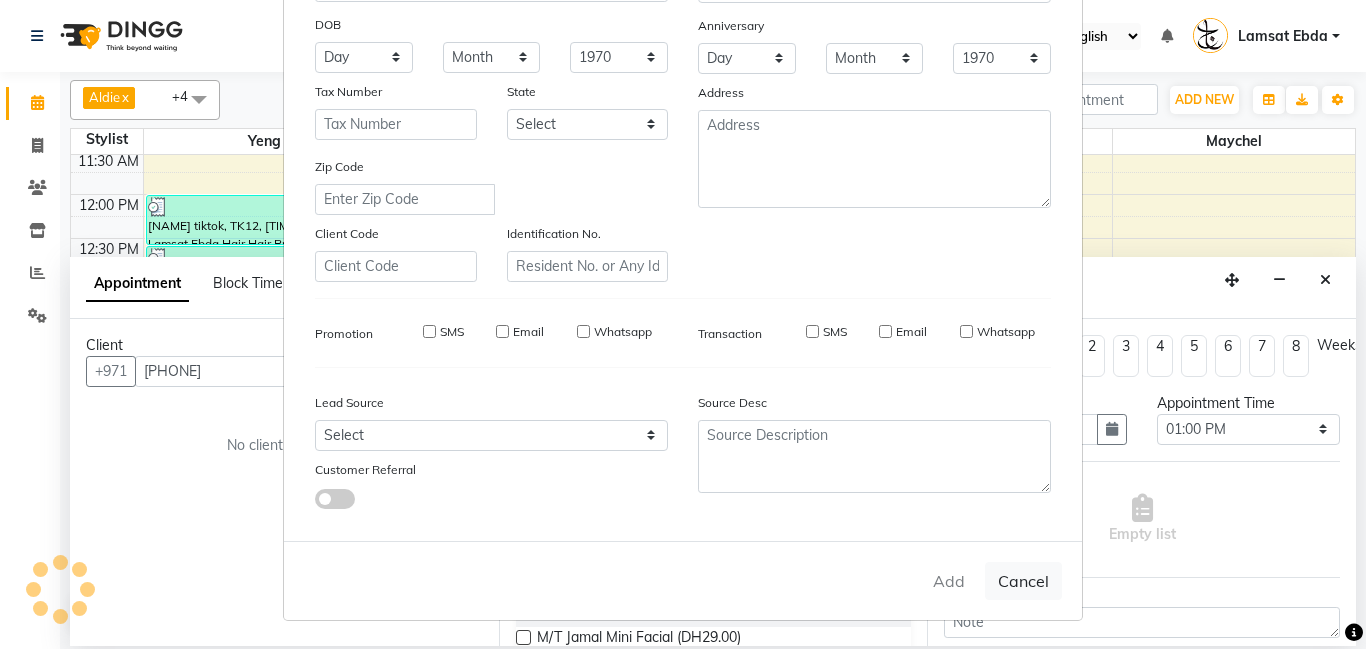 type 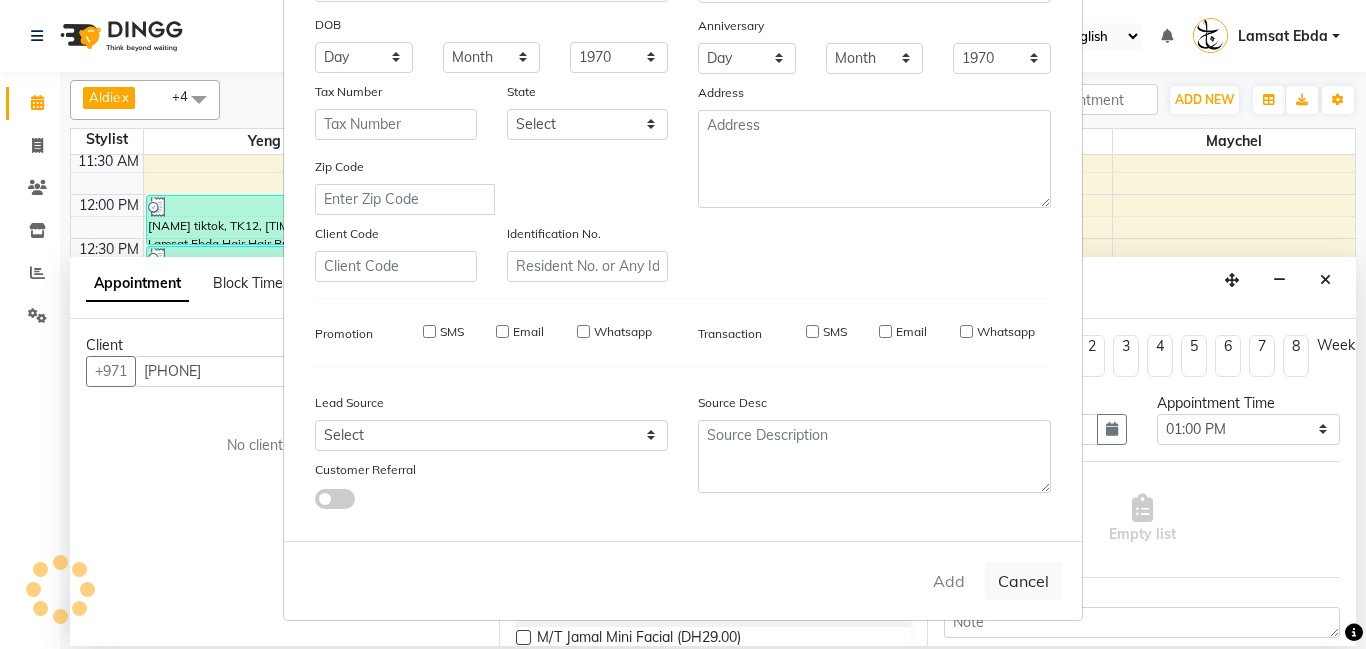 select 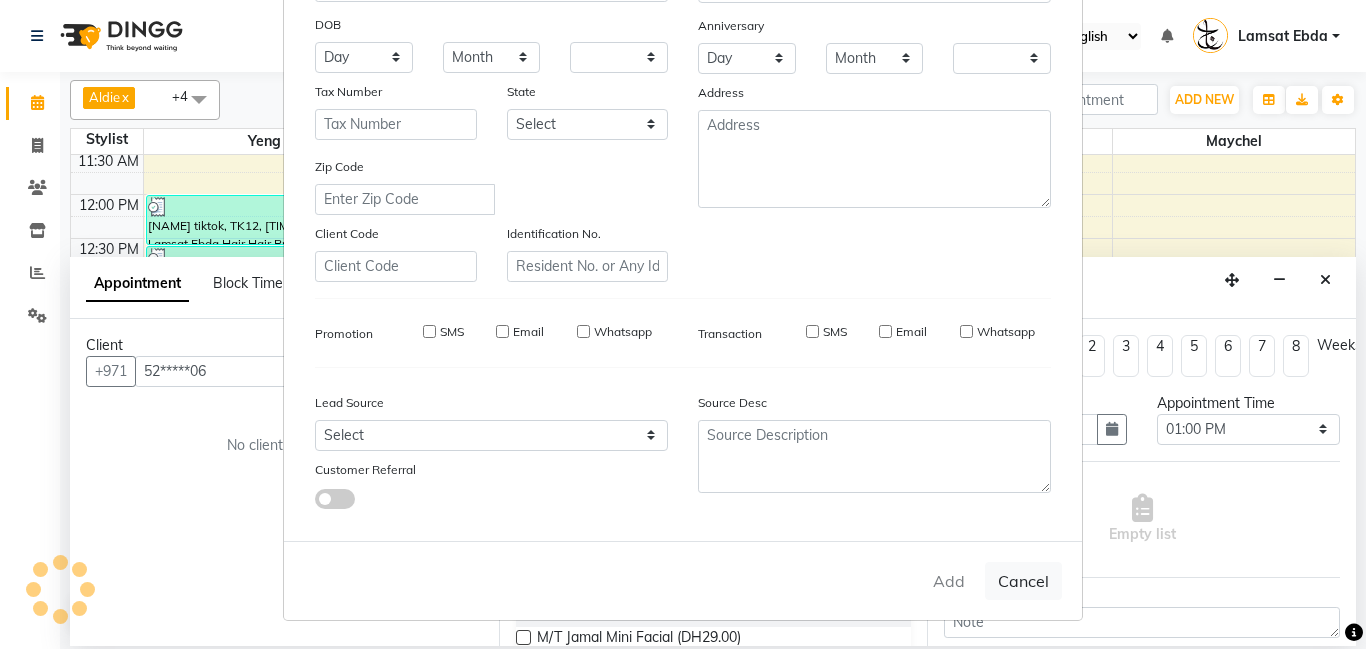 checkbox on "false" 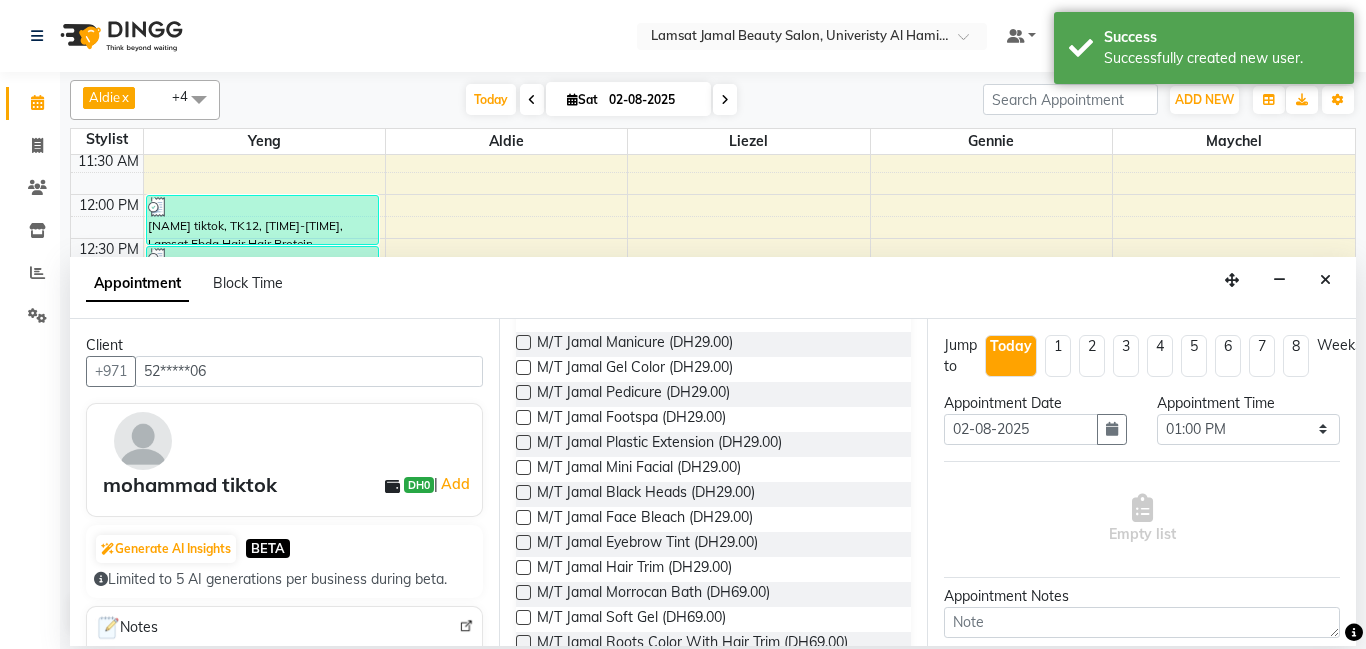 scroll, scrollTop: 0, scrollLeft: 0, axis: both 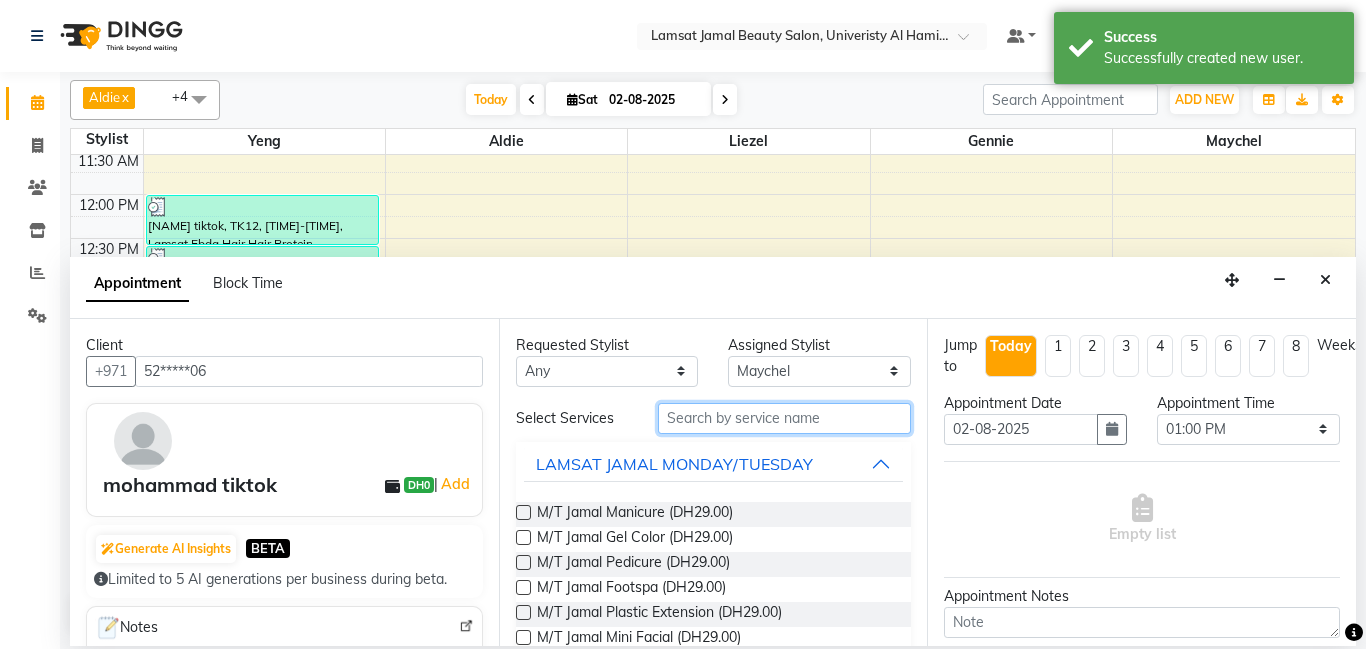 click at bounding box center [785, 418] 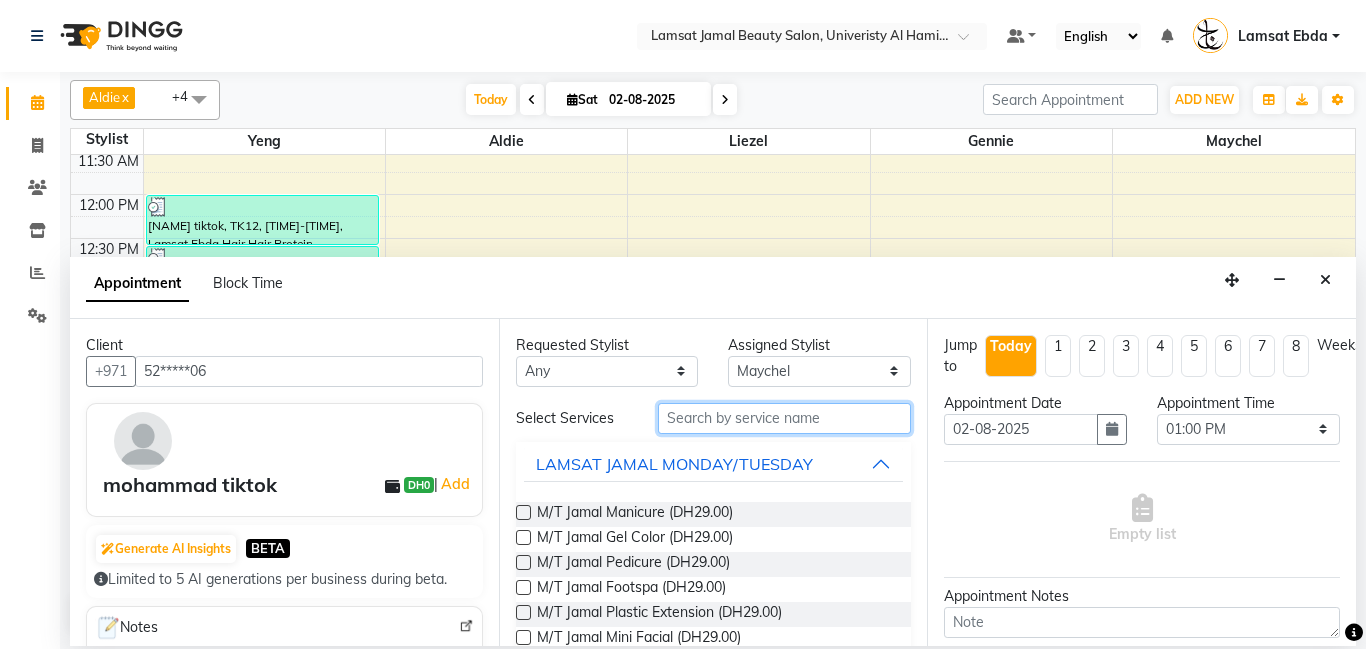 click at bounding box center [785, 418] 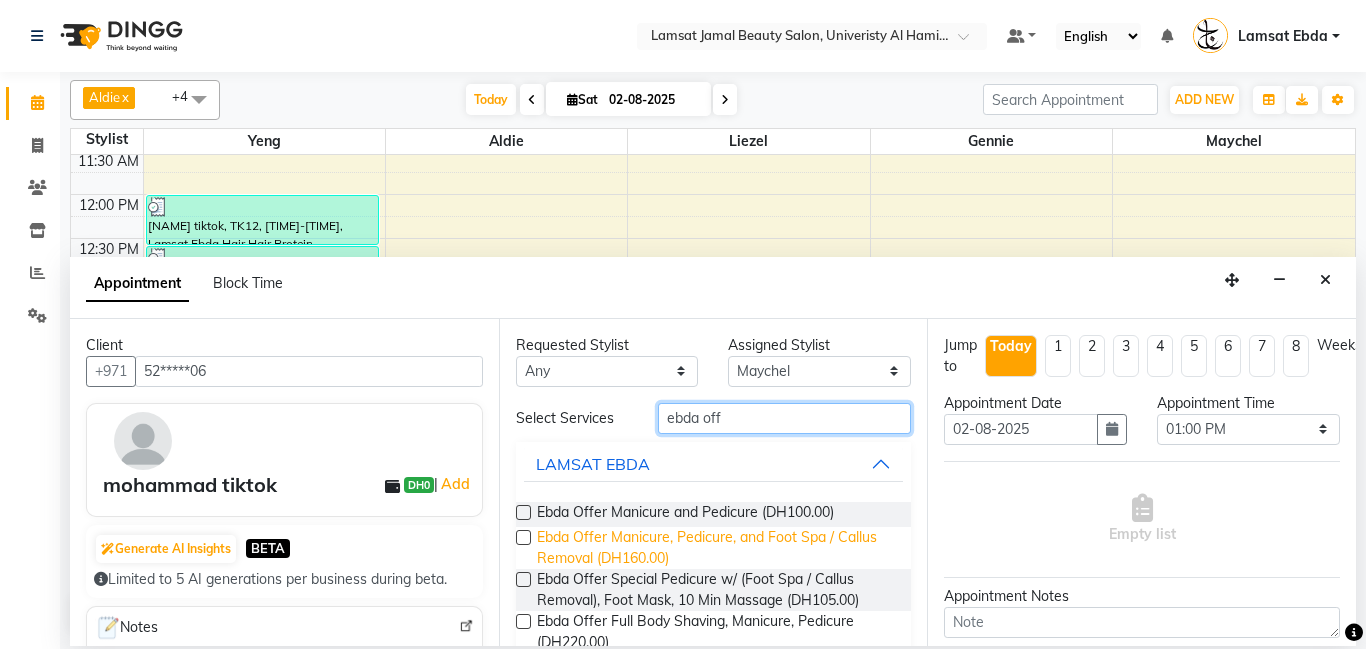 type on "ebda off" 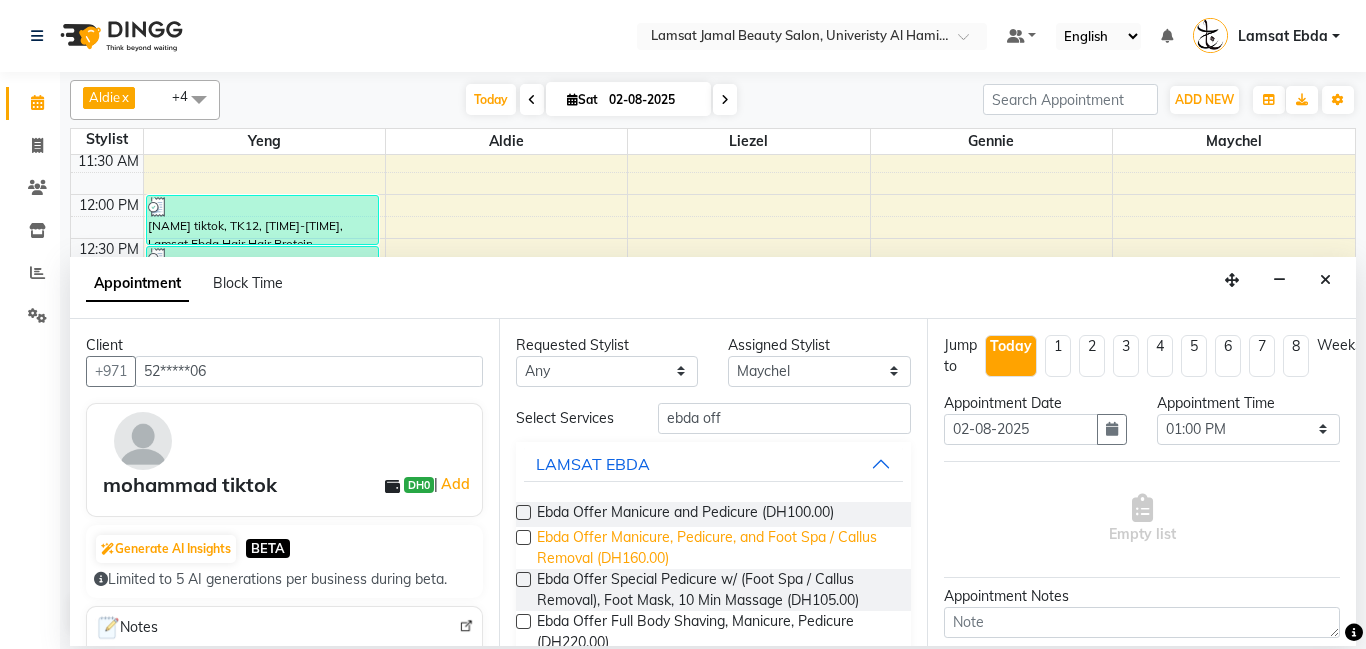 click on "Ebda Offer Manicure, Pedicure, and Foot Spa / Callus Removal (DH160.00)" at bounding box center [716, 548] 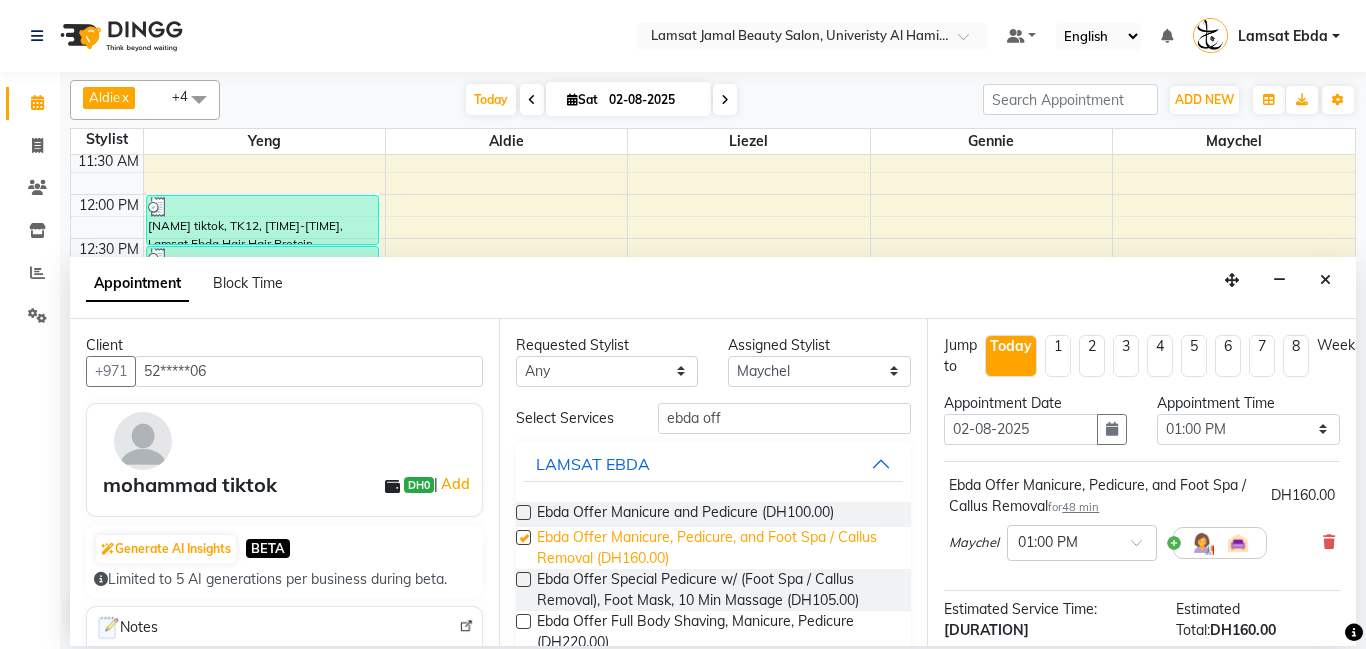 checkbox on "false" 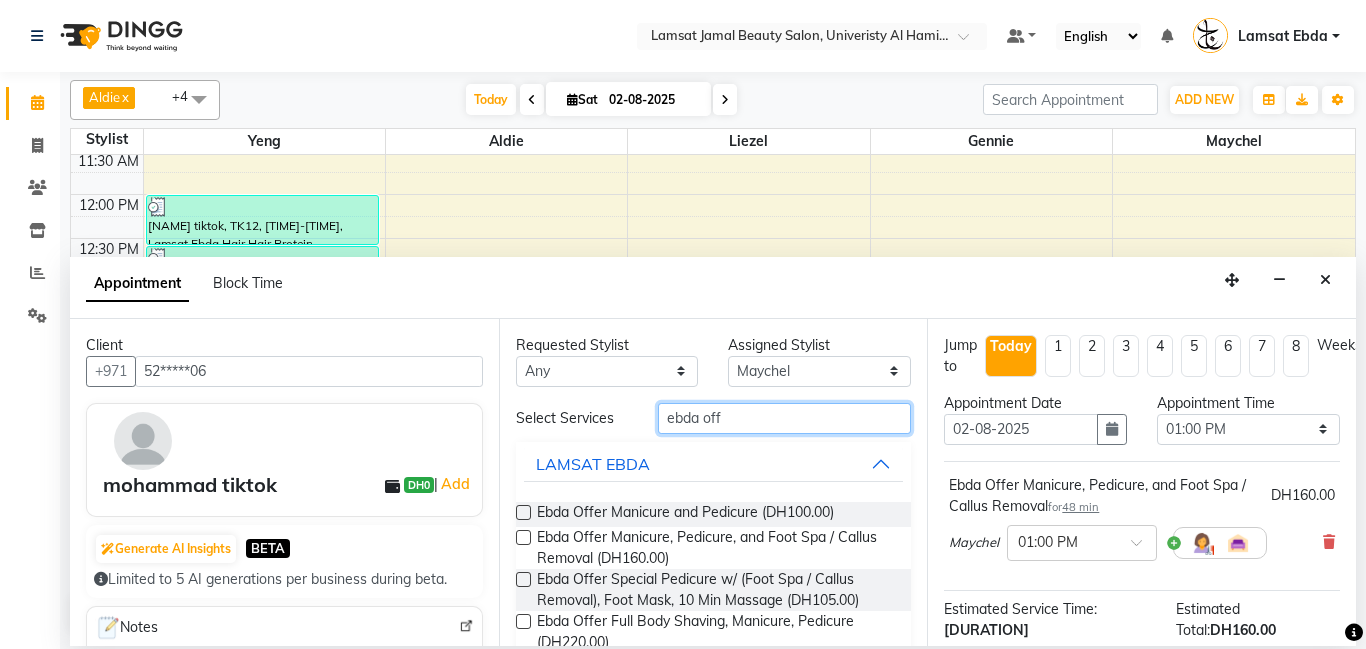 click on "ebda off" at bounding box center [785, 418] 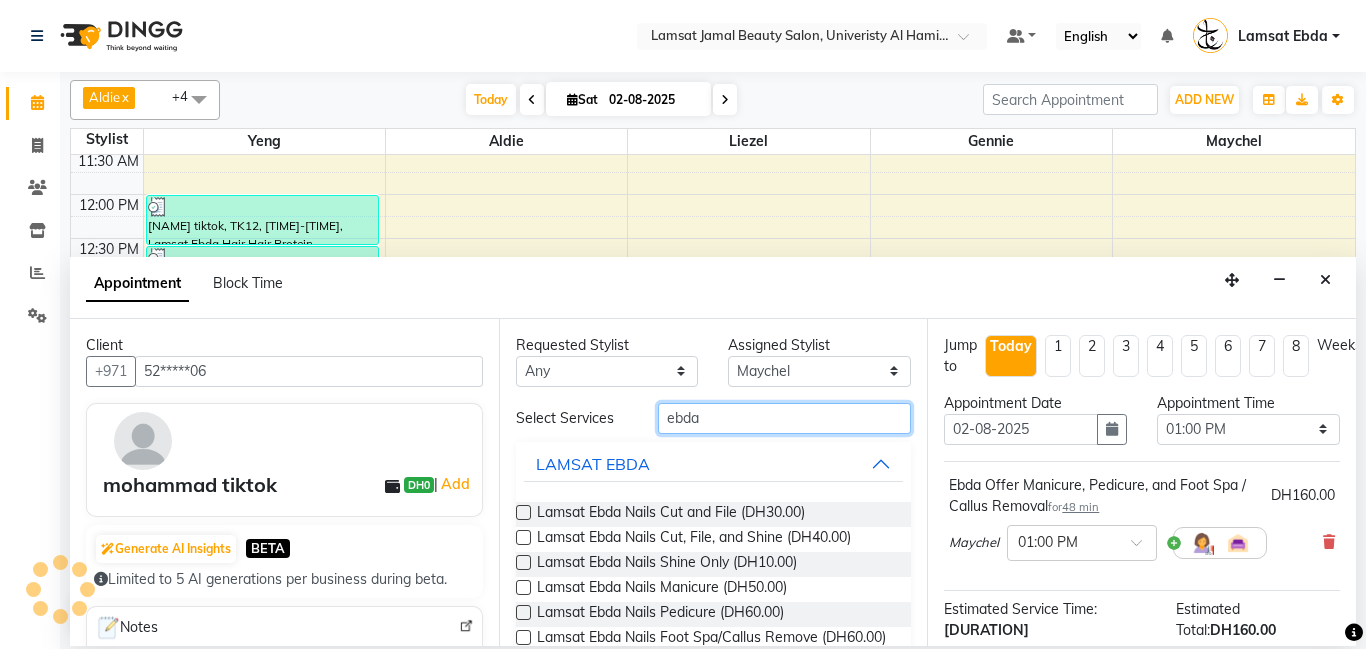 type on "ebda" 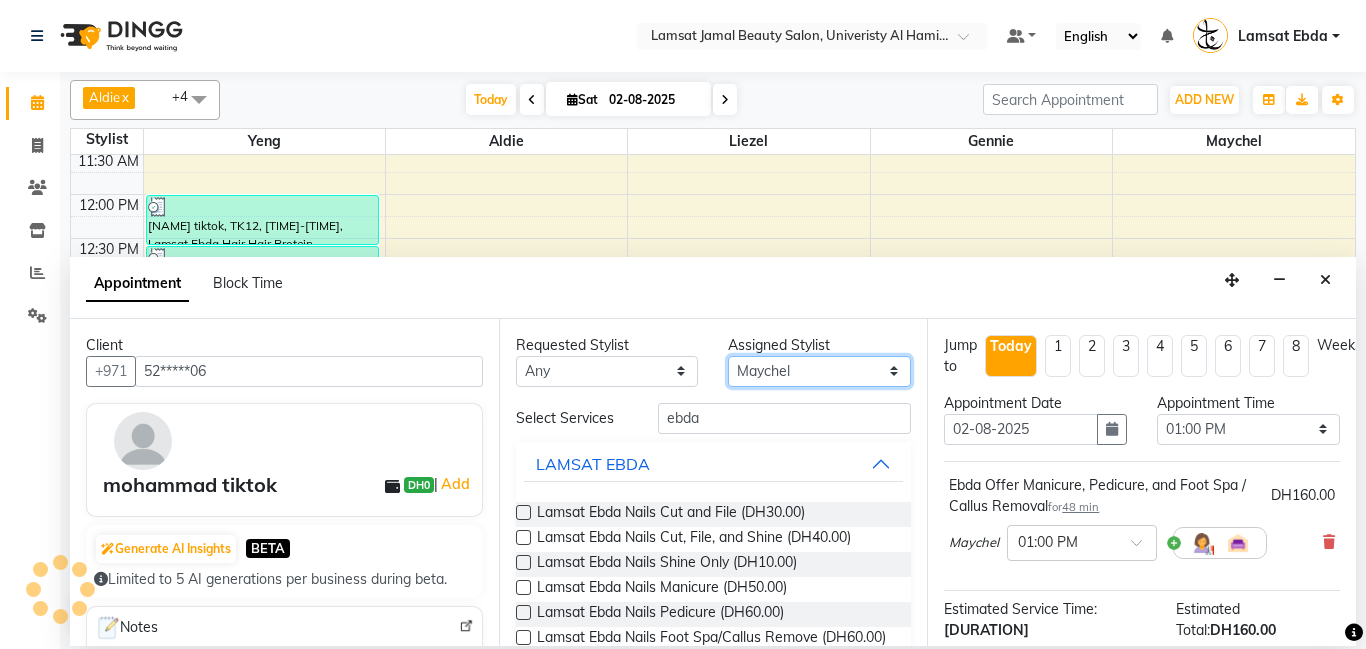 click on "Select Aldie Aliya Amna Gennie Joytie Jude Lamsat Ebda Lamsat Jamal Liezel Maricar Maychel Michelle Nads Neha Nhor Owner Aliya Priya Rods Sana Sehr Alya Yeng" at bounding box center (819, 371) 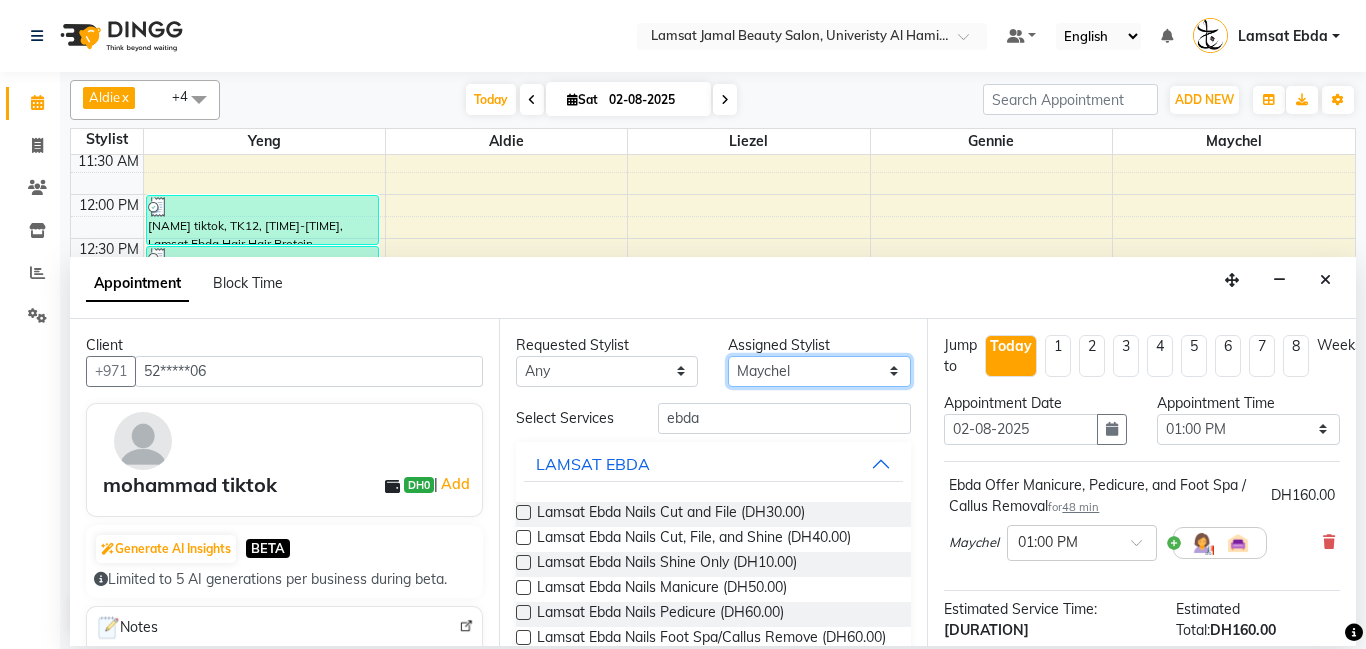 select on "79906" 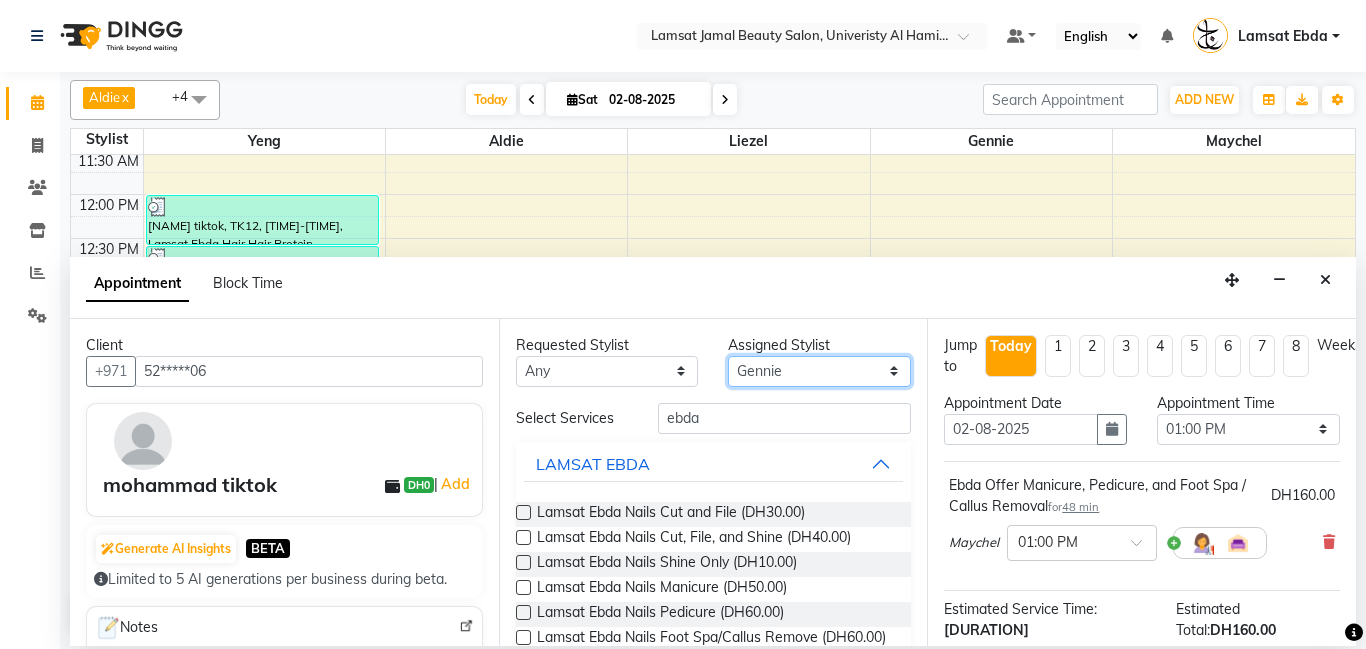 click on "Select Aldie Aliya Amna Gennie Joytie Jude Lamsat Ebda Lamsat Jamal Liezel Maricar Maychel Michelle Nads Neha Nhor Owner Aliya Priya Rods Sana Sehr Alya Yeng" at bounding box center (819, 371) 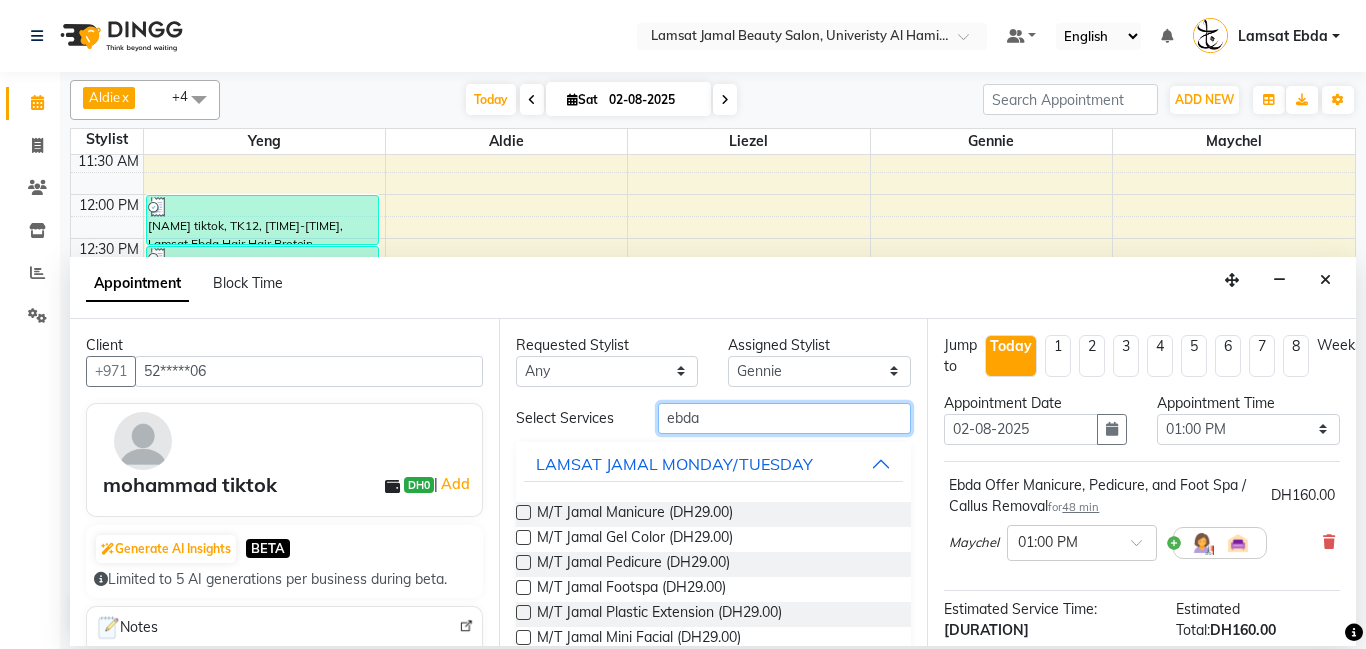 click on "ebda" at bounding box center (785, 418) 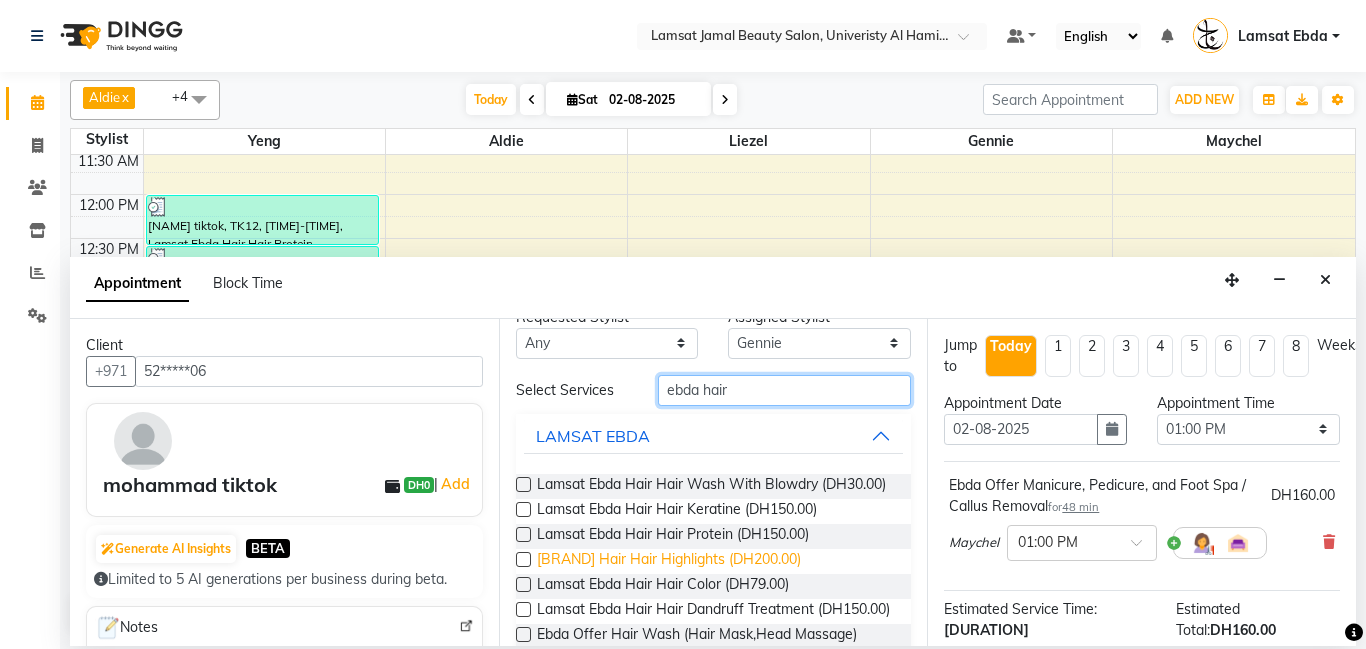 scroll, scrollTop: 27, scrollLeft: 0, axis: vertical 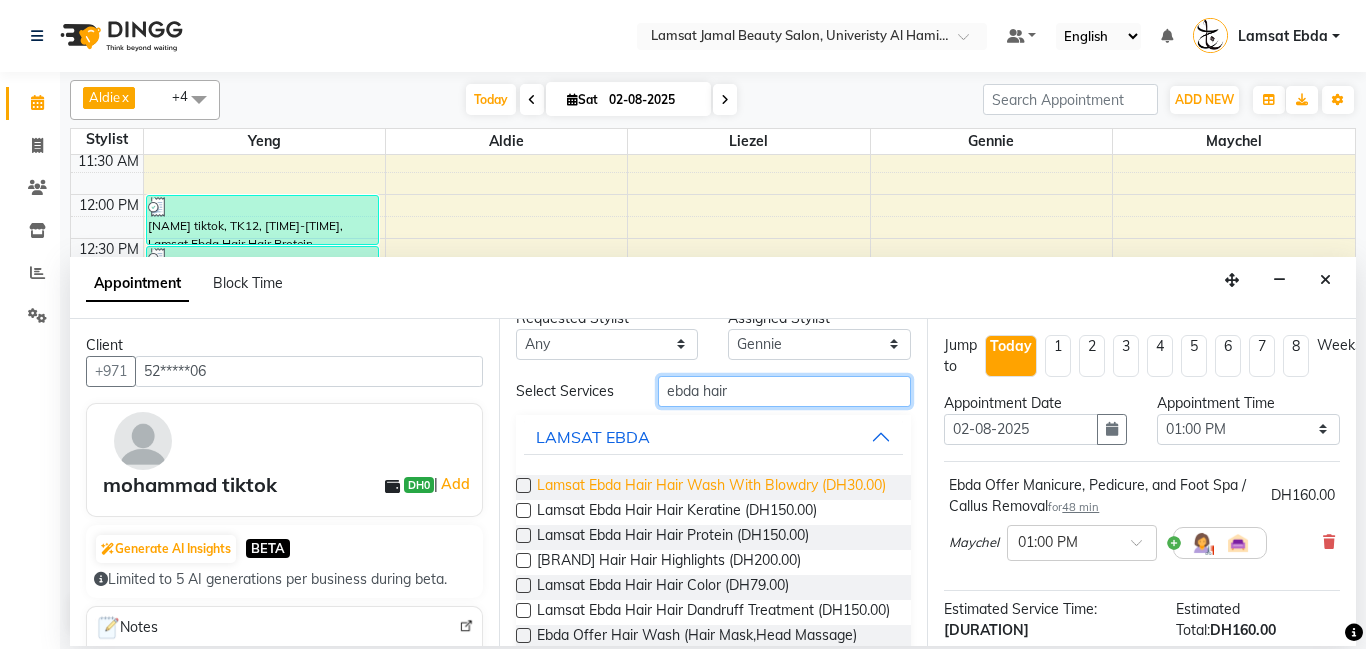 type on "ebda hair" 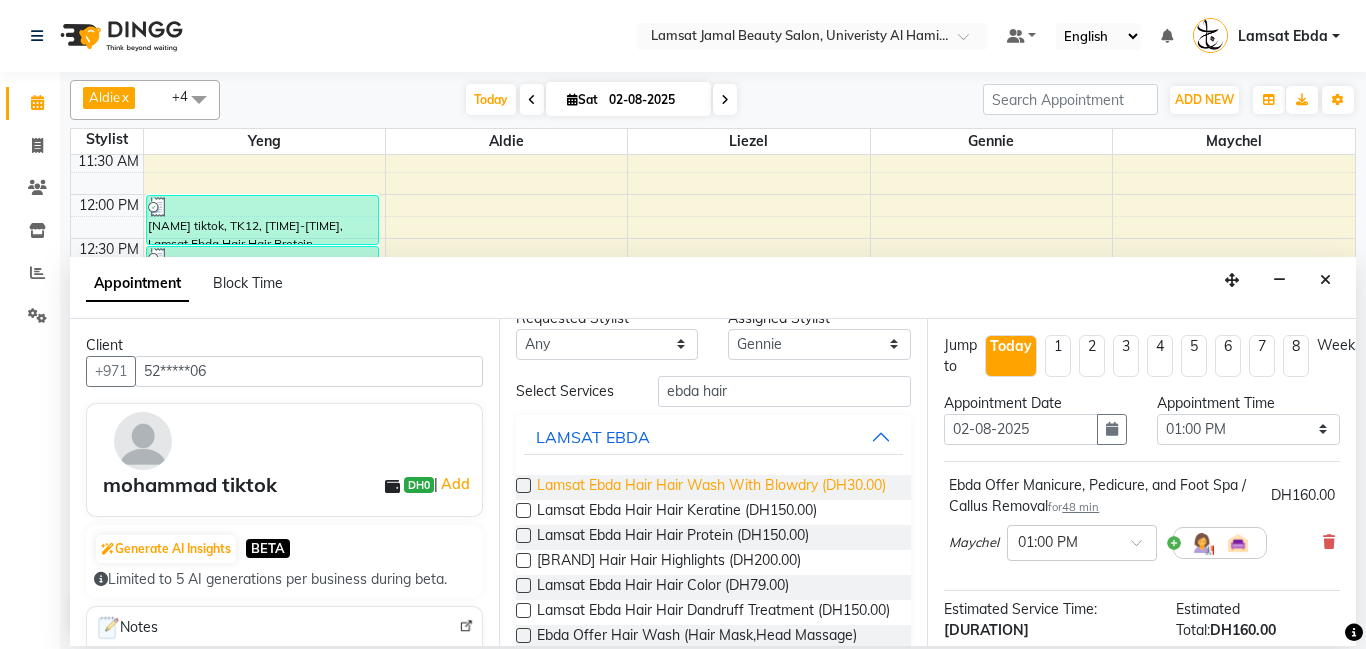 click on "Lamsat Ebda Hair Hair Wash With Blowdry (DH30.00)" at bounding box center [711, 487] 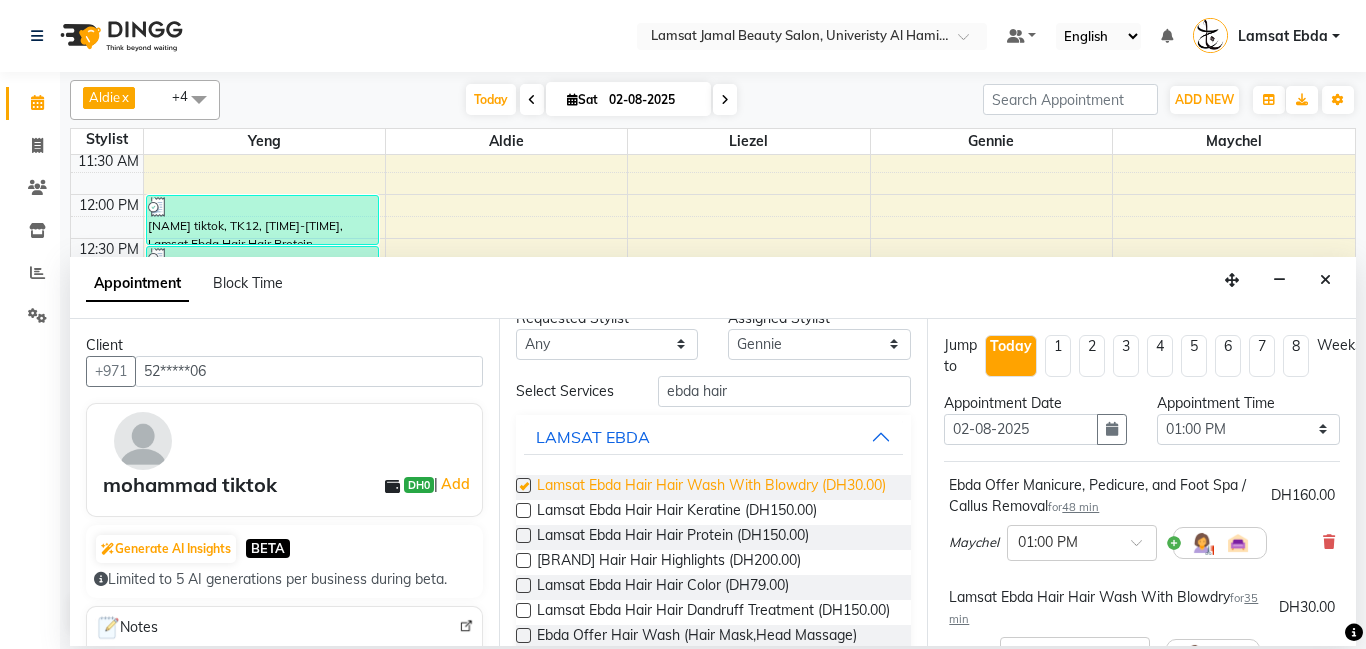 checkbox on "false" 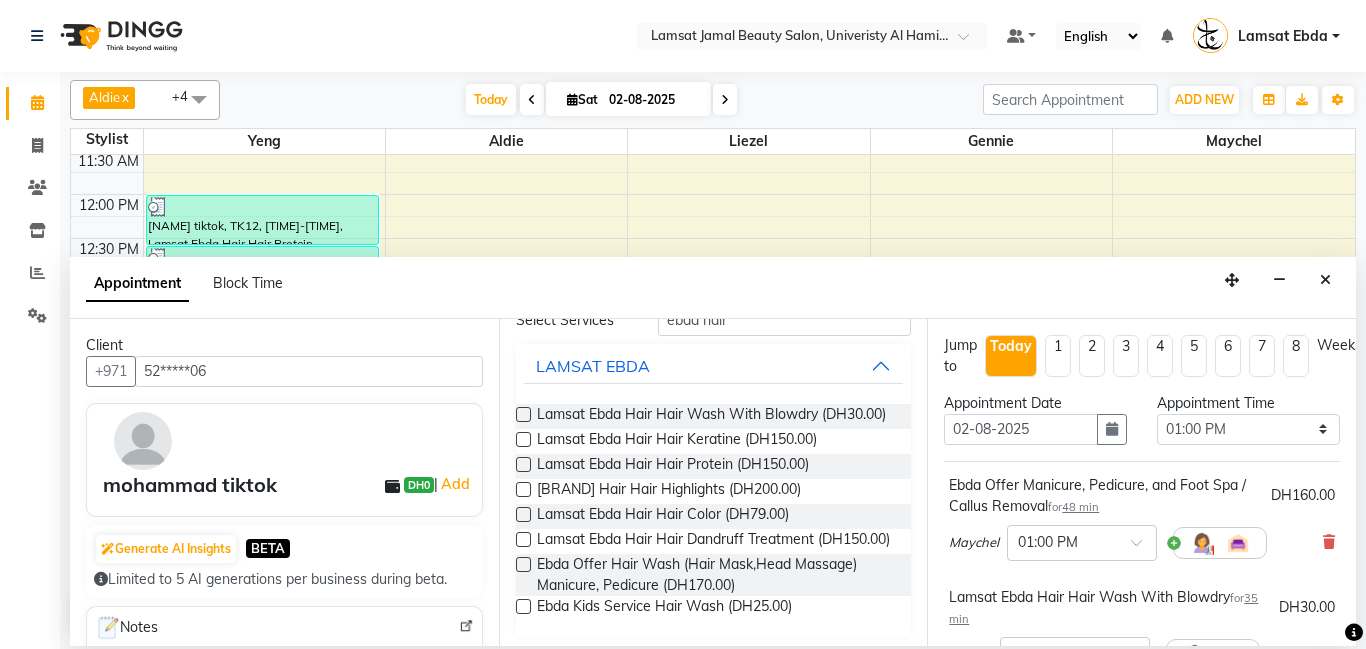scroll, scrollTop: 105, scrollLeft: 0, axis: vertical 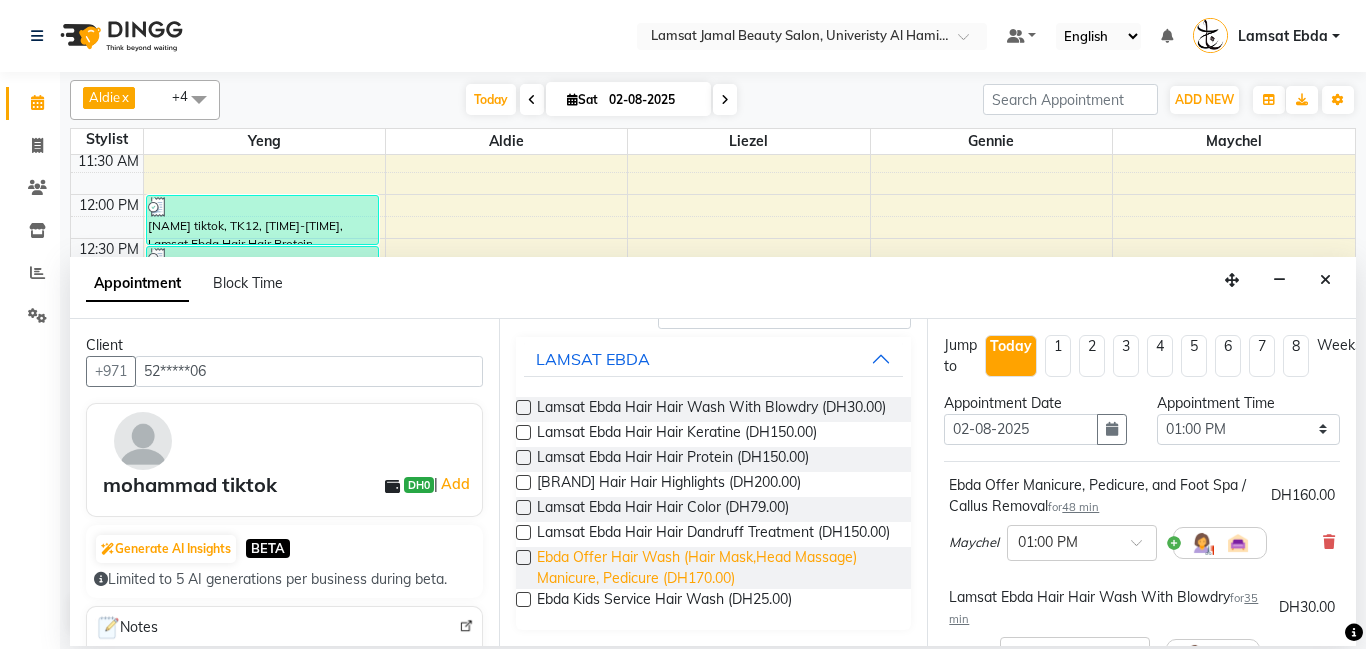 click on "Ebda Offer Hair Wash (Hair Mask,Head Massage) Manicure, Pedicure (DH170.00)" at bounding box center [716, 568] 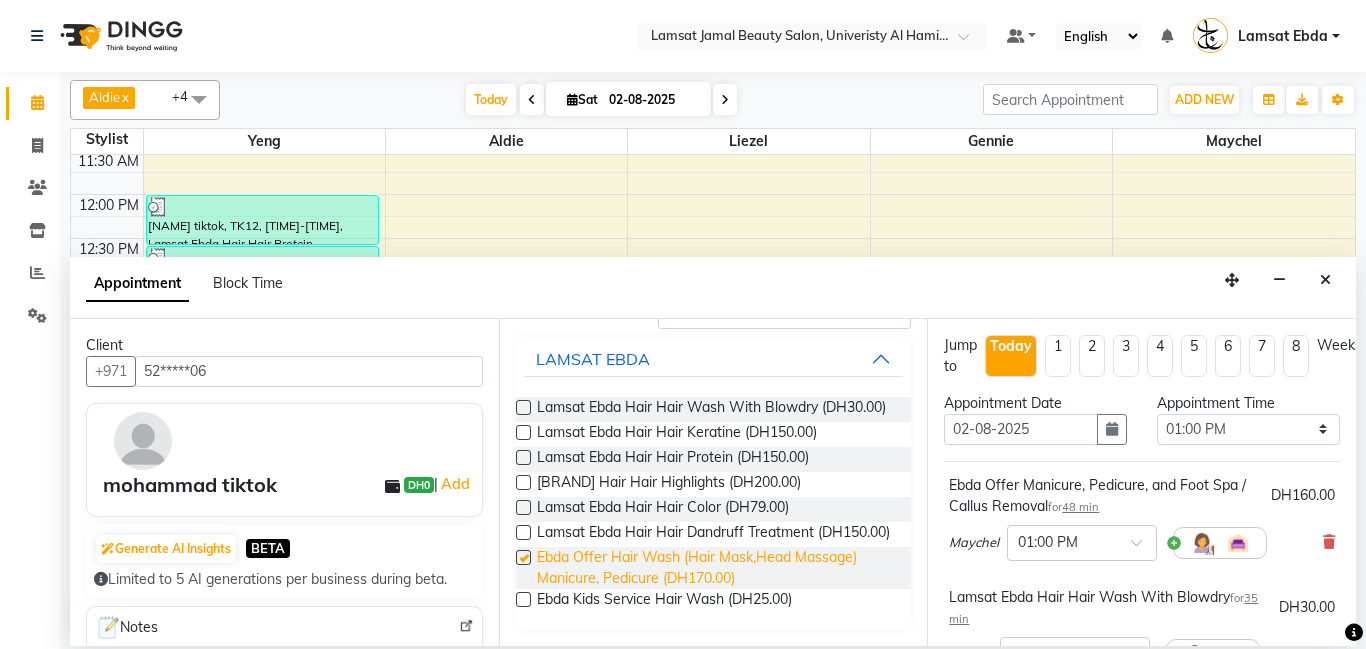 checkbox on "false" 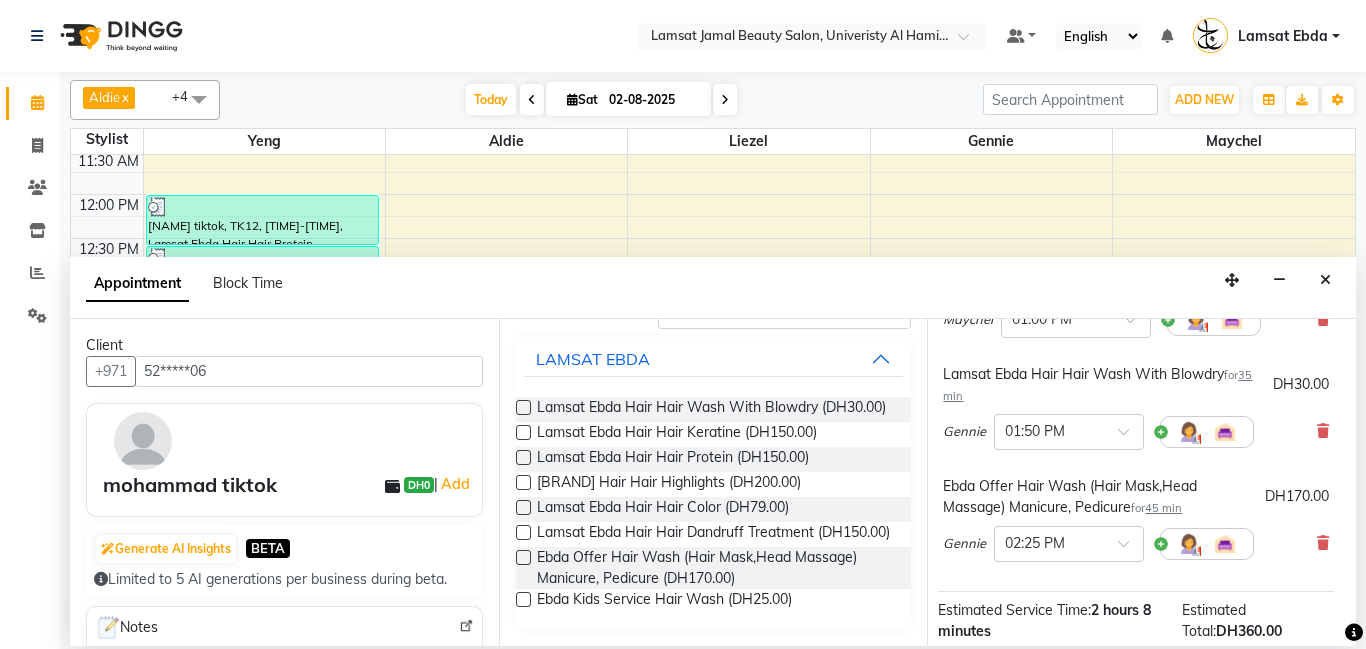 scroll, scrollTop: 218, scrollLeft: 8, axis: both 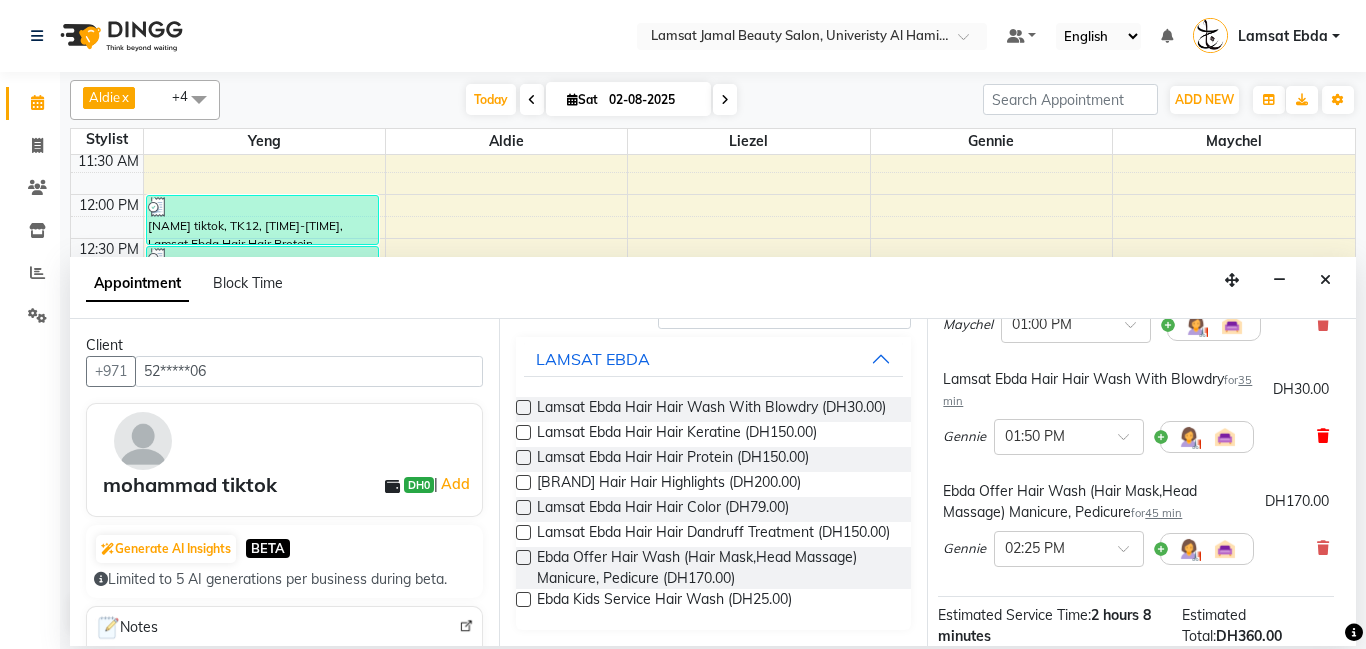 click at bounding box center (1323, 436) 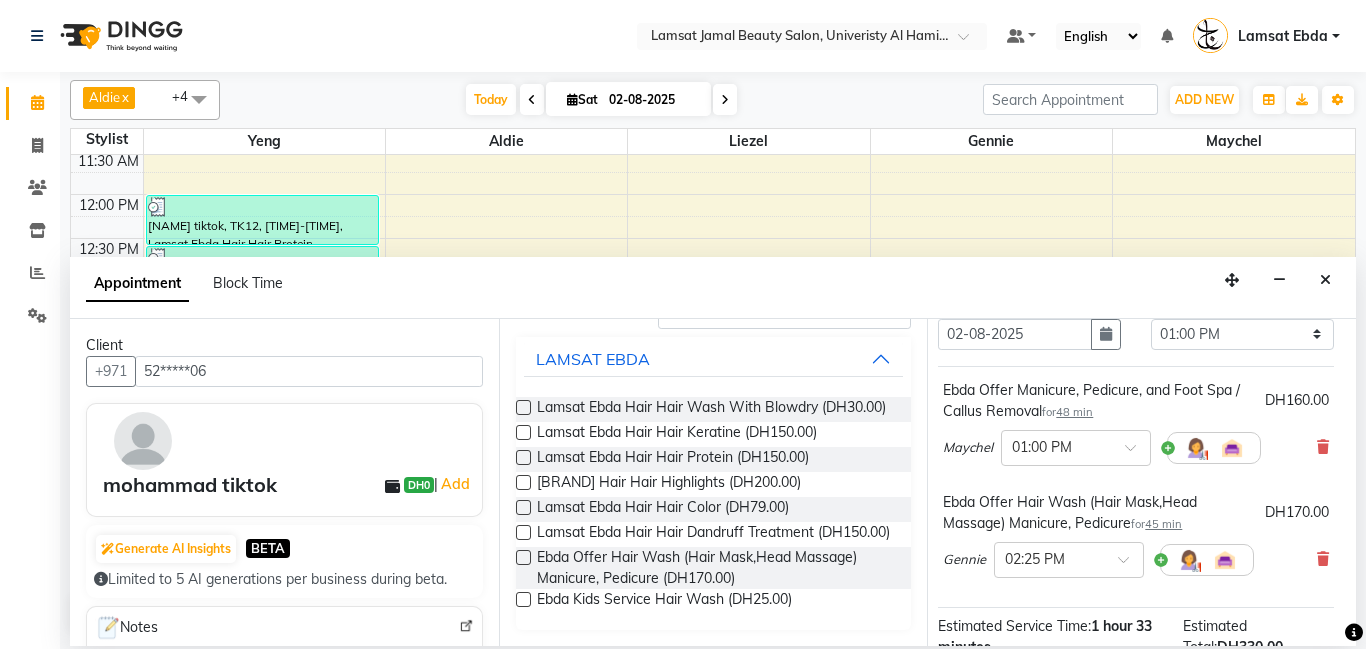scroll, scrollTop: 80, scrollLeft: 6, axis: both 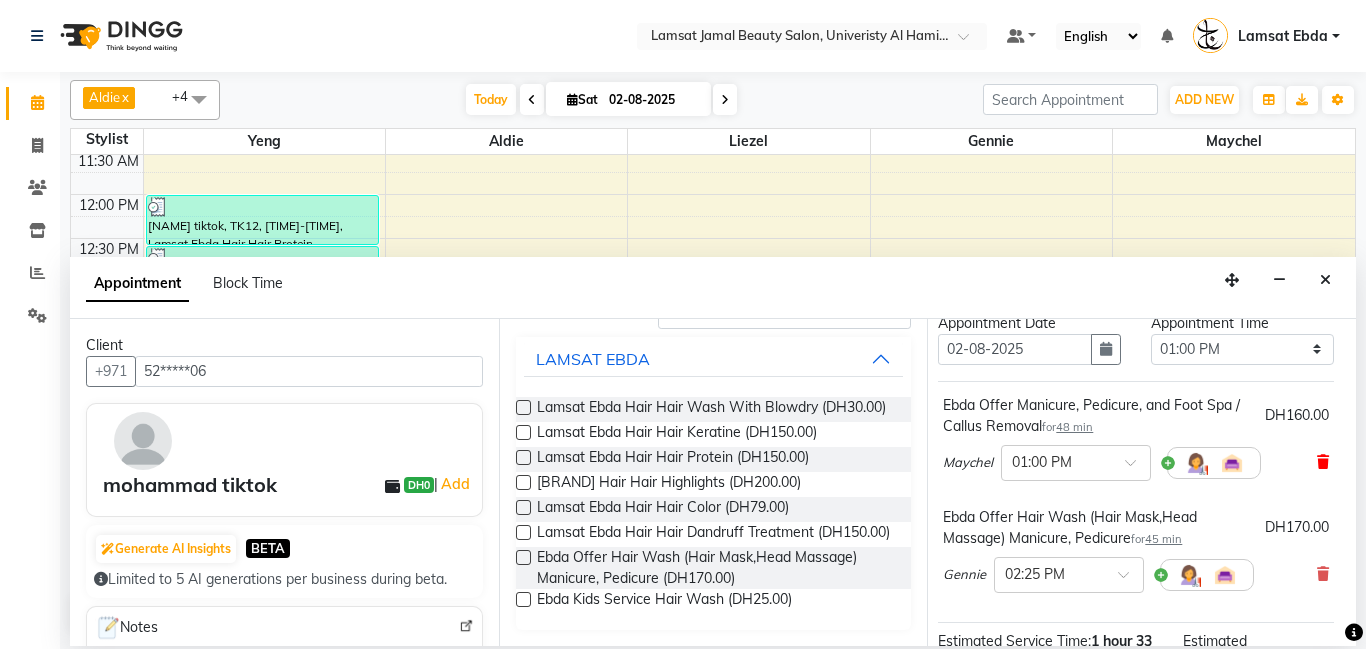 click at bounding box center [1323, 462] 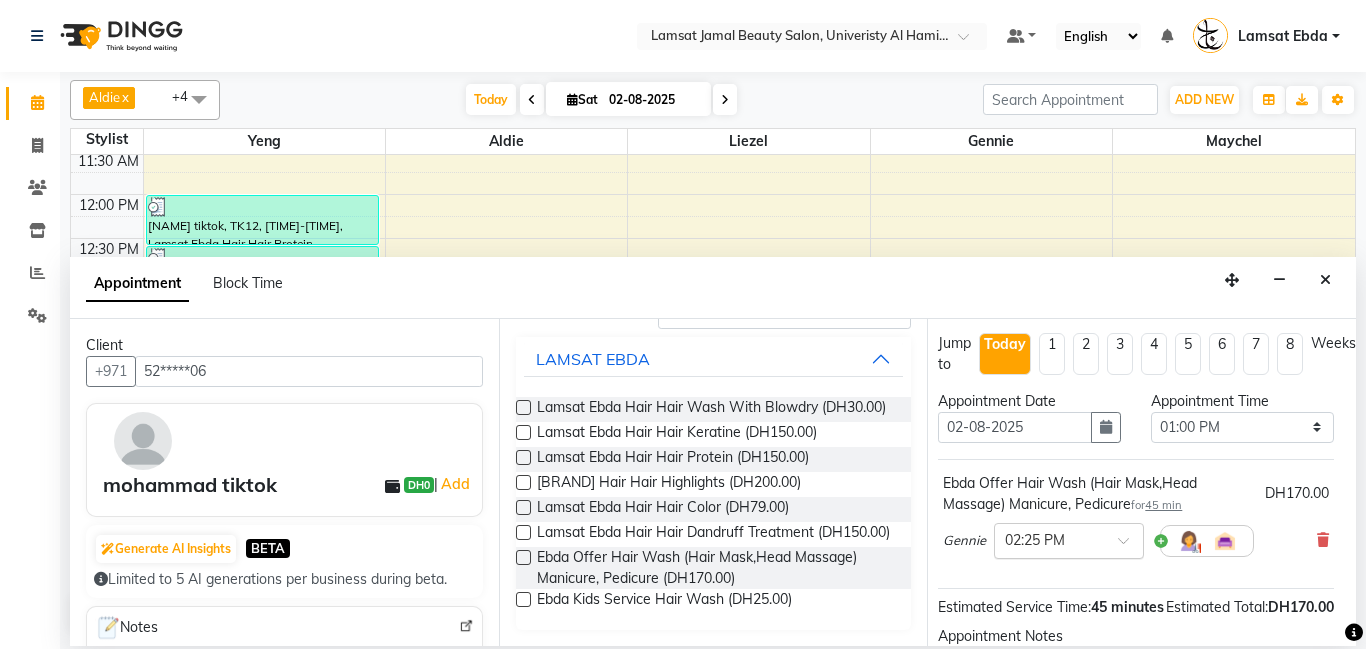 scroll, scrollTop: 0, scrollLeft: 8, axis: horizontal 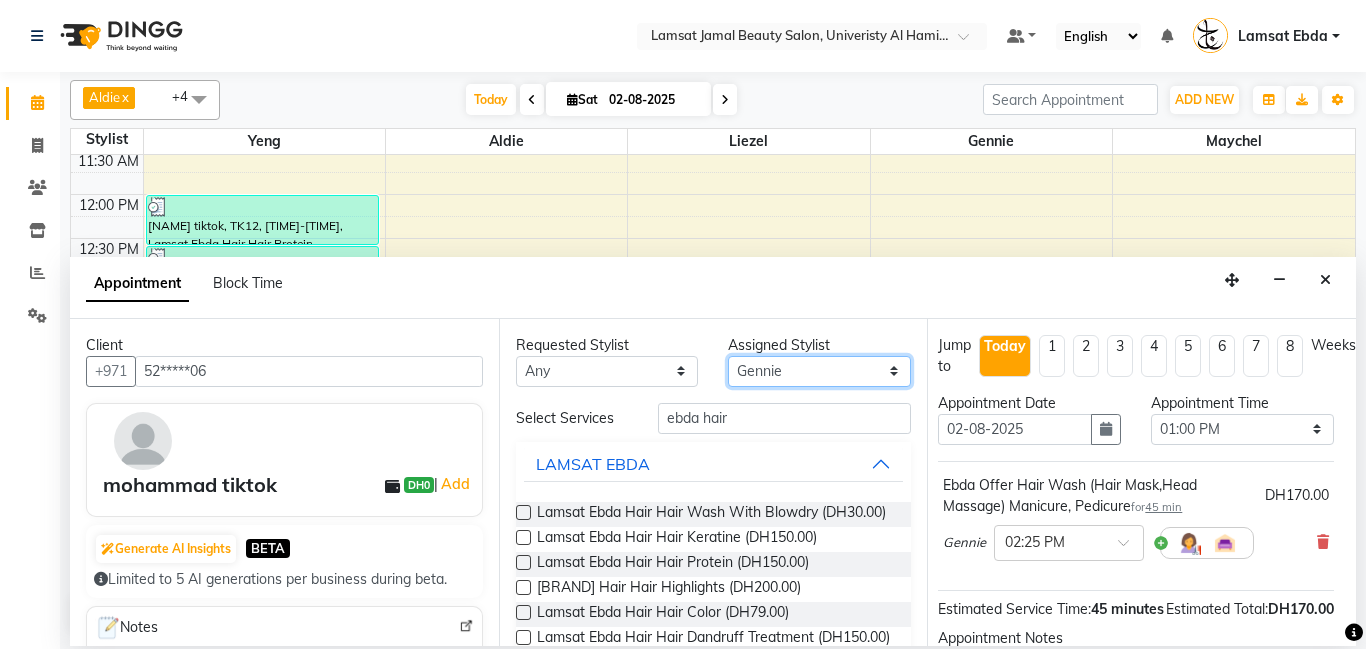 click on "Select Aldie Aliya Amna Gennie Joytie Jude Lamsat Ebda Lamsat Jamal Liezel Maricar Maychel Michelle Nads Neha Nhor Owner Aliya Priya Rods Sana Sehr Alya Yeng" at bounding box center [819, 371] 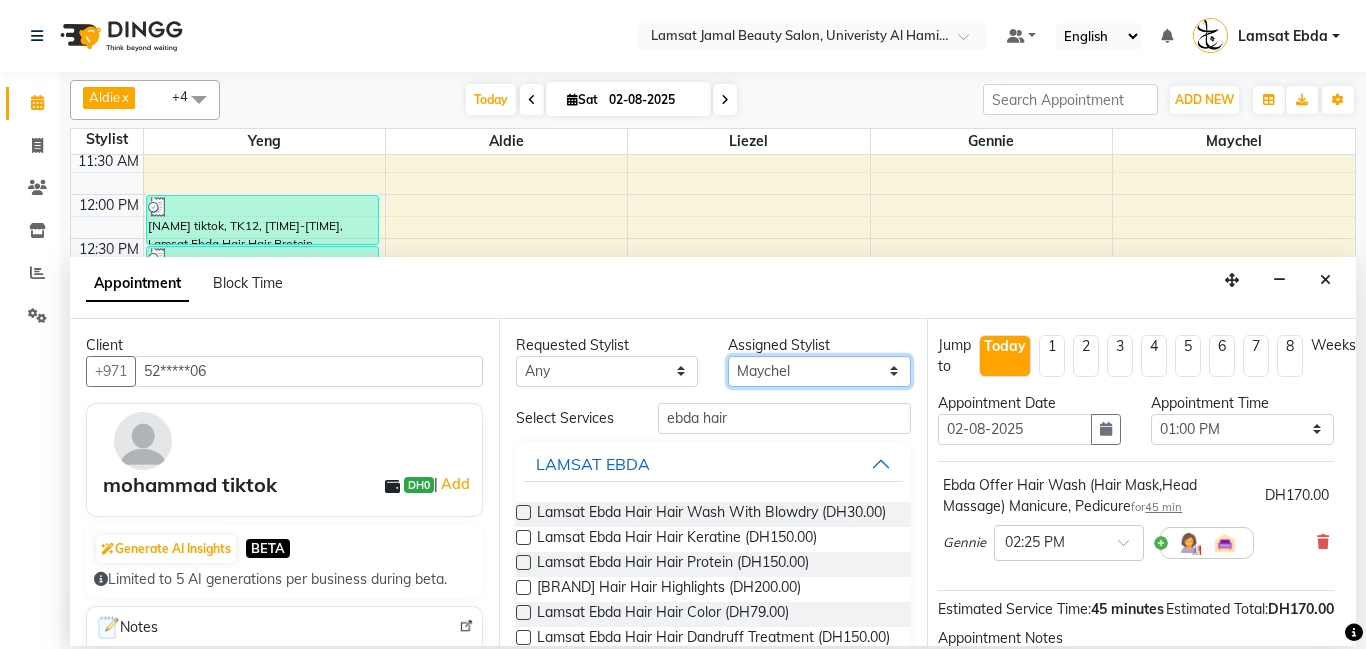 click on "Select Aldie Aliya Amna Gennie Joytie Jude Lamsat Ebda Lamsat Jamal Liezel Maricar Maychel Michelle Nads Neha Nhor Owner Aliya Priya Rods Sana Sehr Alya Yeng" at bounding box center (819, 371) 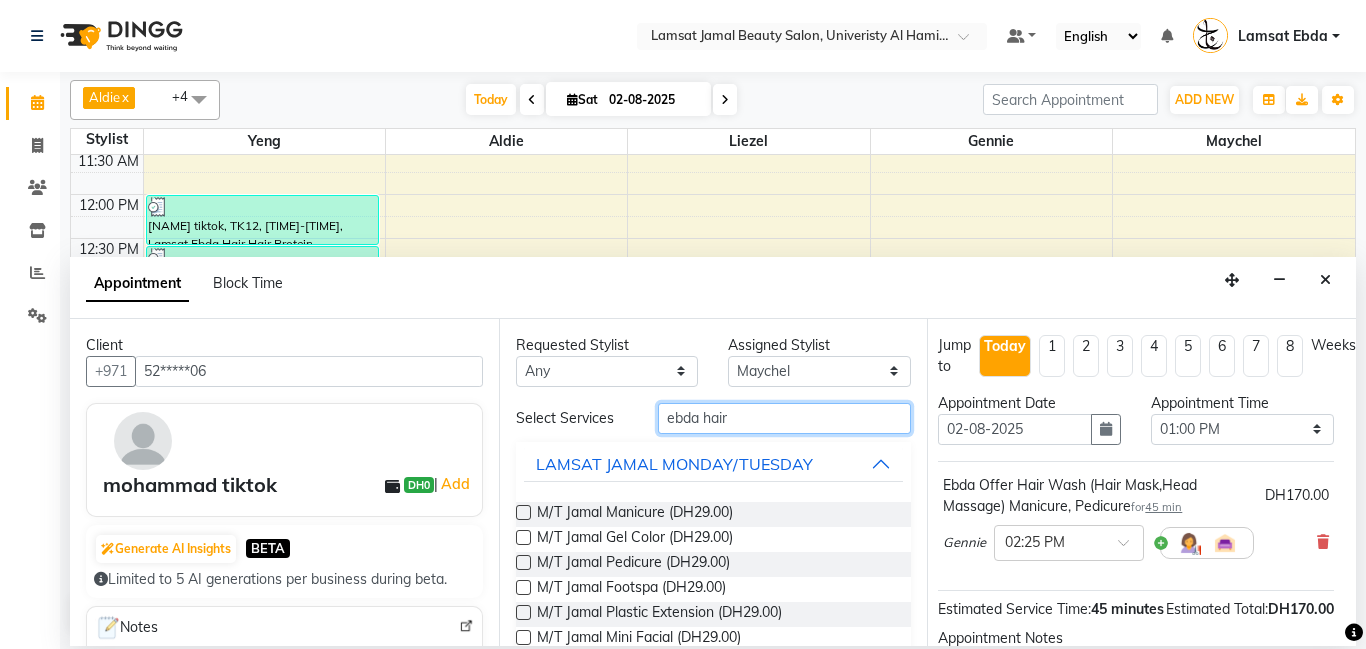 click on "ebda hair" at bounding box center (785, 418) 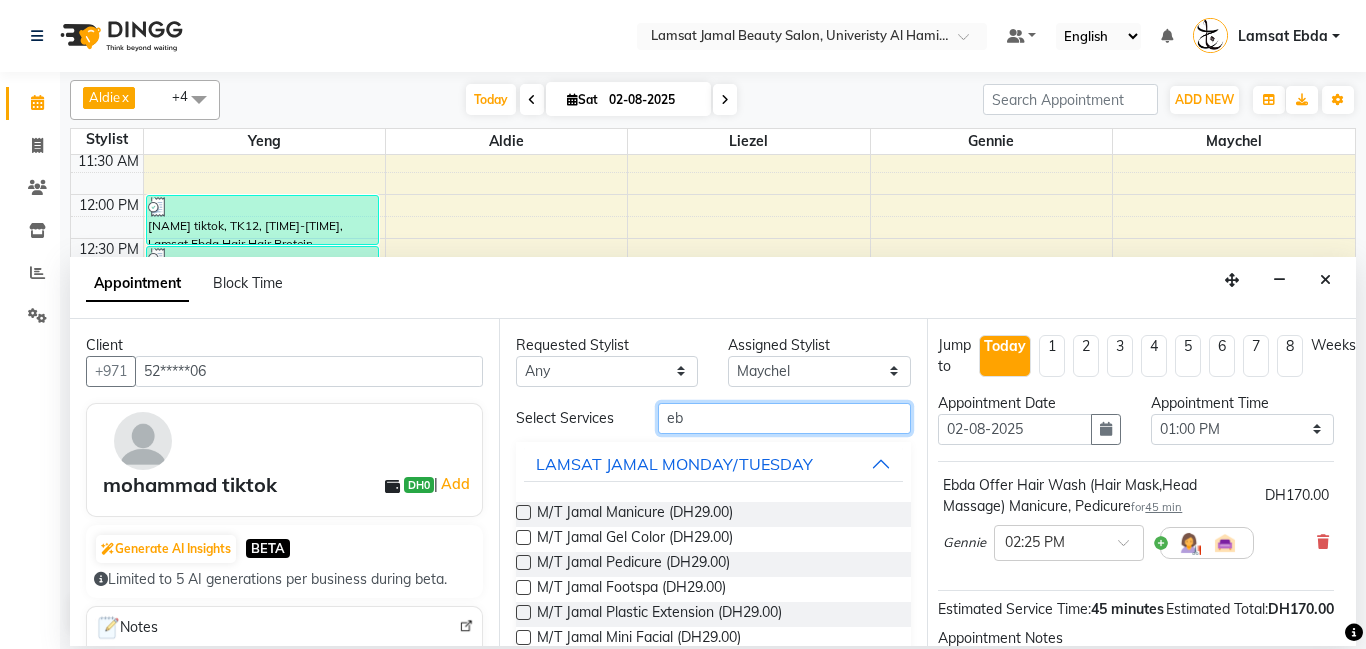 type on "e" 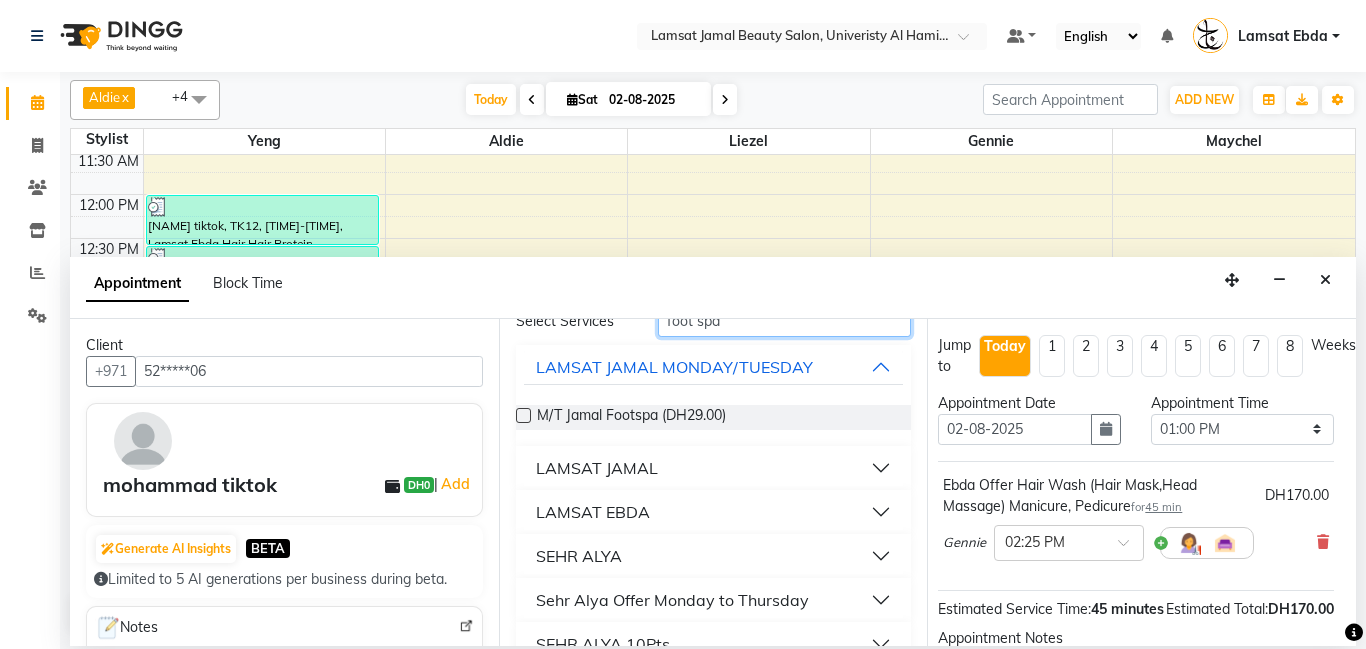 scroll, scrollTop: 0, scrollLeft: 0, axis: both 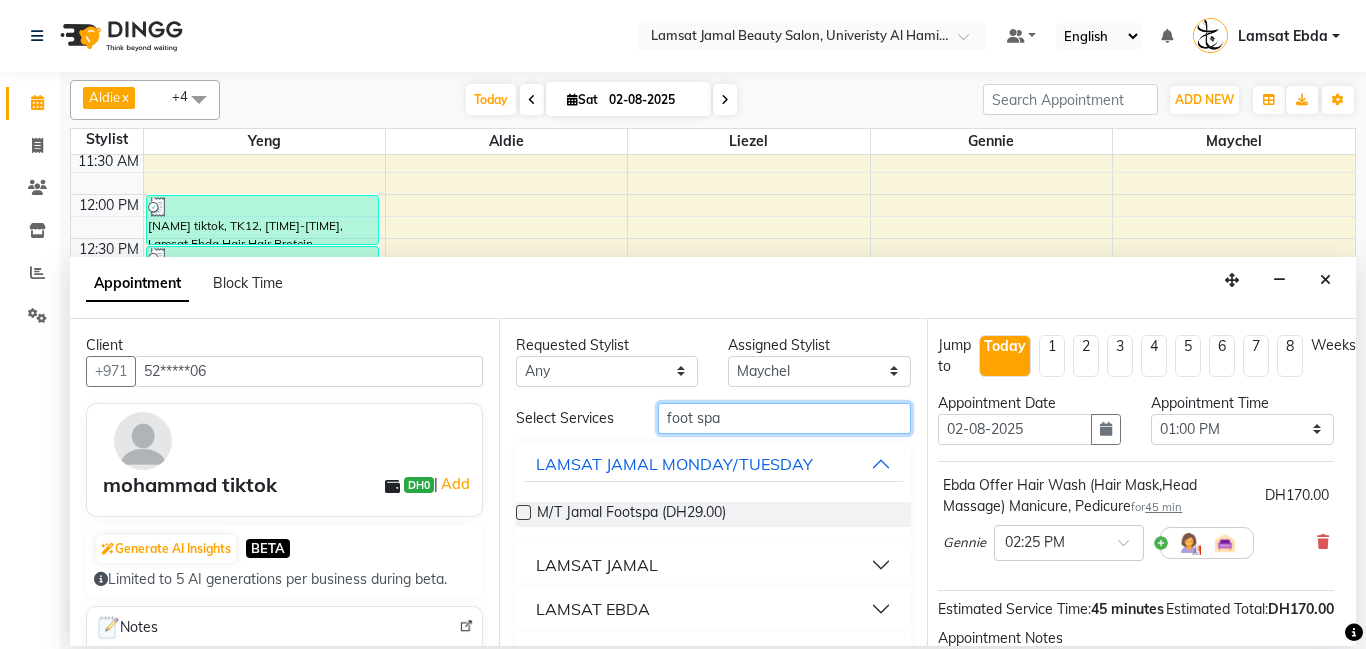 click on "foot spa" at bounding box center (785, 418) 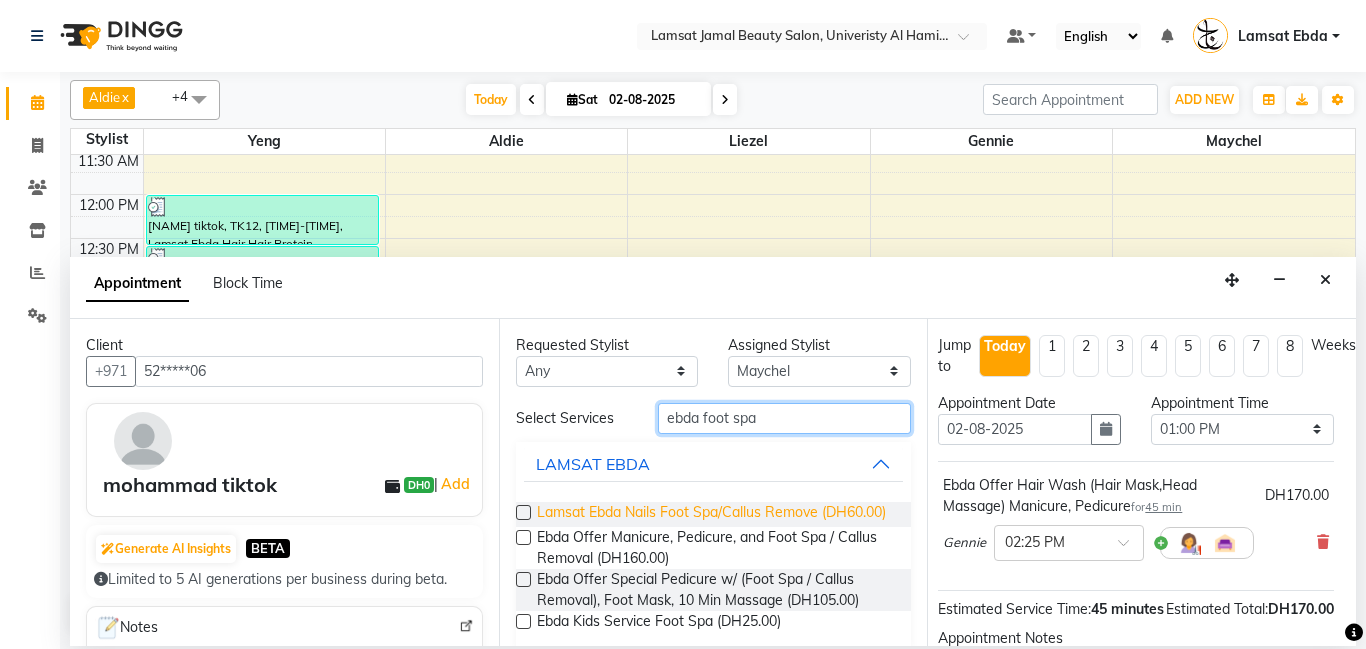type on "ebda foot spa" 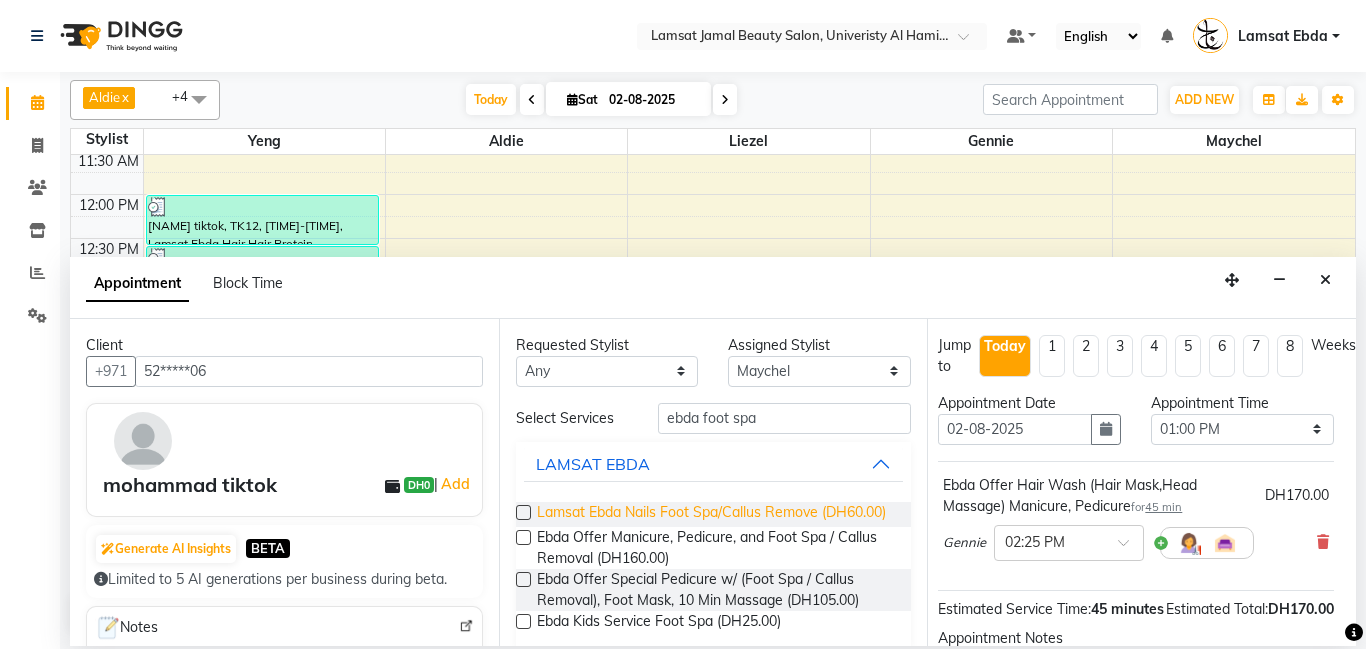 click on "Lamsat Ebda Nails Foot Spa/Callus Remove (DH60.00)" at bounding box center (711, 514) 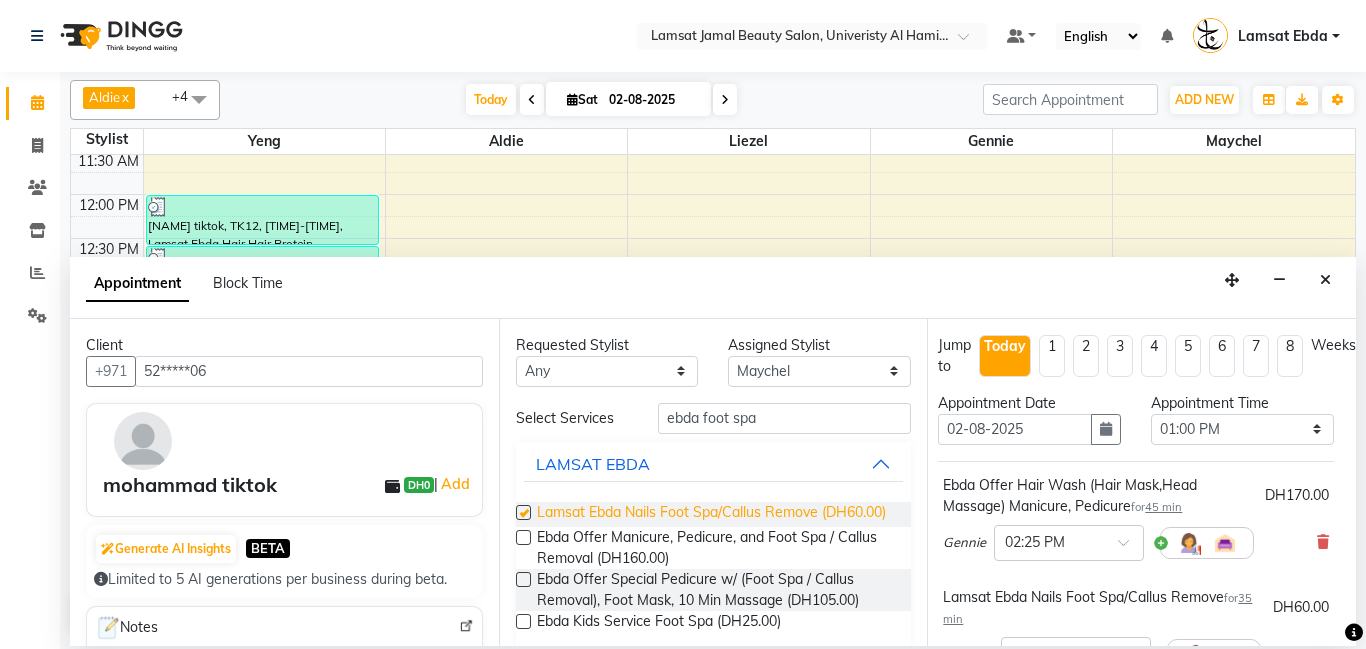 checkbox on "false" 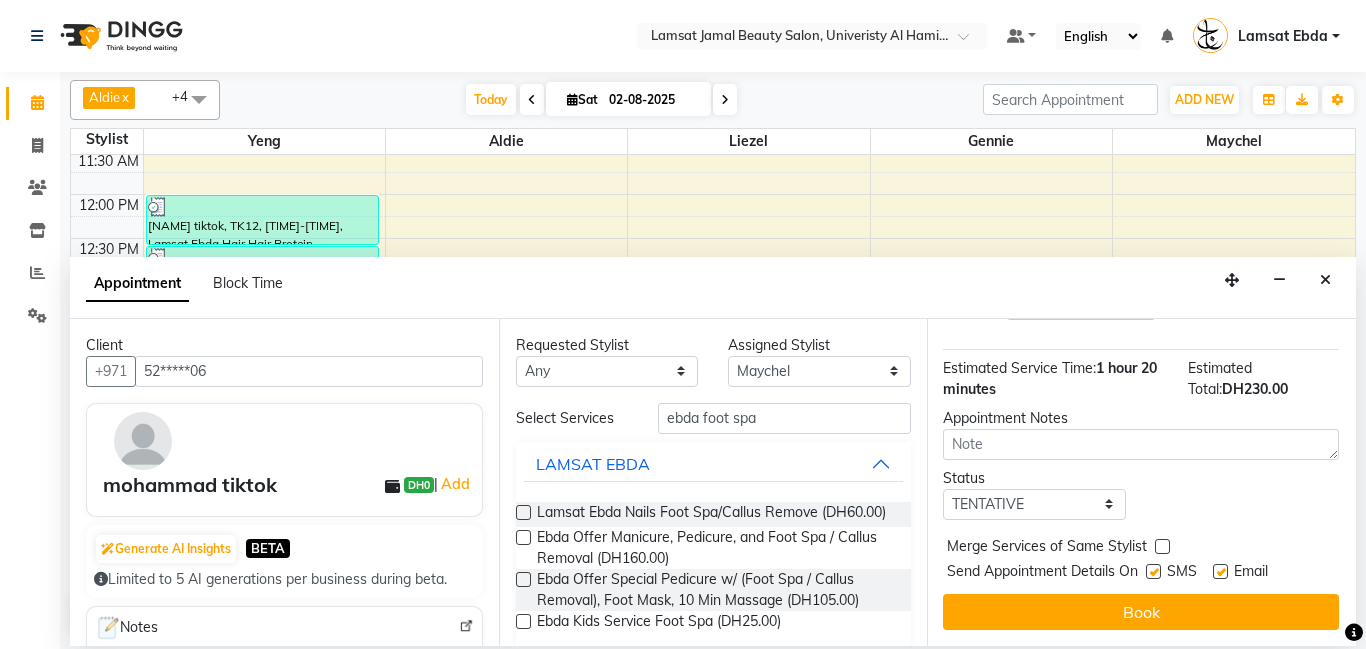 scroll, scrollTop: 353, scrollLeft: 0, axis: vertical 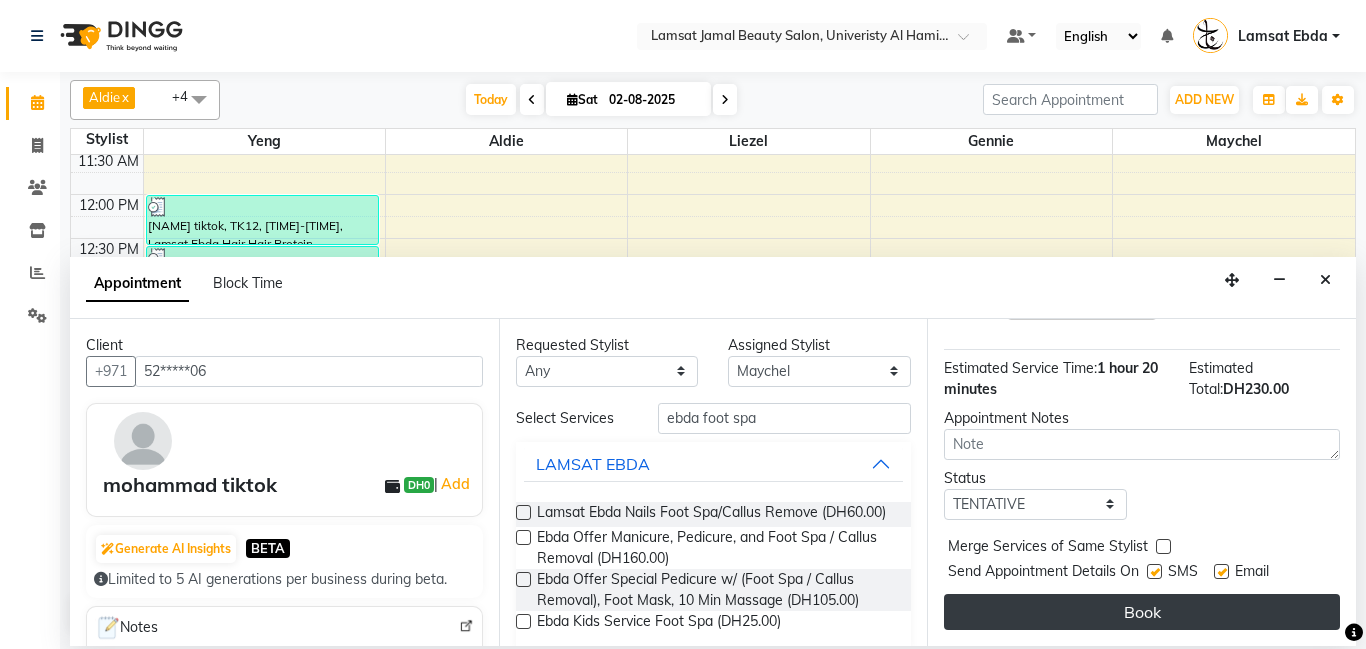 click on "Book" at bounding box center (1142, 612) 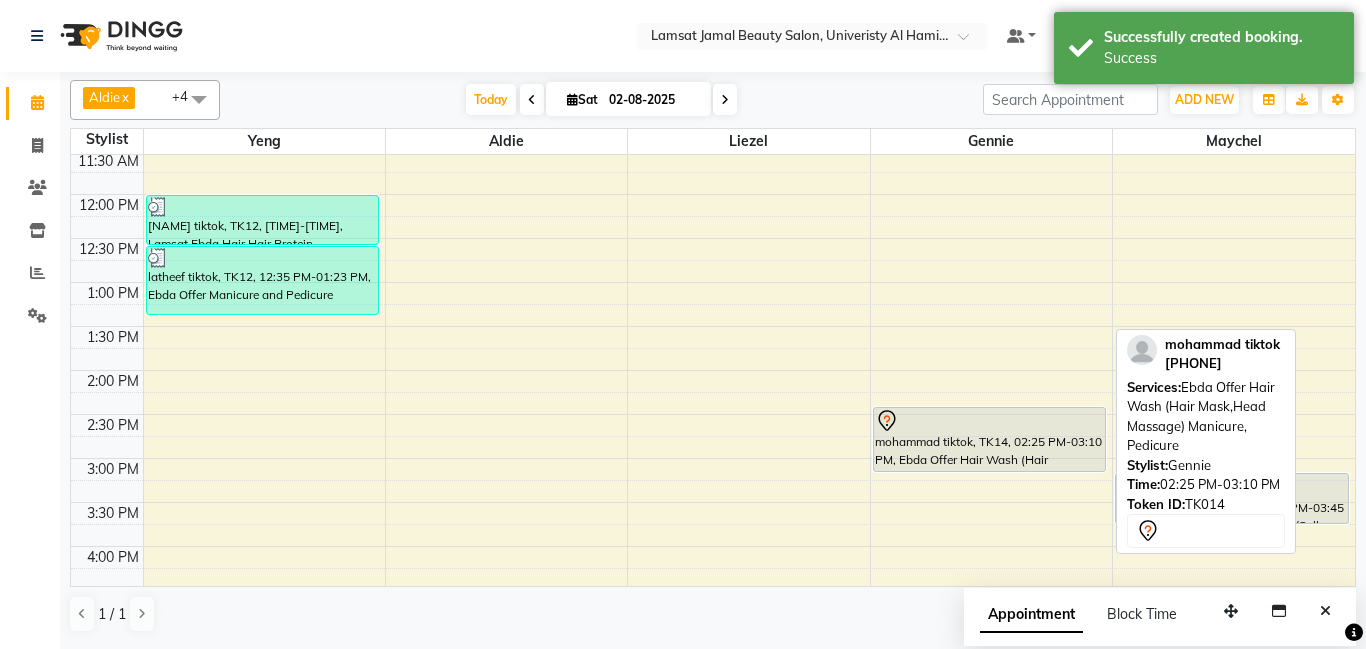 click on "mohammad tiktok, TK14, 02:25 PM-03:10 PM, Ebda Offer Hair Wash (Hair Mask,Head Massage) Manicure, Pedicure" at bounding box center [989, 439] 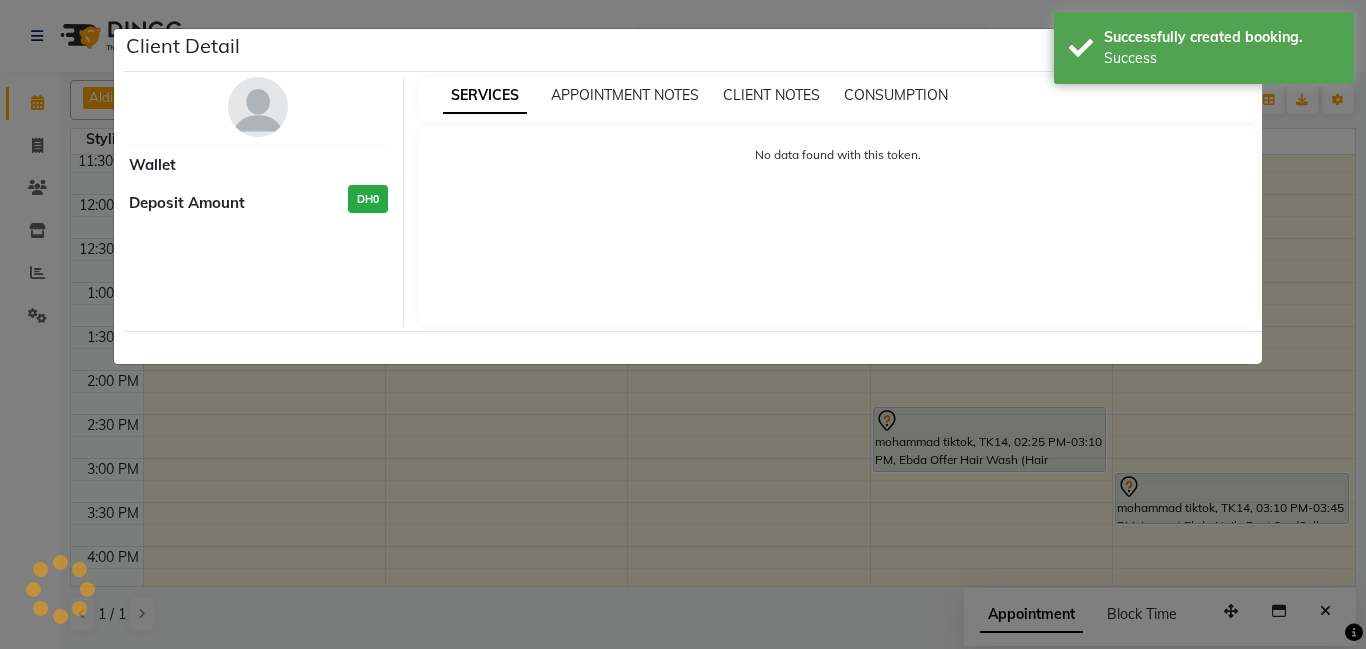 select on "7" 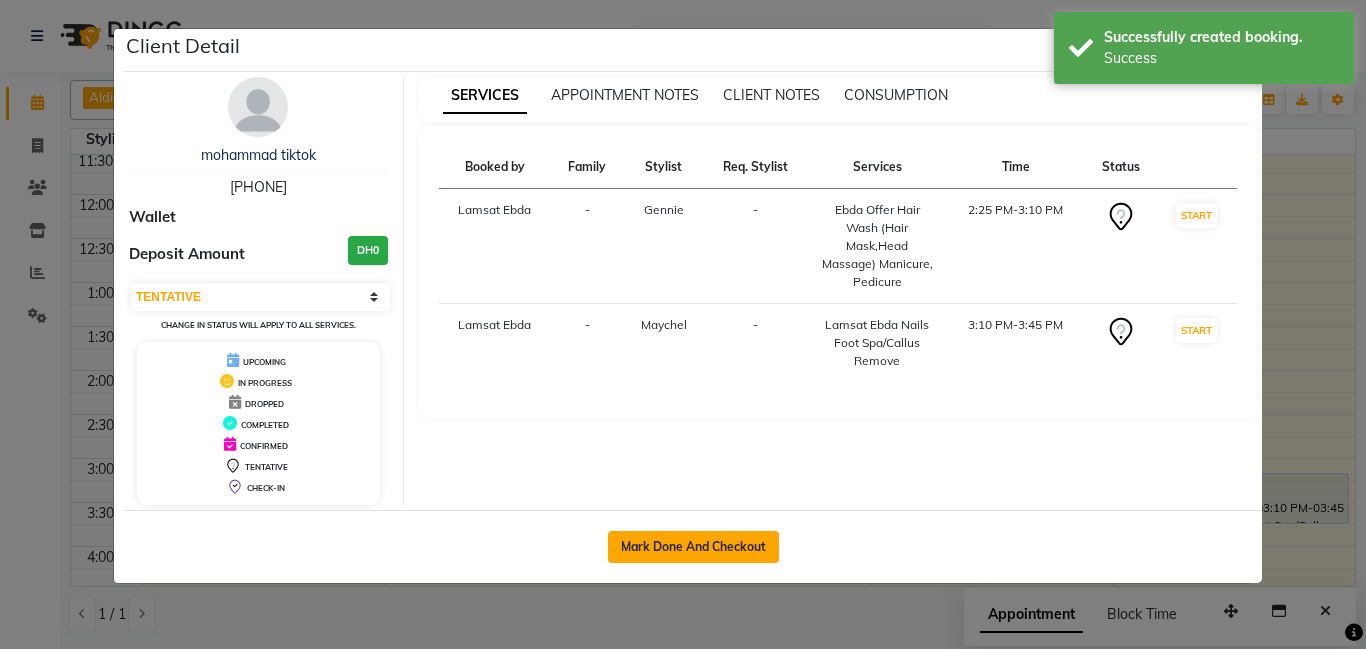 click on "Mark Done And Checkout" 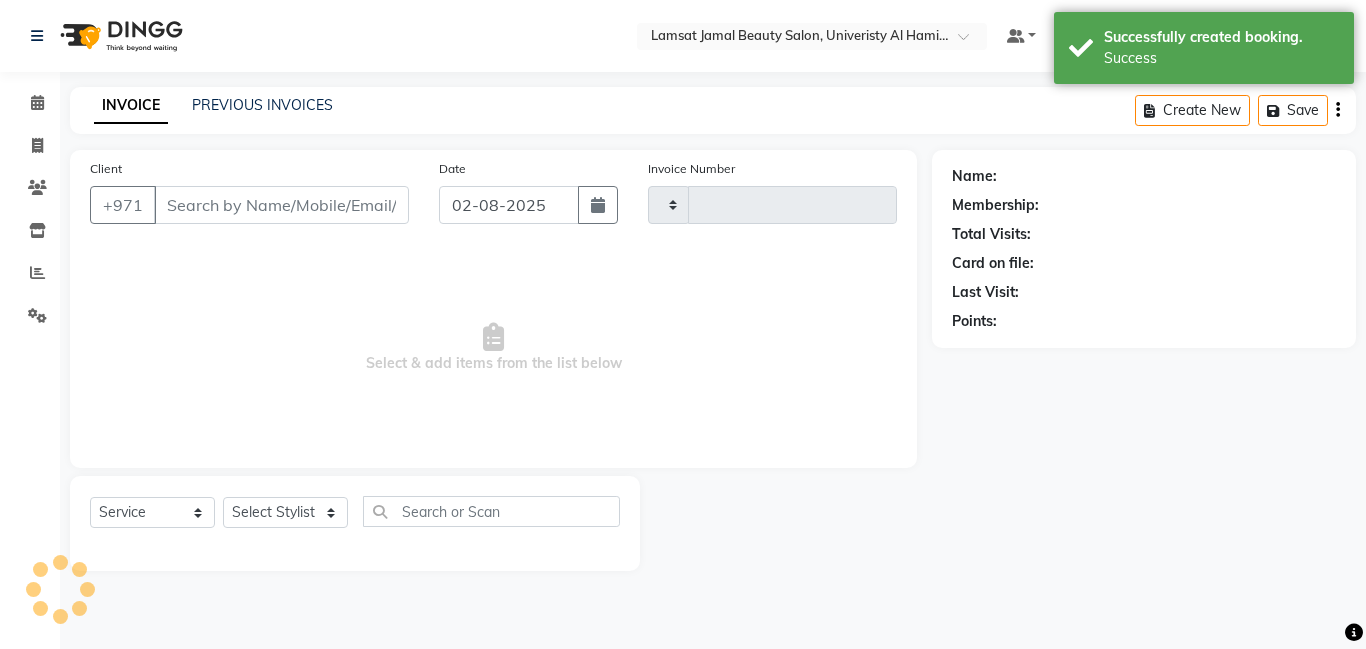 type on "2250" 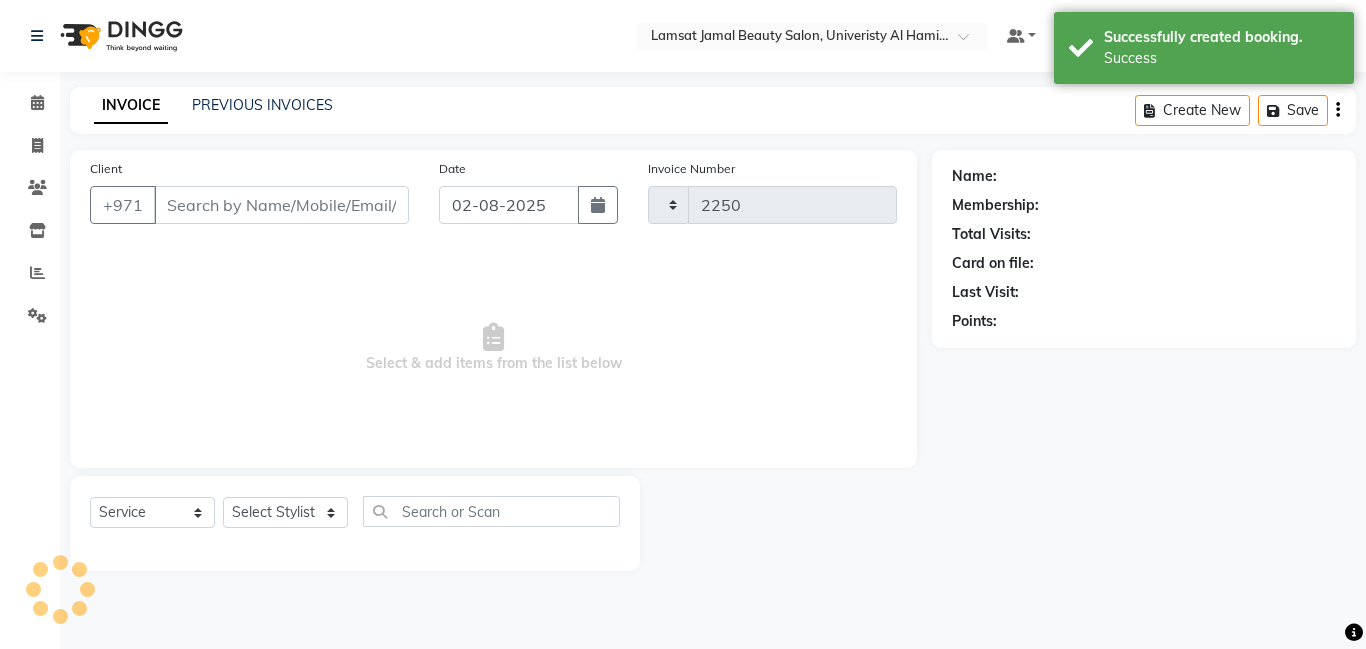 select on "8294" 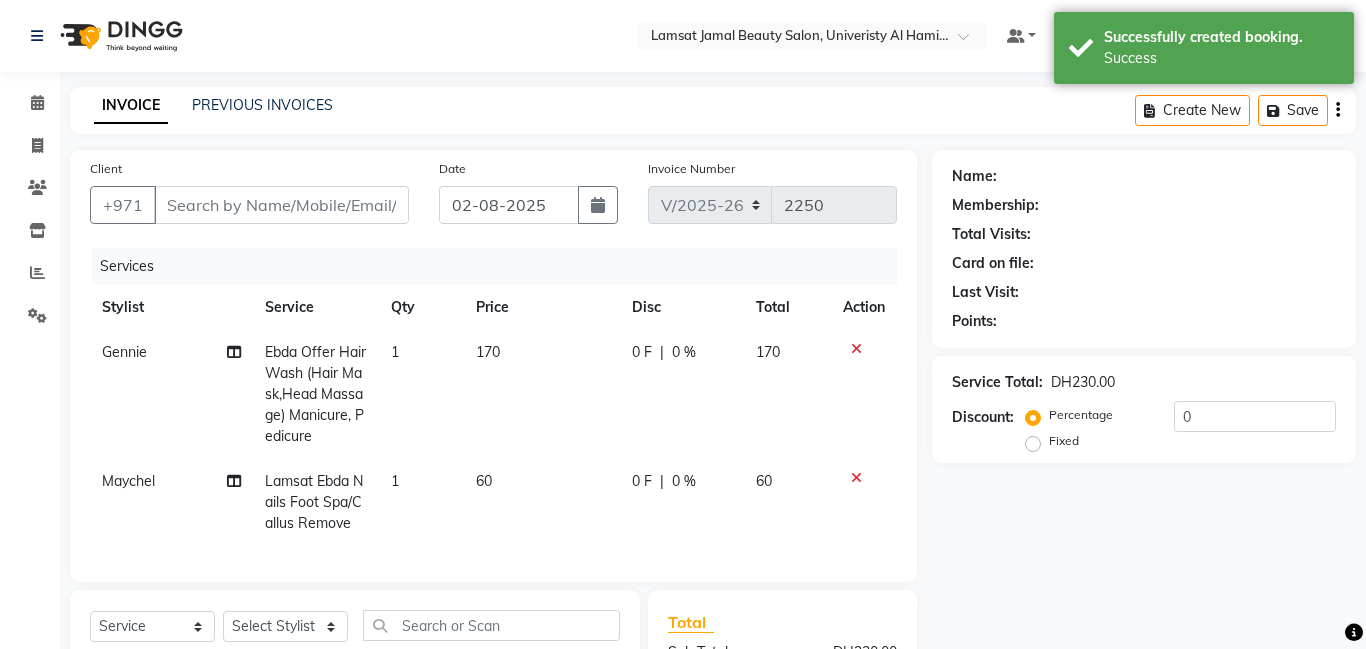 type on "52*****06" 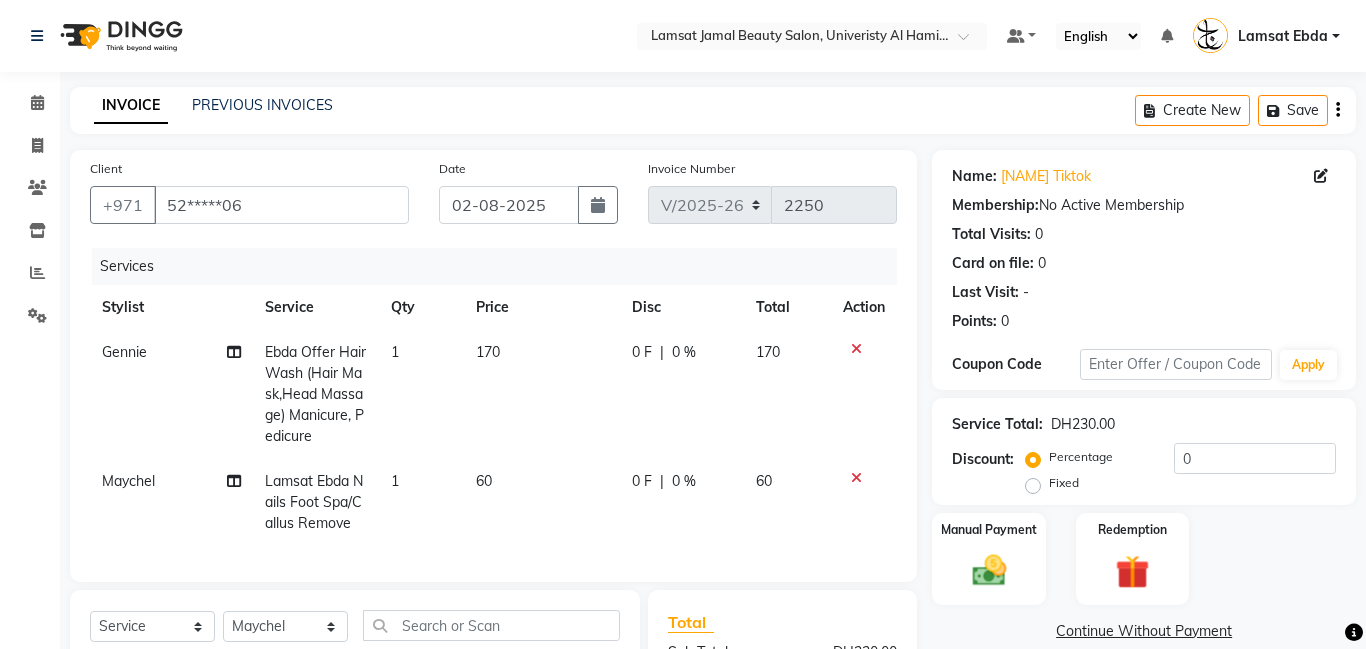 click 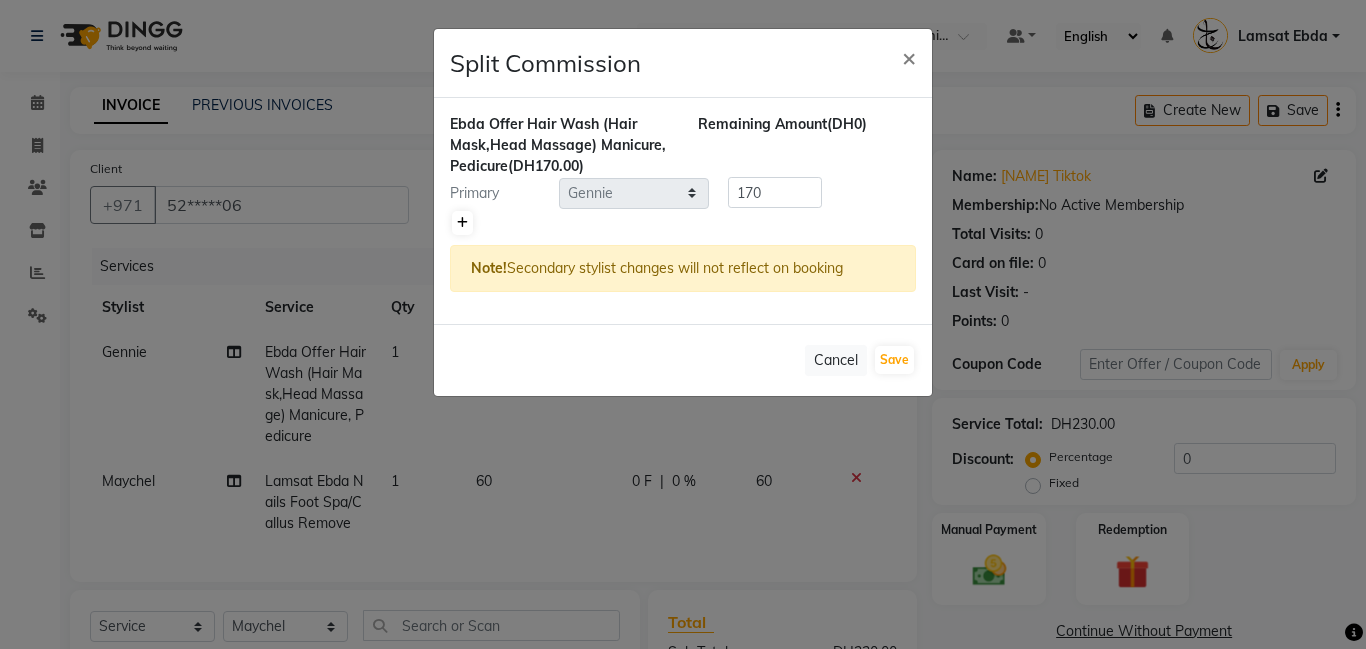 click 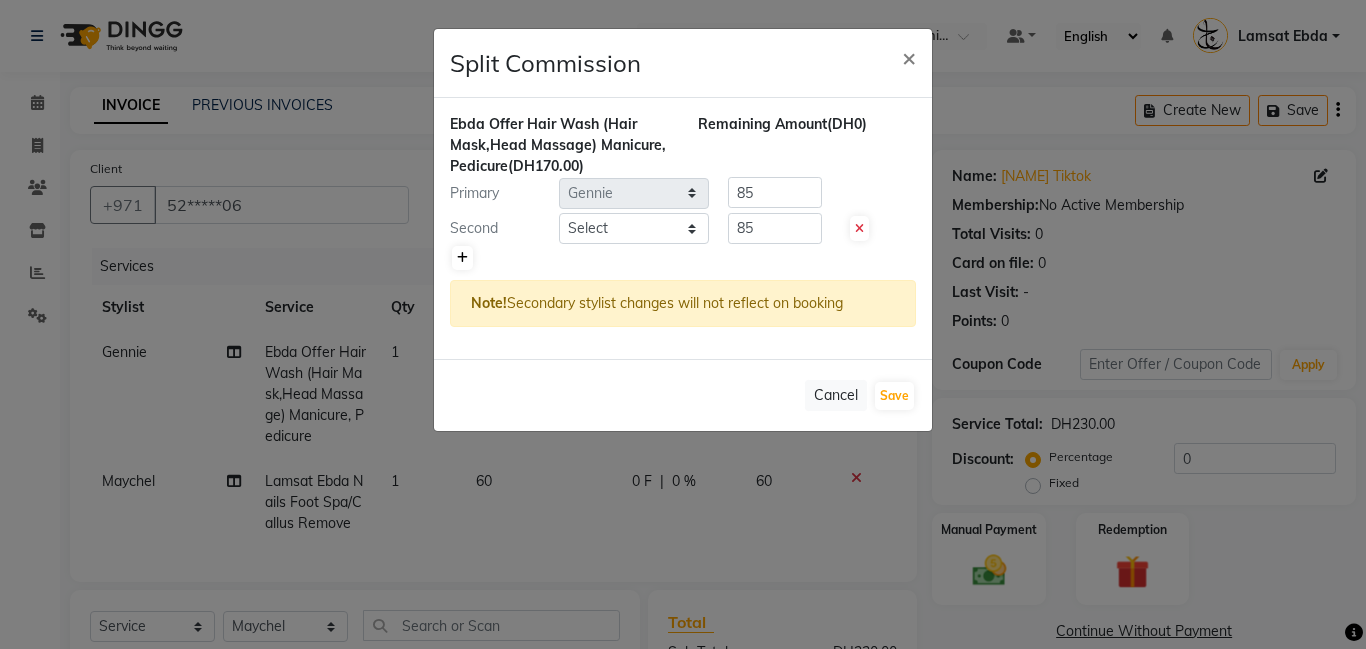 click 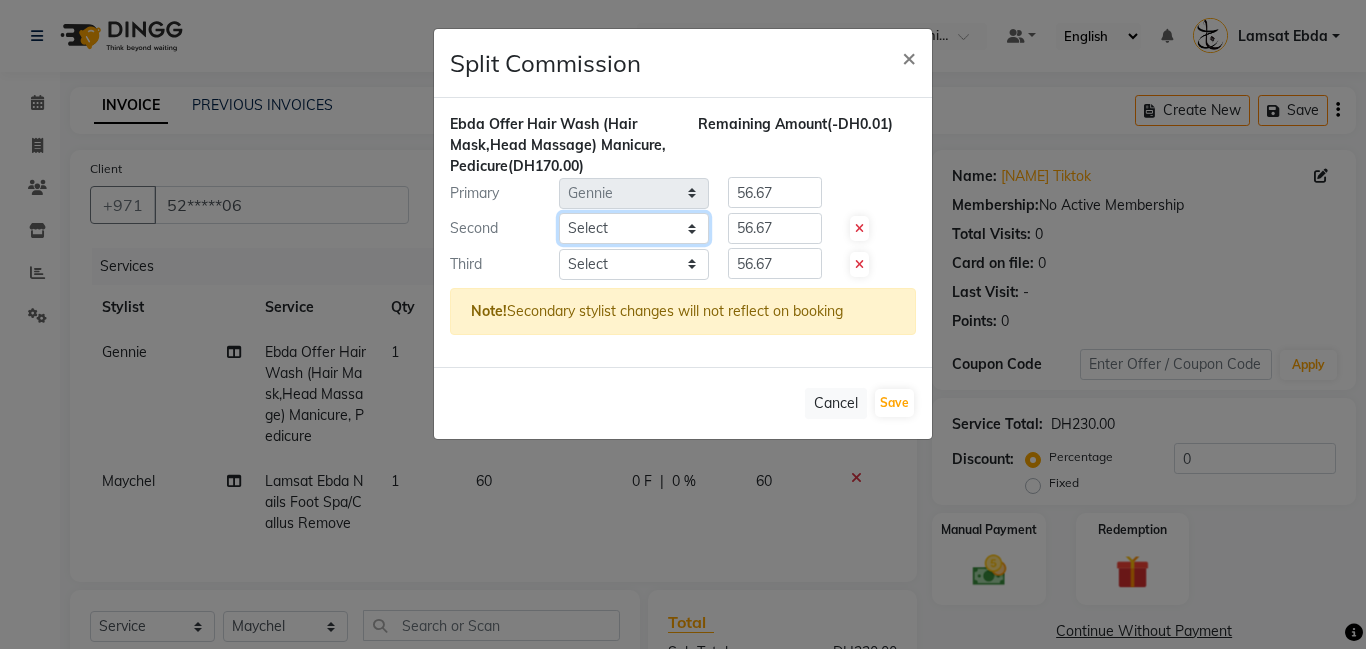 click on "Select  [PERSON]   [PERSON]   [PERSON]   [PERSON]   [PERSON]   [PERSON]   Lamsat Ebda   Lamsat Jamal   [PERSON]   [PERSON]   [PERSON]   [PERSON]   [PERSON]   [PERSON]   [PERSON]   Owner [PERSON]   [PERSON]   [PERSON]   [PERSON]   [PERSON]   [PERSON]" 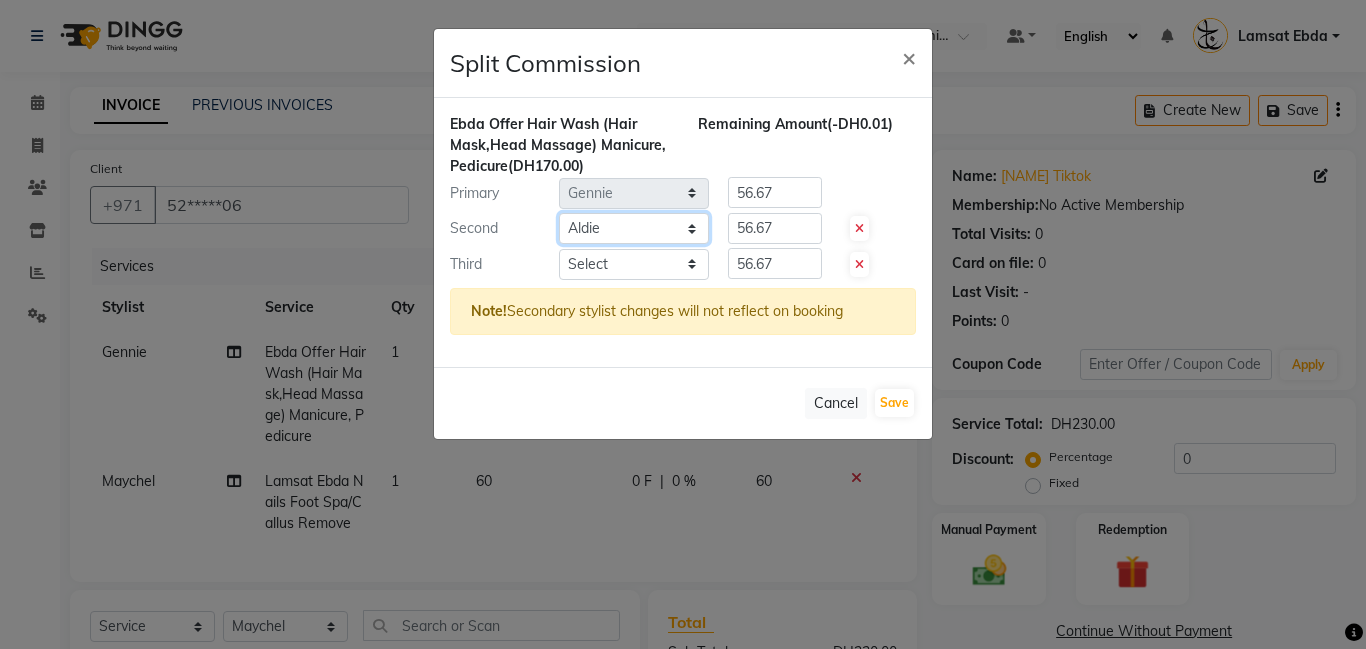 click on "Select  [PERSON]   [PERSON]   [PERSON]   [PERSON]   [PERSON]   [PERSON]   Lamsat Ebda   Lamsat Jamal   [PERSON]   [PERSON]   [PERSON]   [PERSON]   [PERSON]   [PERSON]   [PERSON]   Owner [PERSON]   [PERSON]   [PERSON]   [PERSON]   [PERSON]   [PERSON]" 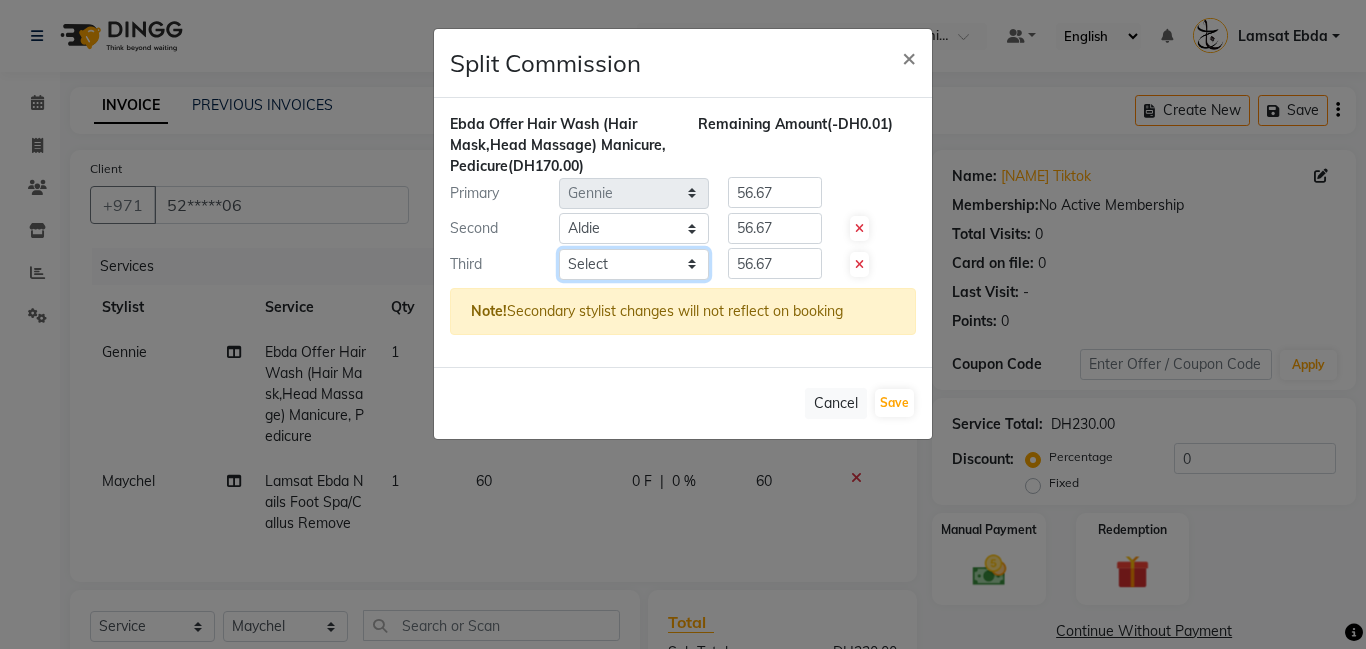 click on "Select  [PERSON]   [PERSON]   [PERSON]   [PERSON]   [PERSON]   [PERSON]   Lamsat Ebda   Lamsat Jamal   [PERSON]   [PERSON]   [PERSON]   [PERSON]   [PERSON]   [PERSON]   [PERSON]   Owner [PERSON]   [PERSON]   [PERSON]   [PERSON]   [PERSON]   [PERSON]" 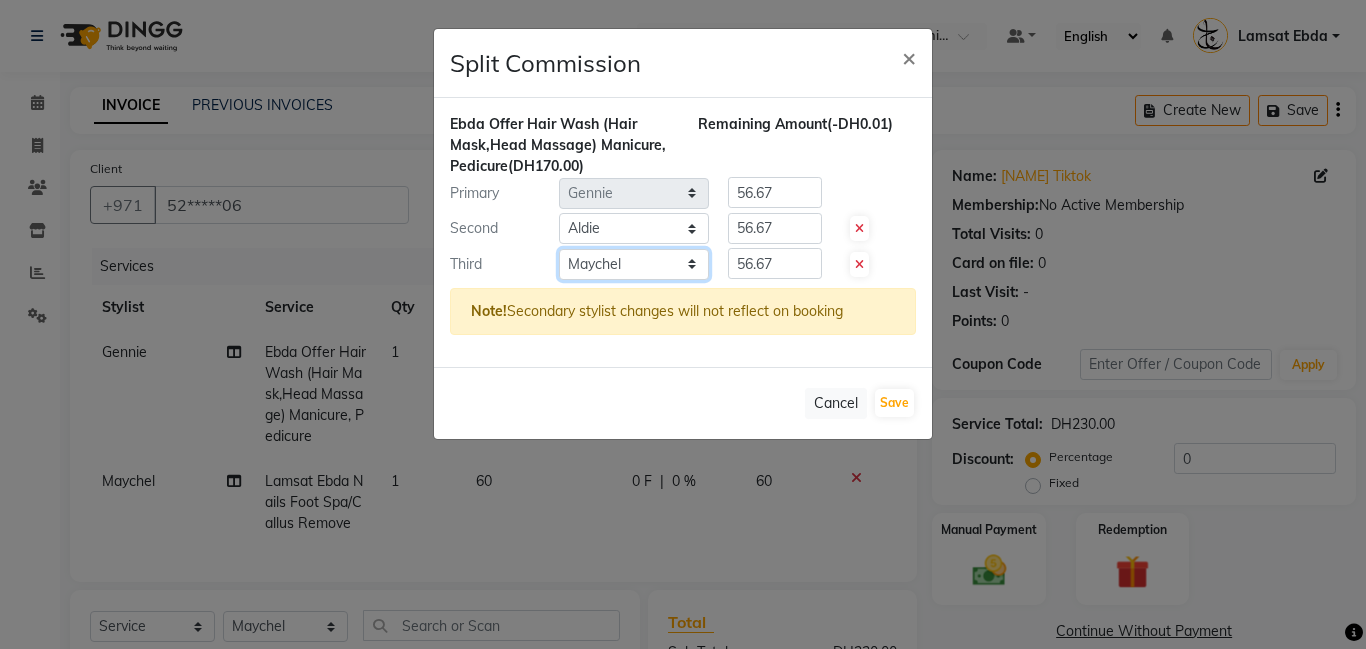 click on "Select  [PERSON]   [PERSON]   [PERSON]   [PERSON]   [PERSON]   [PERSON]   Lamsat Ebda   Lamsat Jamal   [PERSON]   [PERSON]   [PERSON]   [PERSON]   [PERSON]   [PERSON]   [PERSON]   Owner [PERSON]   [PERSON]   [PERSON]   [PERSON]   [PERSON]   [PERSON]" 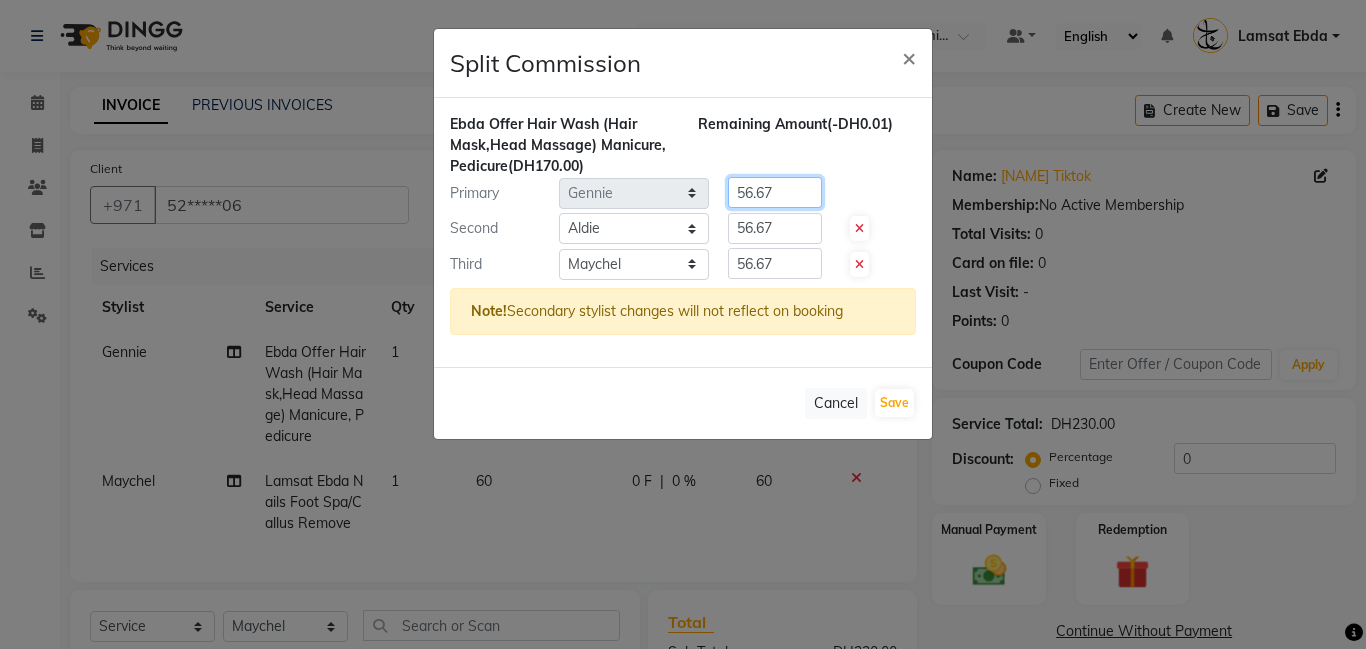 click on "56.67" 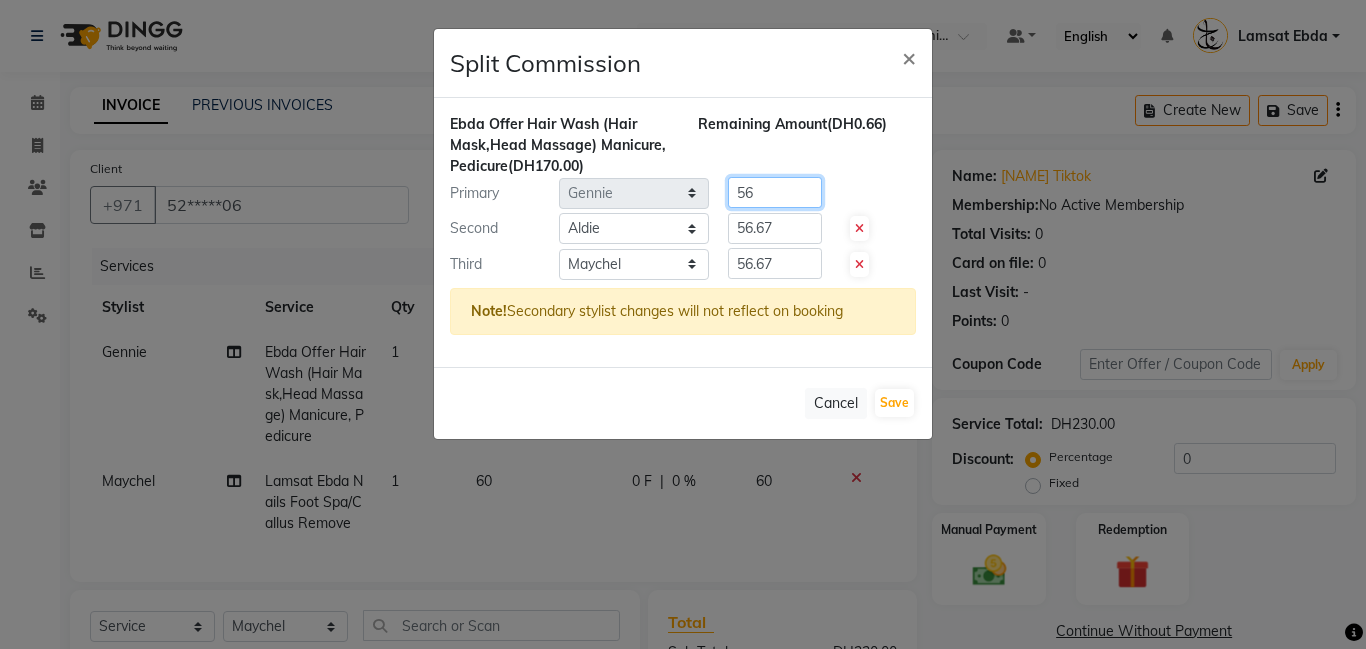 type on "5" 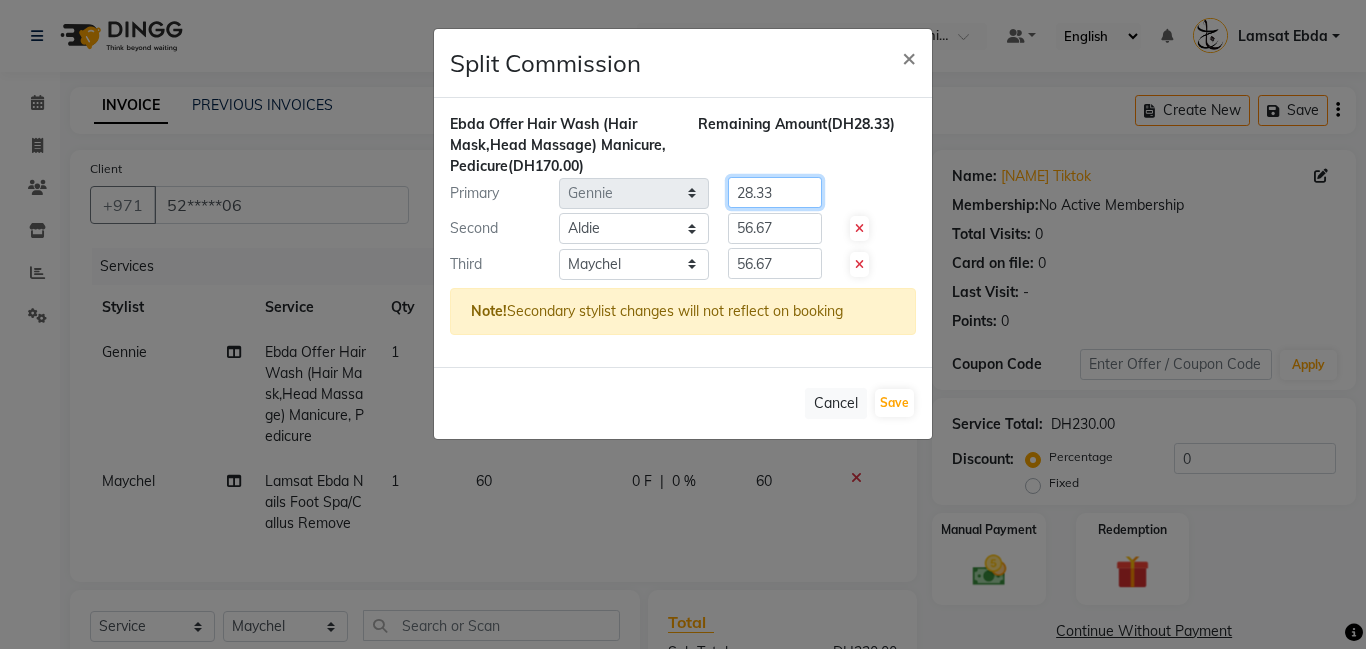 type on "28.33" 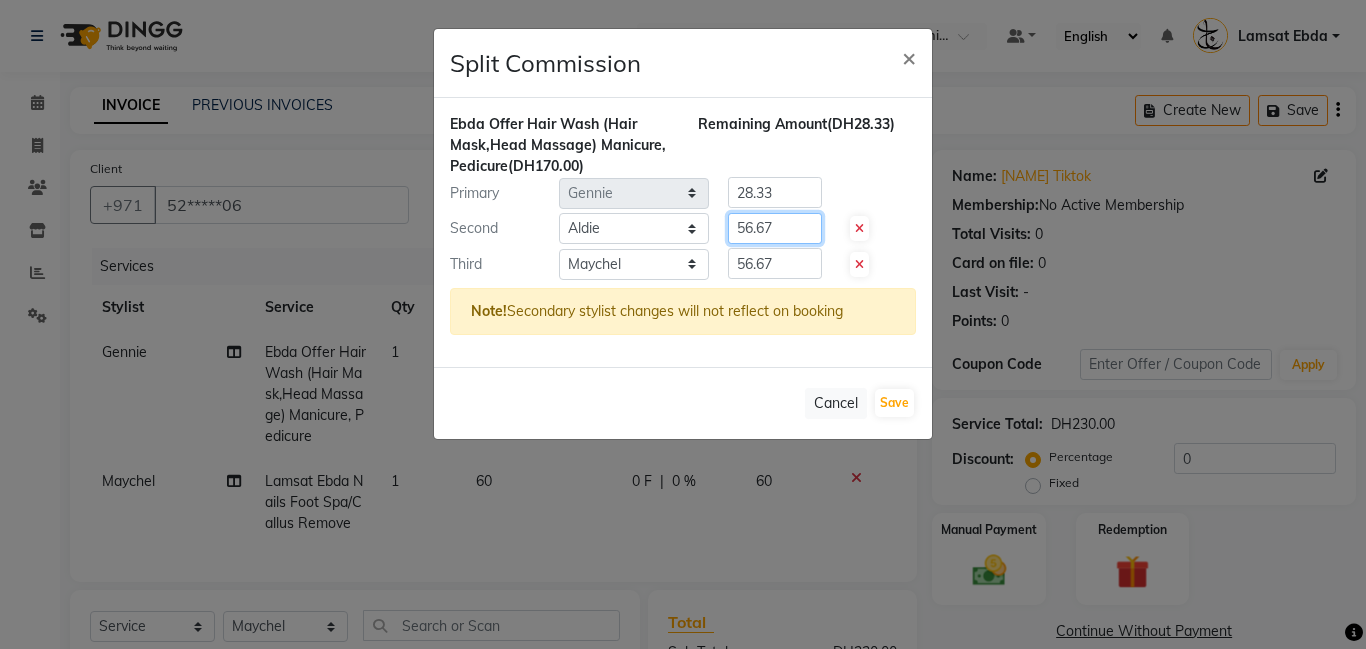 click on "56.67" 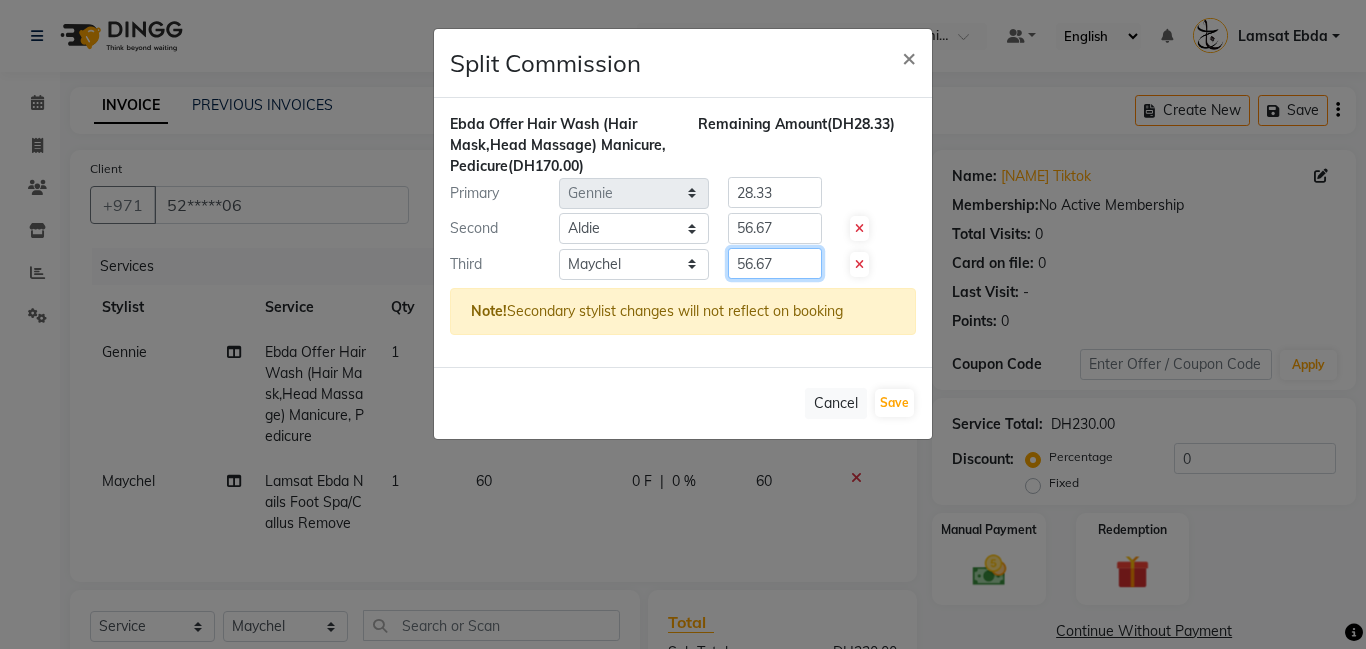 click on "56.67" 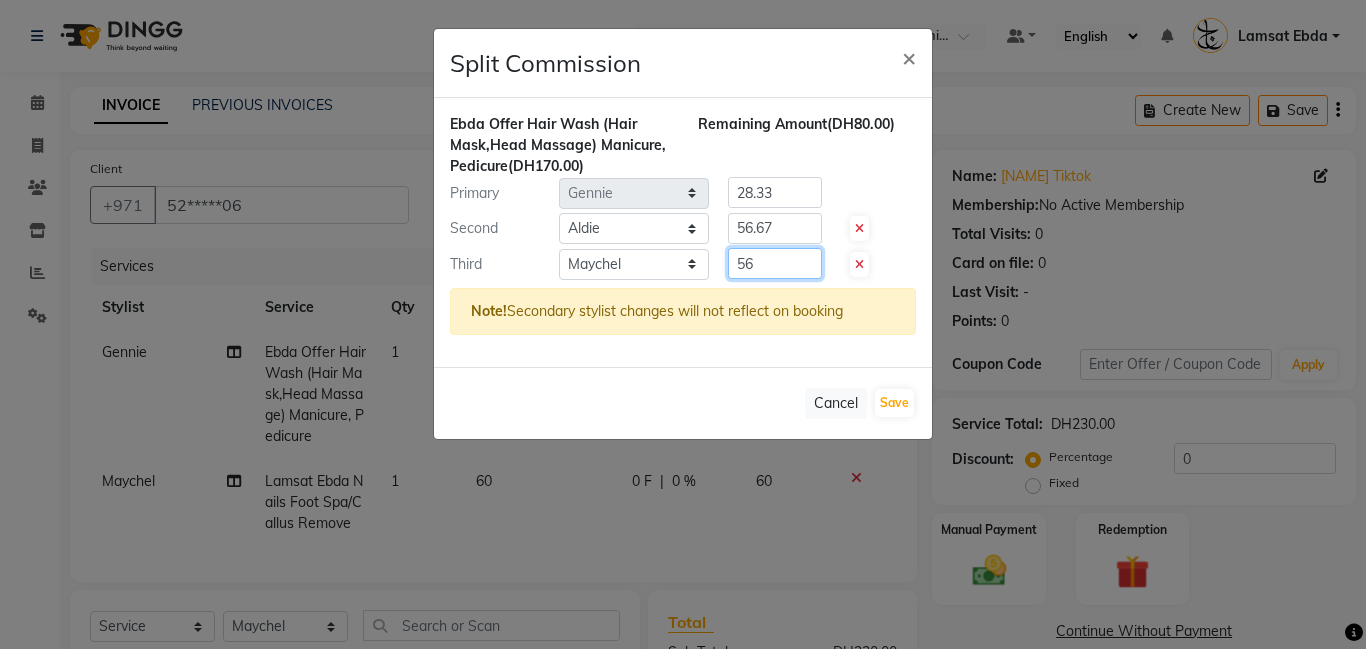 type on "5" 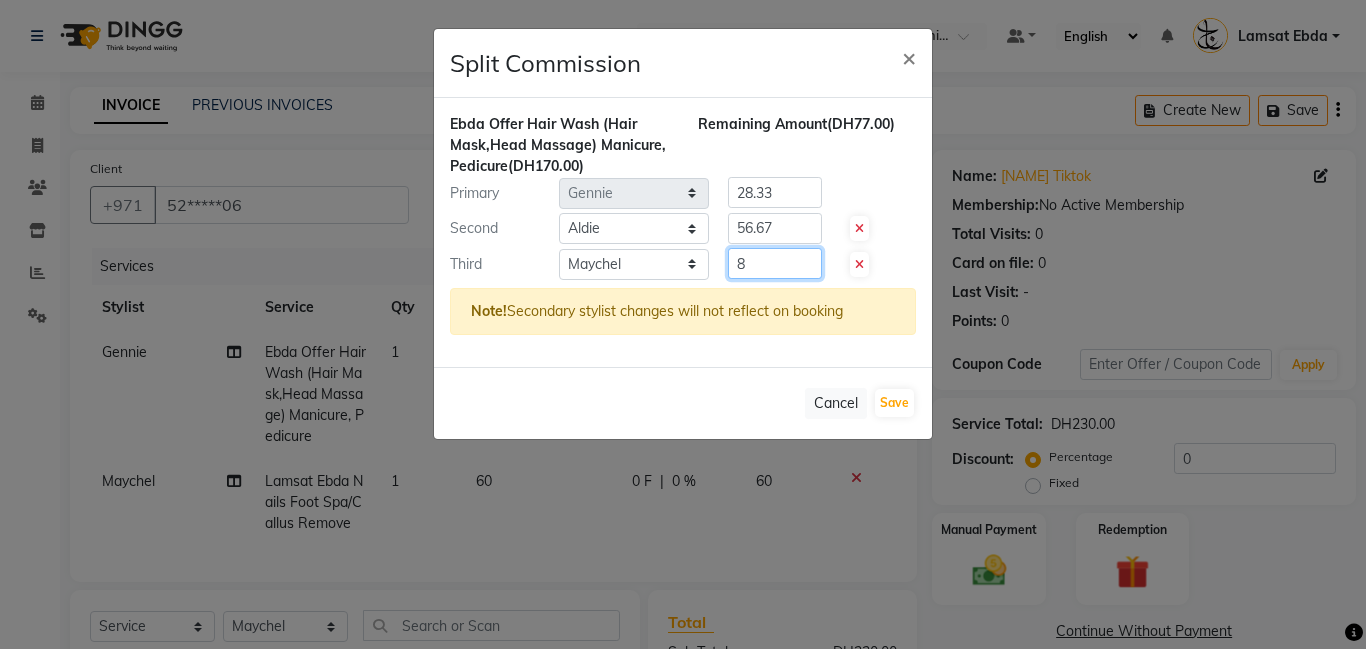 type on "85" 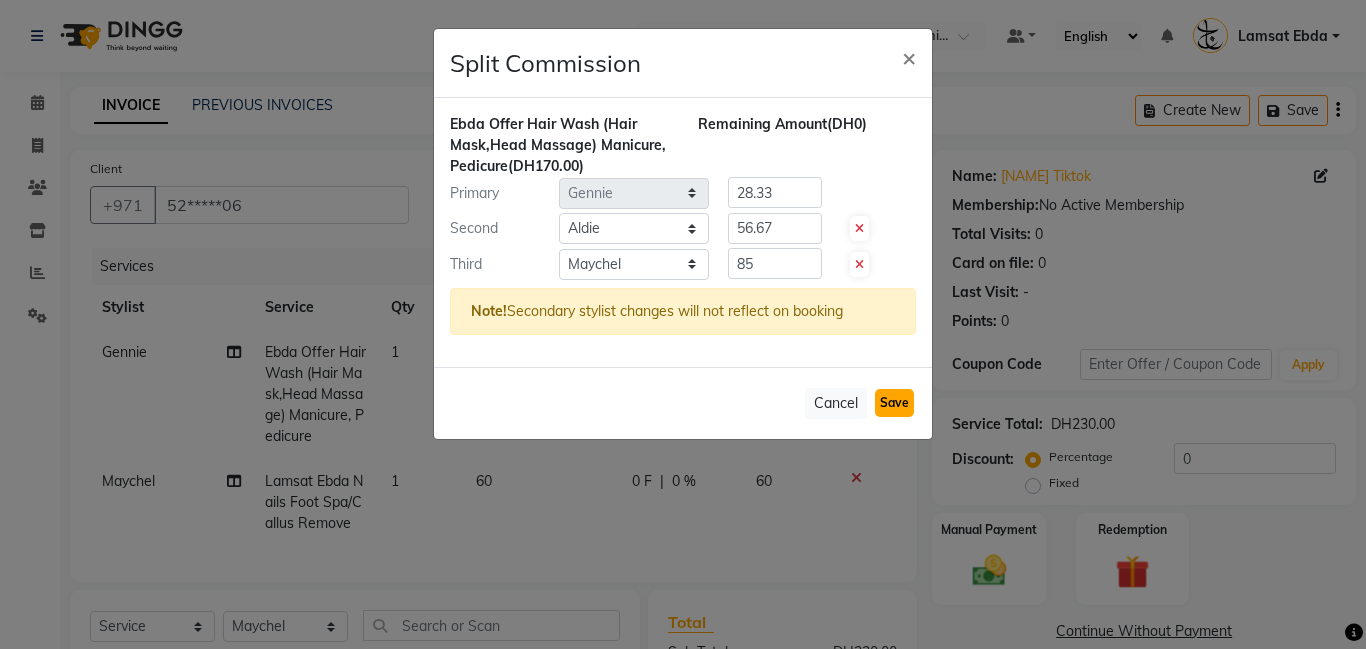 click on "Save" 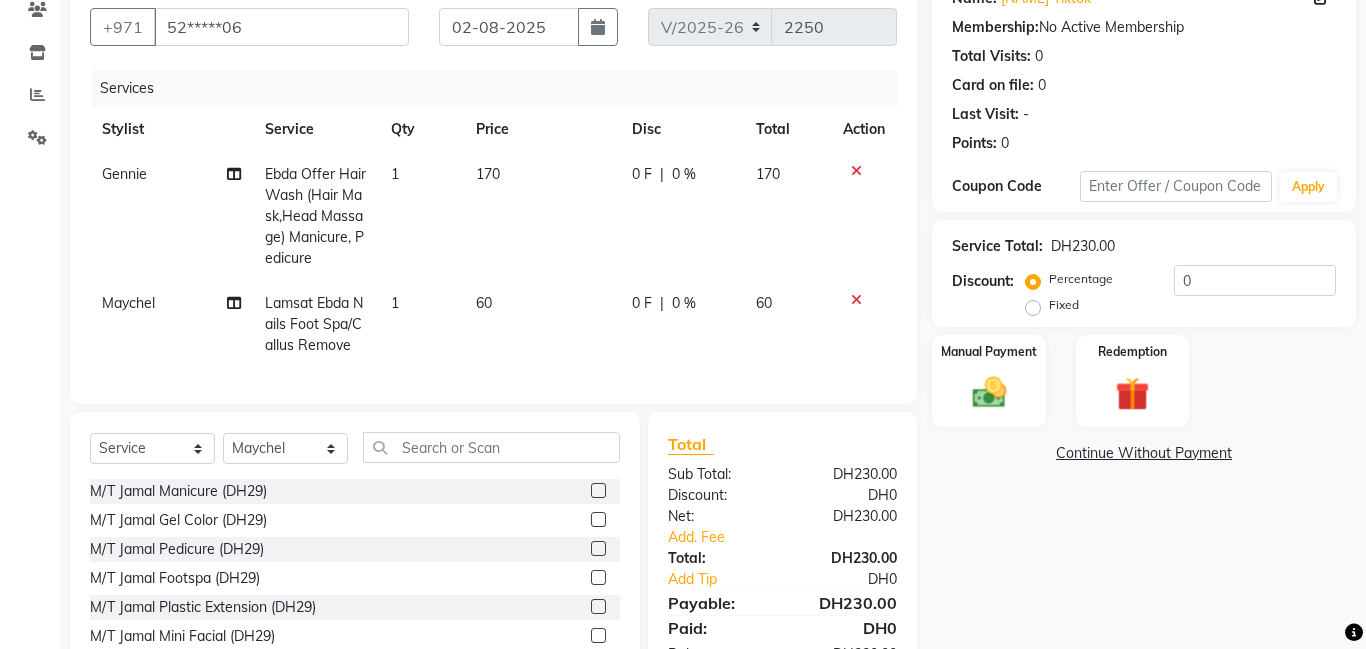 scroll, scrollTop: 170, scrollLeft: 0, axis: vertical 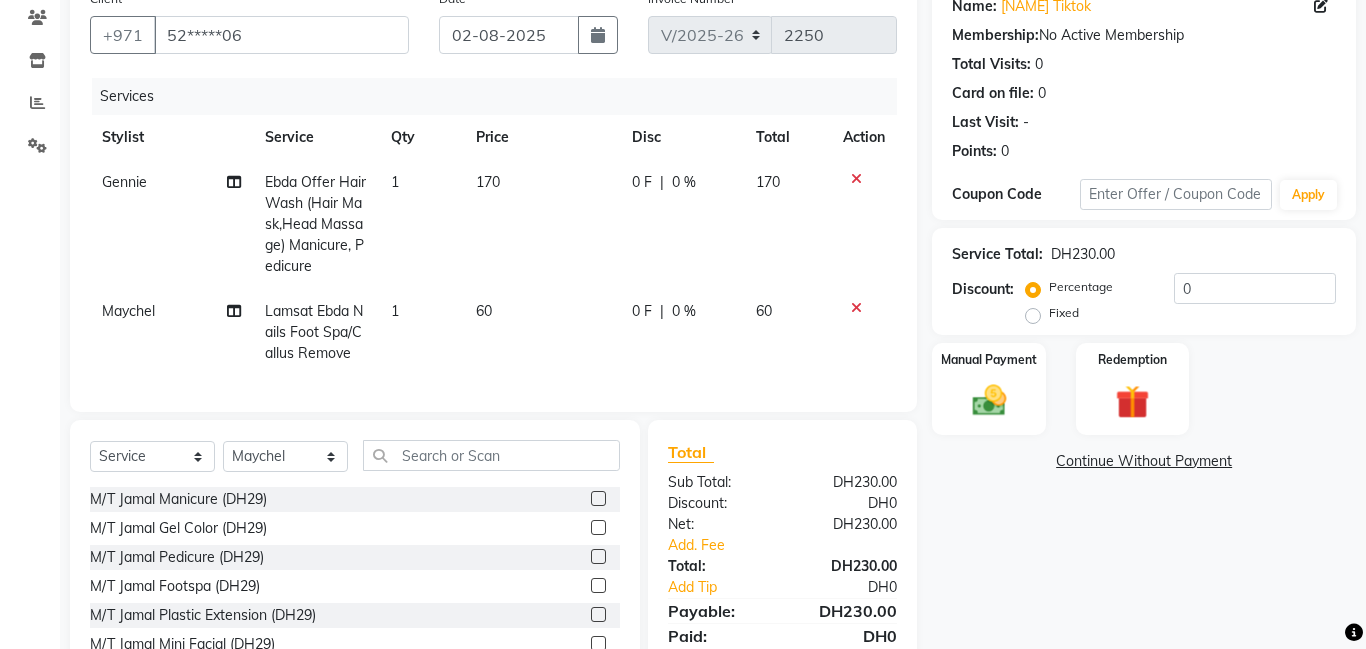 click 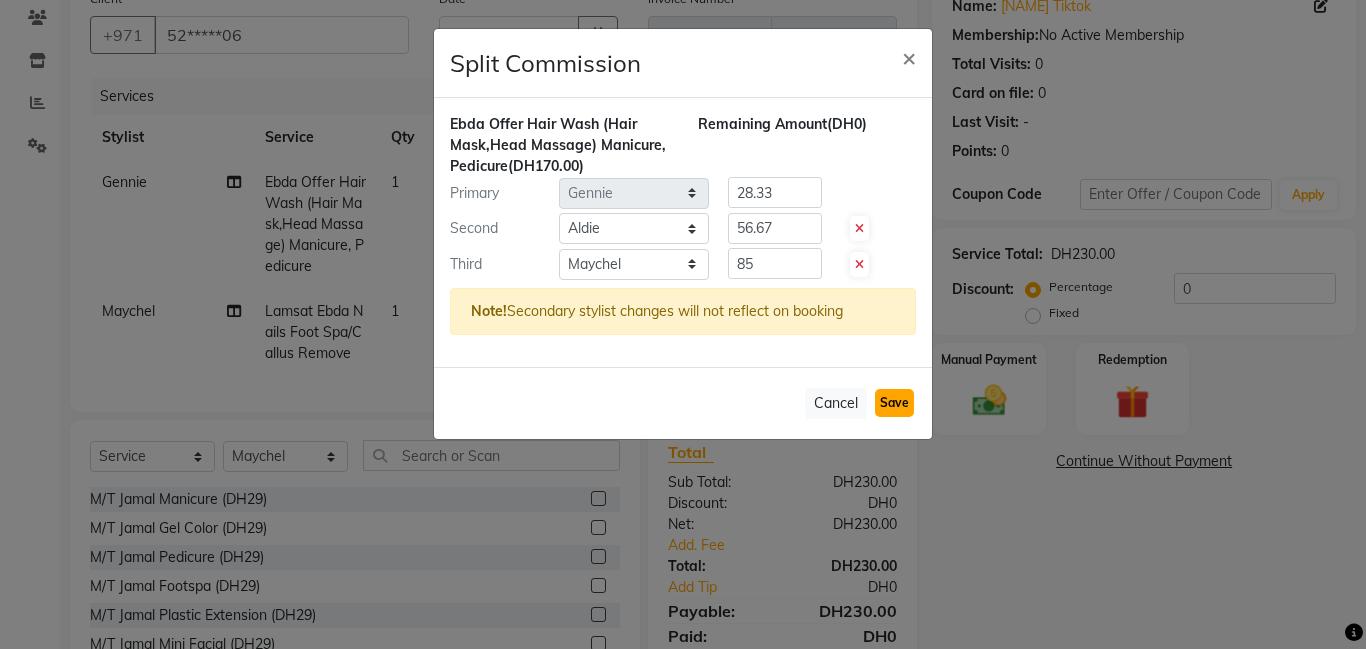 click on "Save" 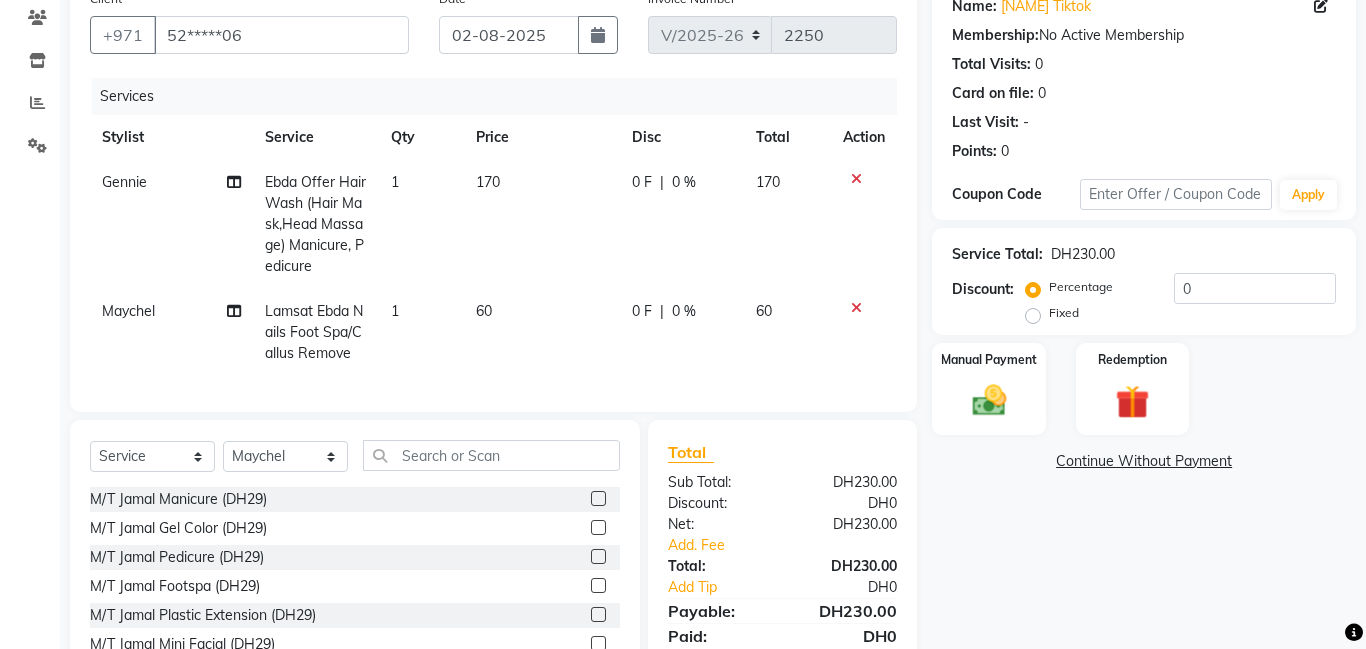select on "Select" 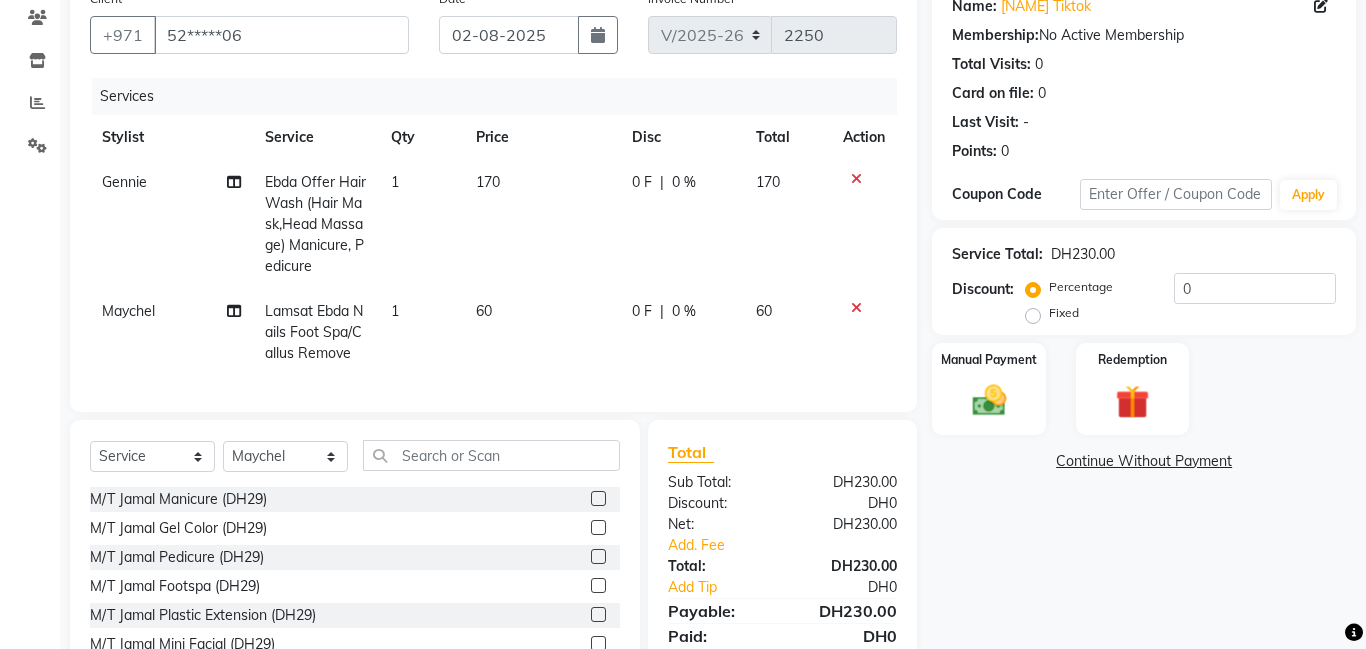 scroll, scrollTop: 266, scrollLeft: 0, axis: vertical 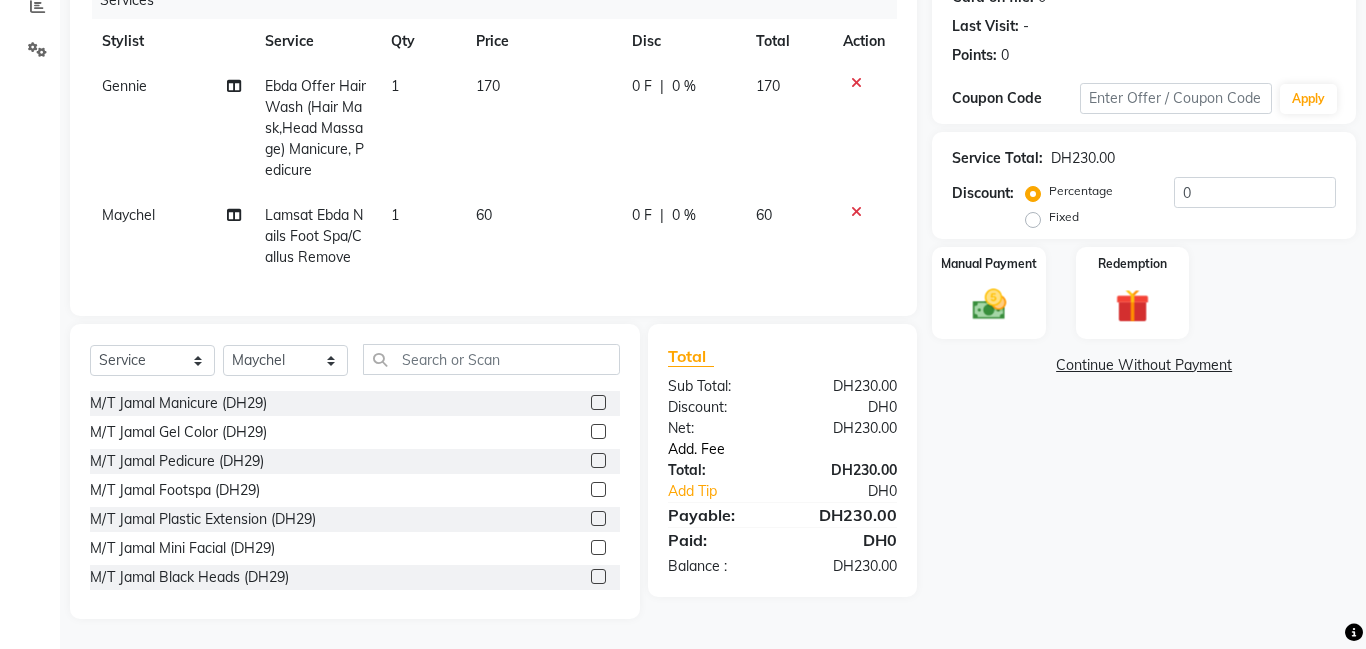 click on "Add. Fee" 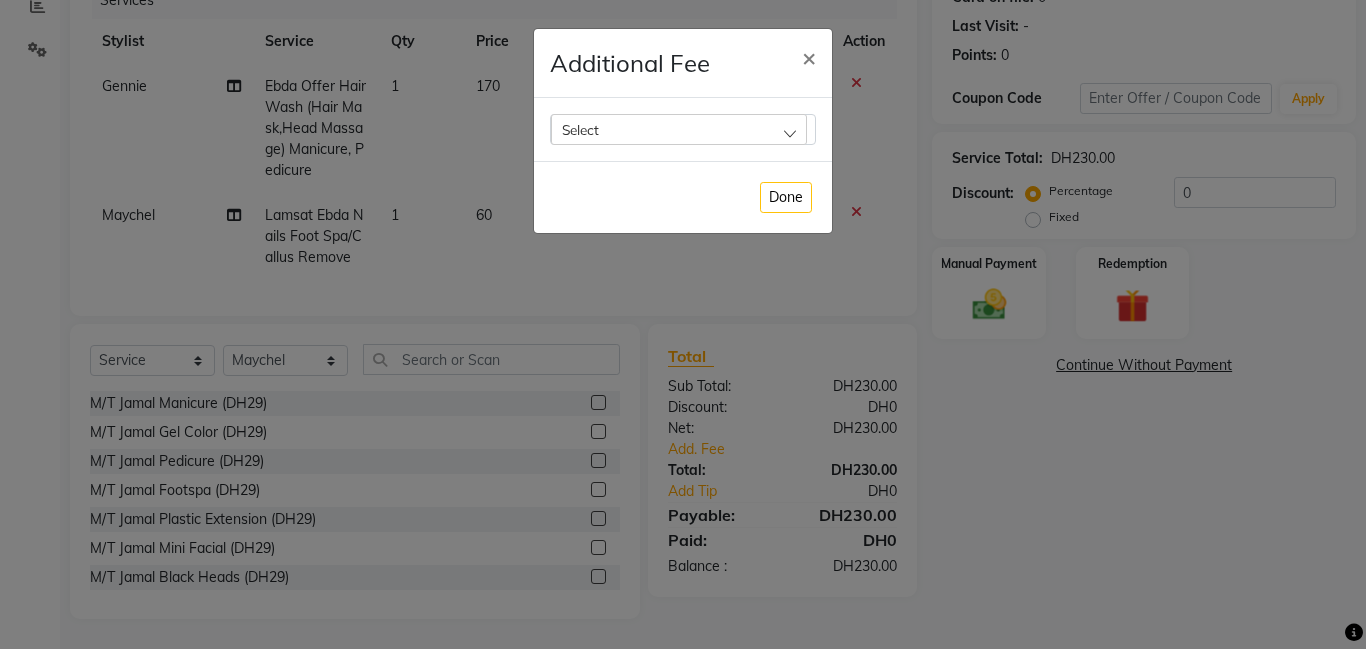 click on "Select" 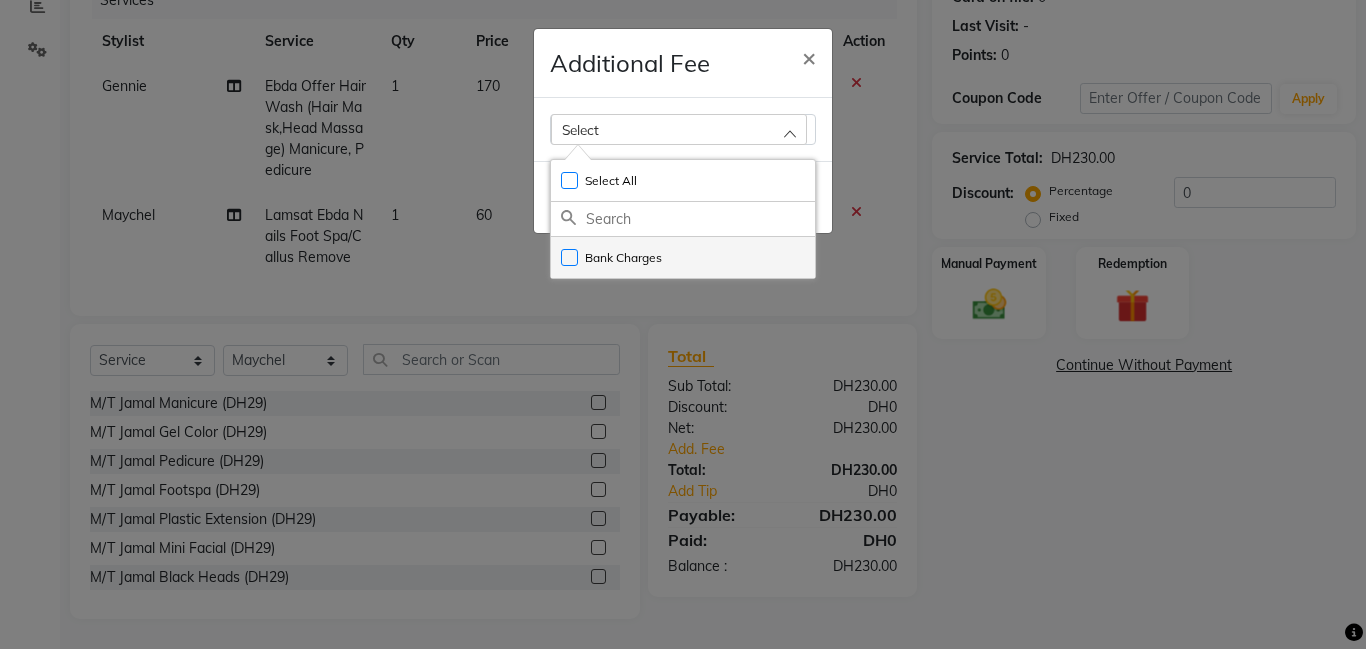 click on "Bank Charges" 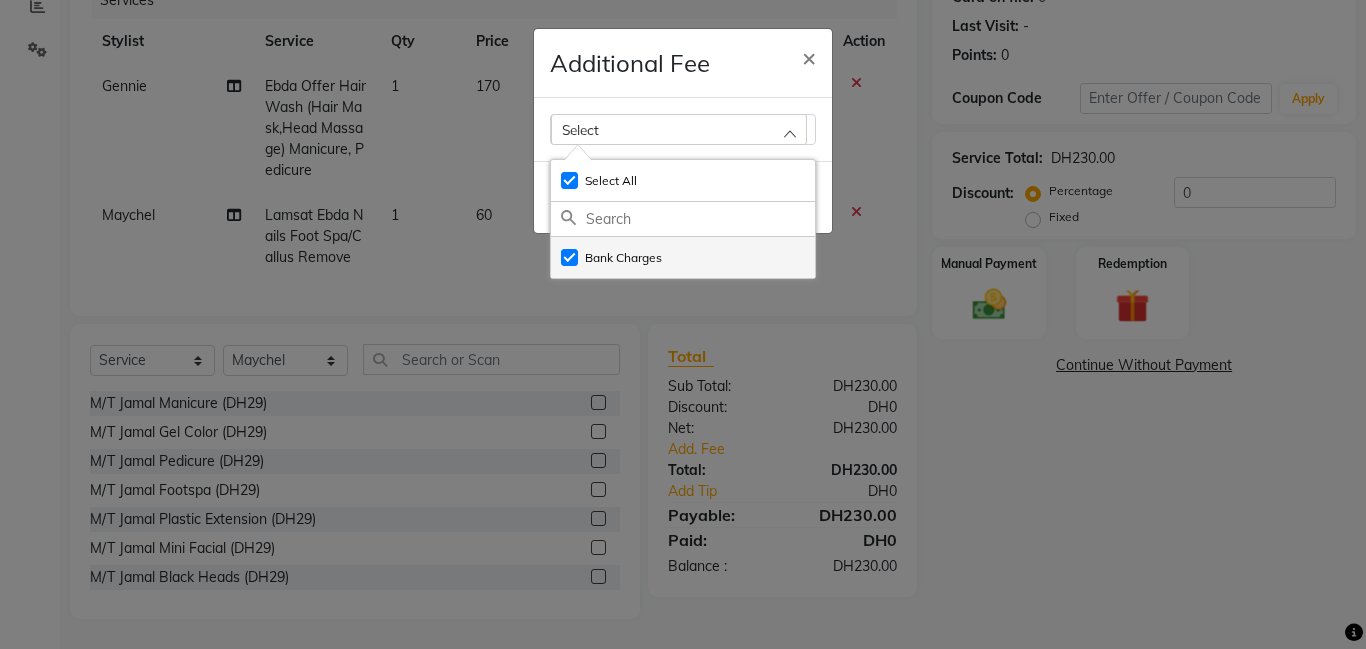 checkbox on "true" 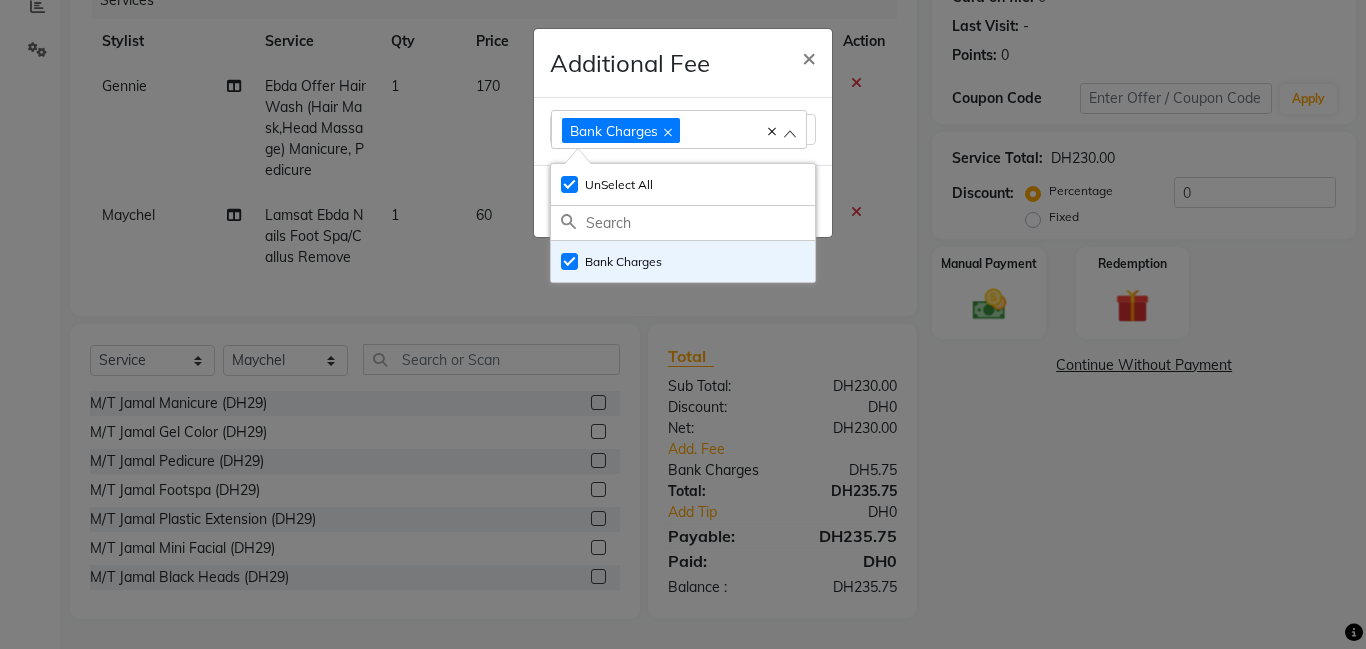 click on "Additional Fee × Bank Charges Select All UnSelect All Bank Charges  Done" 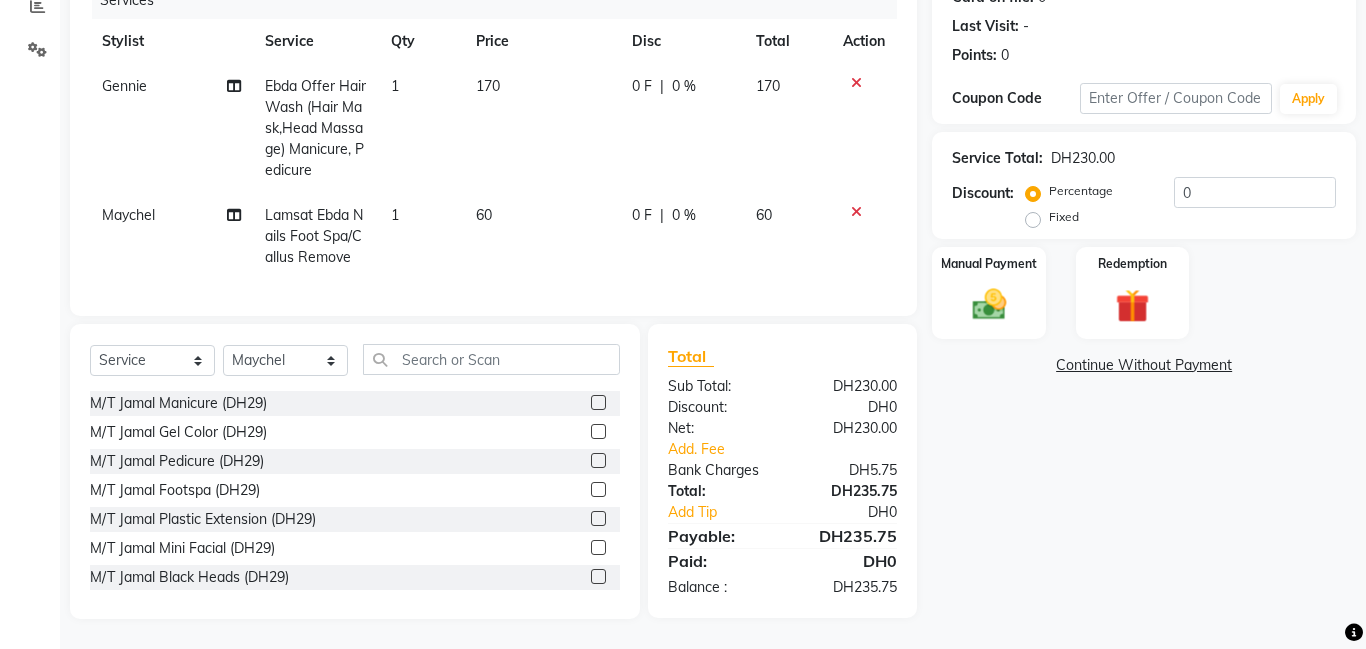 click on "Additional Fee × Bank Charges Select All UnSelect All Bank Charges  Done" 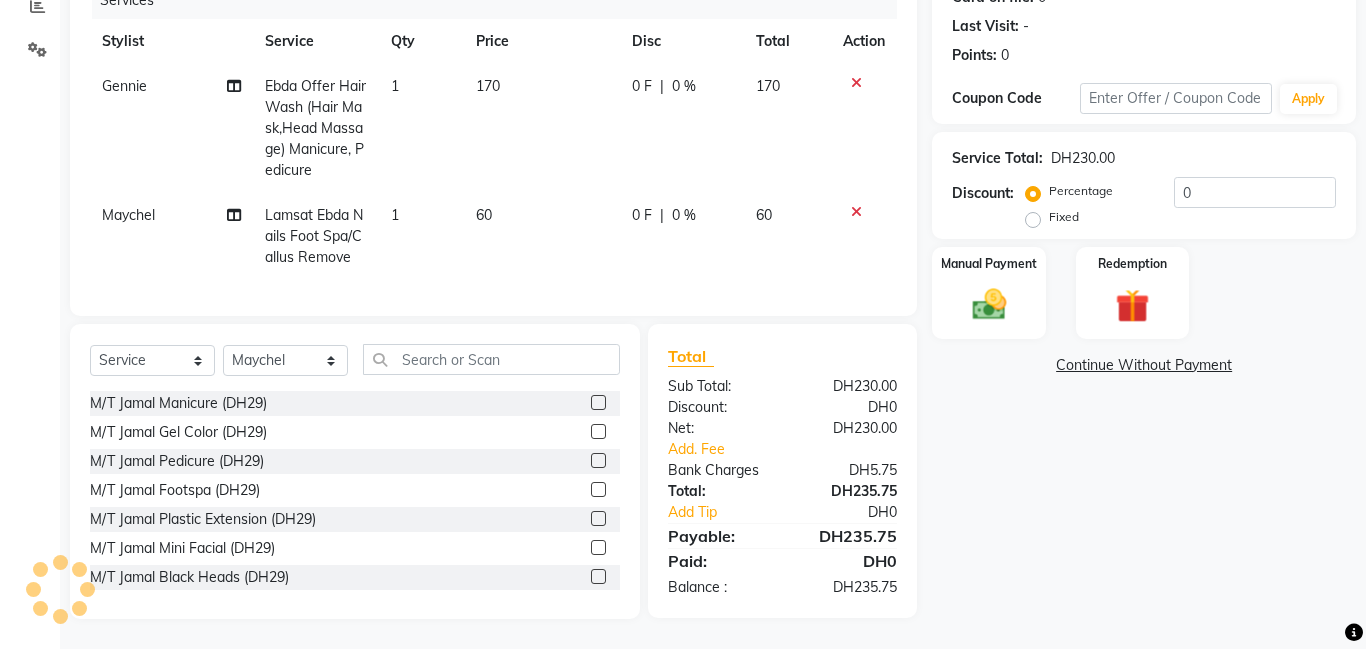 click on "Manual Payment" 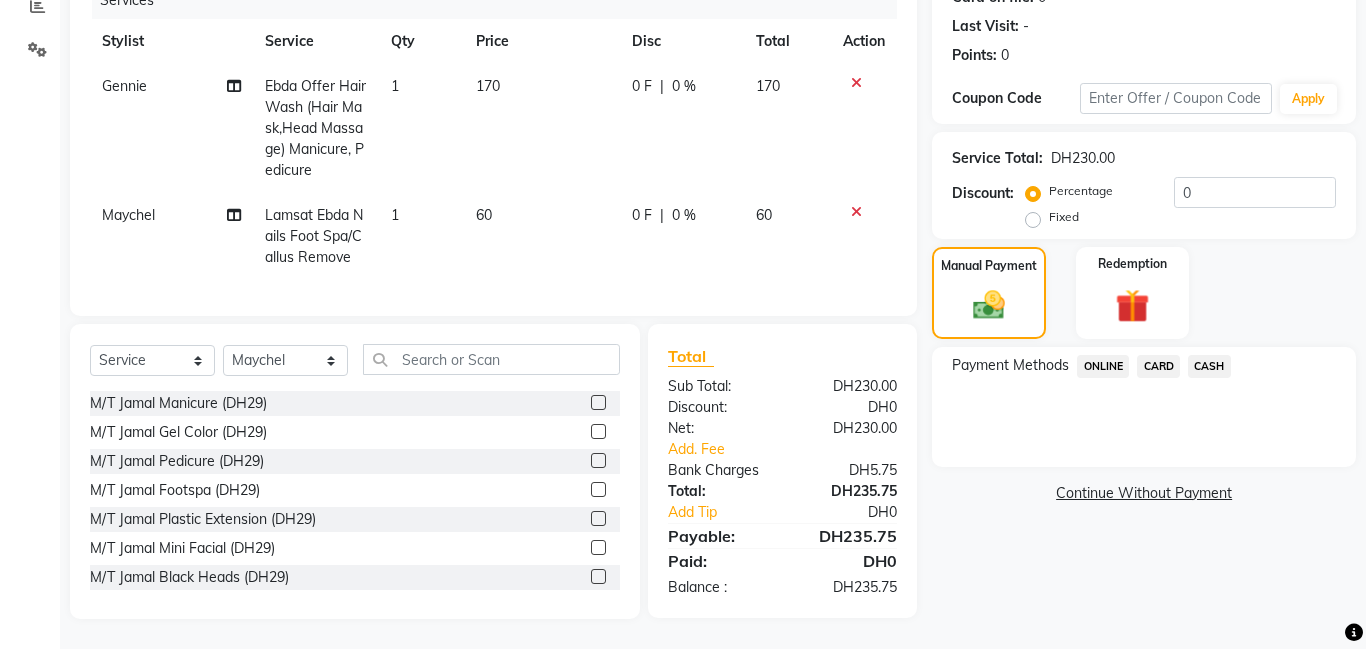 click on "CARD" 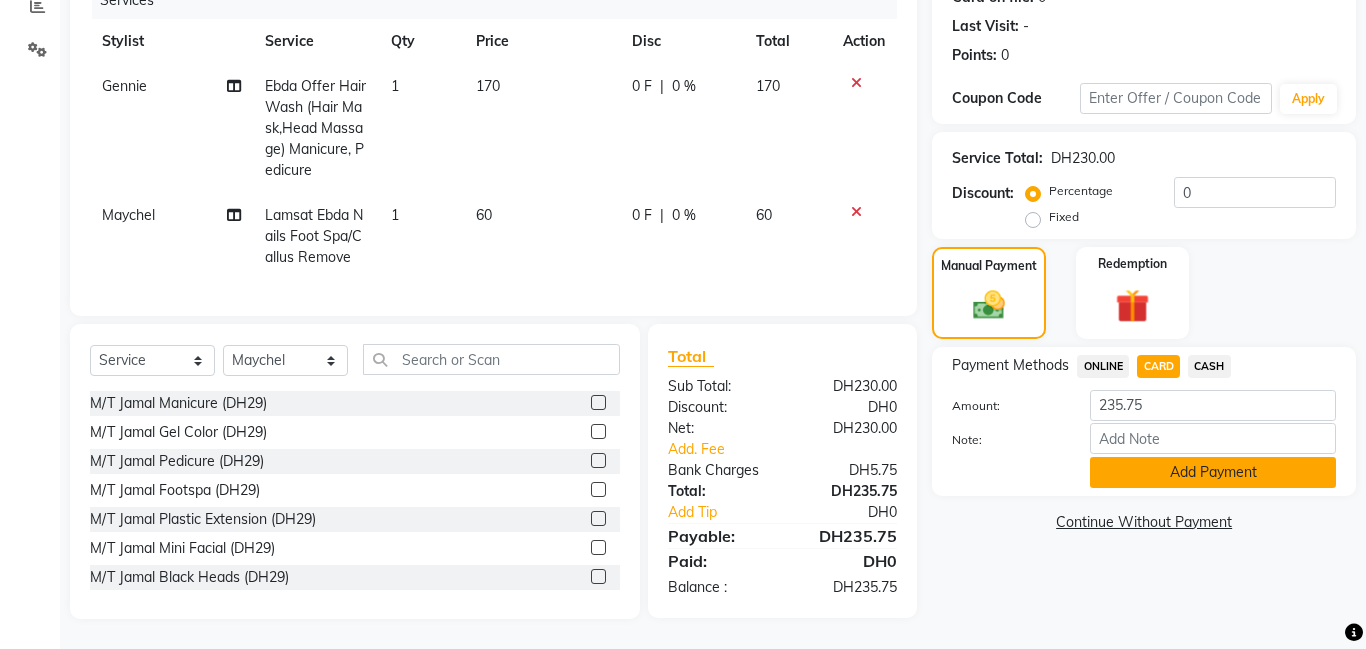 click on "Add Payment" 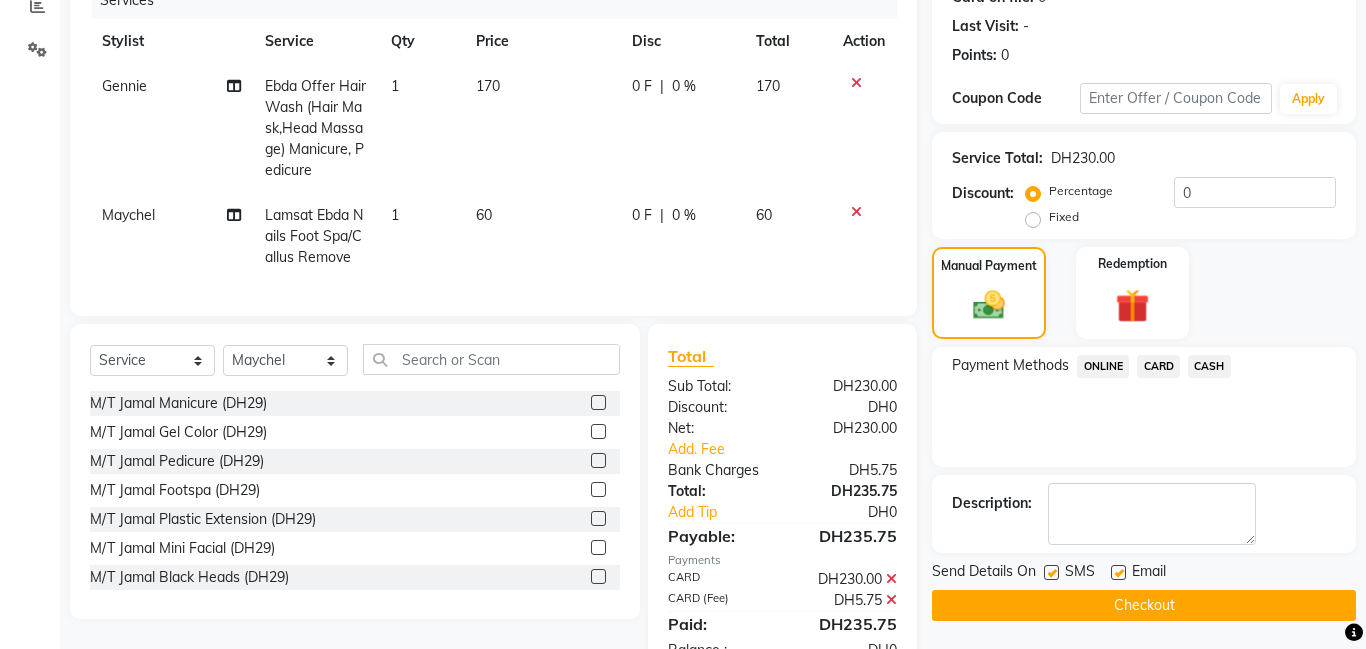 scroll, scrollTop: 328, scrollLeft: 0, axis: vertical 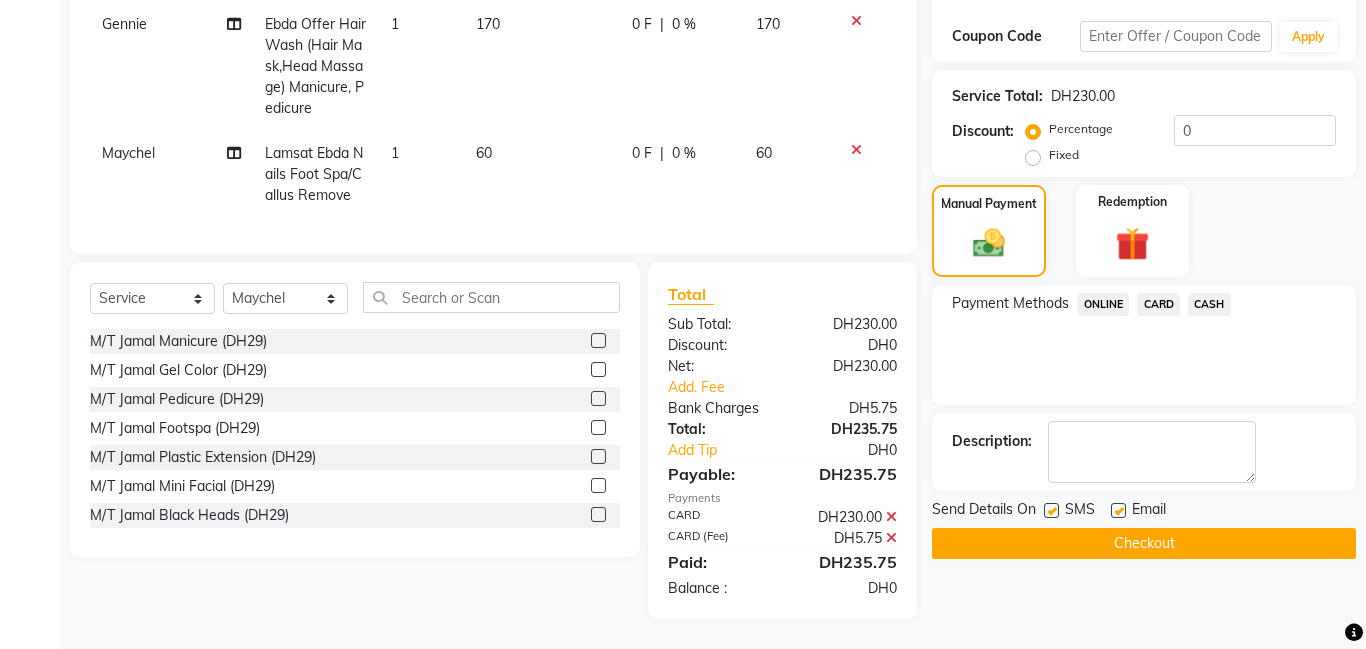 click on "Checkout" 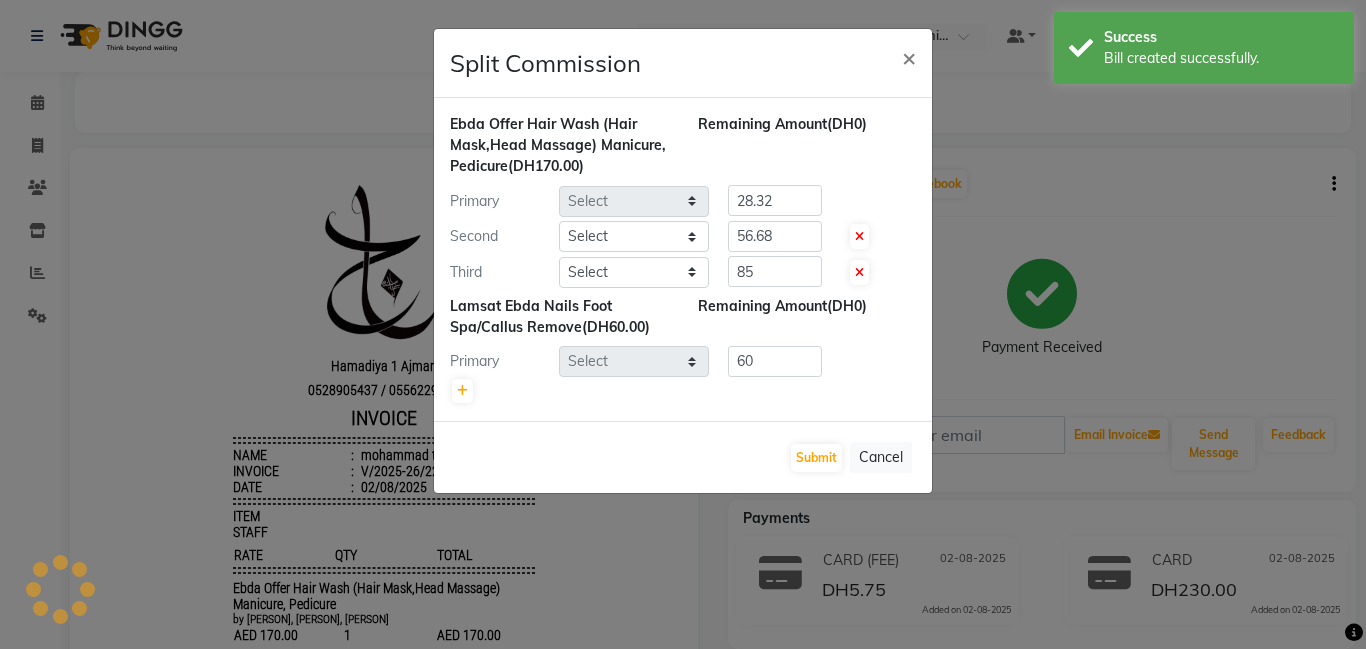 scroll, scrollTop: 0, scrollLeft: 0, axis: both 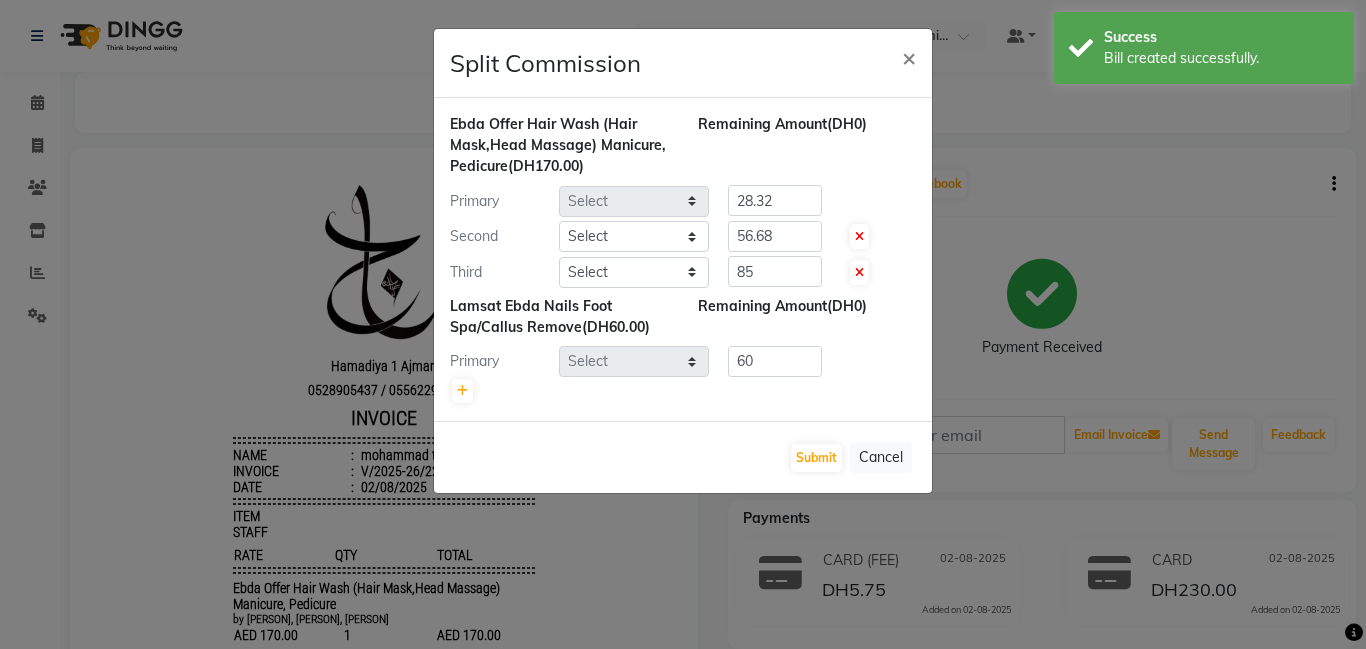 select on "79906" 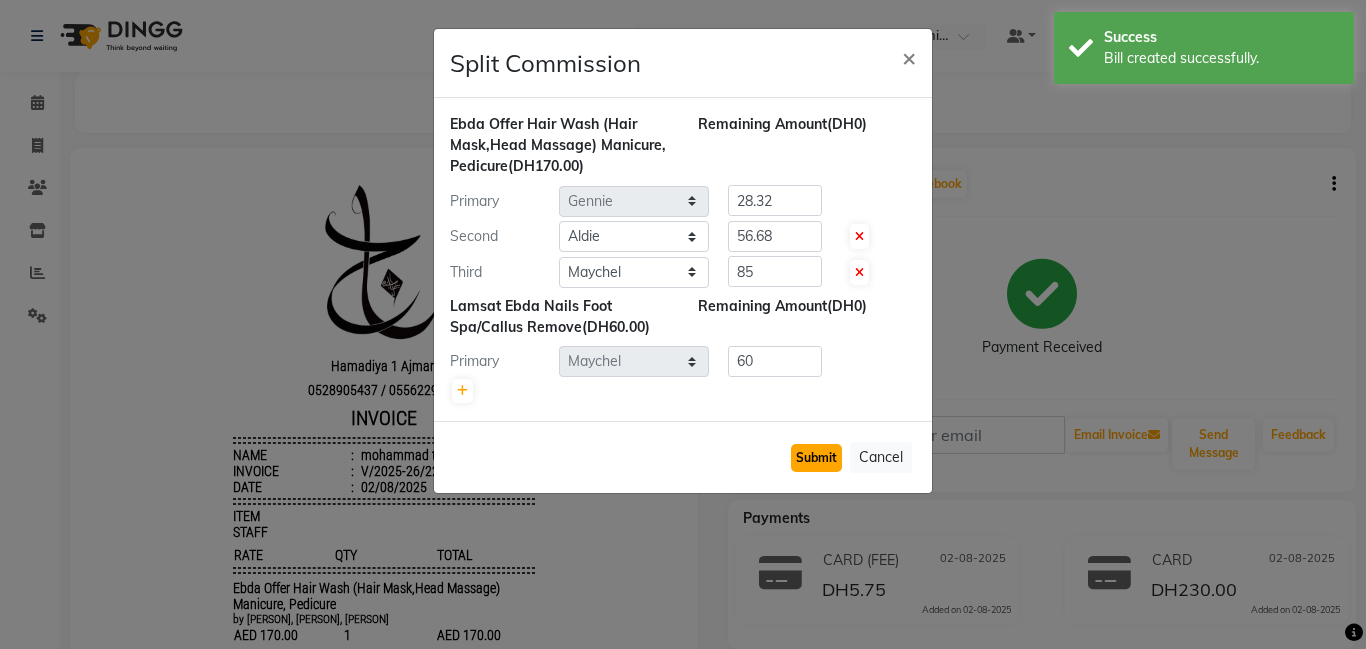 click on "Submit" 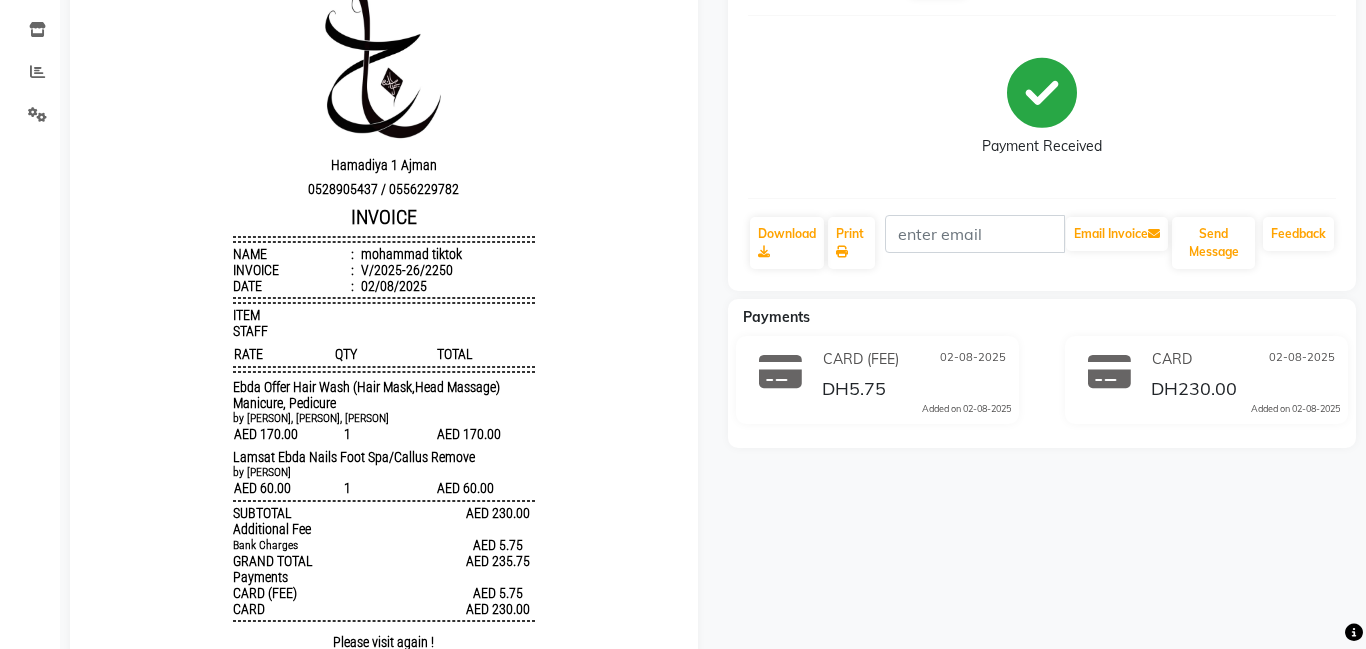 scroll, scrollTop: 0, scrollLeft: 0, axis: both 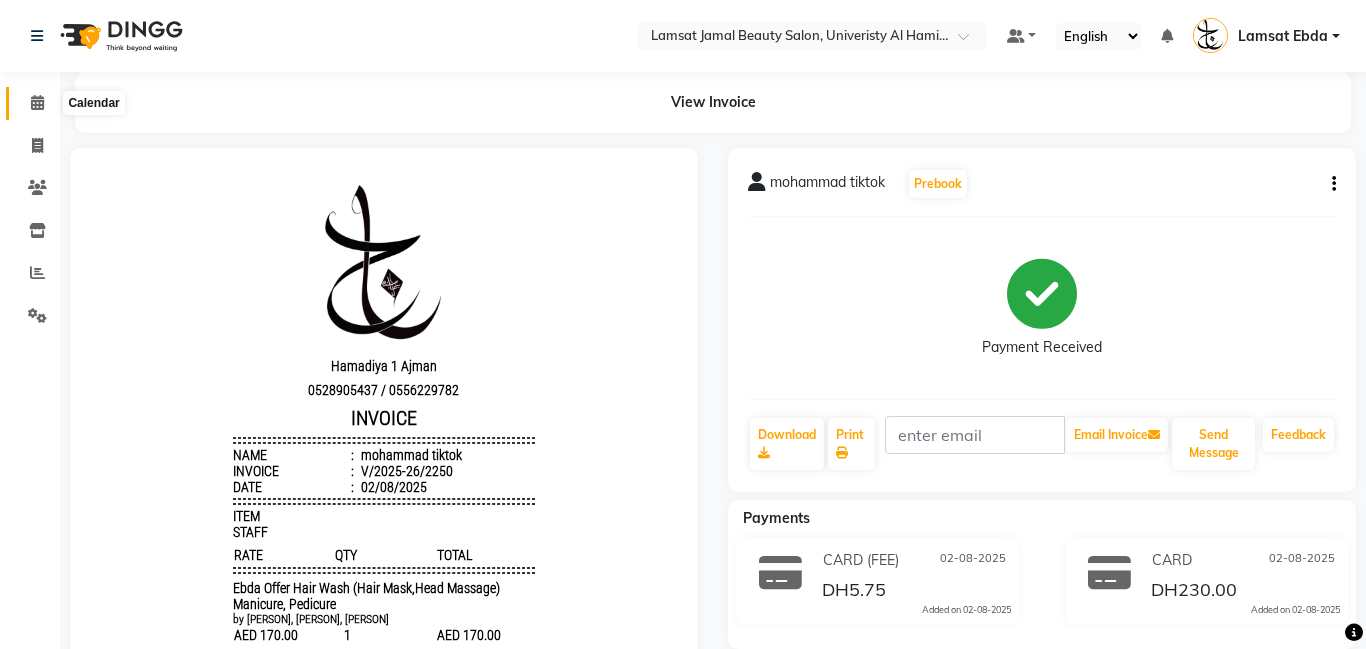 click 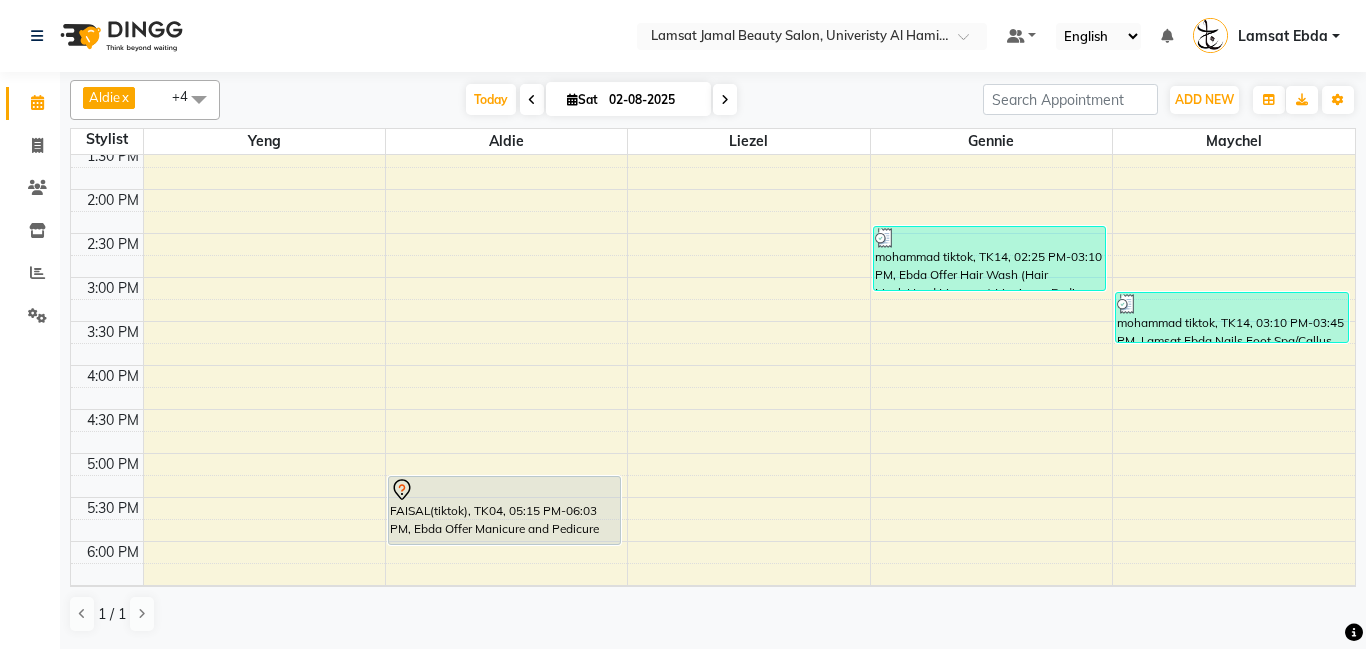 scroll, scrollTop: 422, scrollLeft: 0, axis: vertical 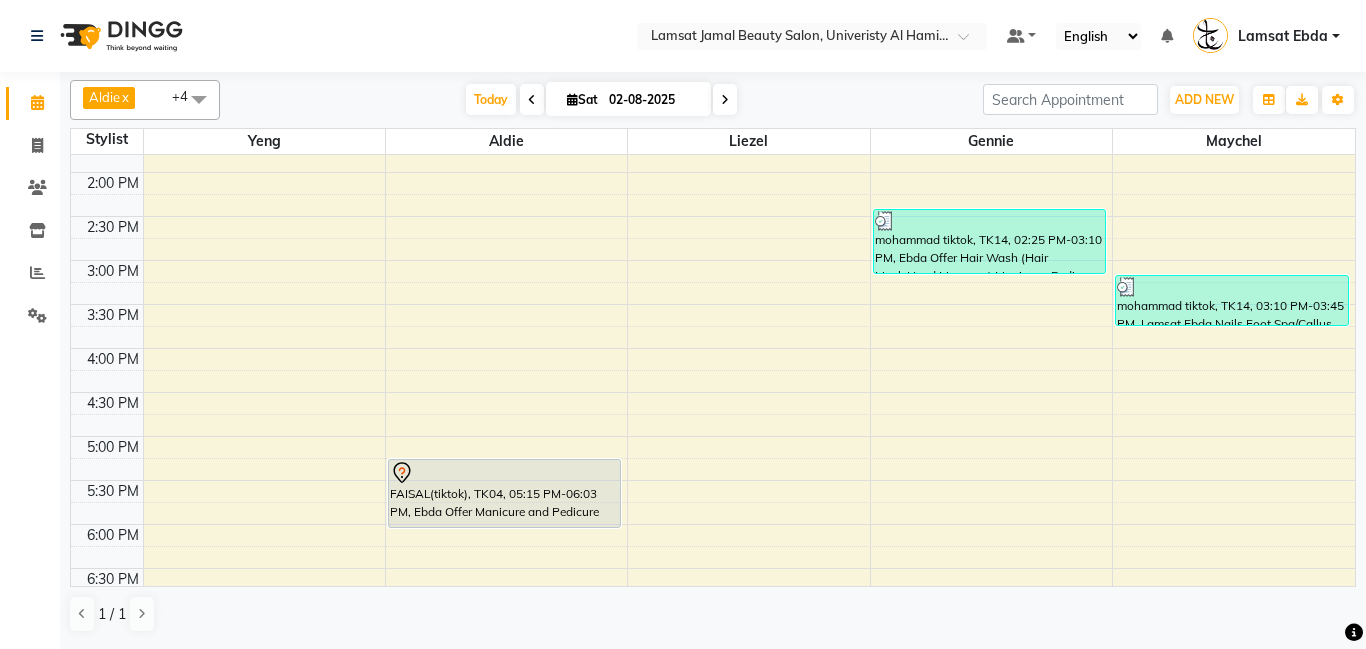 click on "9:00 AM 9:30 AM 10:00 AM 10:30 AM 11:00 AM 11:30 AM 12:00 PM 12:30 PM 1:00 PM 1:30 PM 2:00 PM 2:30 PM 3:00 PM 3:30 PM 4:00 PM 4:30 PM 5:00 PM 5:30 PM 6:00 PM 6:30 PM 7:00 PM 7:30 PM 8:00 PM 8:30 PM 9:00 PM 9:30 PM 10:00 PM 10:30 PM 11:00 PM 11:30 PM     [NAME] tiktok, TK12, [TIME]-[TIME], Lamsat Ebda Hair Hair Protein     [NAME] tiktok, TK12, [TIME]-[TIME], Ebda Offer Manicure and Pedicure     [NAME] instagram, TK15, [TIME]-[TIME], Ebda Offer Special Pedicure w/ (Foot Spa / Callus Removal), Foot Mask, 10 Min Massage             FAISAL(tiktok), TK04, [TIME]-[TIME], Ebda Offer Manicure and Pedicure     [NAME] tiktok, TK14, [TIME]-[TIME], Ebda Offer Hair Wash (Hair Mask,Head Massage) Manicure, Pedicure     [NAME] tiktok, TK14, [TIME]-[TIME], Lamsat Ebda Nails Foot Spa/Callus Remove" at bounding box center [713, 392] 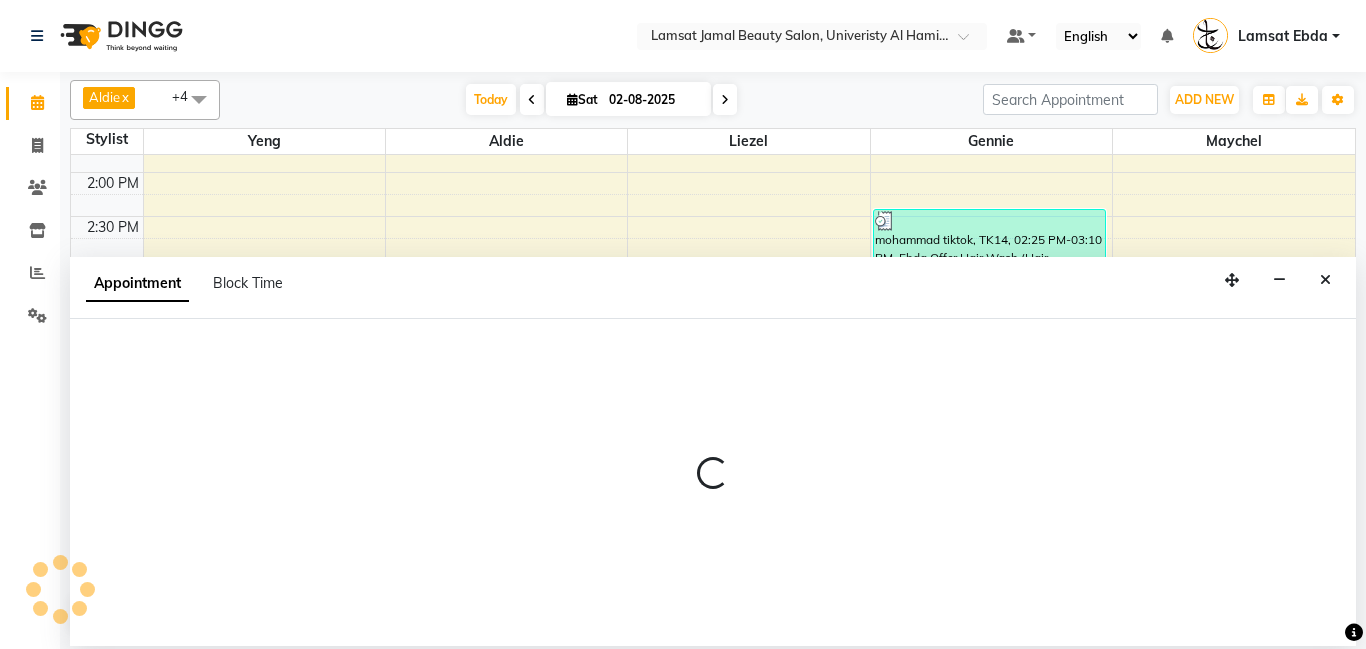 select on "79903" 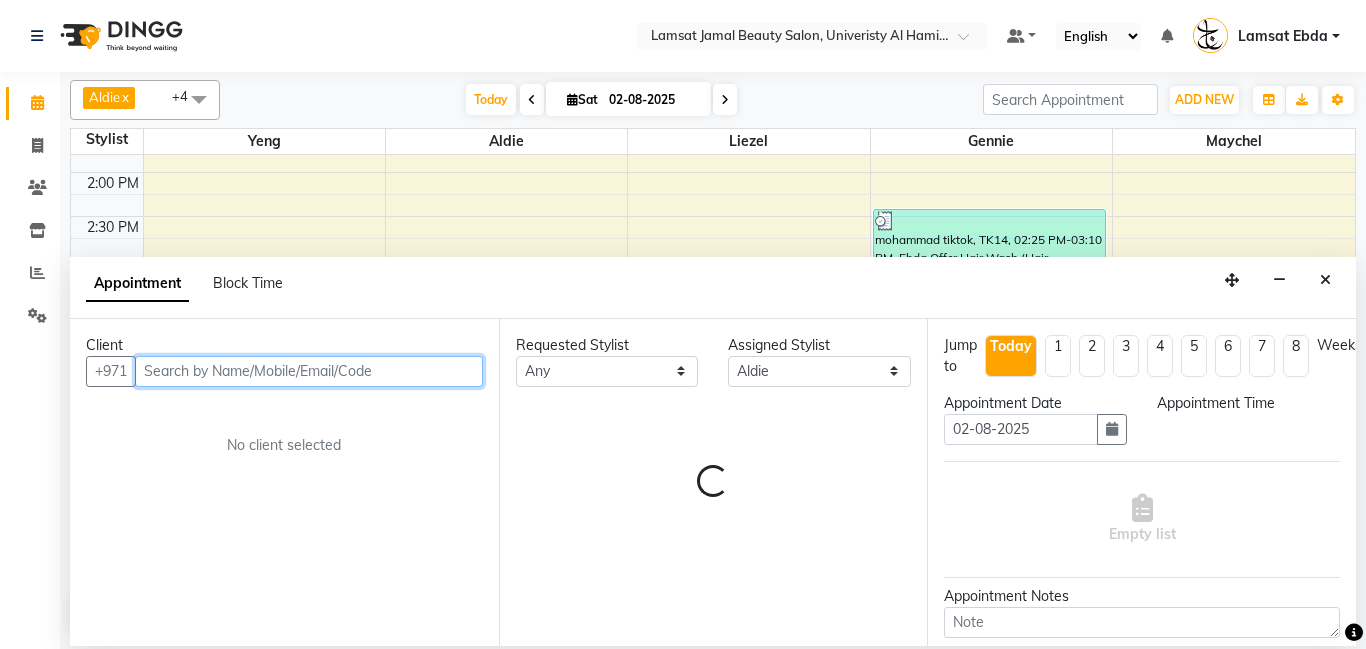 select on "930" 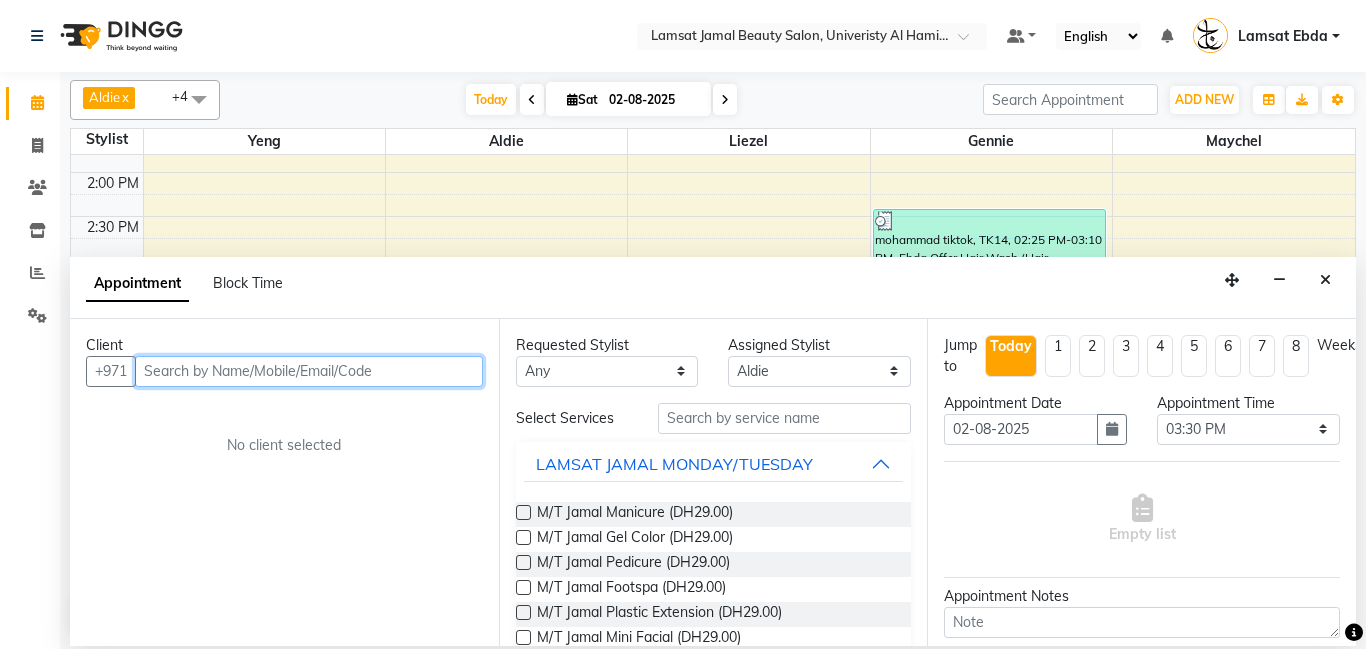click at bounding box center (309, 371) 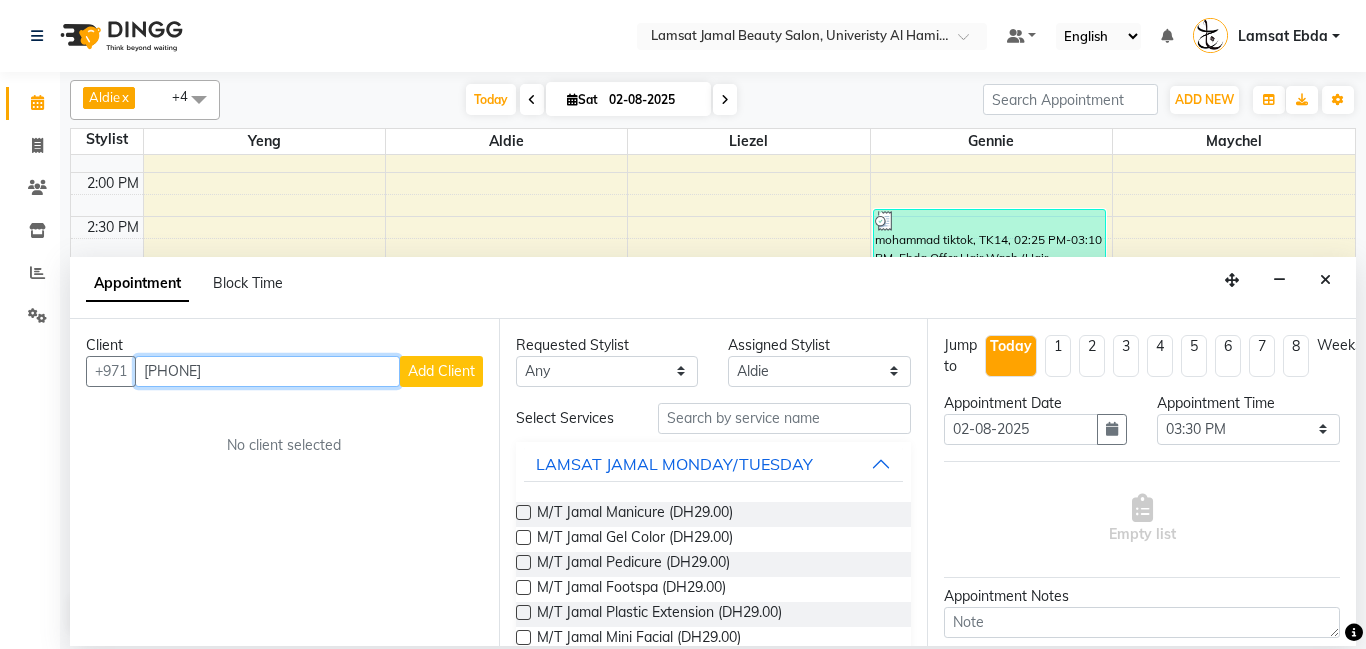 type on "[PHONE]" 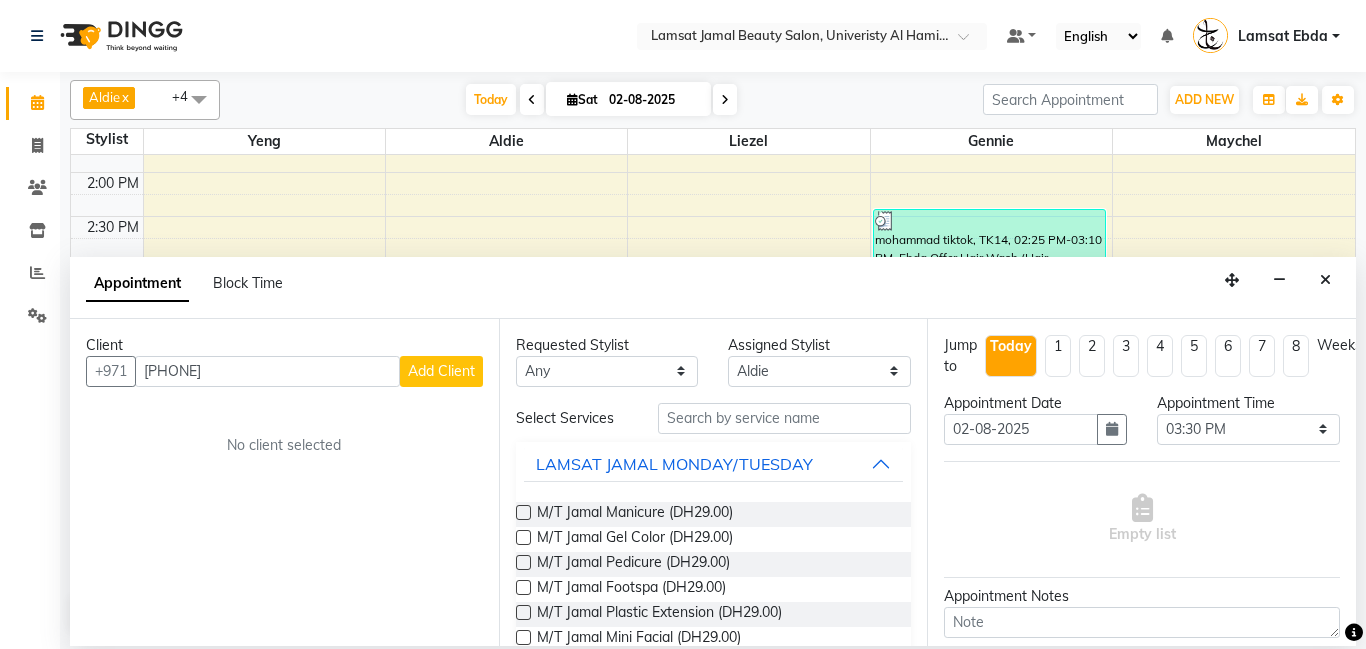 click on "Add Client" at bounding box center [441, 371] 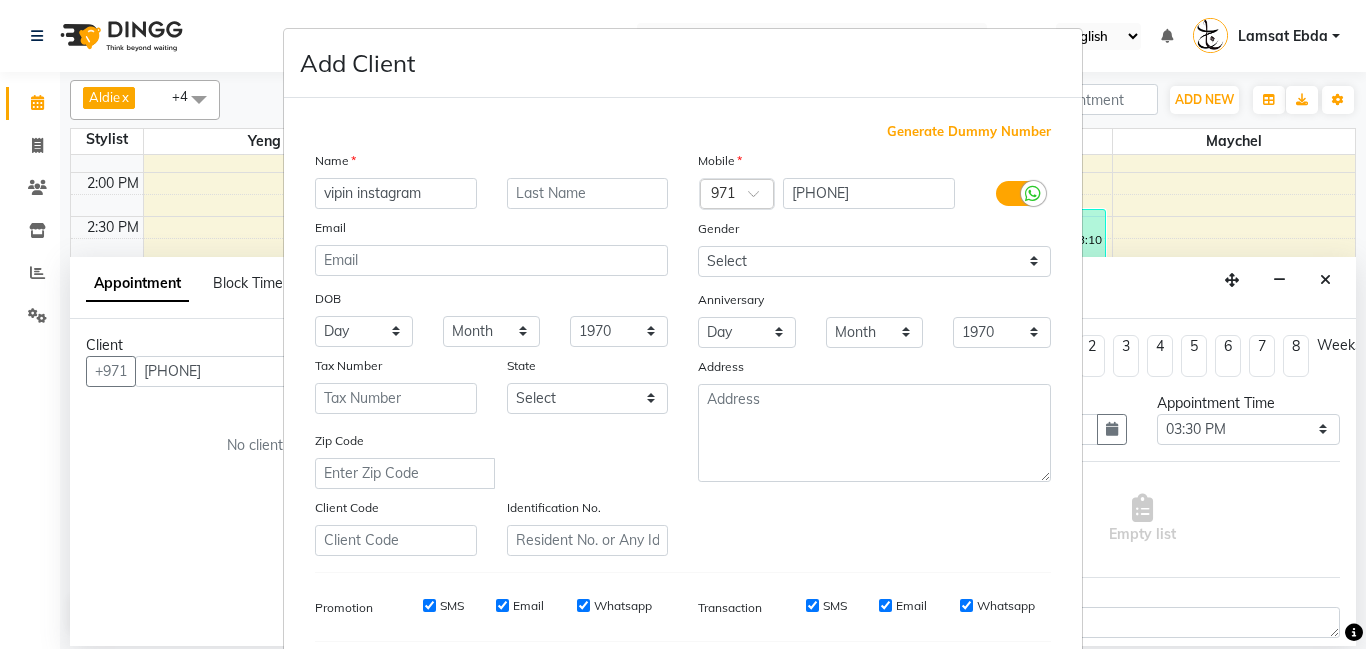 scroll, scrollTop: 274, scrollLeft: 0, axis: vertical 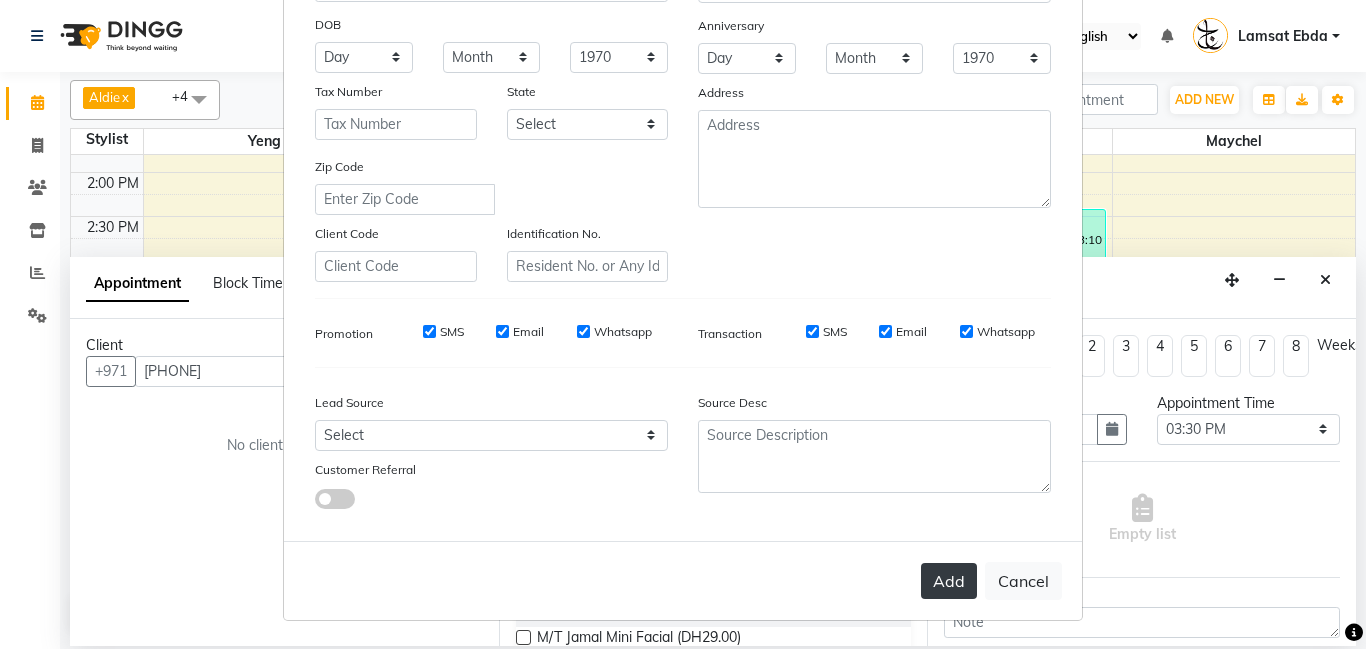 type on "vipin instagram" 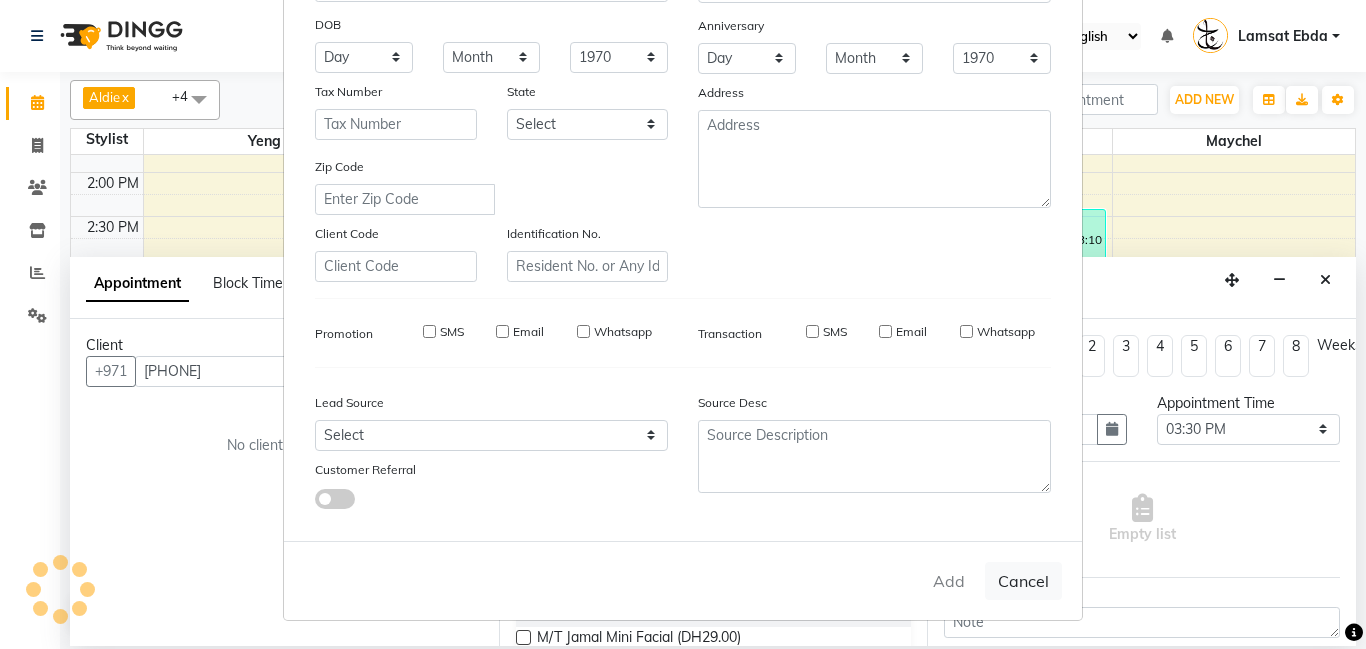 type on "52*****37" 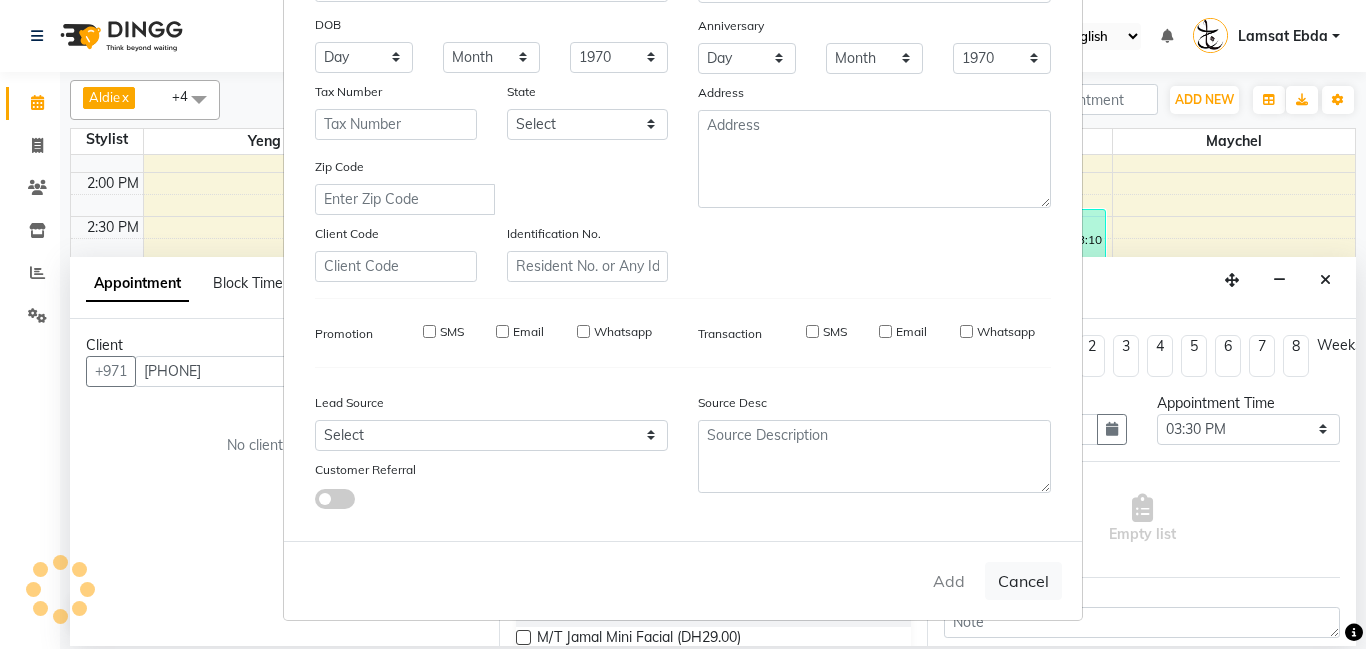 type 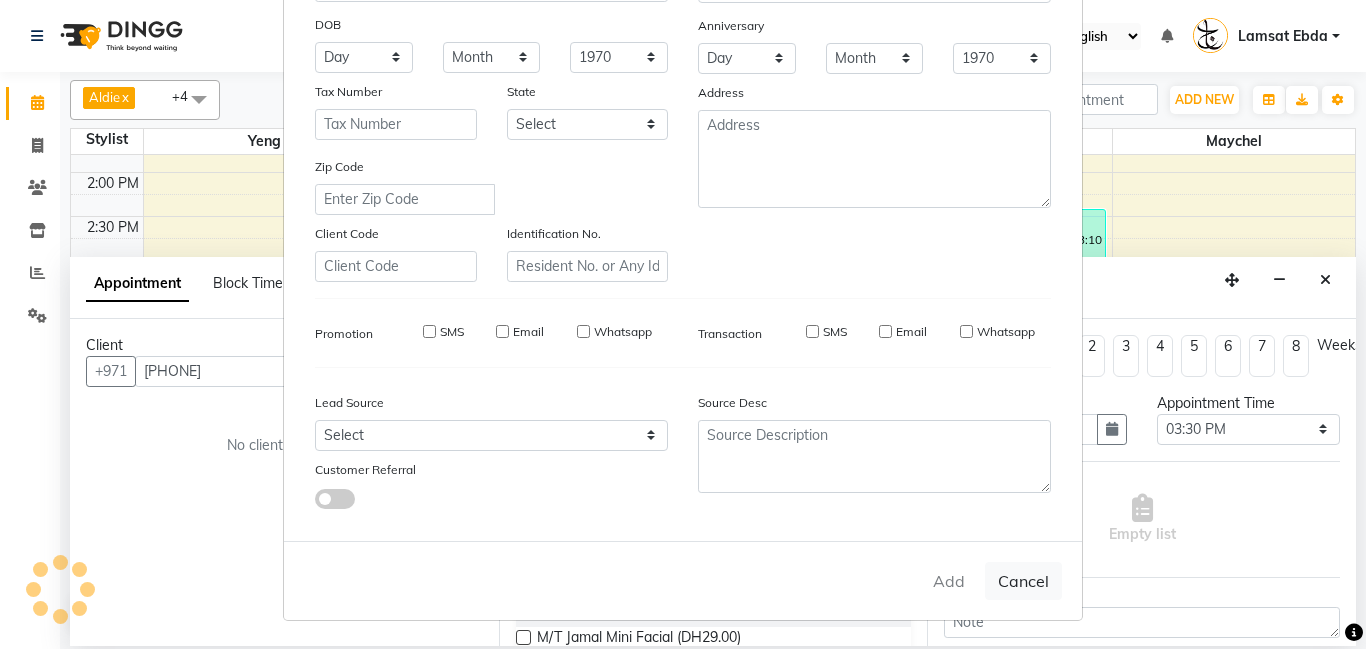 select 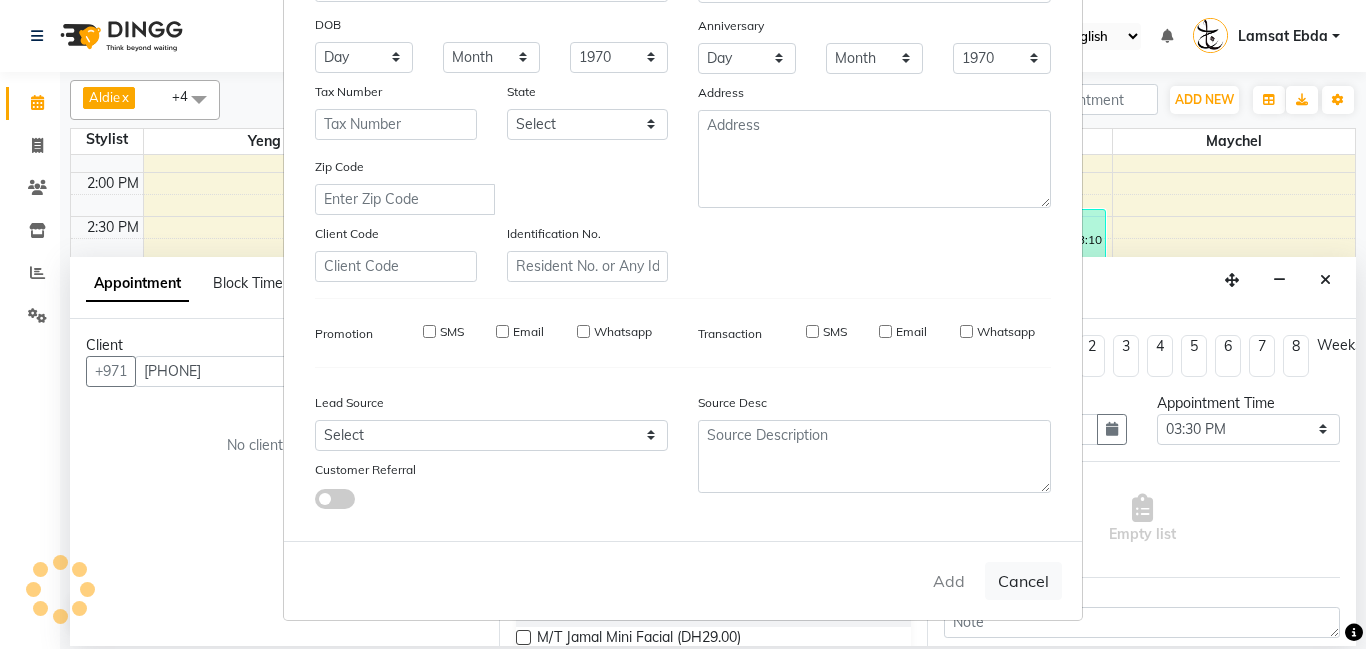select 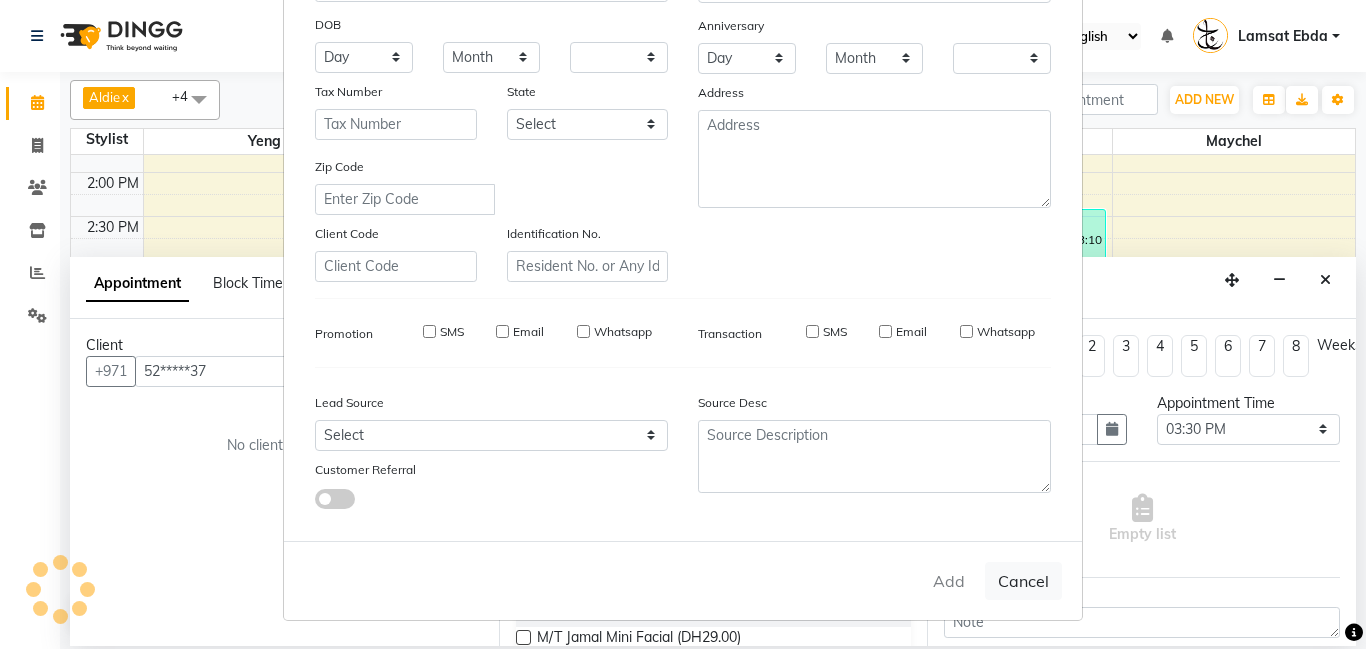 checkbox on "false" 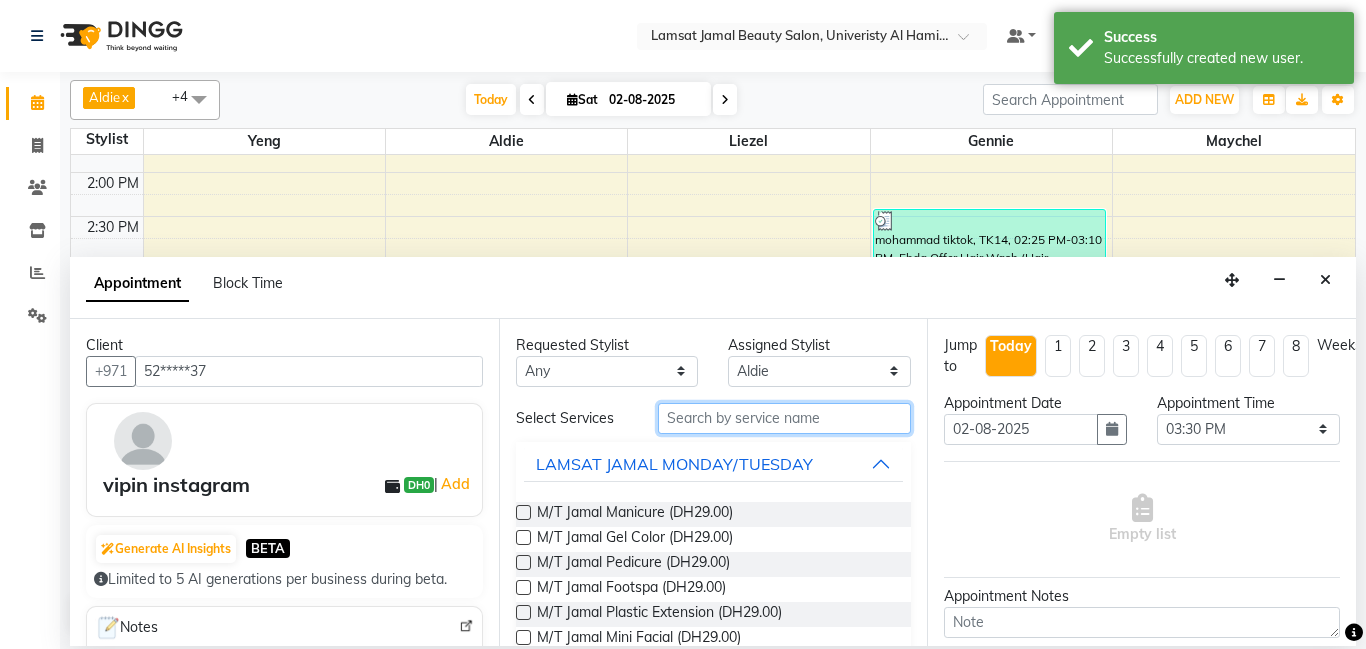 click at bounding box center (785, 418) 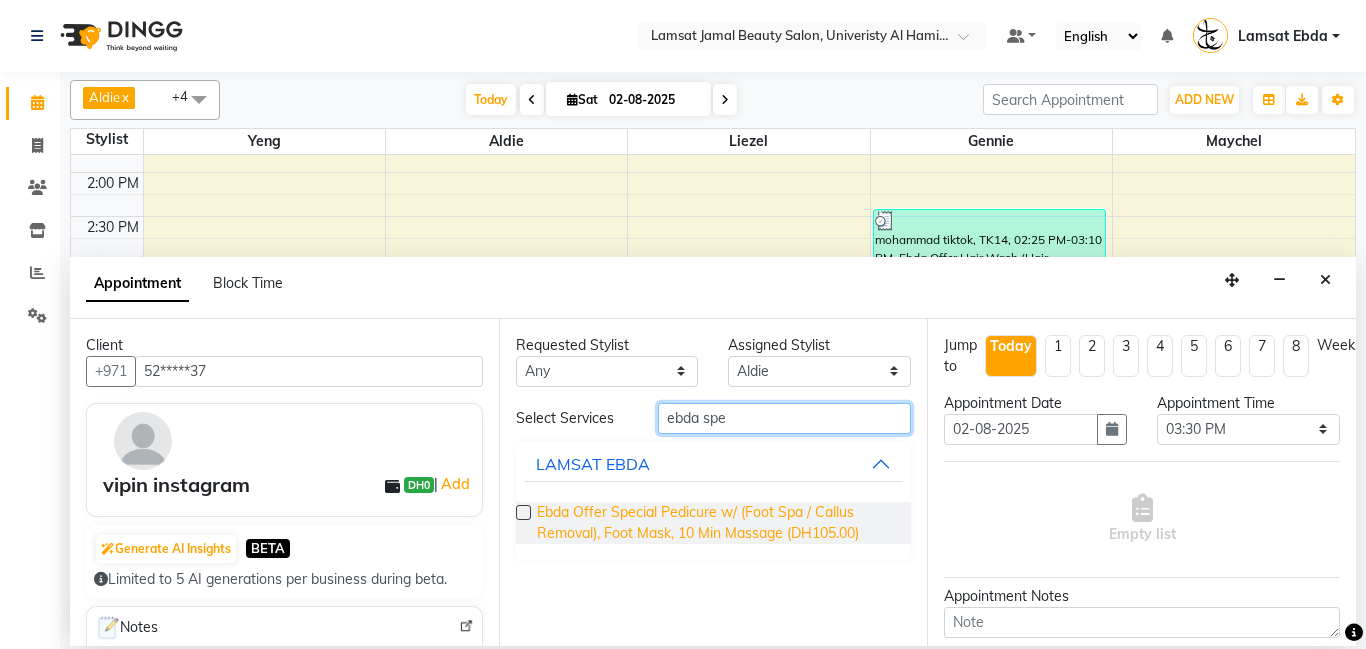 type on "ebda spe" 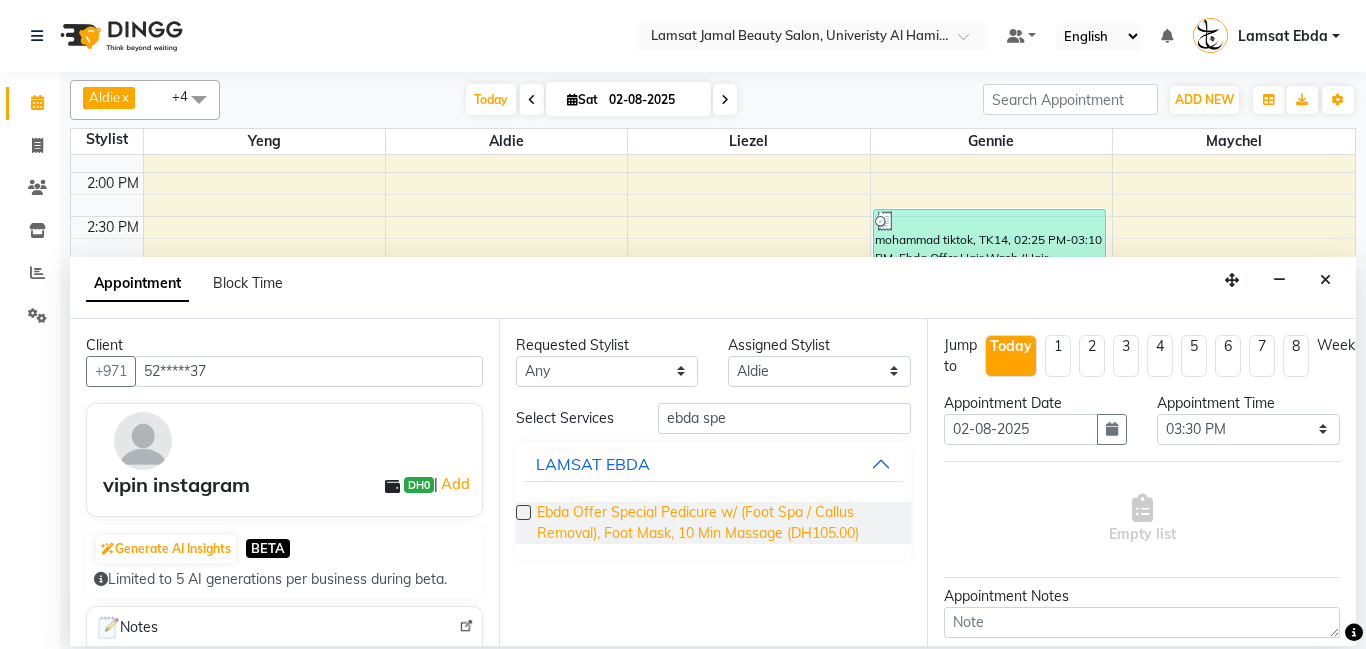 click on "Ebda Offer Special Pedicure w/ (Foot Spa / Callus Removal), Foot Mask, 10 Min Massage (DH105.00)" at bounding box center (716, 523) 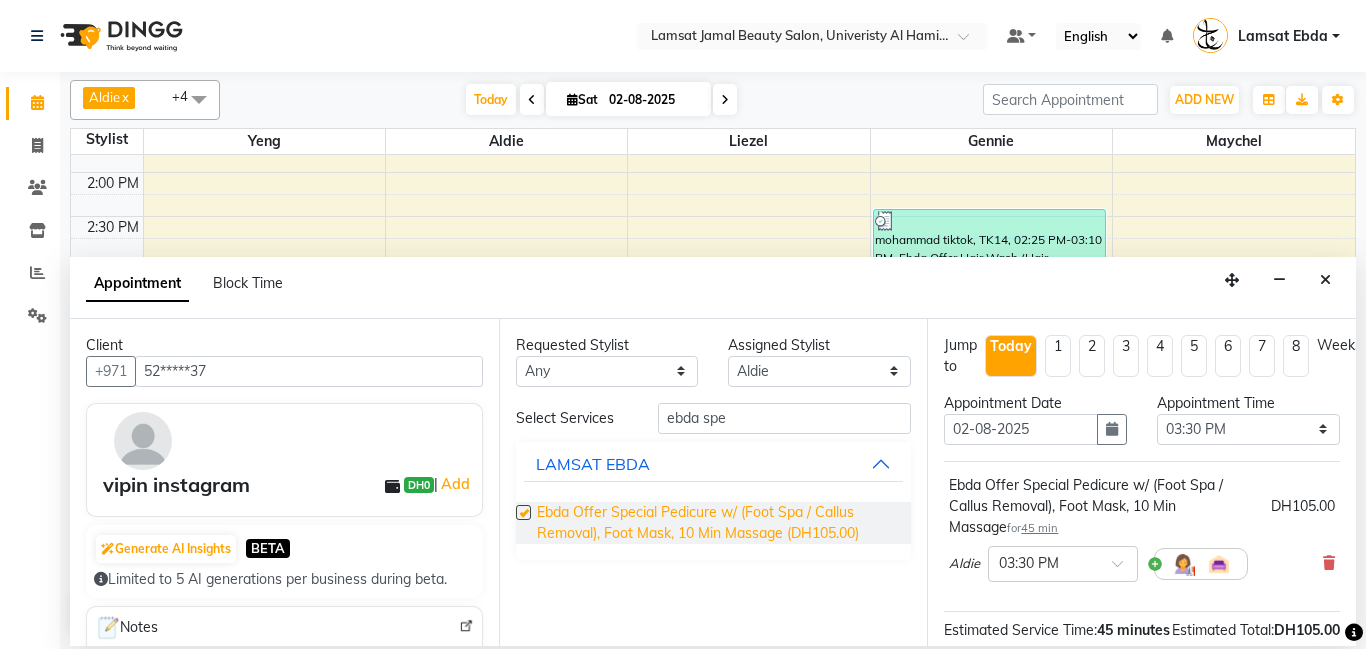 checkbox on "false" 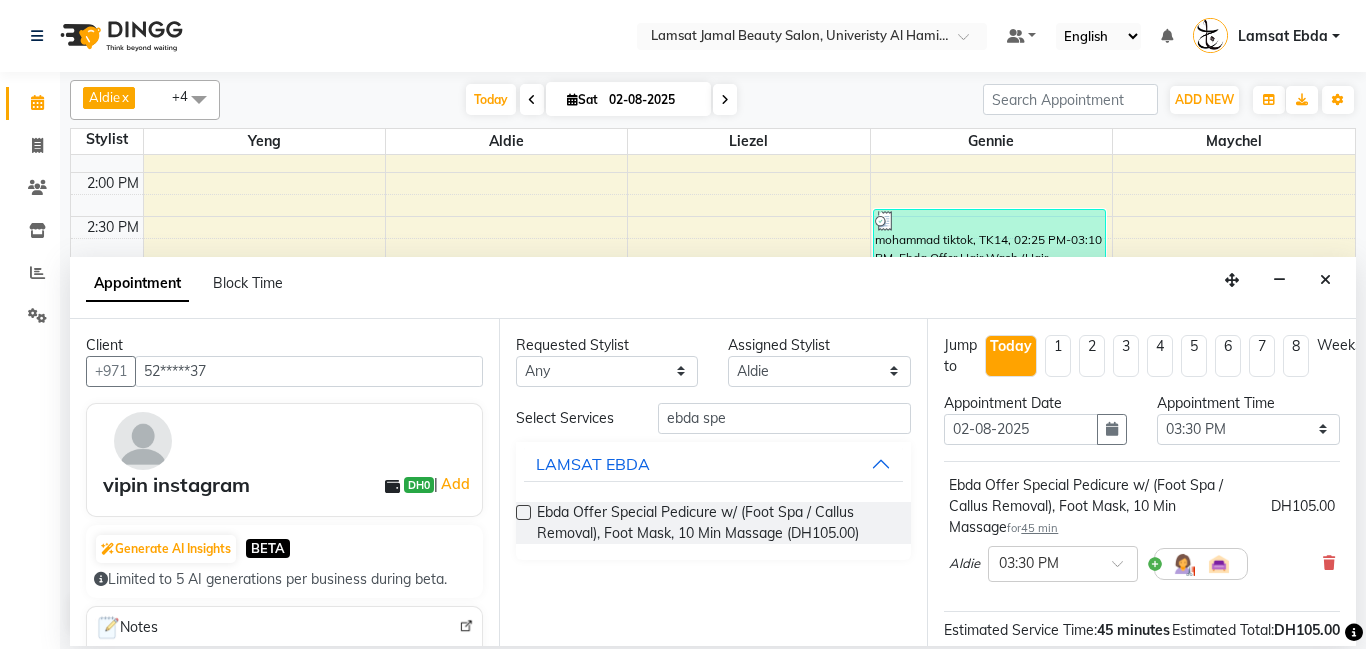 scroll, scrollTop: 262, scrollLeft: 0, axis: vertical 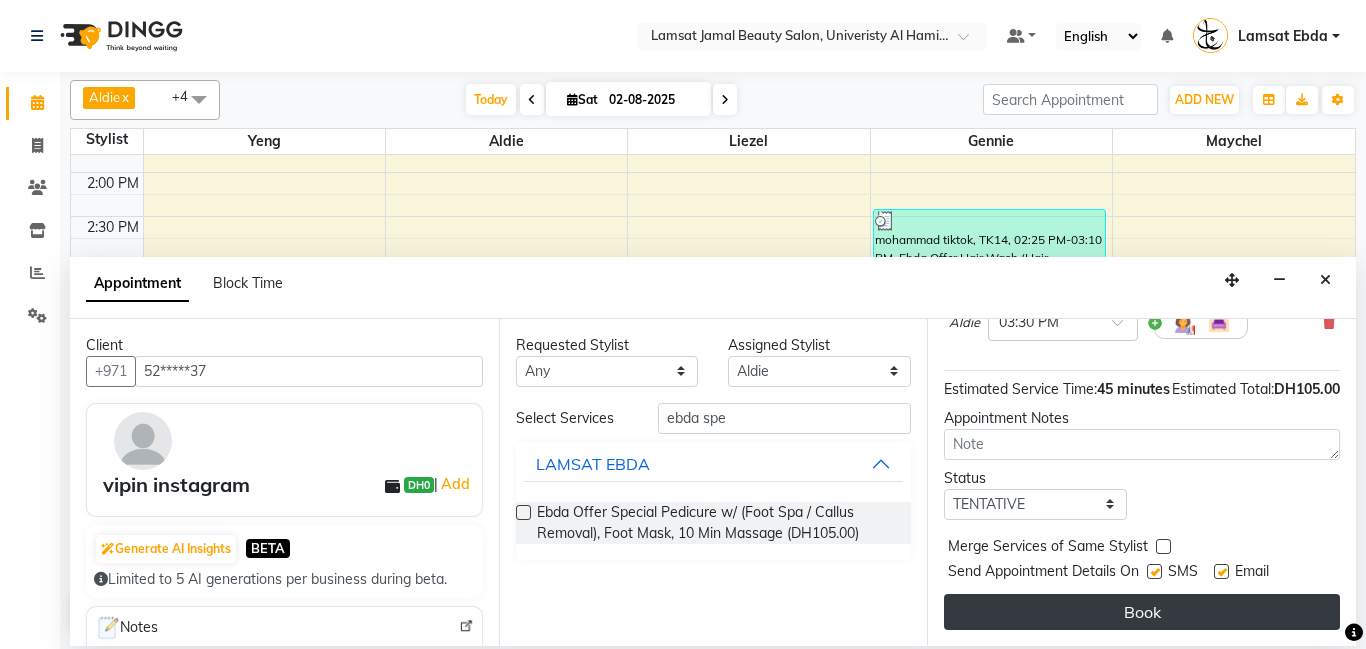 click on "Book" at bounding box center [1142, 612] 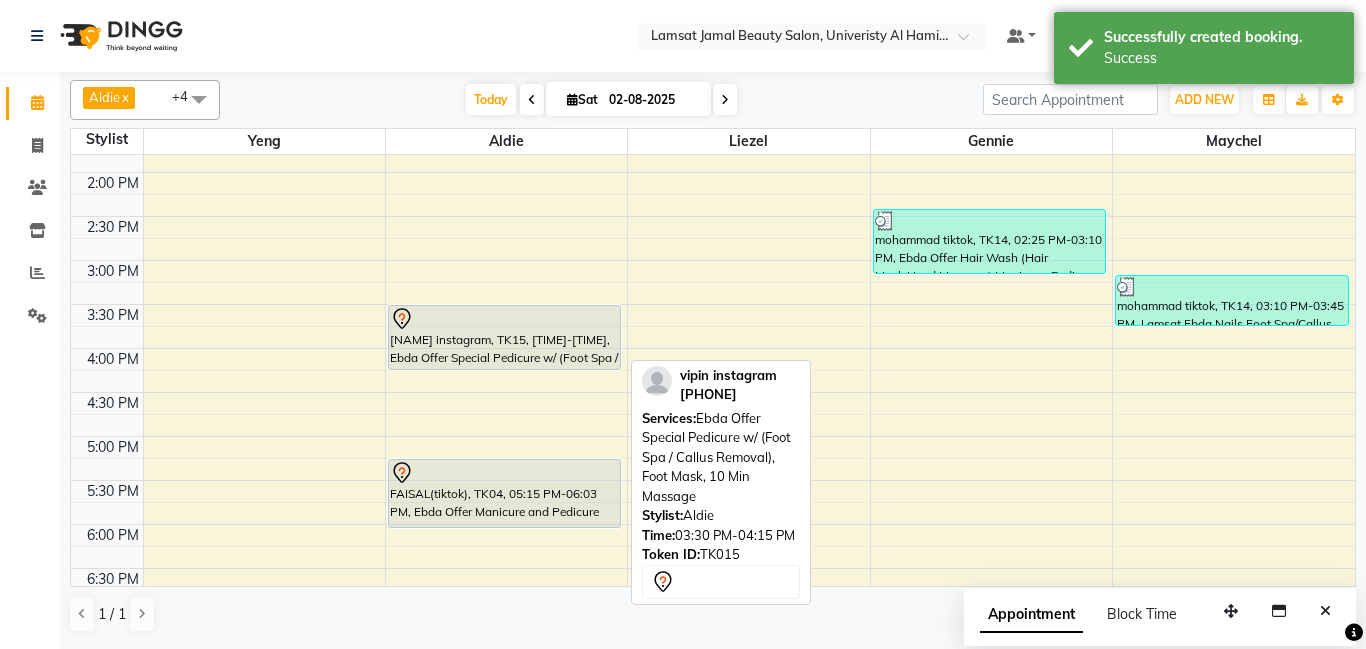 click on "[NAME] instagram, TK15, [TIME]-[TIME], Ebda Offer Special Pedicure w/ (Foot Spa / Callus Removal), Foot Mask, 10 Min Massage" at bounding box center (504, 337) 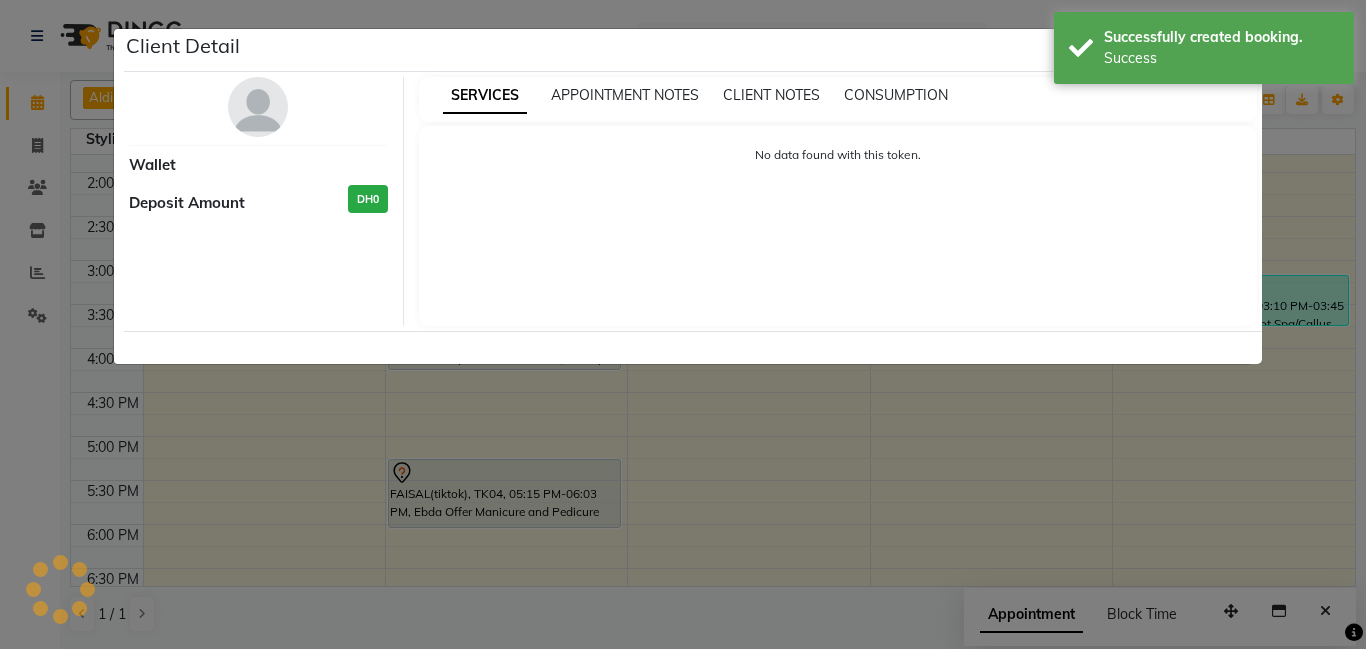select on "7" 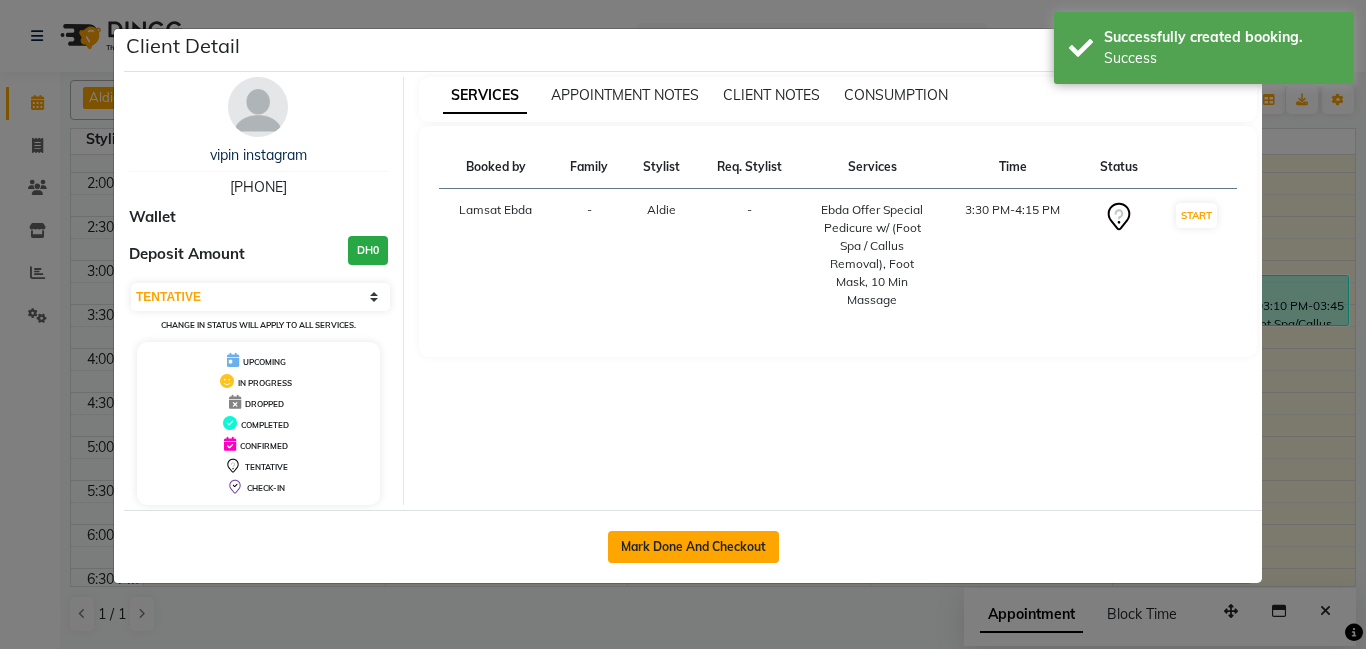 click on "Mark Done And Checkout" 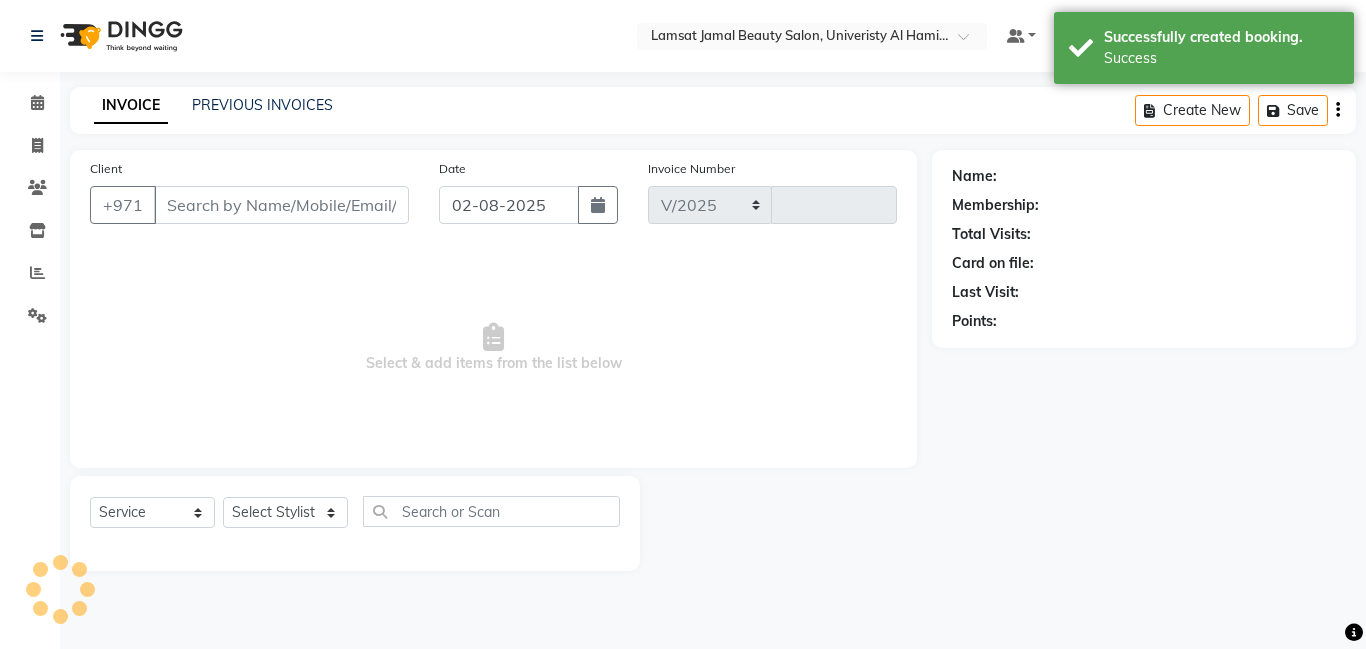 select on "8294" 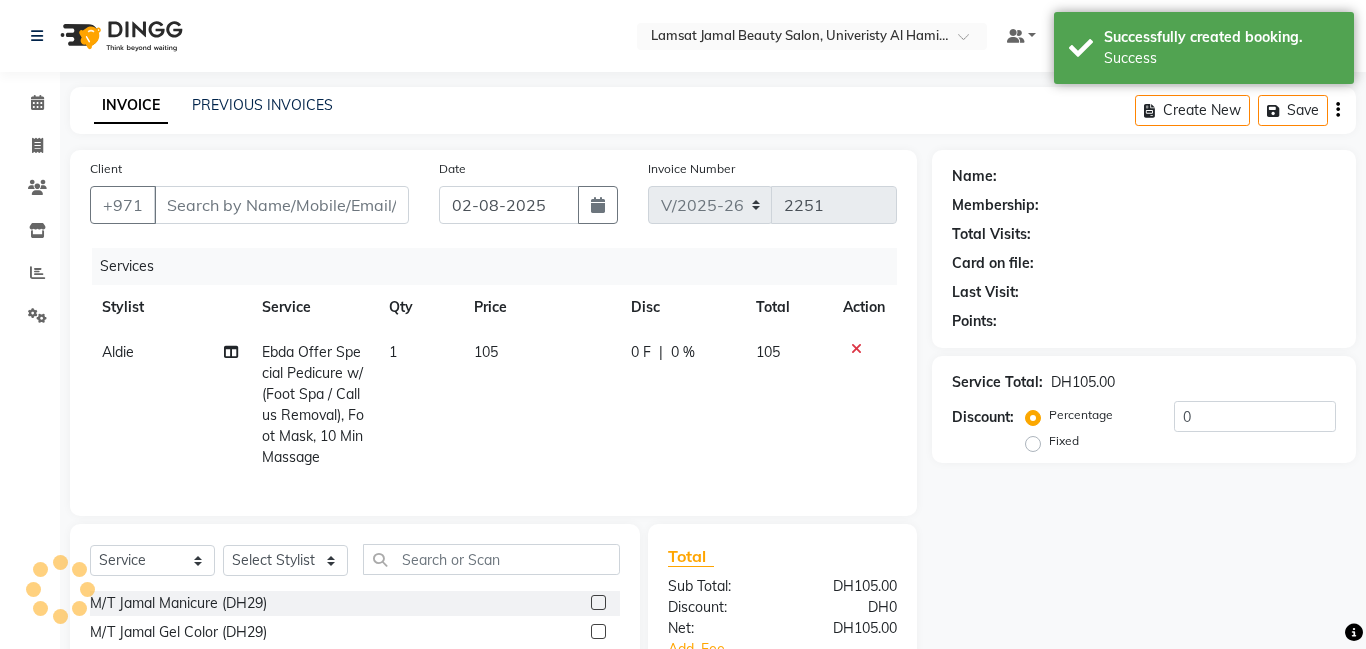 type on "52*****37" 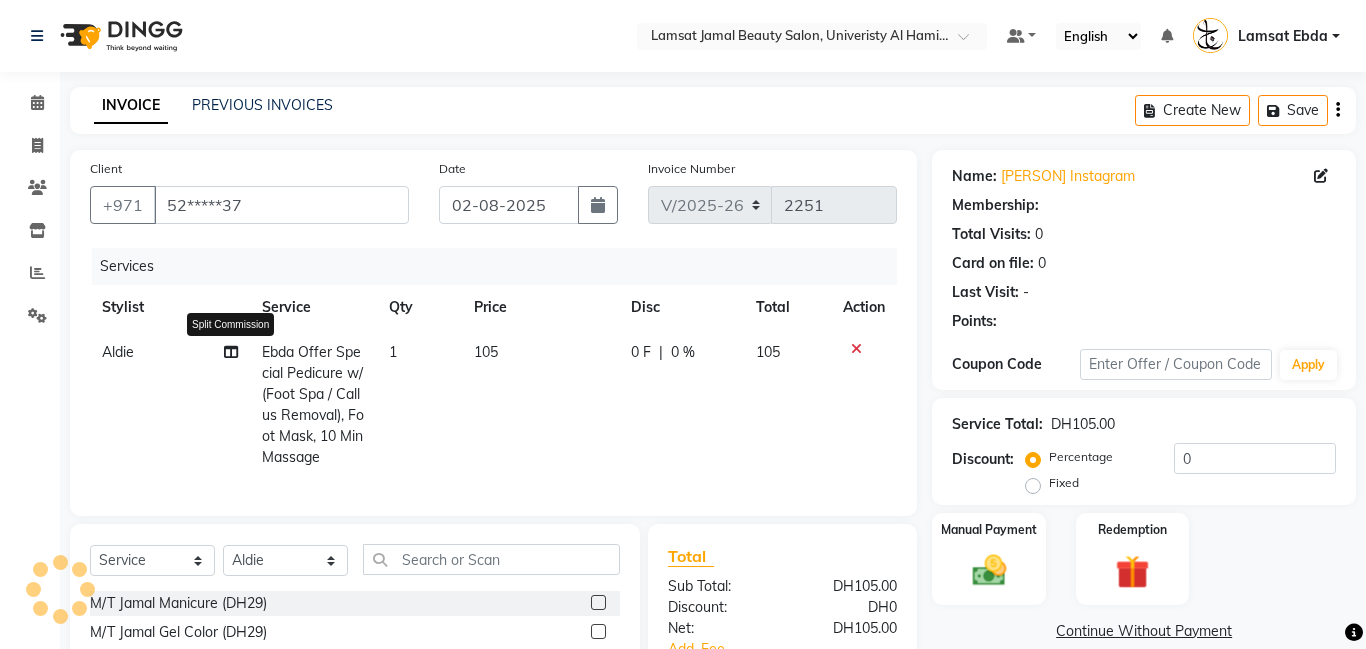 click 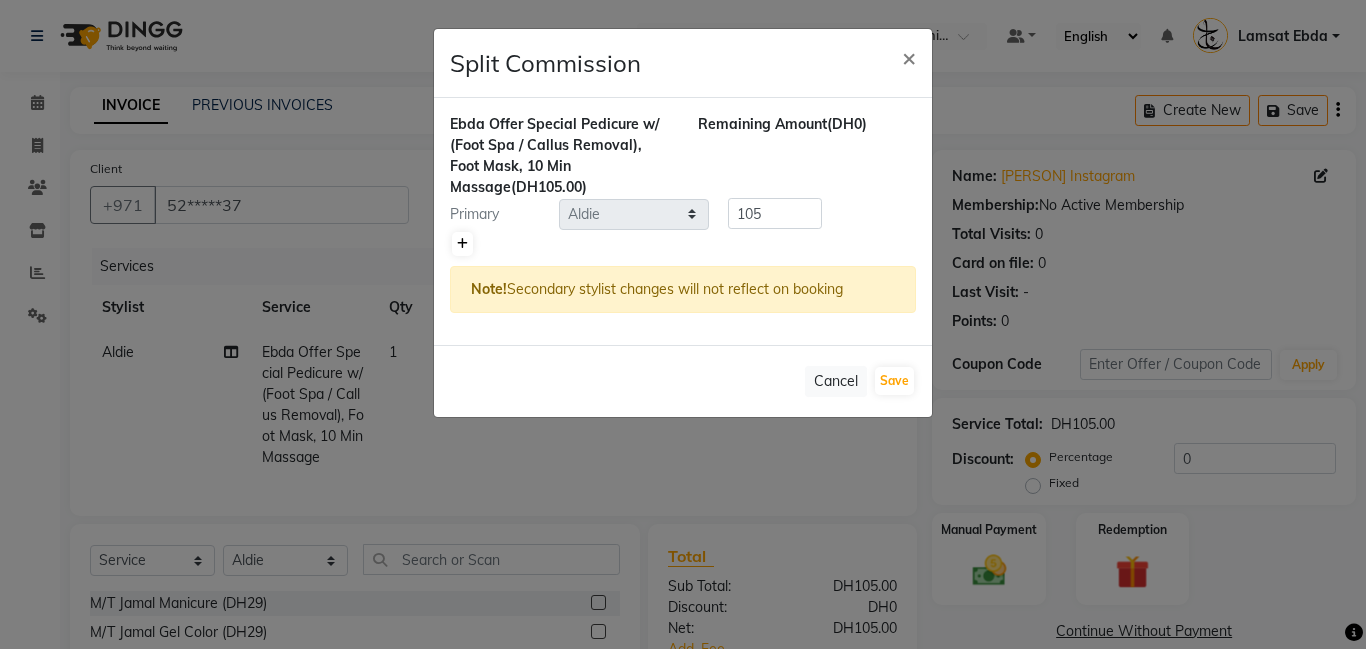 click 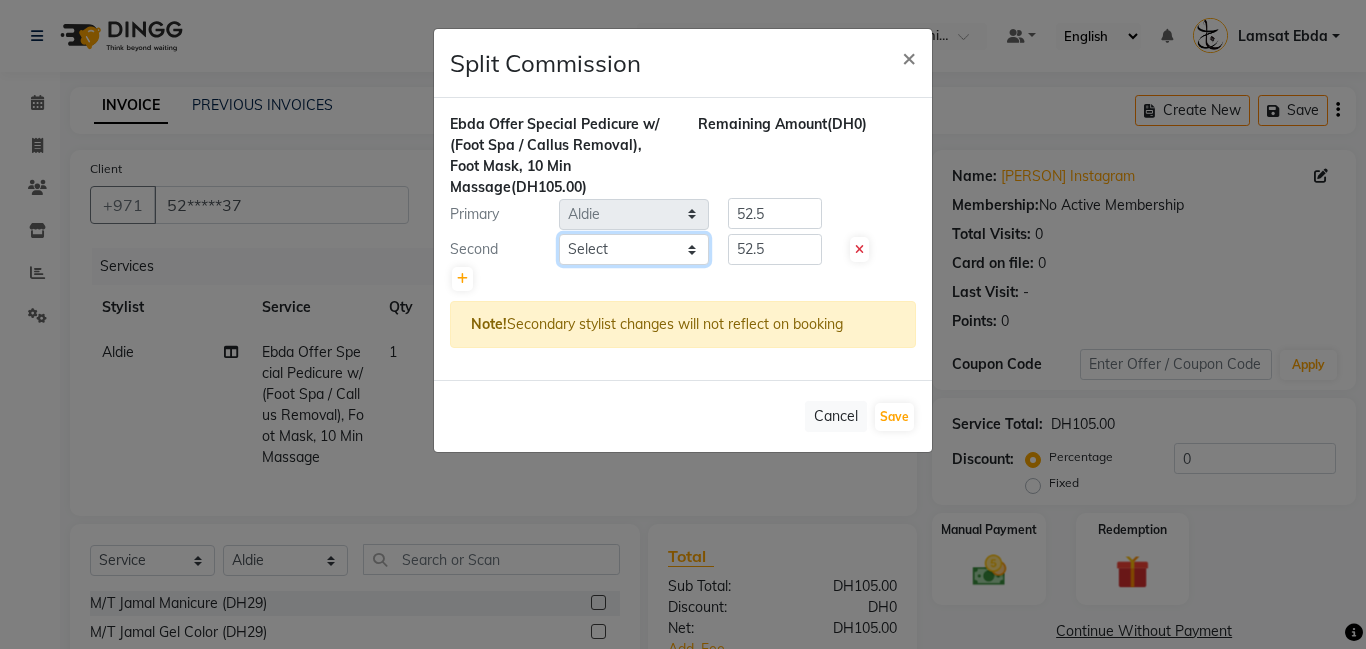click on "Select  [PERSON]   [PERSON]   [PERSON]   [PERSON]   [PERSON]   [PERSON]   Lamsat Ebda   Lamsat Jamal   [PERSON]   [PERSON]   [PERSON]   [PERSON]   [PERSON]   [PERSON]   [PERSON]   Owner [PERSON]   [PERSON]   [PERSON]   [PERSON]   [PERSON]   [PERSON]" 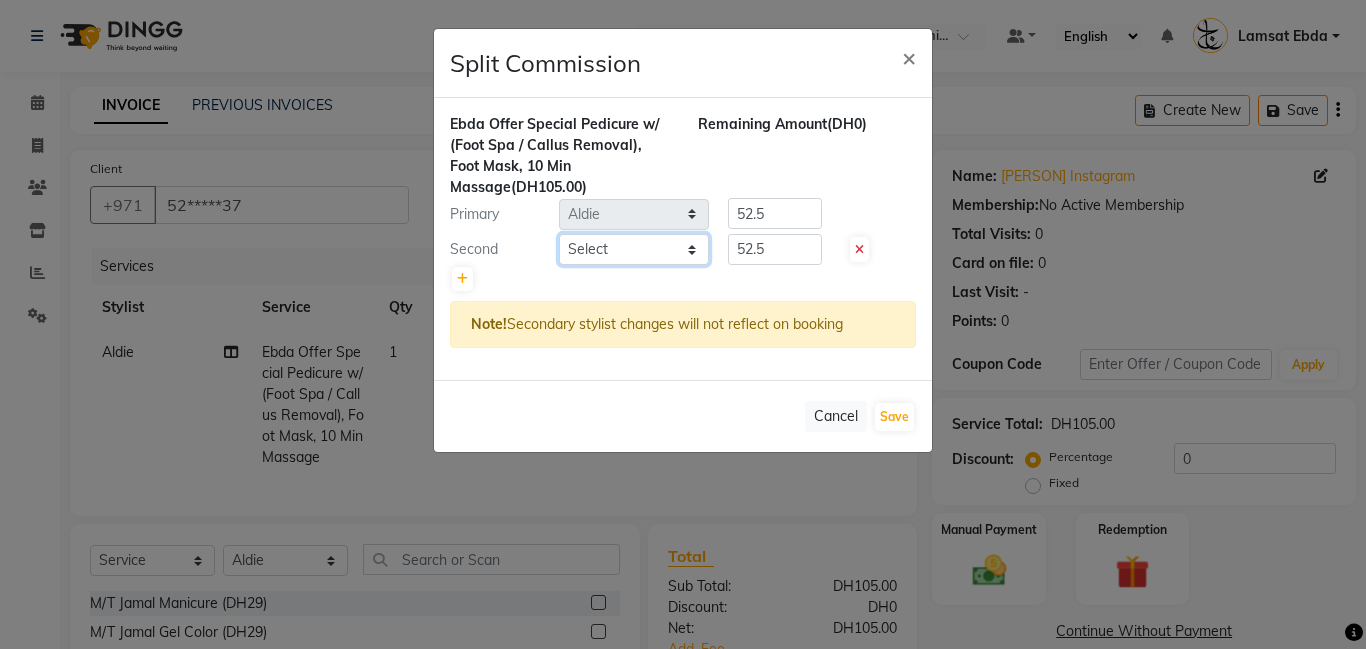 select on "79906" 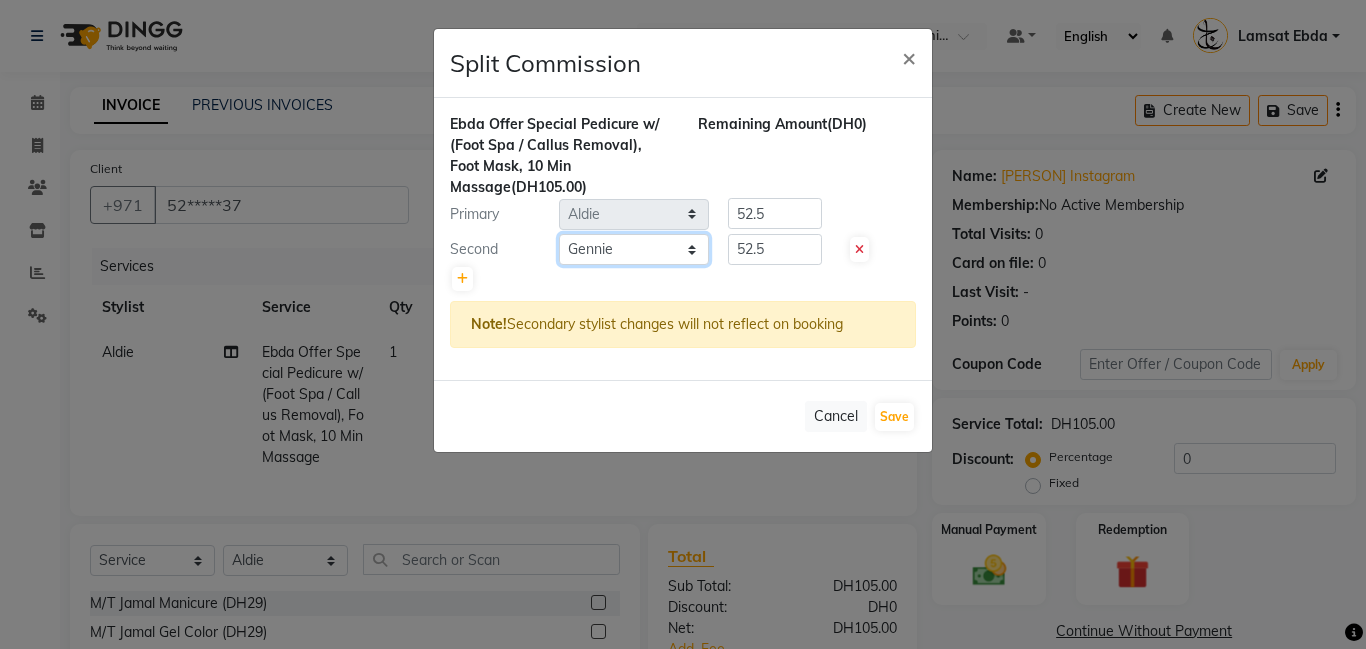 click on "Select  [PERSON]   [PERSON]   [PERSON]   [PERSON]   [PERSON]   [PERSON]   Lamsat Ebda   Lamsat Jamal   [PERSON]   [PERSON]   [PERSON]   [PERSON]   [PERSON]   [PERSON]   [PERSON]   Owner [PERSON]   [PERSON]   [PERSON]   [PERSON]   [PERSON]   [PERSON]" 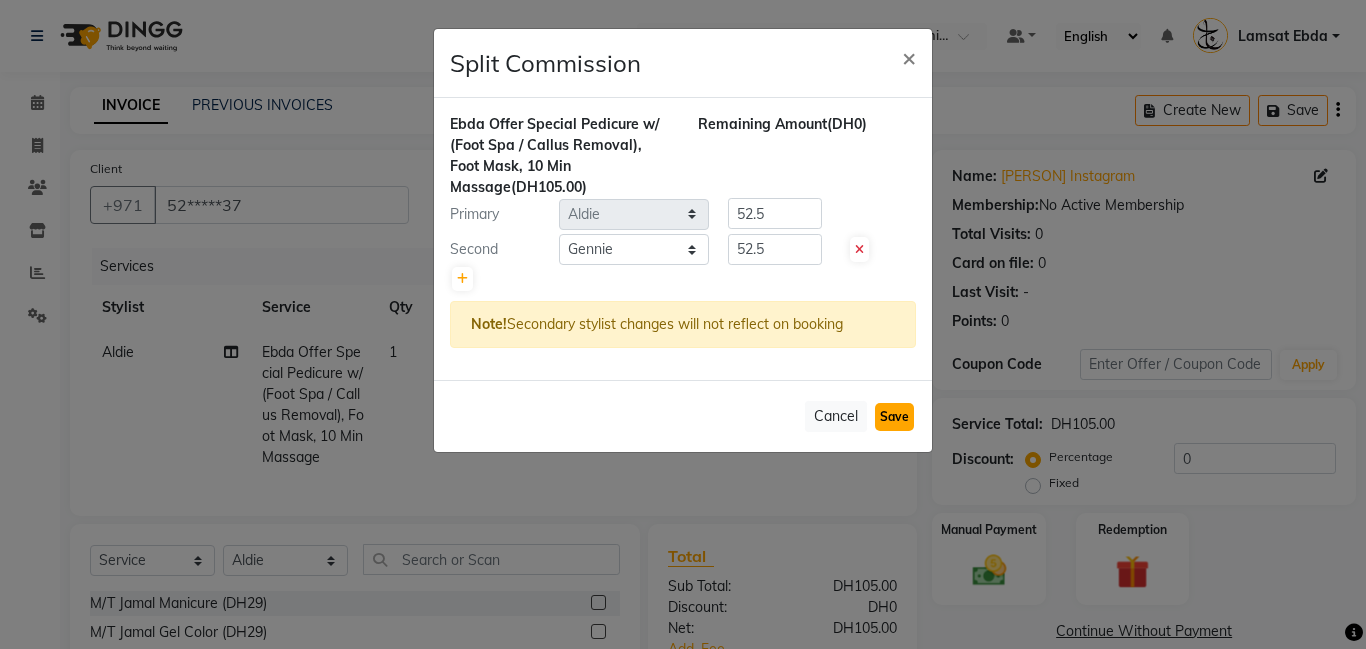 click on "Save" 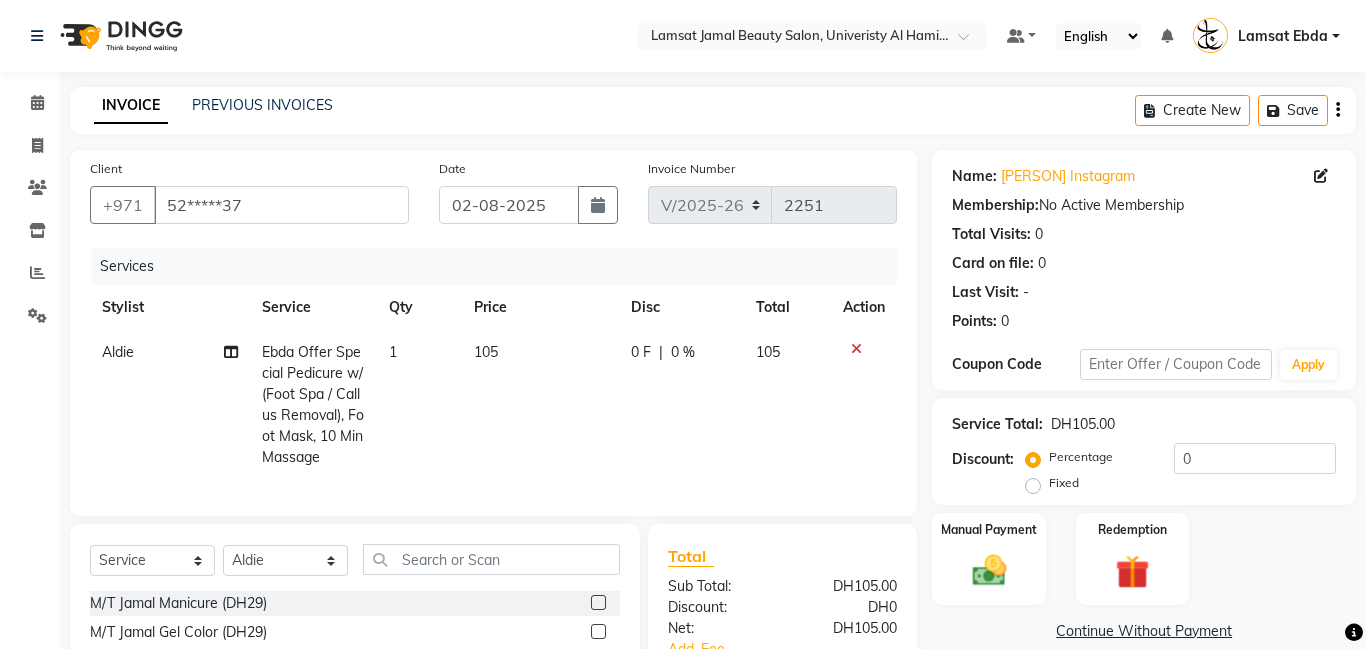 click on "105" 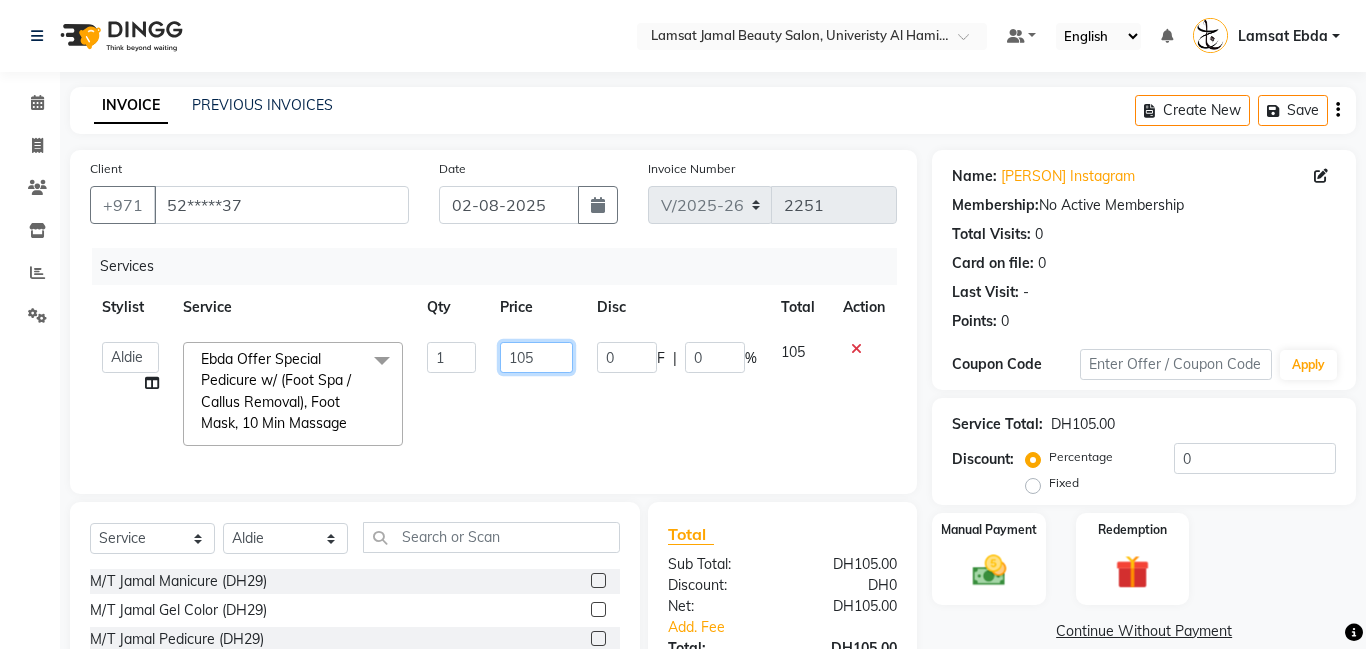 click on "105" 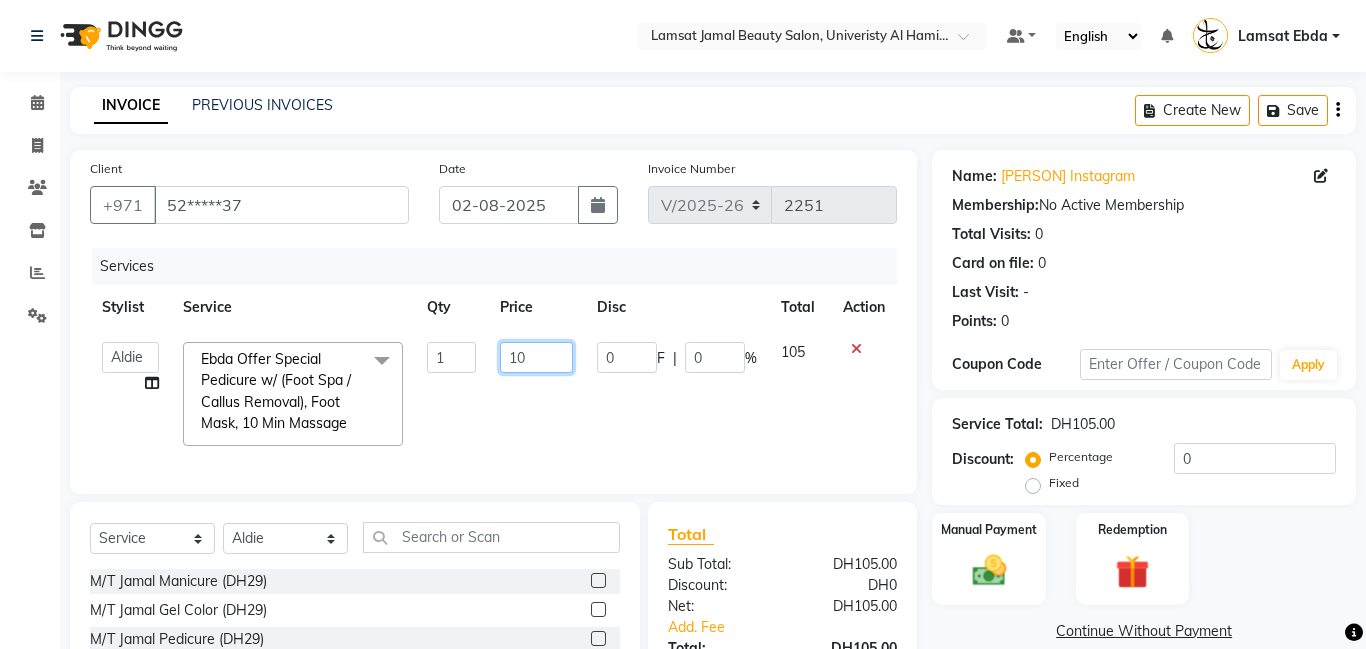 type on "100" 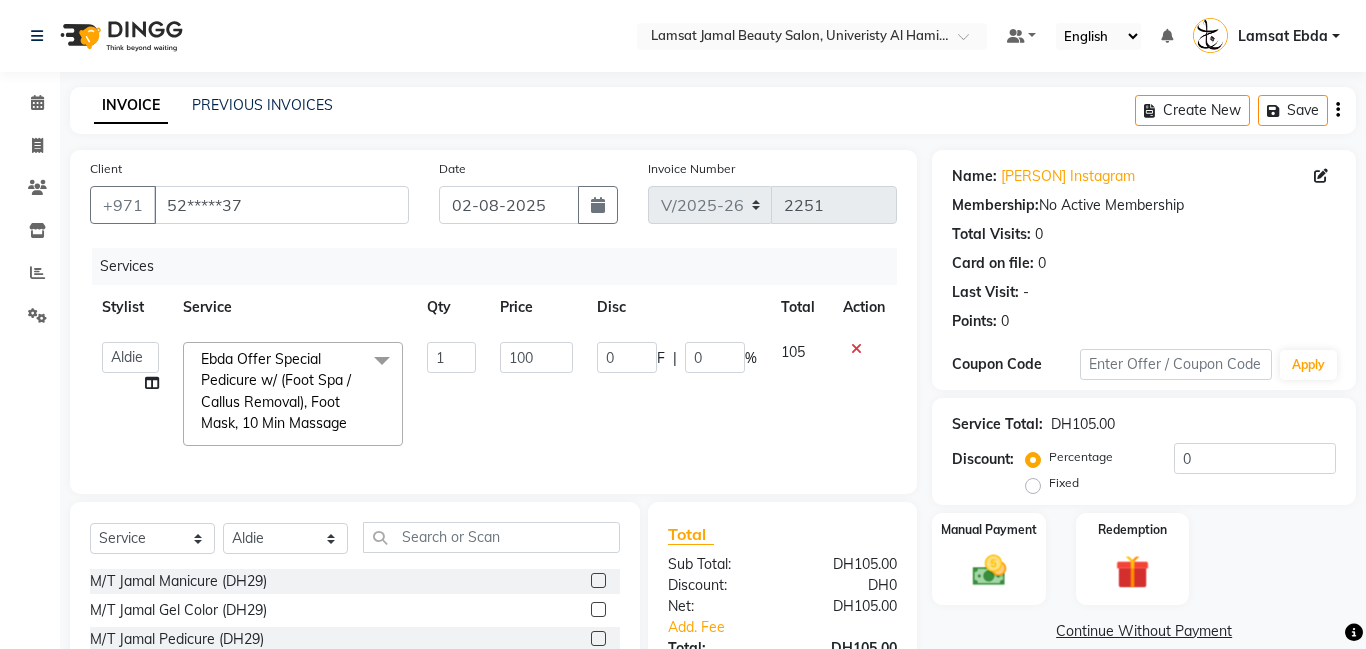 click on "105" 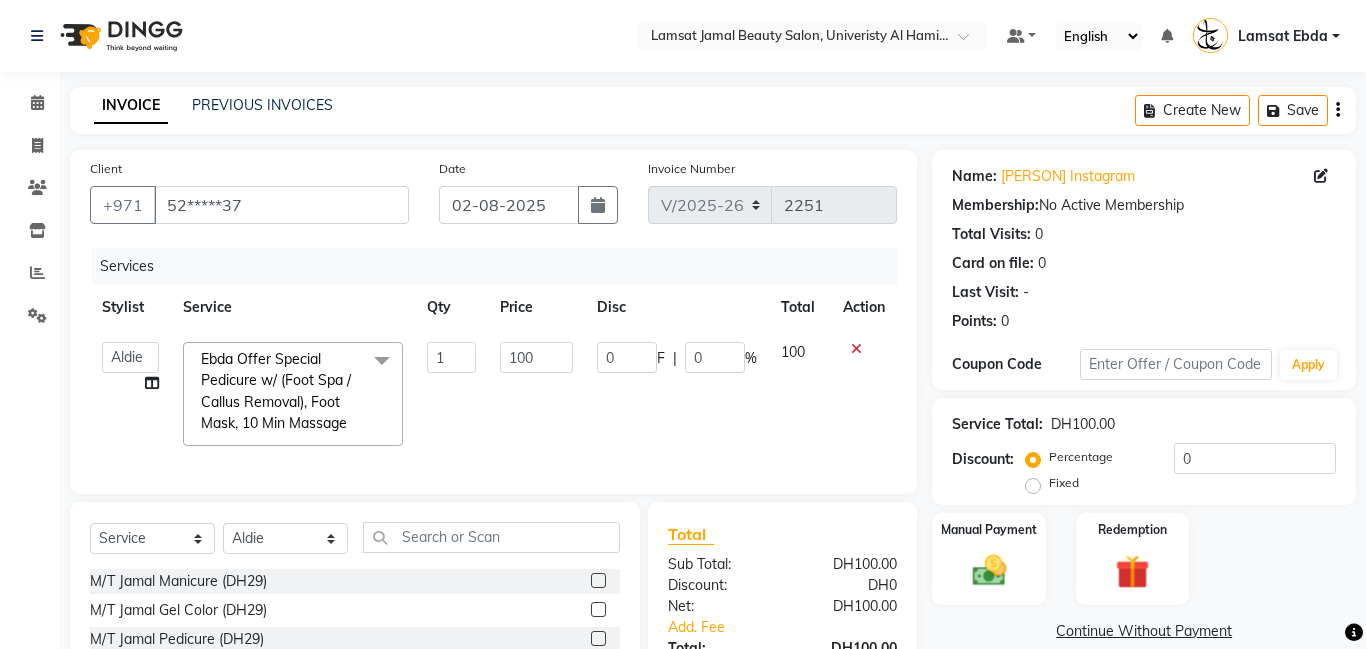 scroll, scrollTop: 178, scrollLeft: 0, axis: vertical 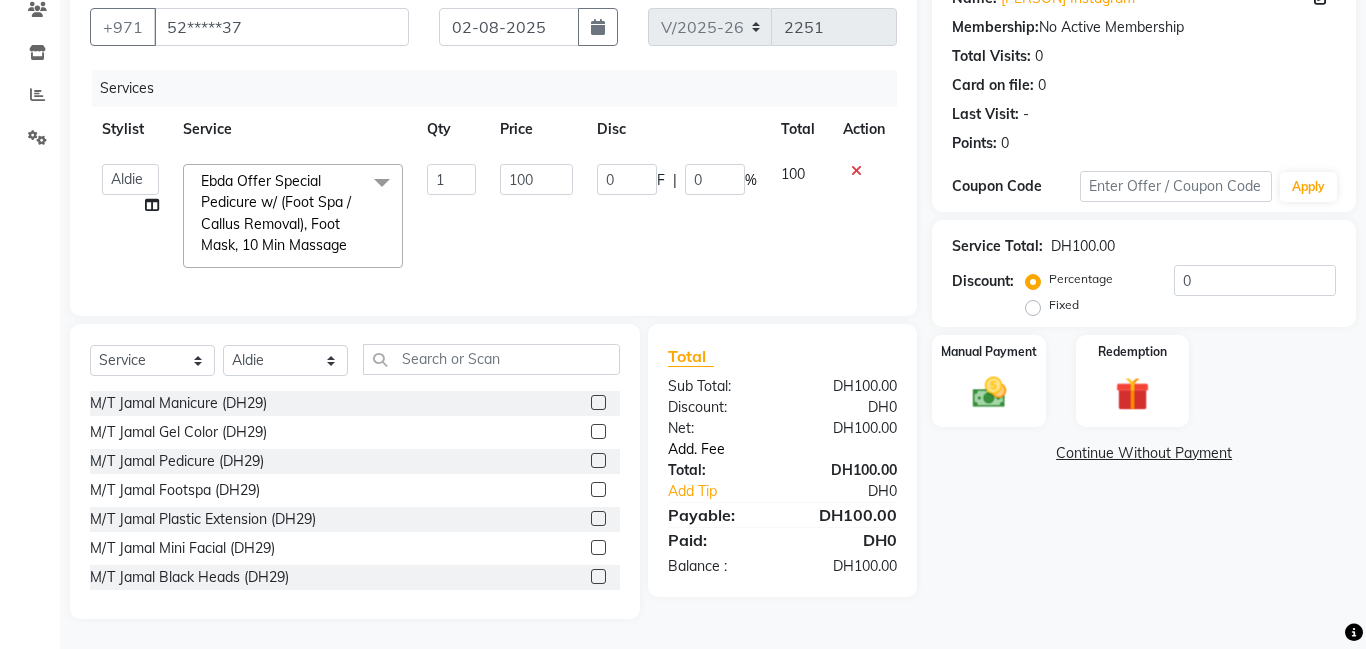 click on "Add. Fee" 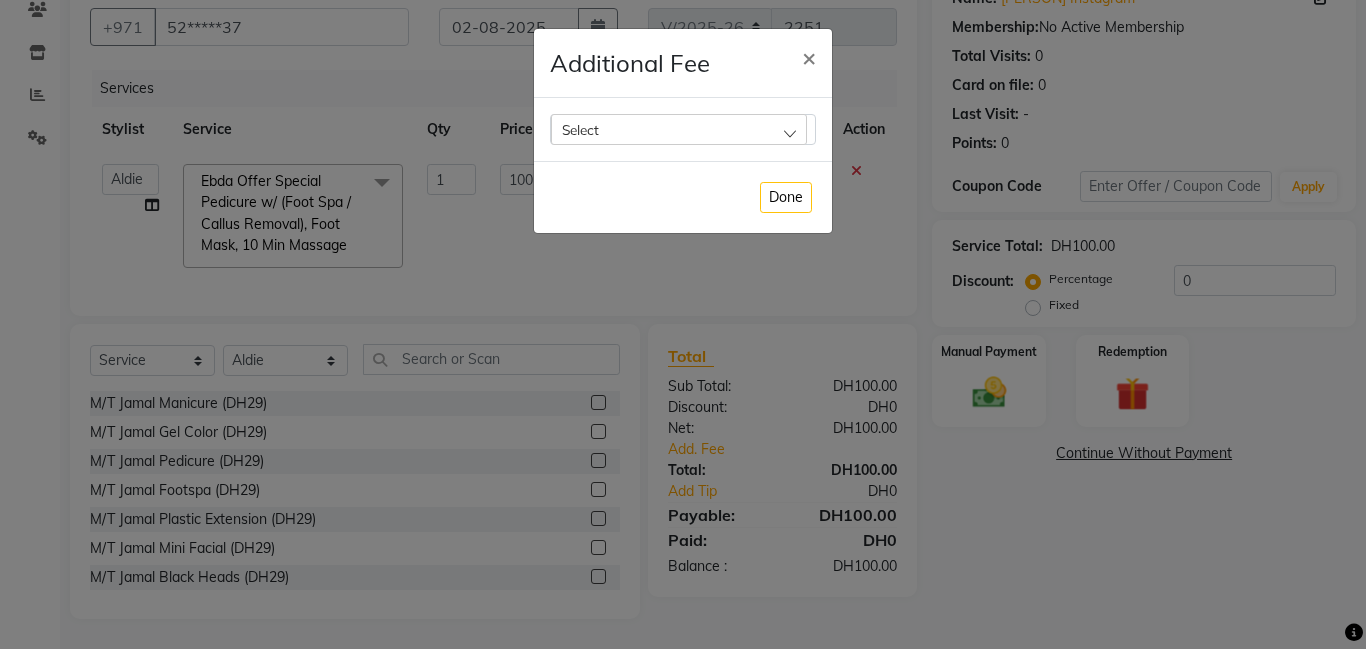 click on "Select" 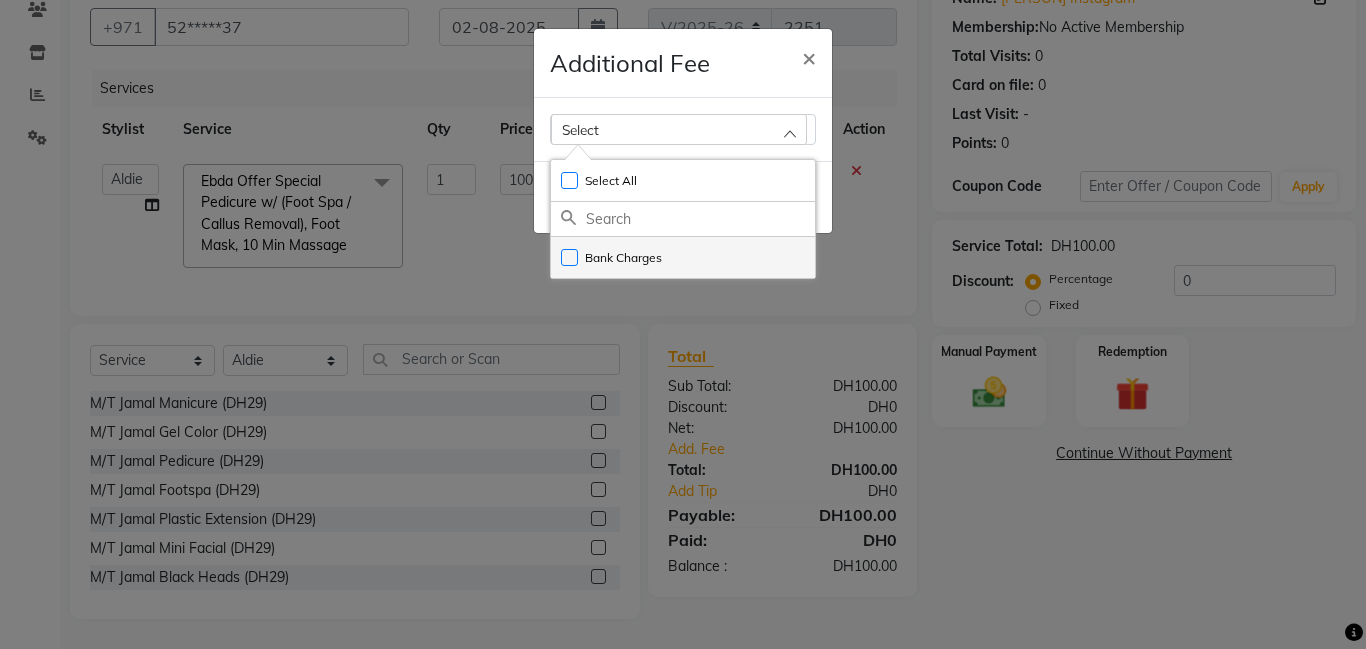 click on "Bank Charges" 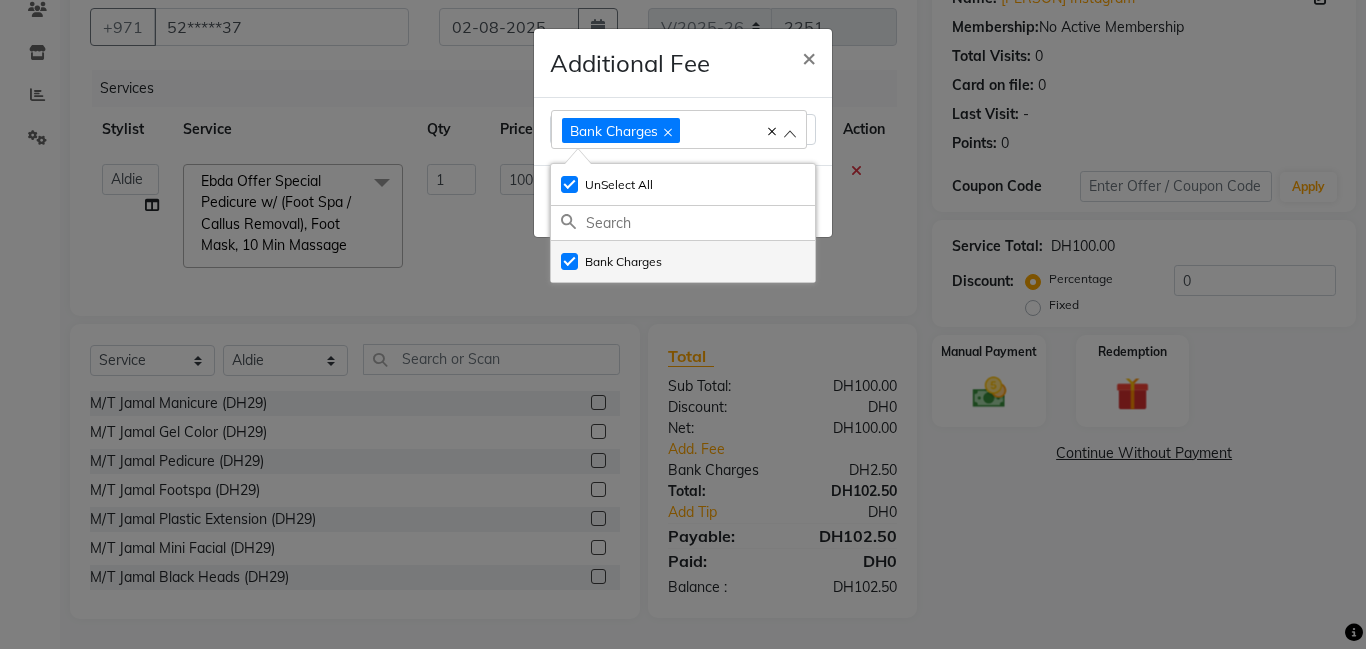 checkbox on "true" 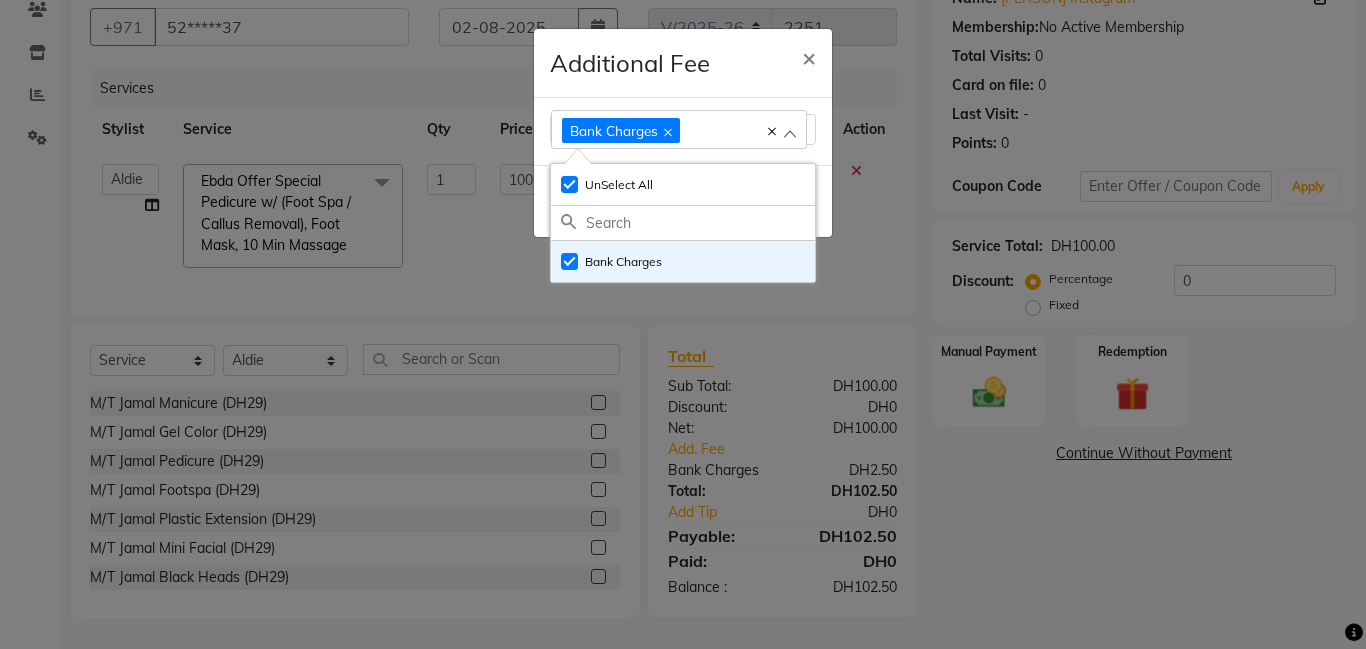 click on "Additional Fee × Bank Charges Select All UnSelect All Bank Charges  Done" 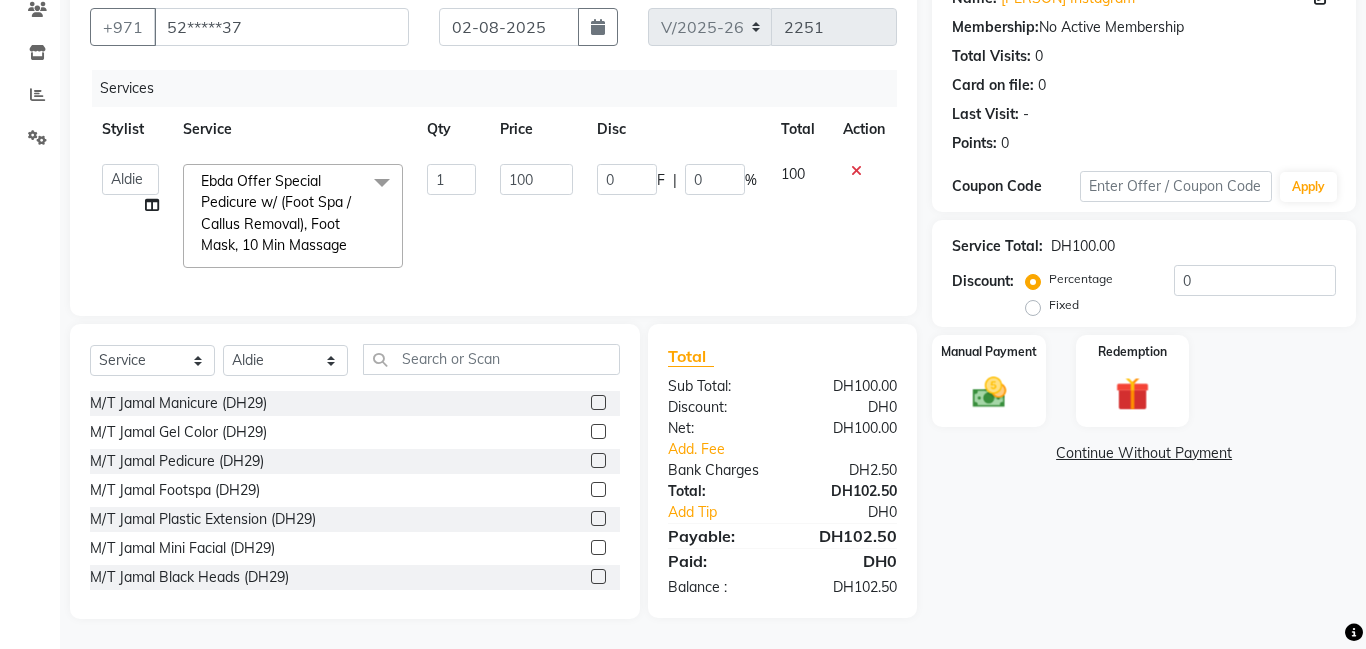 click on "Additional Fee × Bank Charges Select All UnSelect All Bank Charges  Done" 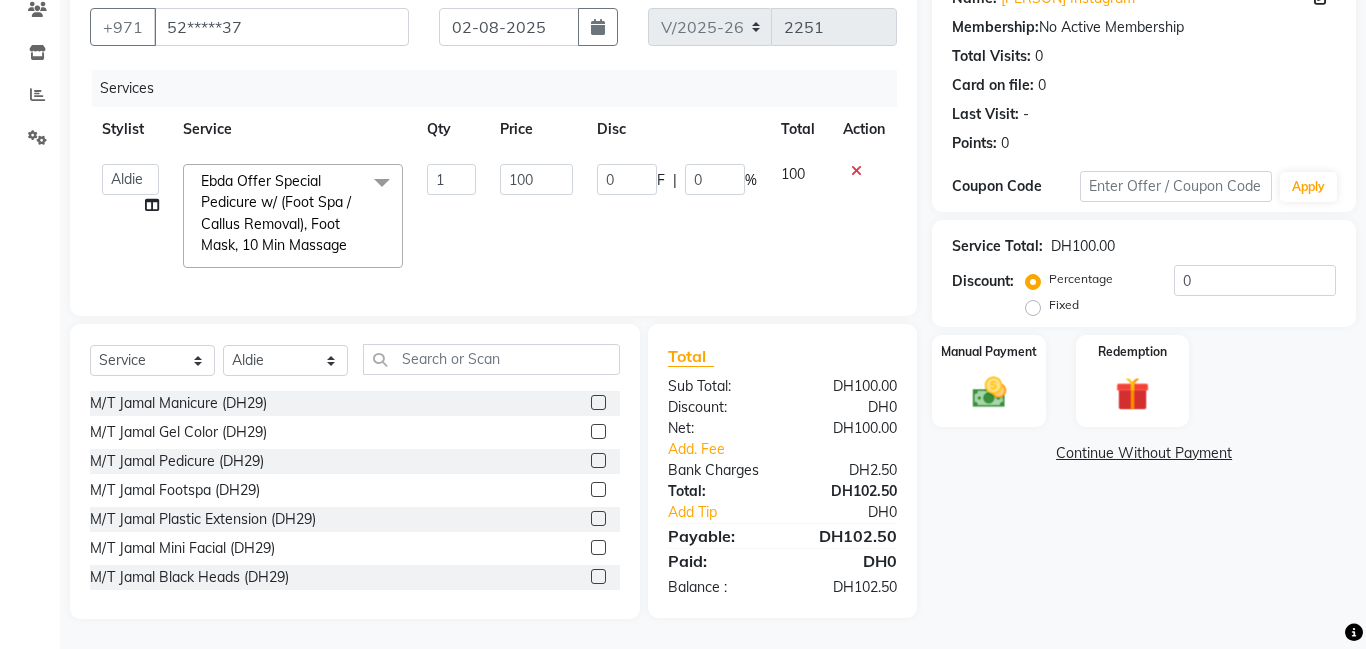click 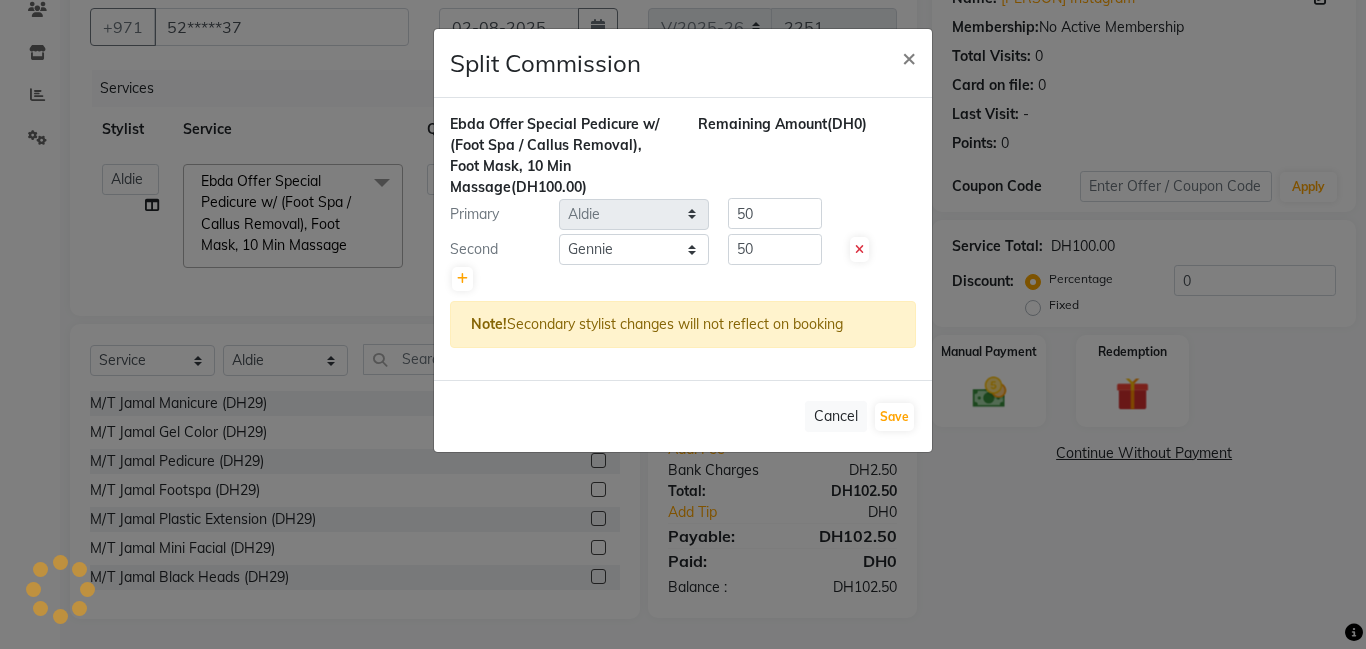 click on "Split Commission × Ebda Offer Special Pedicure w/ (Foot Spa / Callus Removal), Foot Mask, 10 Min Massage  (DH100.00) Remaining Amount  (DH0) Primary Select  [PERSON]   [PERSON]   [PERSON]   [PERSON]   [PERSON]   [PERSON]   Lamsat Ebda   Lamsat Jamal   [PERSON]   [PERSON]   [PERSON]   [PERSON]   [PERSON]   [PERSON]   [PERSON]   Owner [PERSON]   [PERSON]   [PERSON]   [PERSON]   [PERSON]   [PERSON]  50 Second Select  [PERSON]   [PERSON]   [PERSON]   [PERSON]   [PERSON]   [PERSON]   Lamsat Ebda   Lamsat Jamal   [PERSON]   [PERSON]   [PERSON]   [PERSON]   [PERSON]   [PERSON]   [PERSON]   Owner [PERSON]   [PERSON]   [PERSON]   [PERSON]   [PERSON]   [PERSON]  50 Note!  Secondary stylist changes will not reflect on booking   Cancel   Save" 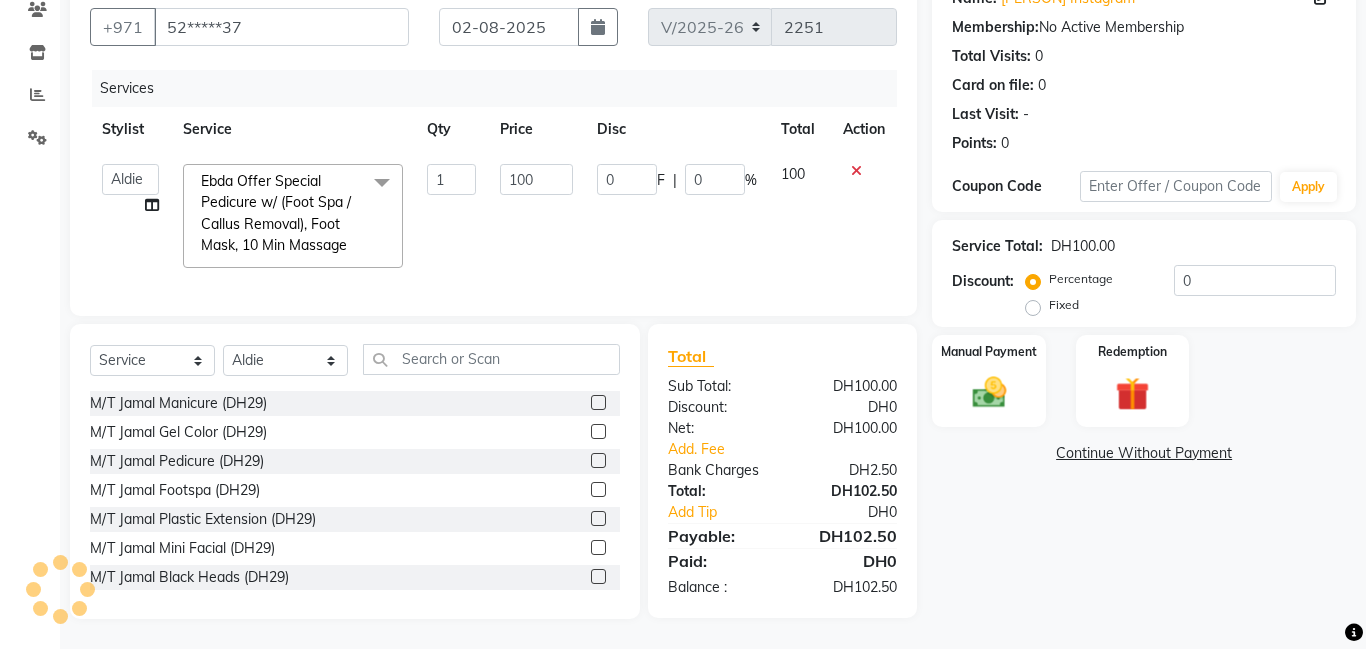 click on "Split Commission × Ebda Offer Special Pedicure w/ (Foot Spa / Callus Removal), Foot Mask, 10 Min Massage  (DH100.00) Remaining Amount  (DH0) Primary Select  [PERSON]   [PERSON]   [PERSON]   [PERSON]   [PERSON]   [PERSON]   Lamsat Ebda   Lamsat Jamal   [PERSON]   [PERSON]   [PERSON]   [PERSON]   [PERSON]   [PERSON]   [PERSON]   Owner [PERSON]   [PERSON]   [PERSON]   [PERSON]   [PERSON]   [PERSON]  50 Second Select  [PERSON]   [PERSON]   [PERSON]   [PERSON]   [PERSON]   [PERSON]   Lamsat Ebda   Lamsat Jamal   [PERSON]   [PERSON]   [PERSON]   [PERSON]   [PERSON]   [PERSON]   [PERSON]   Owner [PERSON]   [PERSON]   [PERSON]   [PERSON]   [PERSON]   [PERSON]  50 Note!  Secondary stylist changes will not reflect on booking   Cancel   Save" 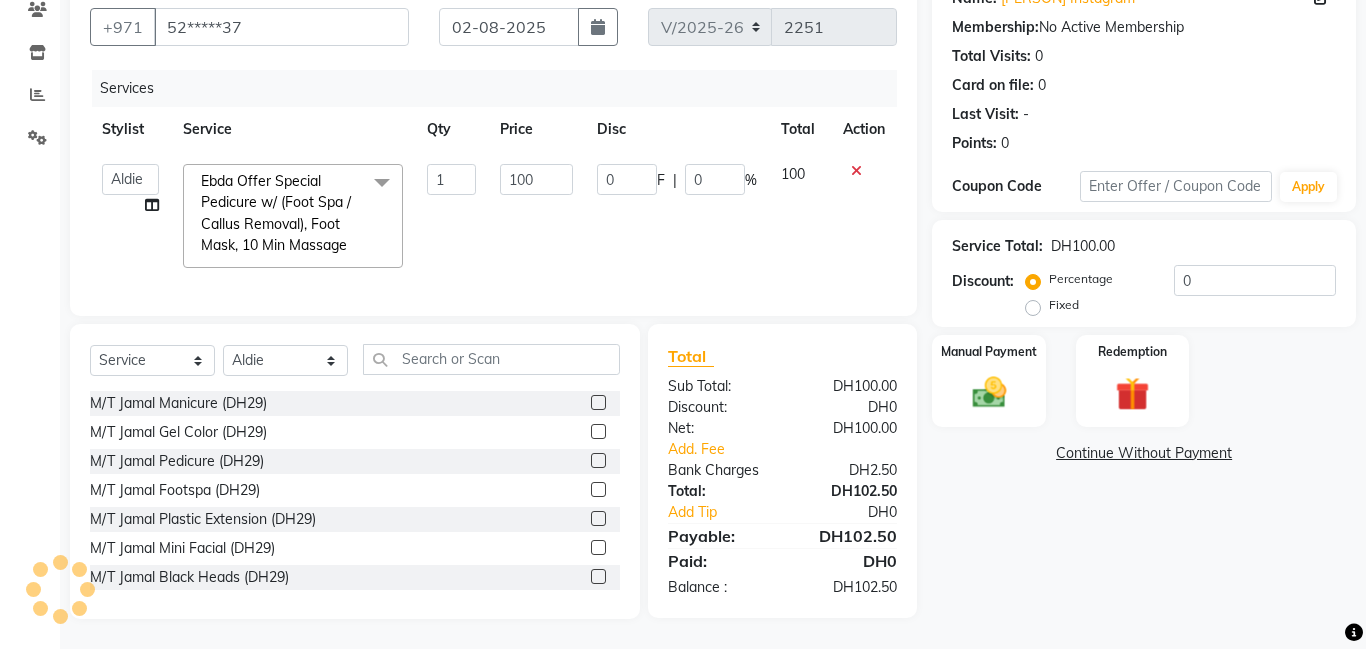click 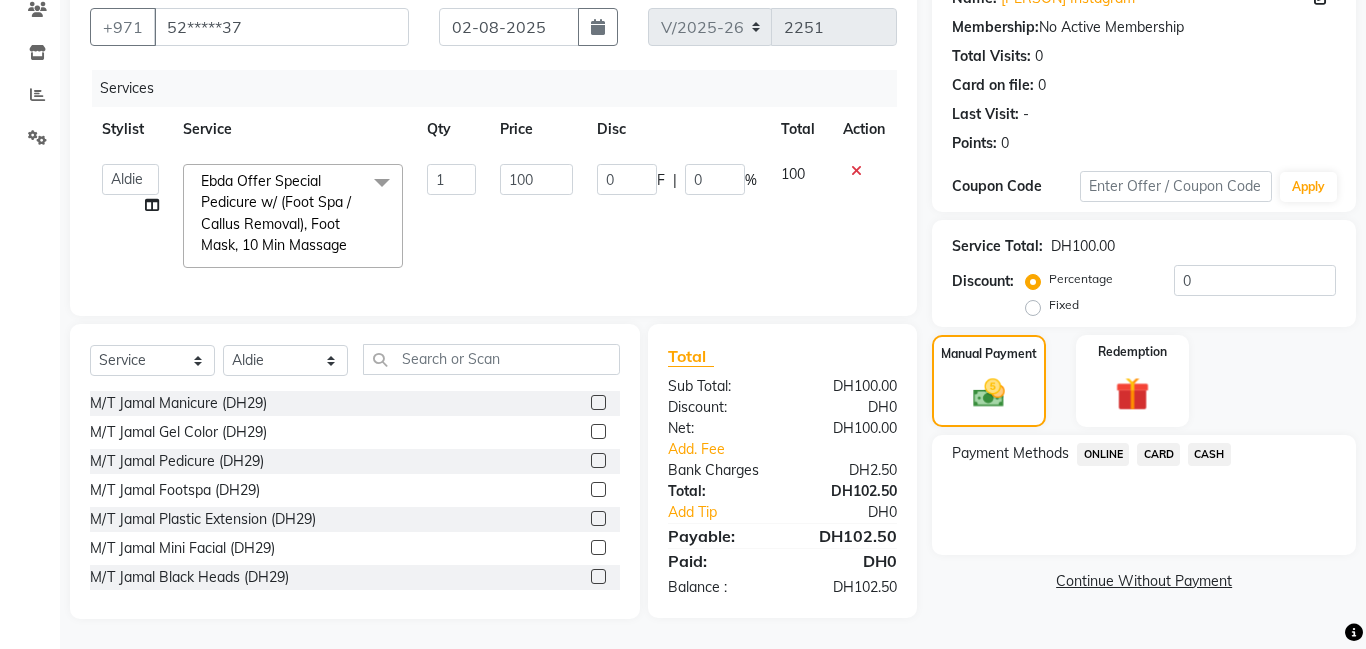 click on "CARD" 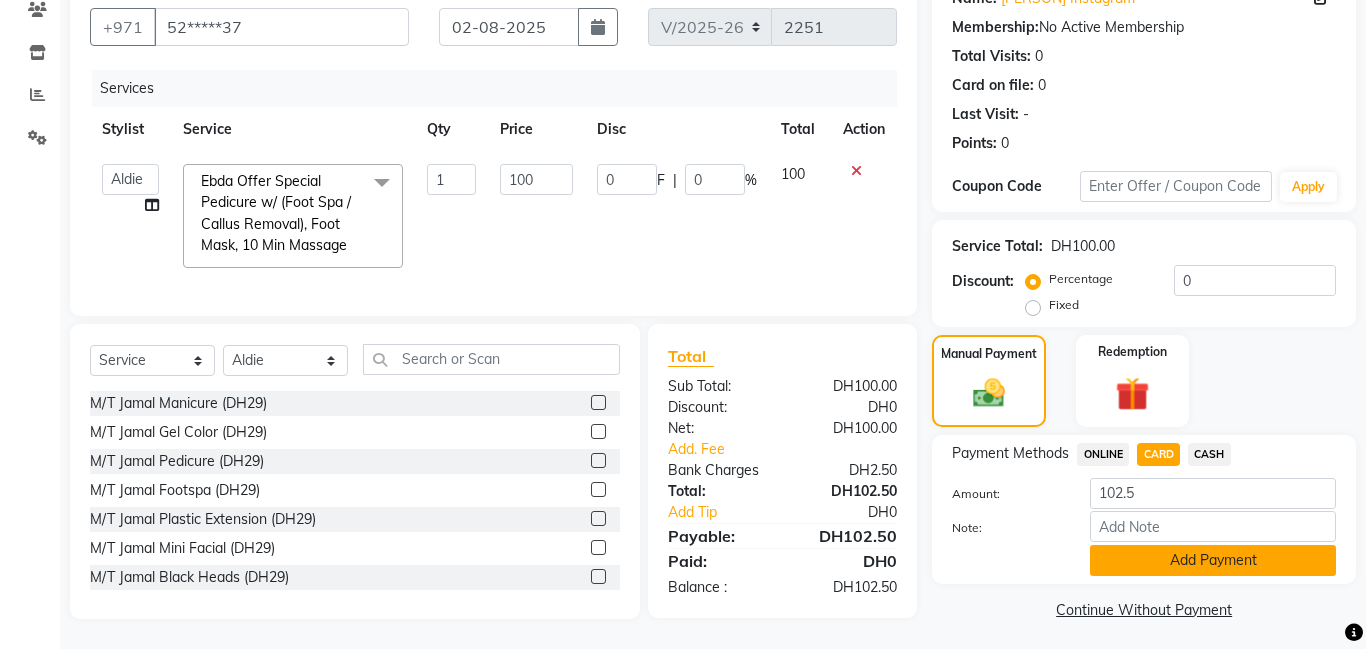 click on "Add Payment" 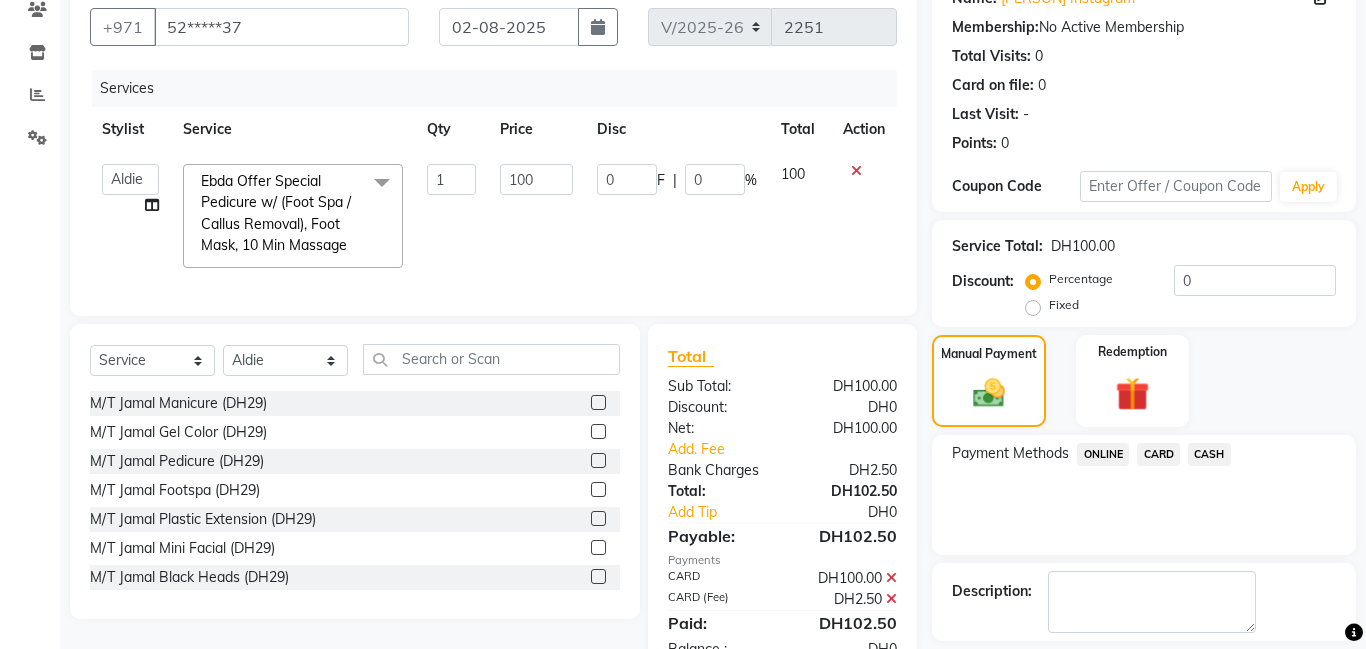 scroll, scrollTop: 268, scrollLeft: 0, axis: vertical 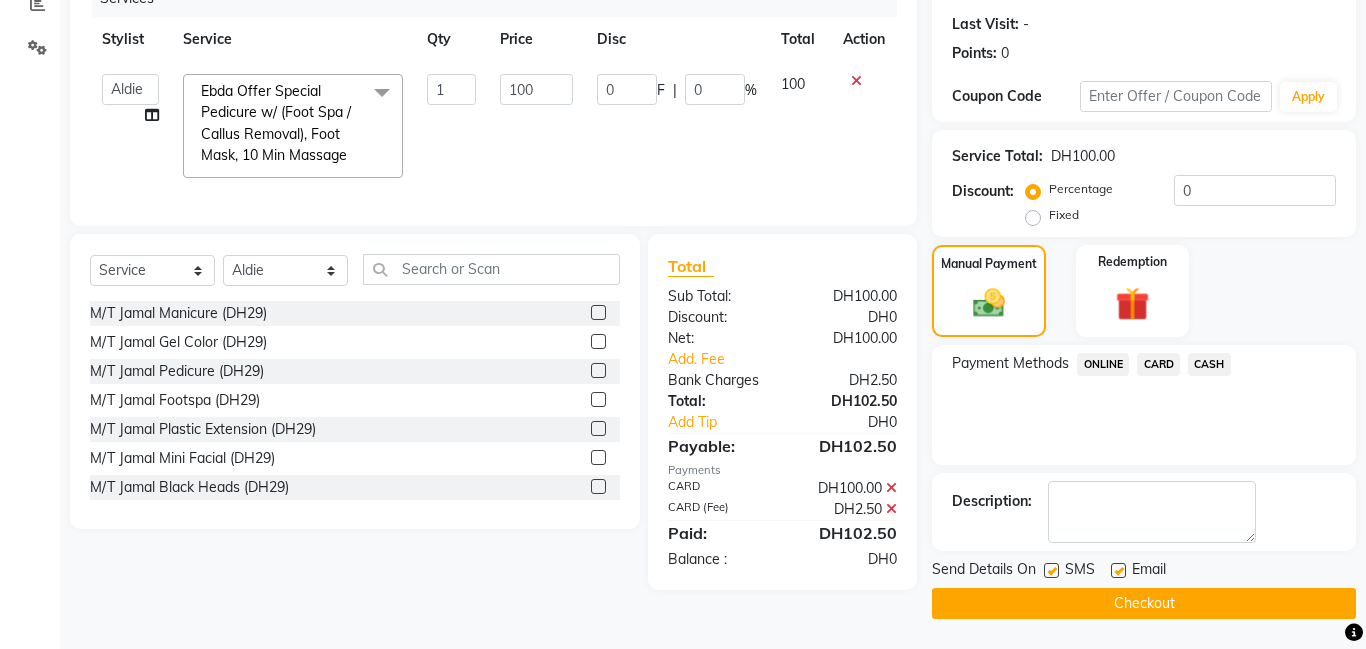 click on "Checkout" 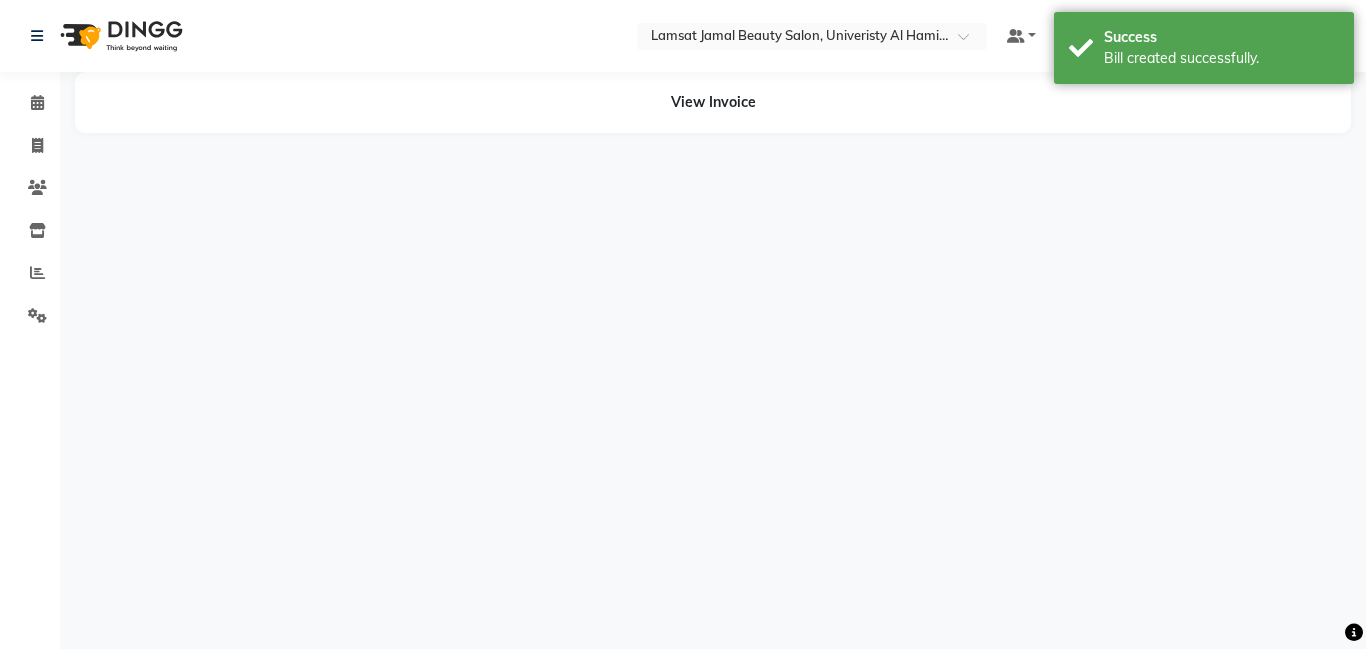 scroll, scrollTop: 0, scrollLeft: 0, axis: both 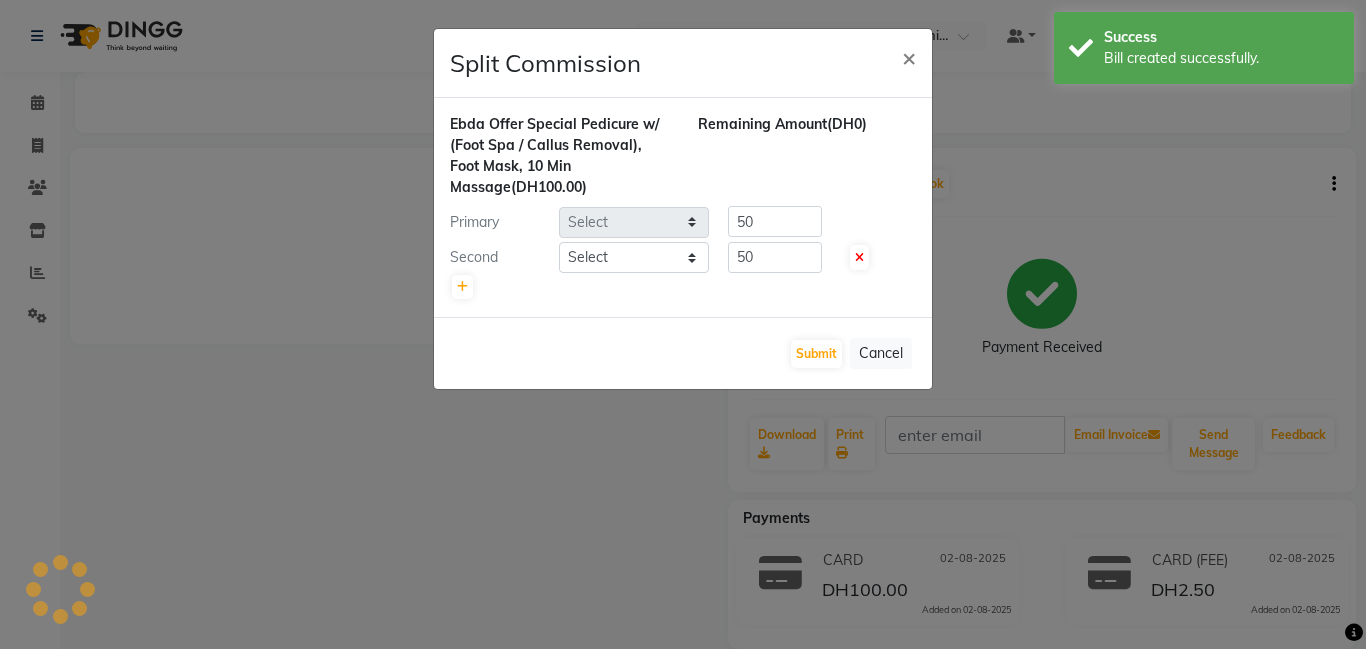 select on "79903" 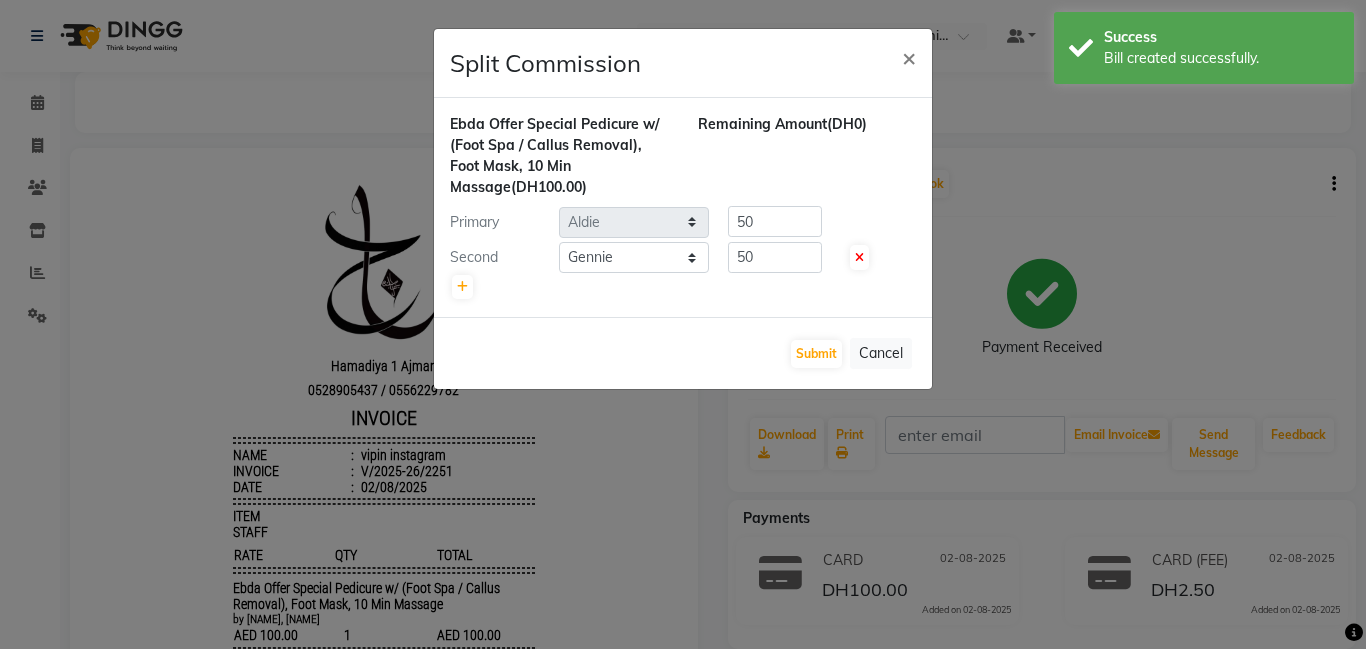 scroll, scrollTop: 0, scrollLeft: 0, axis: both 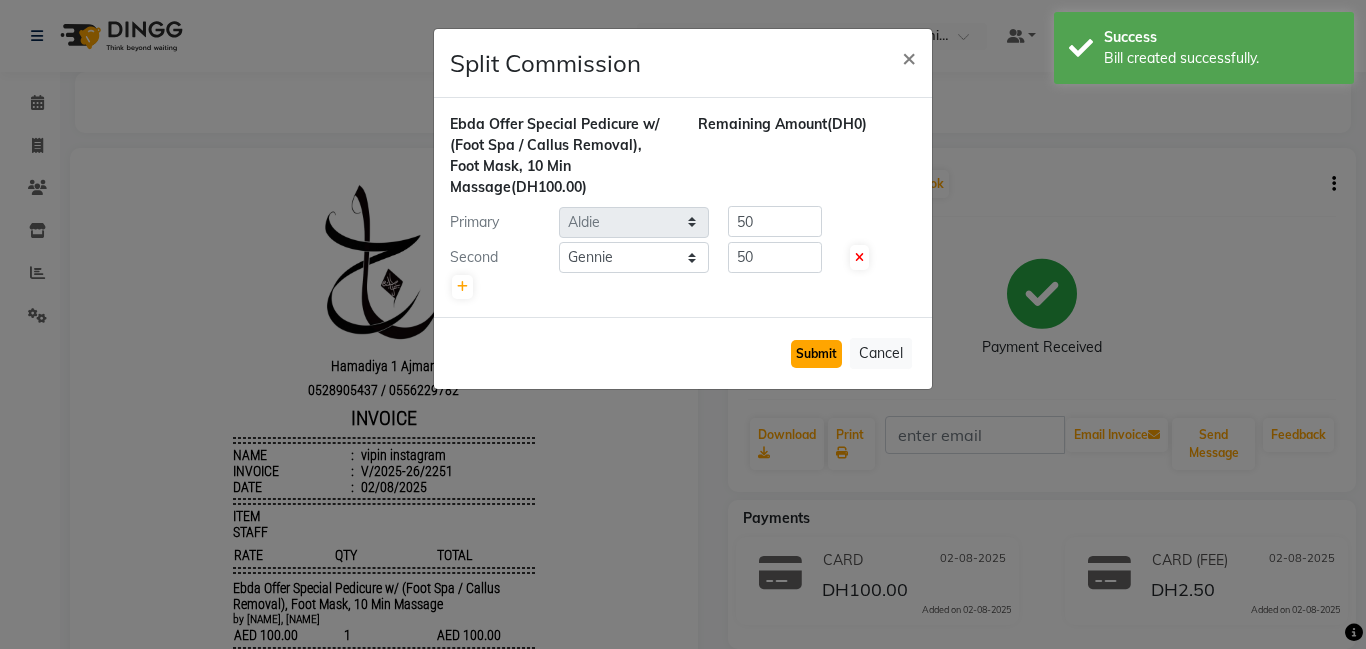 click on "Submit" 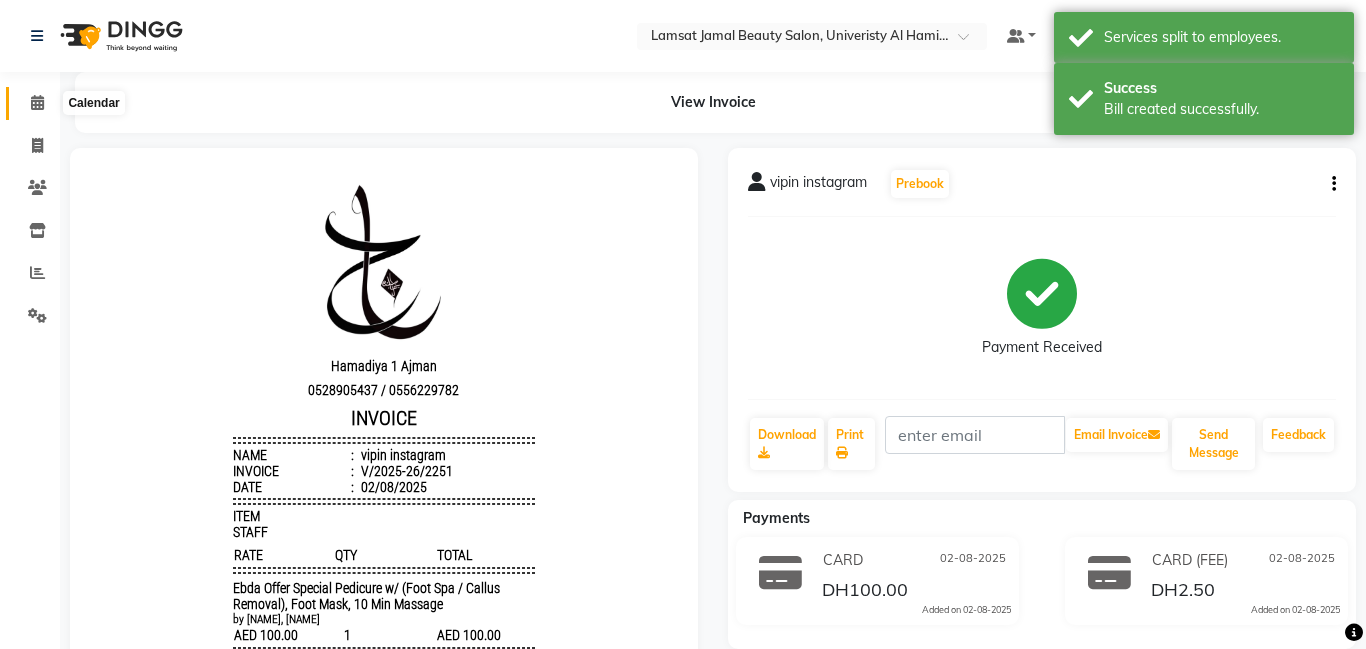 click 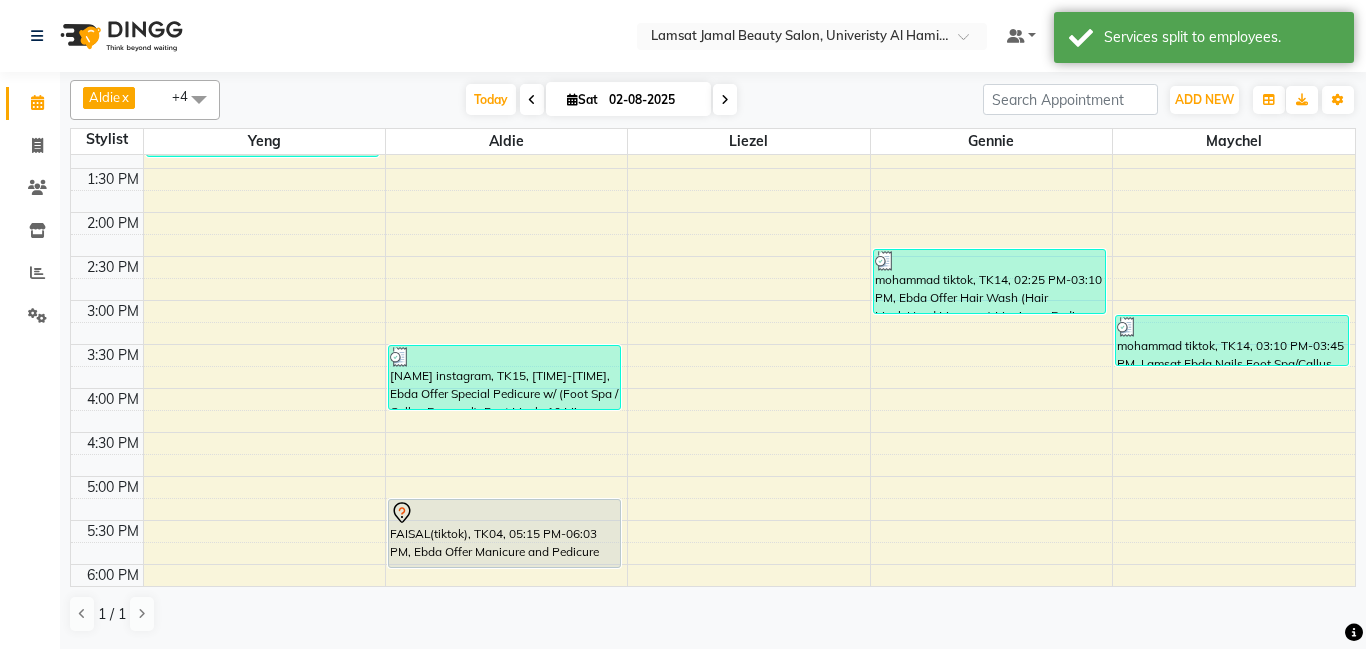 scroll, scrollTop: 385, scrollLeft: 0, axis: vertical 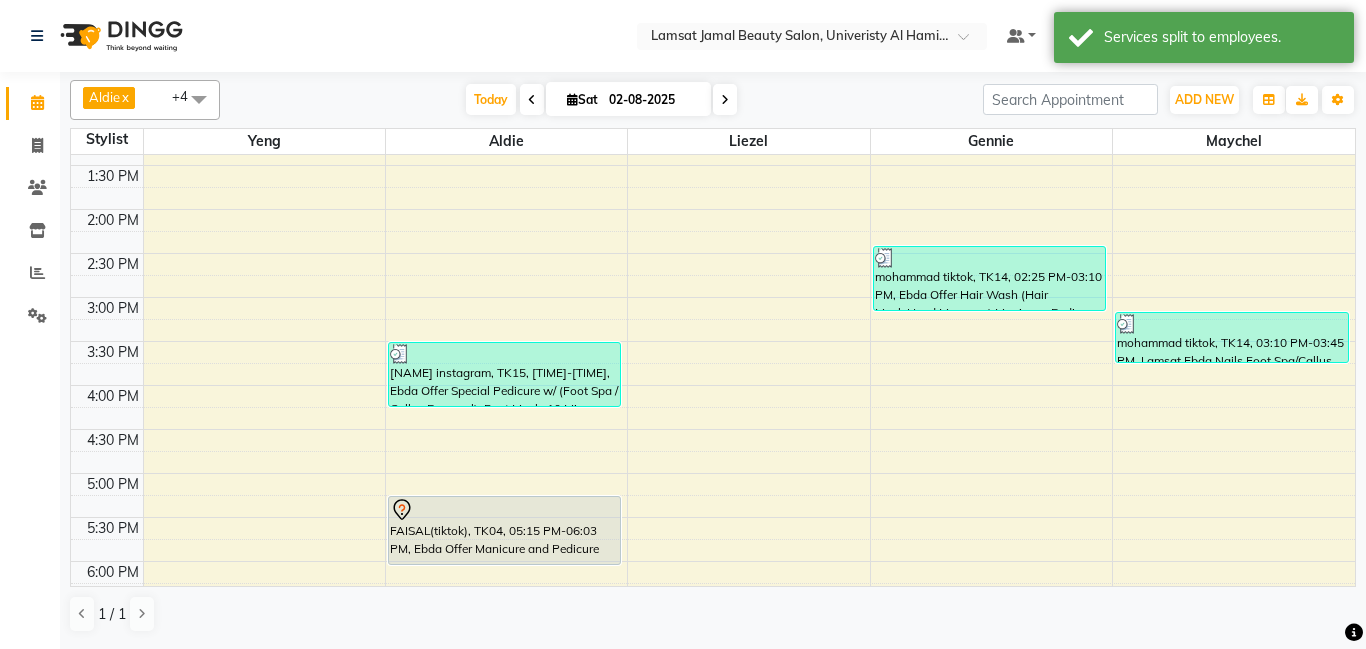 click on "9:00 AM 9:30 AM 10:00 AM 10:30 AM 11:00 AM 11:30 AM 12:00 PM 12:30 PM 1:00 PM 1:30 PM 2:00 PM 2:30 PM 3:00 PM 3:30 PM 4:00 PM 4:30 PM 5:00 PM 5:30 PM 6:00 PM 6:30 PM 7:00 PM 7:30 PM 8:00 PM 8:30 PM 9:00 PM 9:30 PM 10:00 PM 10:30 PM 11:00 PM 11:30 PM     [NAME] tiktok, TK12, [TIME]-[TIME], Lamsat Ebda Hair Hair Protein     [NAME] tiktok, TK12, [TIME]-[TIME], Ebda Offer Manicure and Pedicure     [NAME] instagram, TK15, [TIME]-[TIME], Ebda Offer Special Pedicure w/ (Foot Spa / Callus Removal), Foot Mask, 10 Min Massage             FAISAL(tiktok), TK04, [TIME]-[TIME], Ebda Offer Manicure and Pedicure     [NAME] tiktok, TK14, [TIME]-[TIME], Ebda Offer Hair Wash (Hair Mask,Head Massage) Manicure, Pedicure     [NAME] tiktok, TK14, [TIME]-[TIME], Lamsat Ebda Nails Foot Spa/Callus Remove" at bounding box center (713, 429) 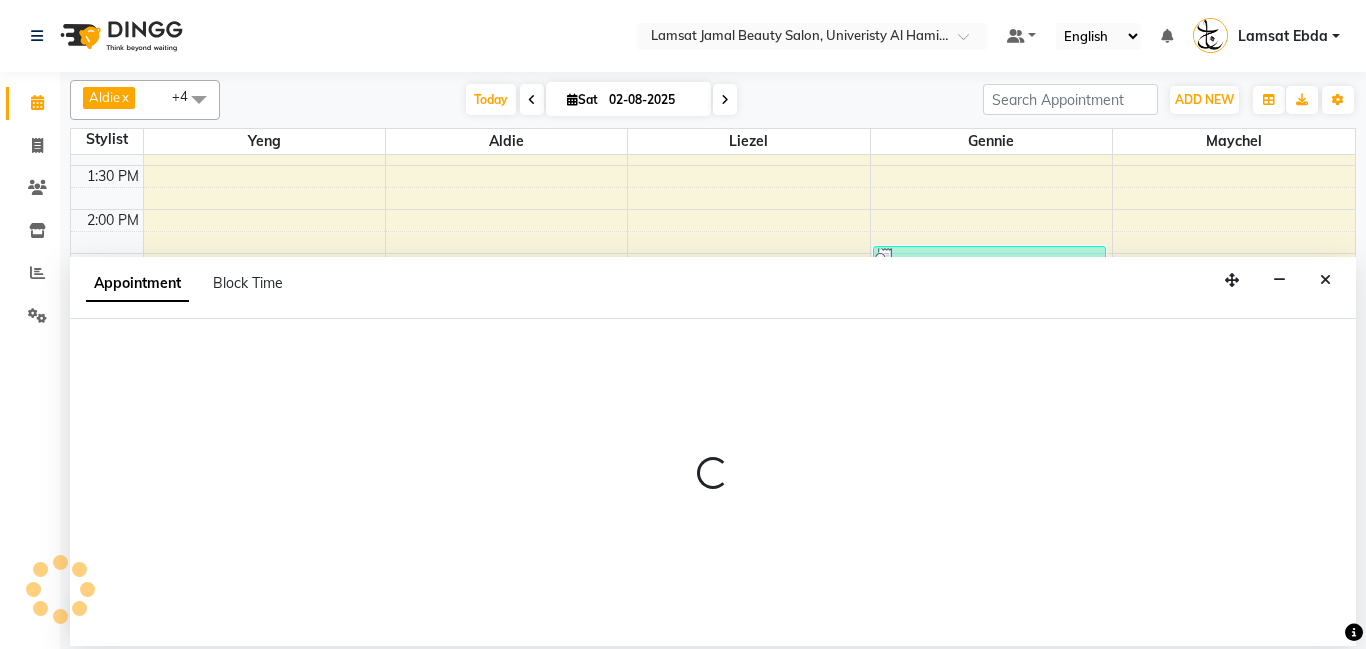 select on "79905" 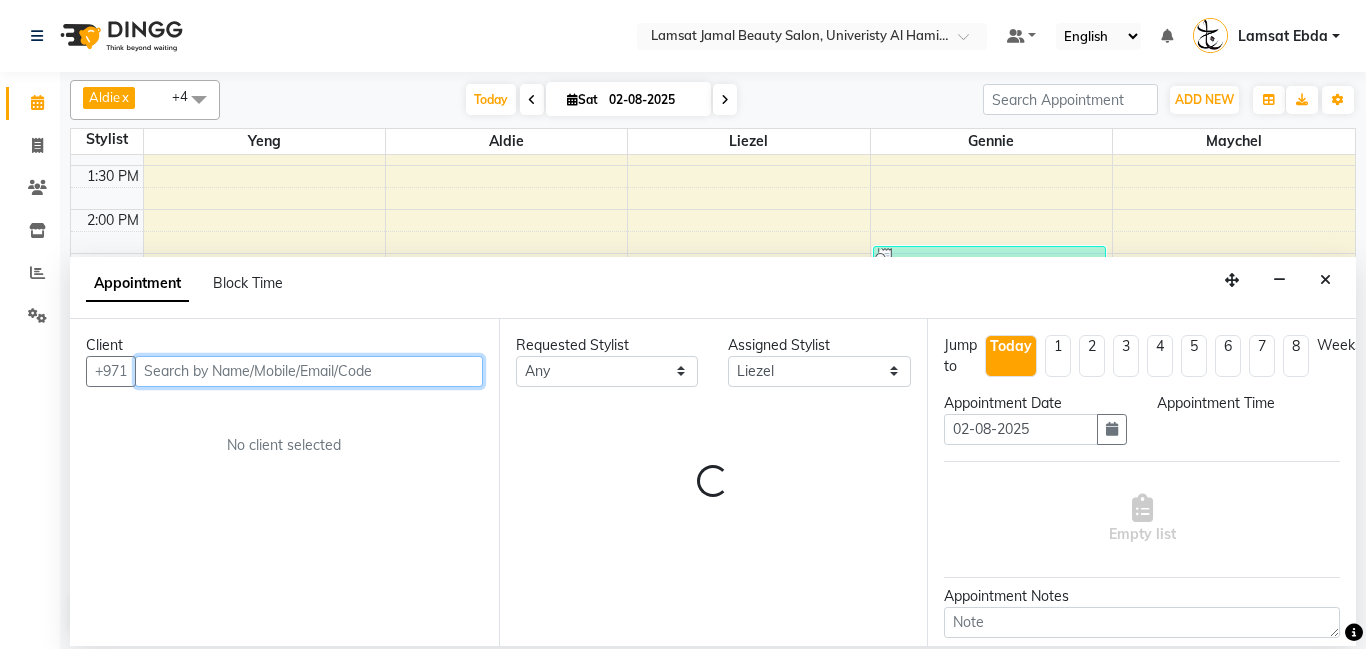 select on "930" 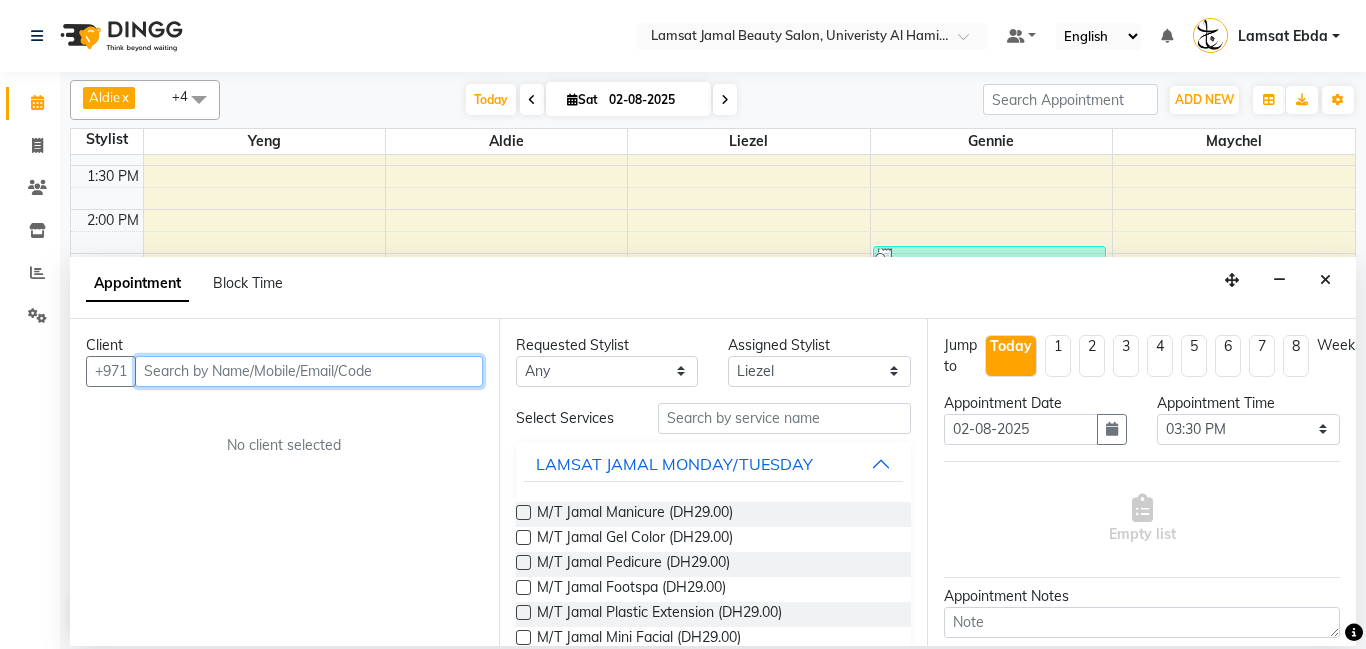click at bounding box center (309, 371) 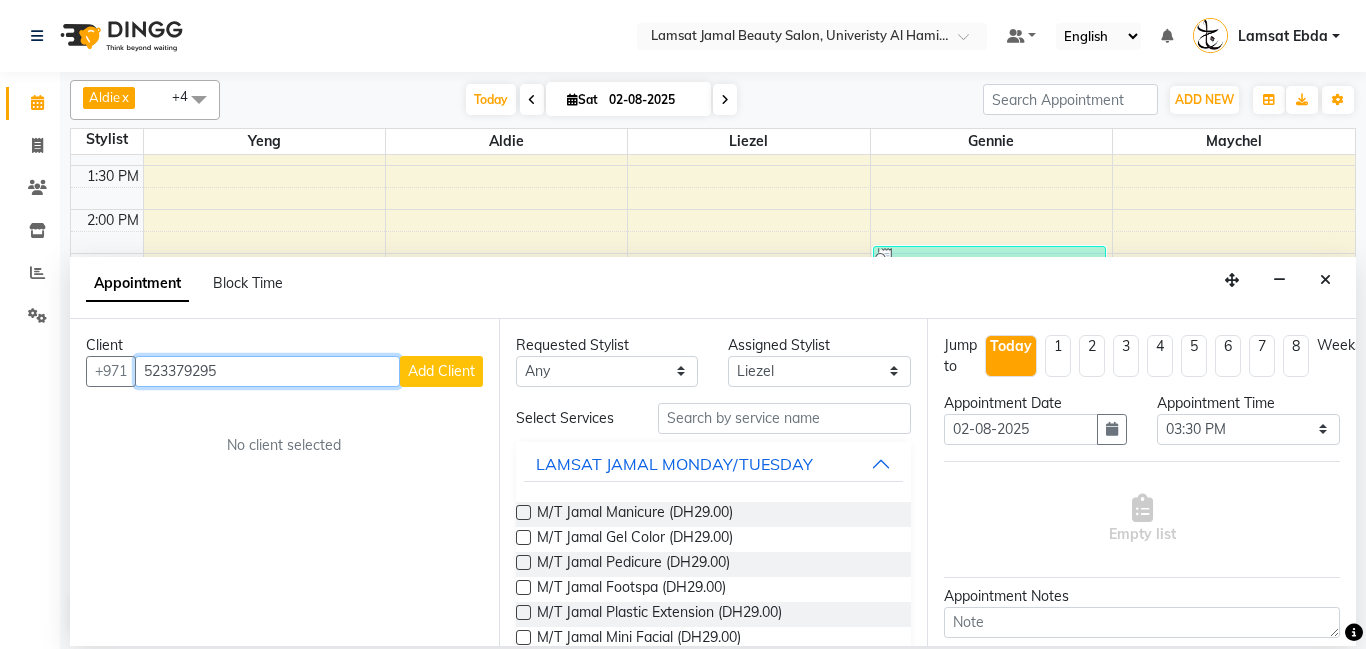 type on "523379295" 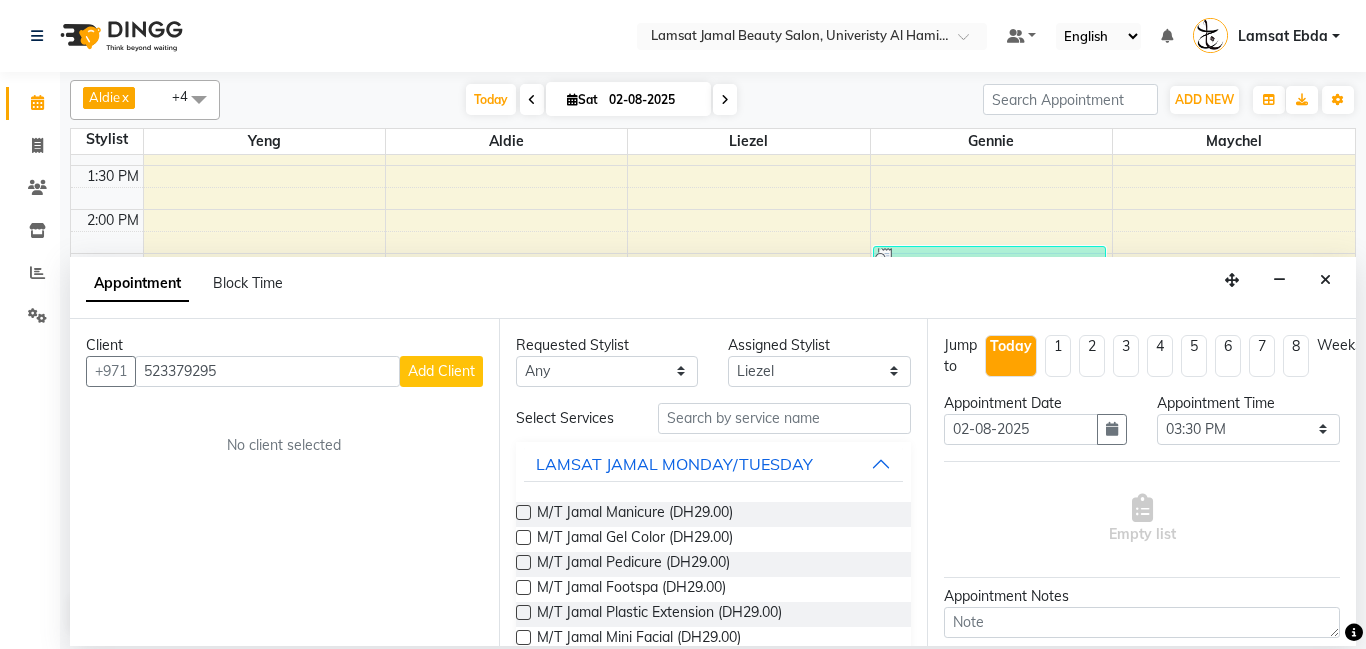 click on "Add Client" at bounding box center (441, 371) 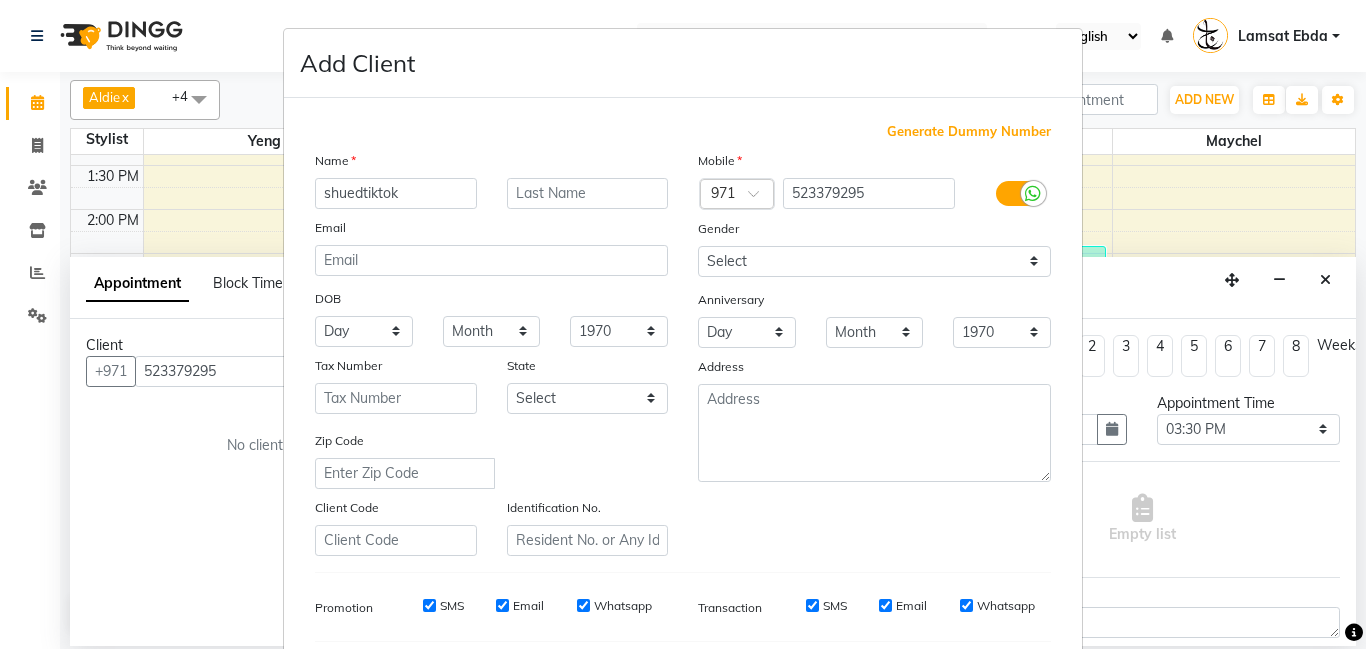 scroll, scrollTop: 274, scrollLeft: 0, axis: vertical 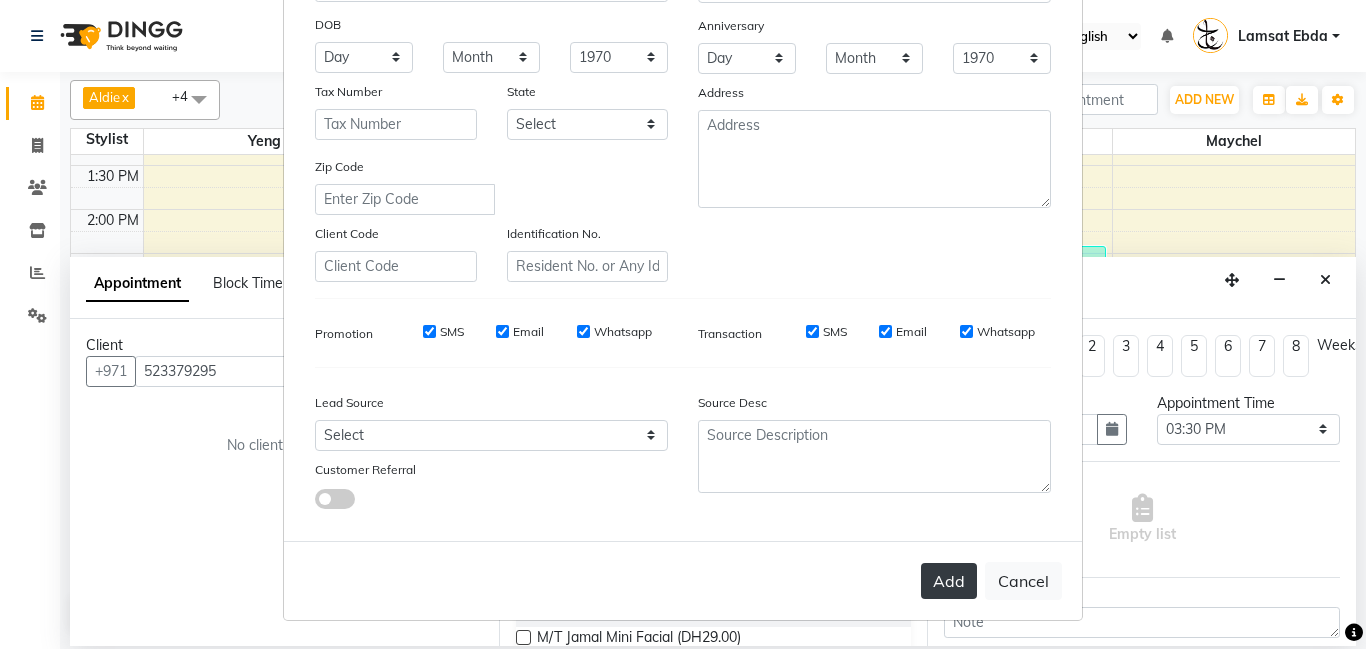 type on "shuedtiktok" 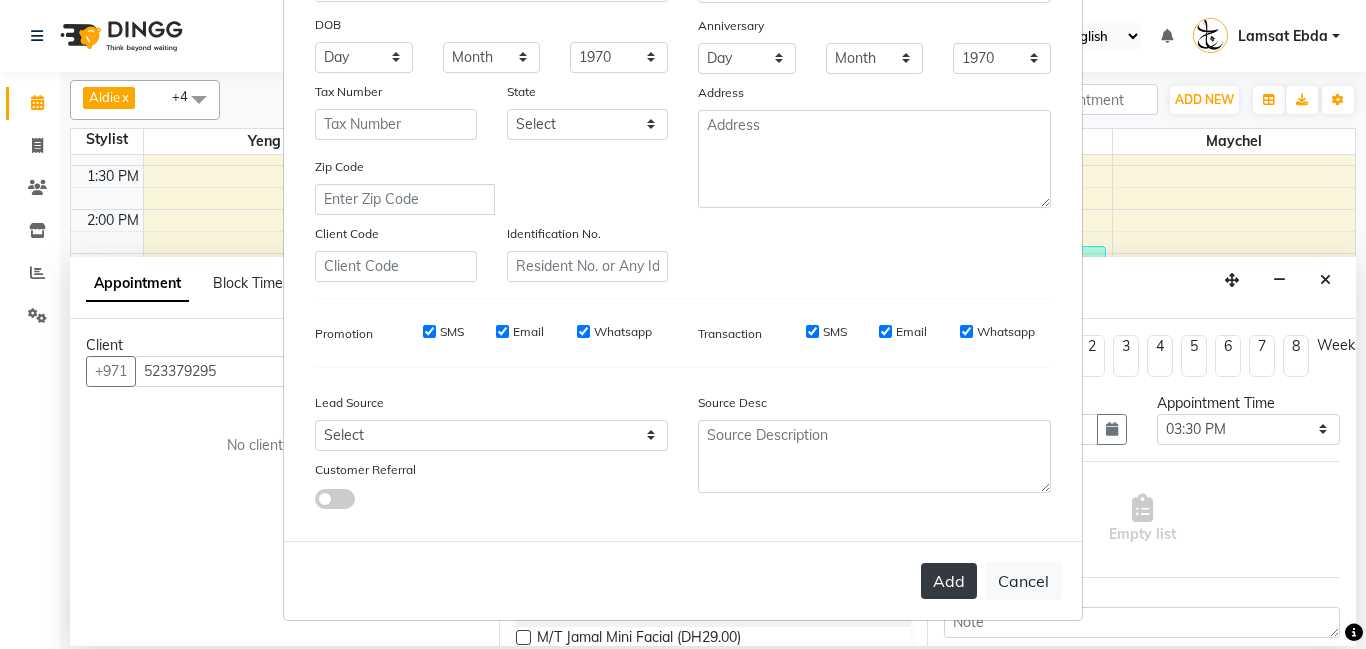 click on "Add" at bounding box center [949, 581] 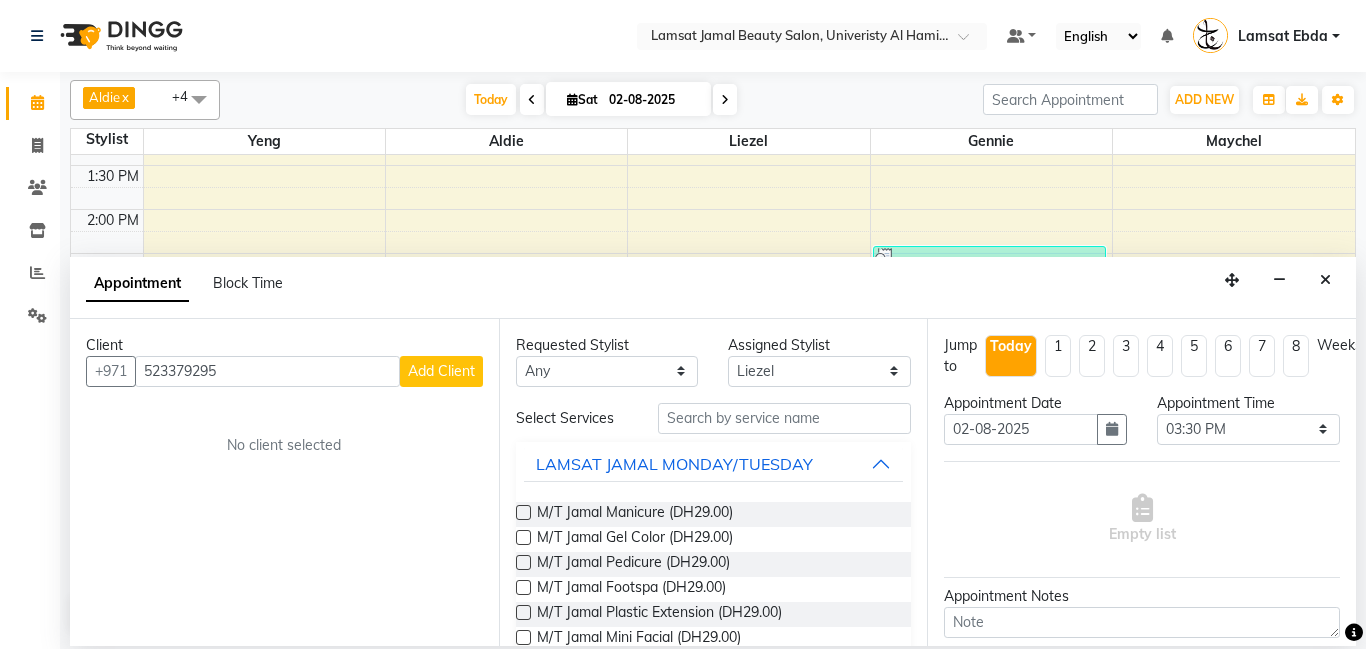 type on "52*****95" 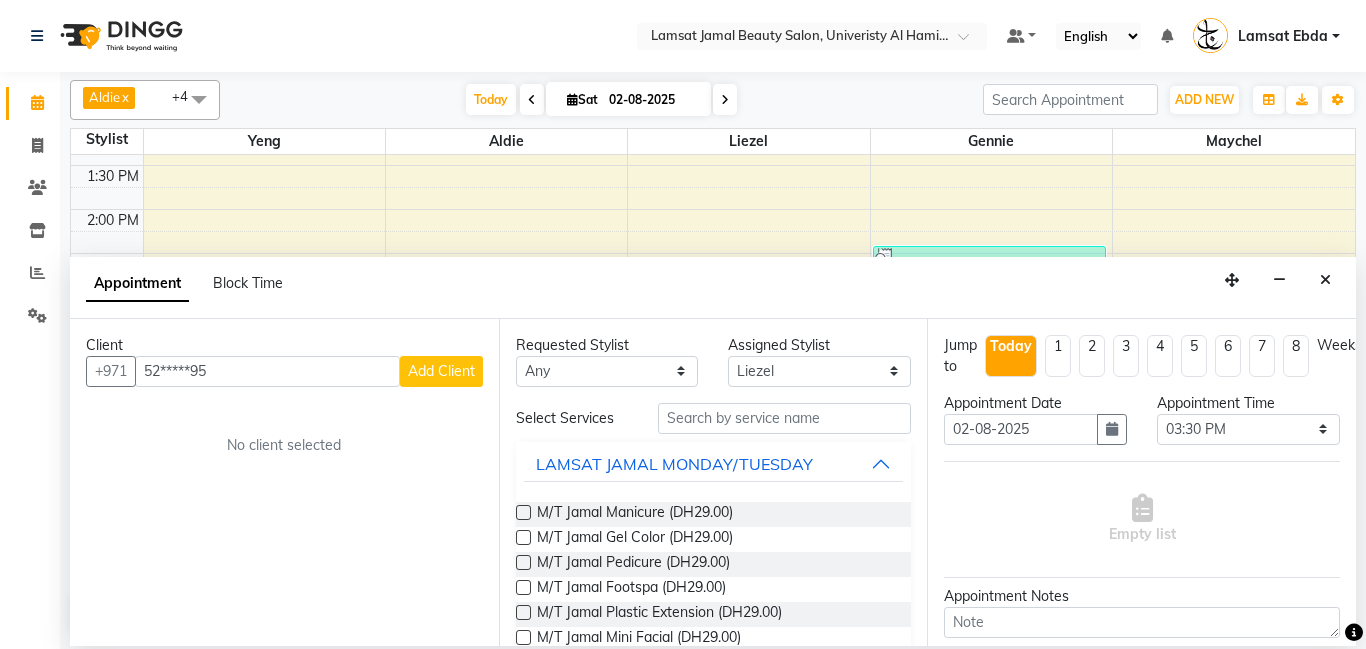 select 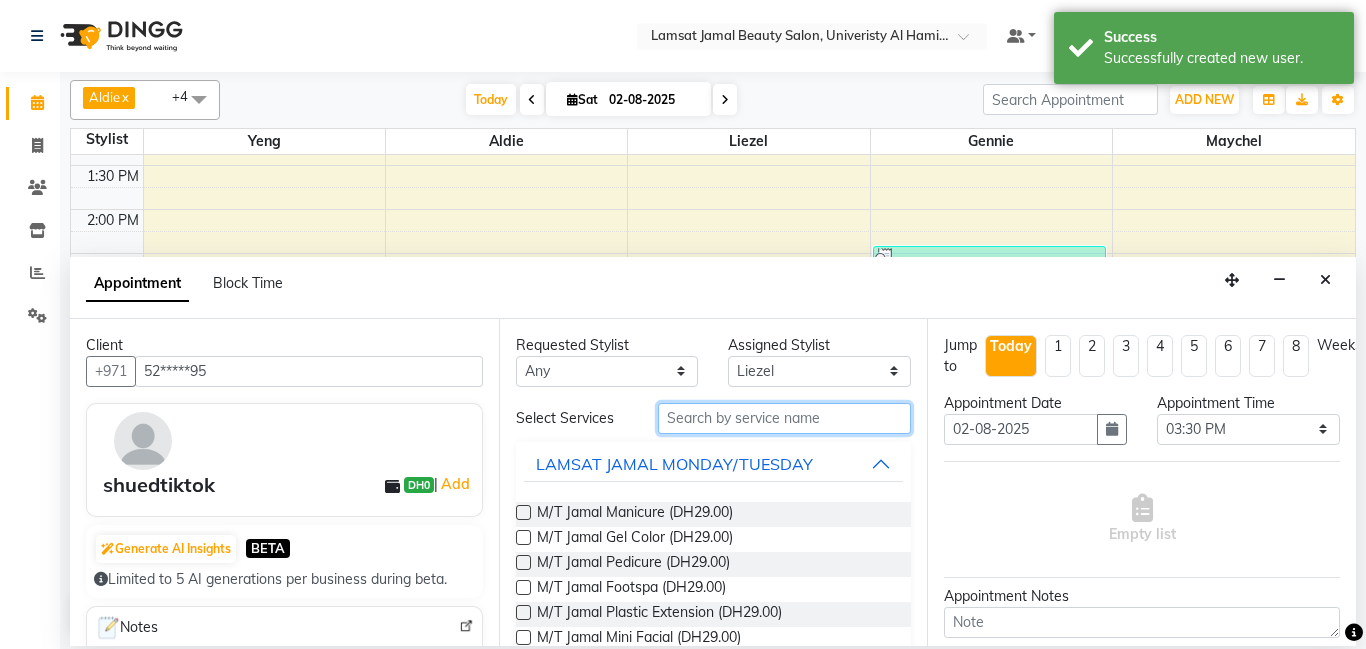 click at bounding box center [785, 418] 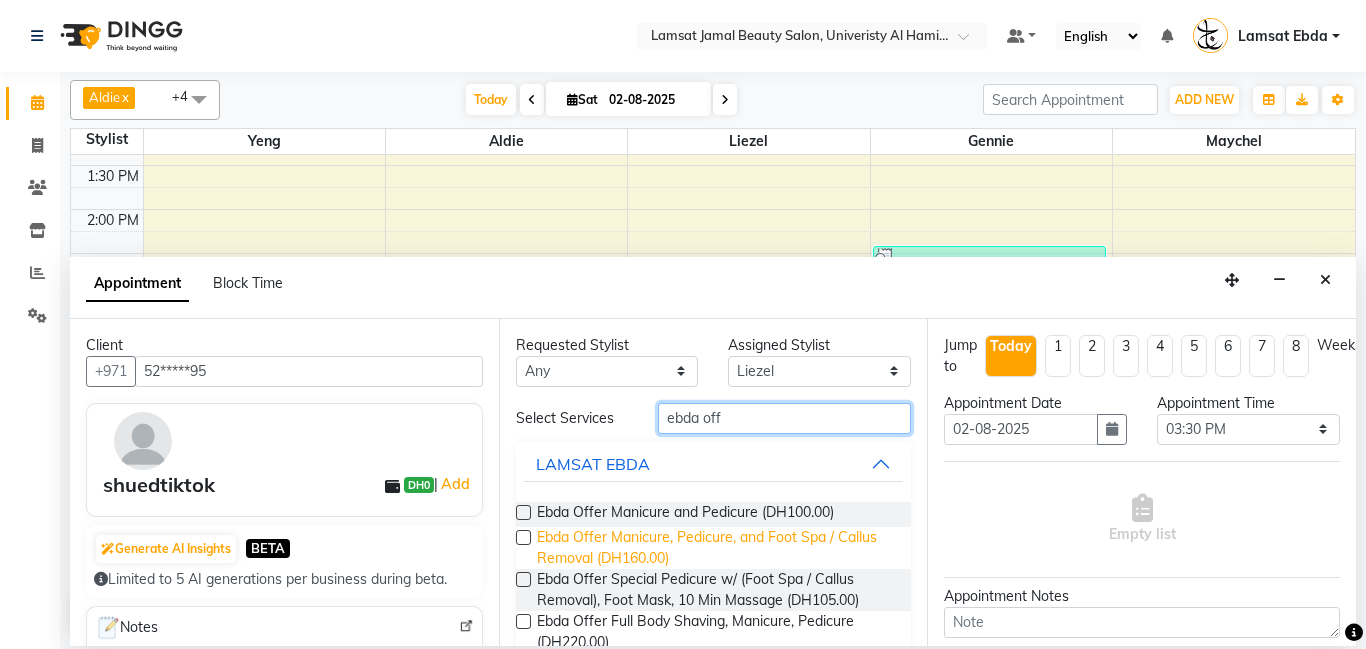 type on "ebda off" 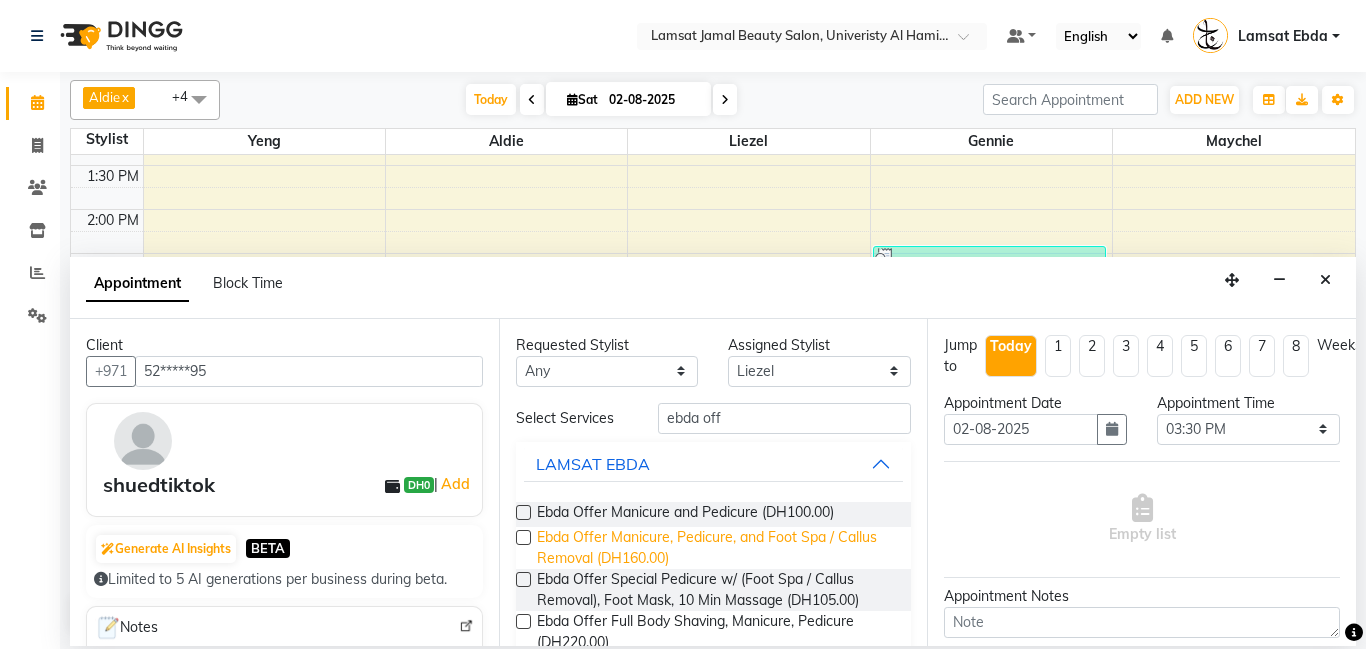 click on "Ebda Offer Manicure, Pedicure, and Foot Spa / Callus Removal (DH160.00)" at bounding box center [716, 548] 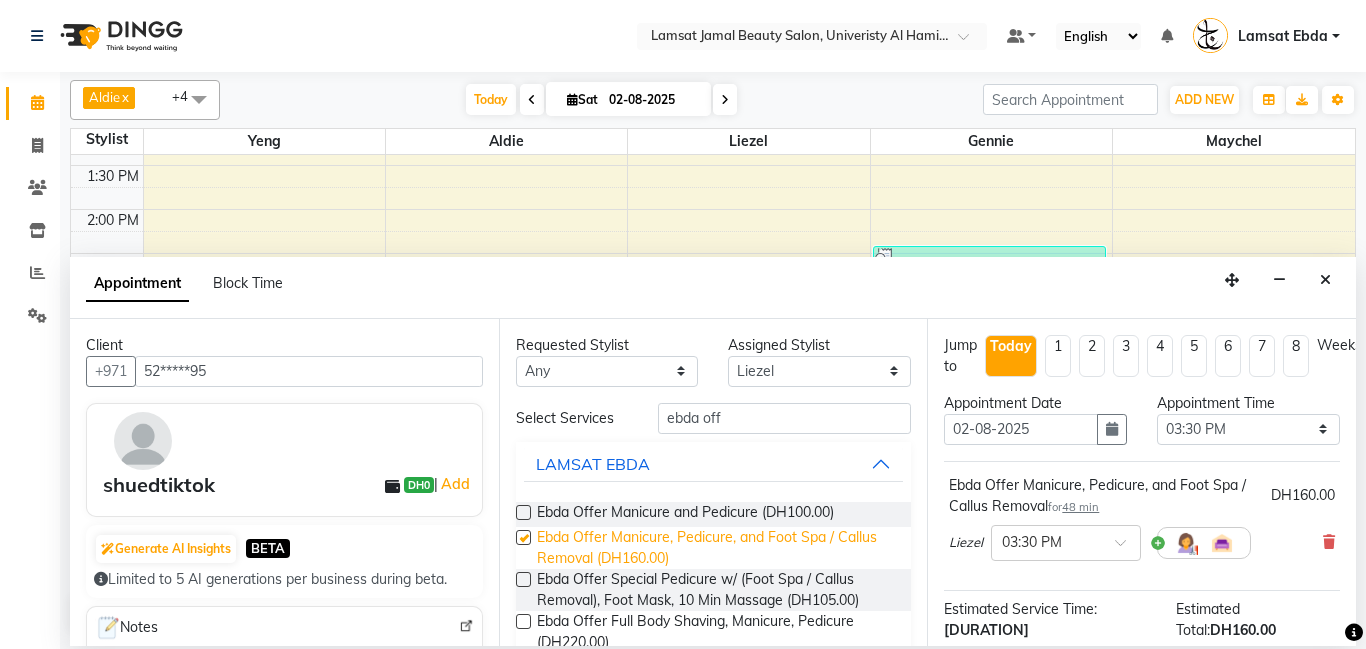 checkbox on "false" 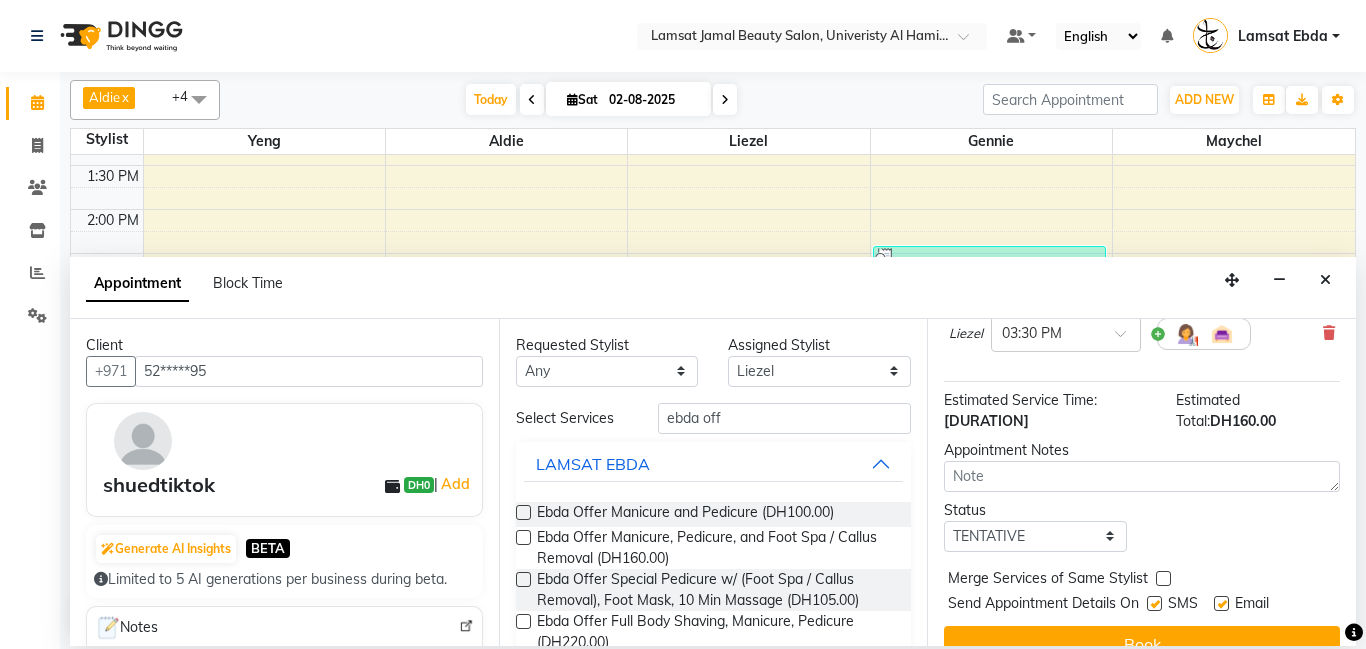 scroll, scrollTop: 241, scrollLeft: 0, axis: vertical 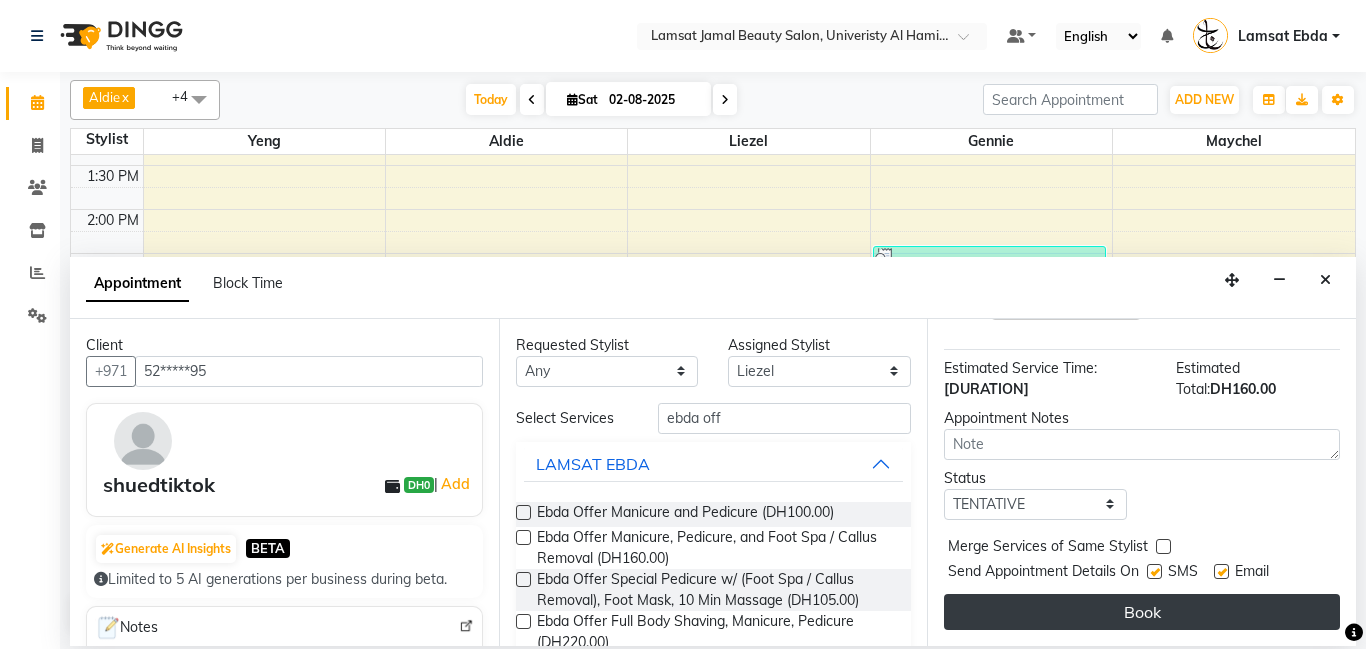 click on "Book" at bounding box center [1142, 612] 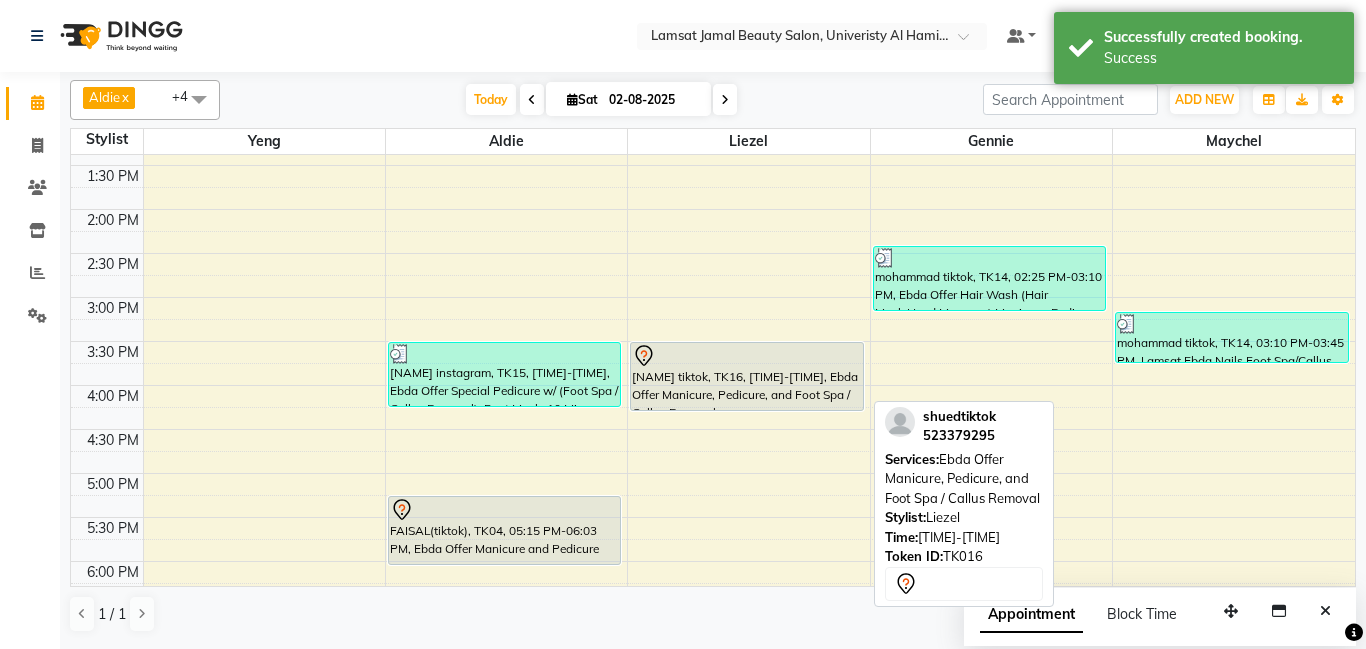 click on "[NAME] tiktok, TK16, [TIME]-[TIME], Ebda Offer Manicure, Pedicure, and Foot Spa / Callus Removal" at bounding box center (746, 376) 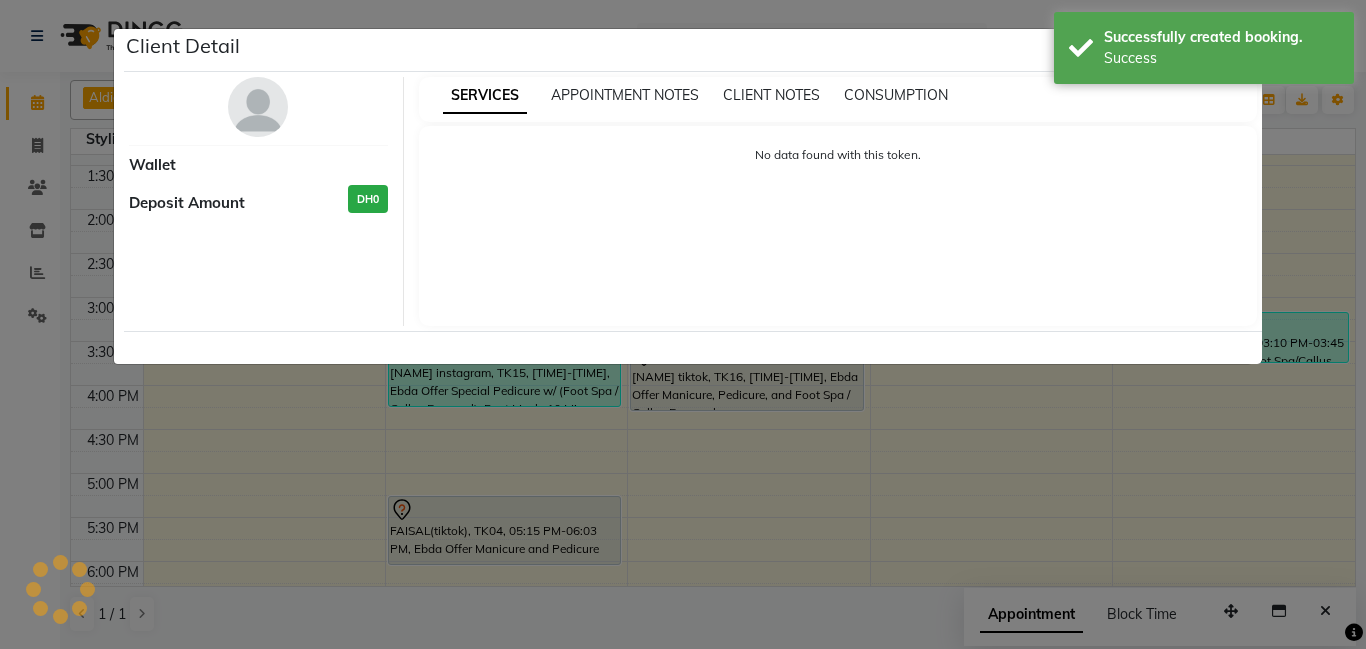 select on "7" 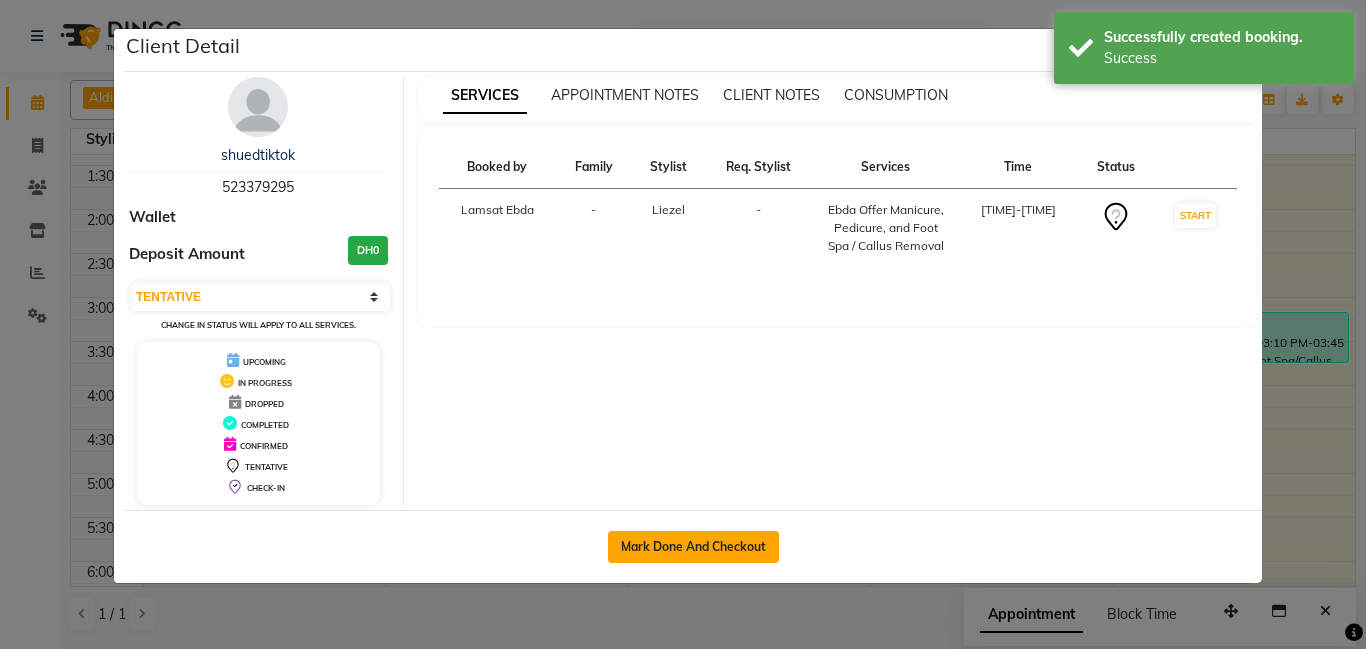 click on "Mark Done And Checkout" 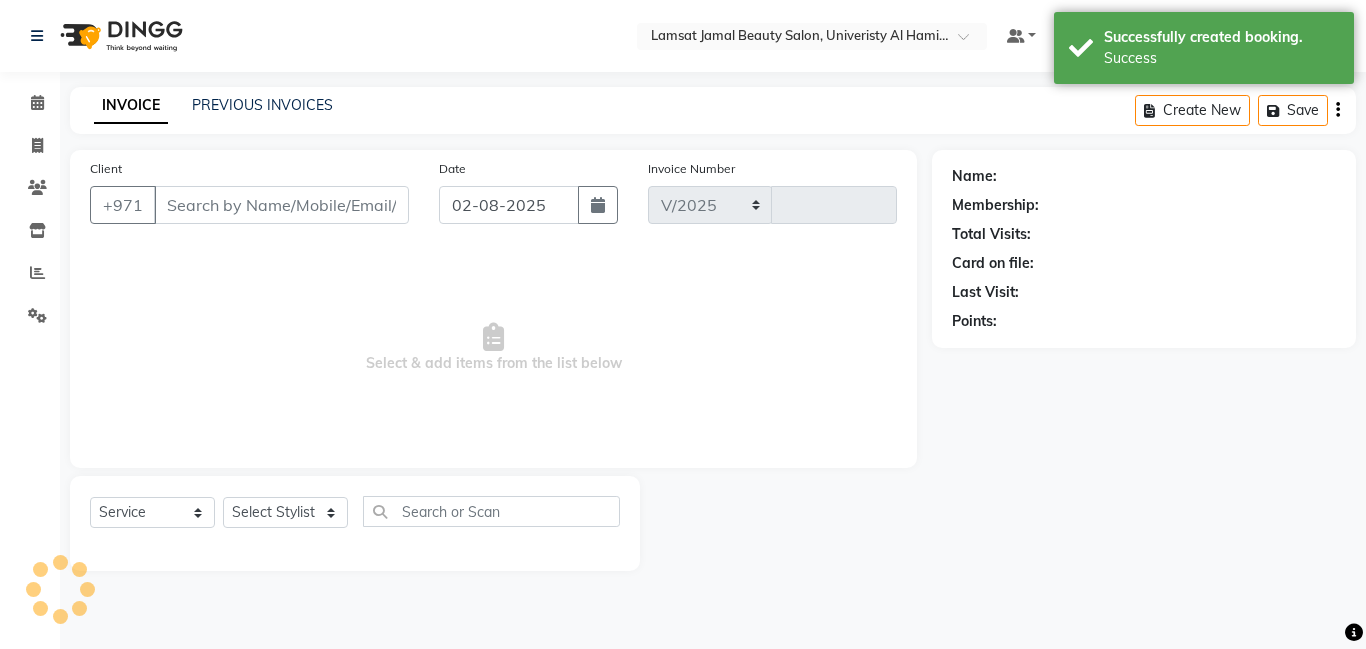 select on "8294" 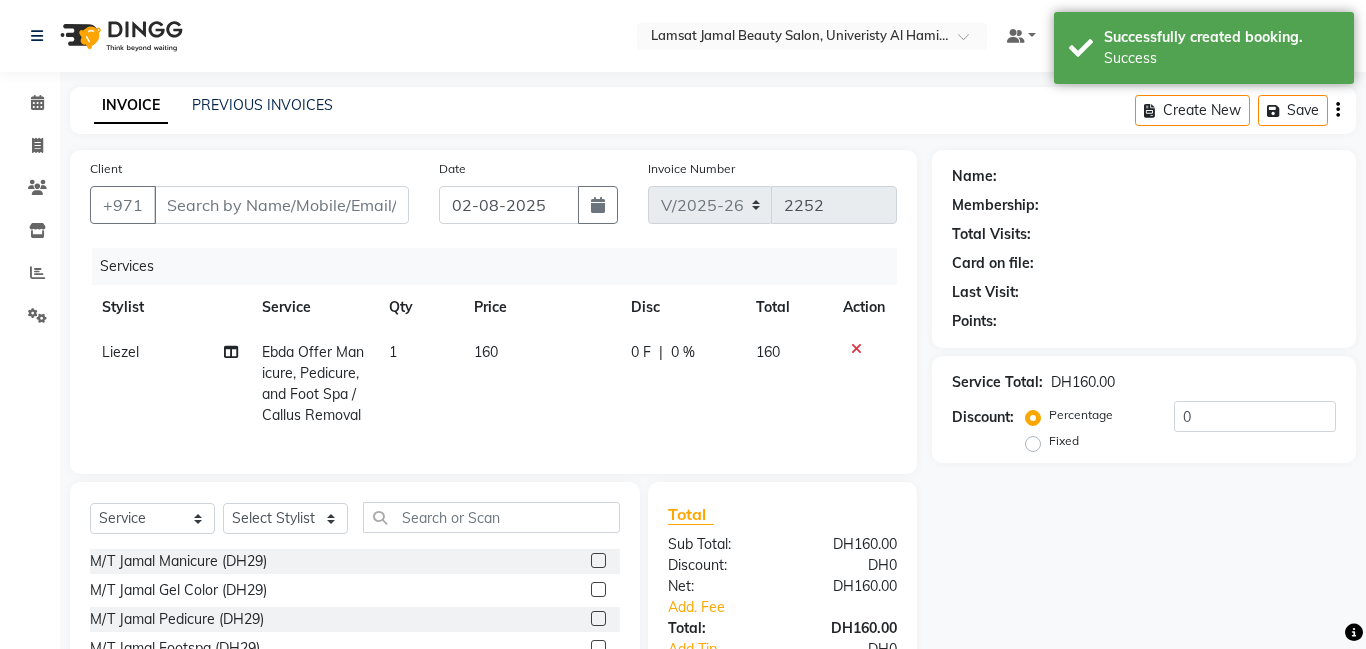 type on "52*****95" 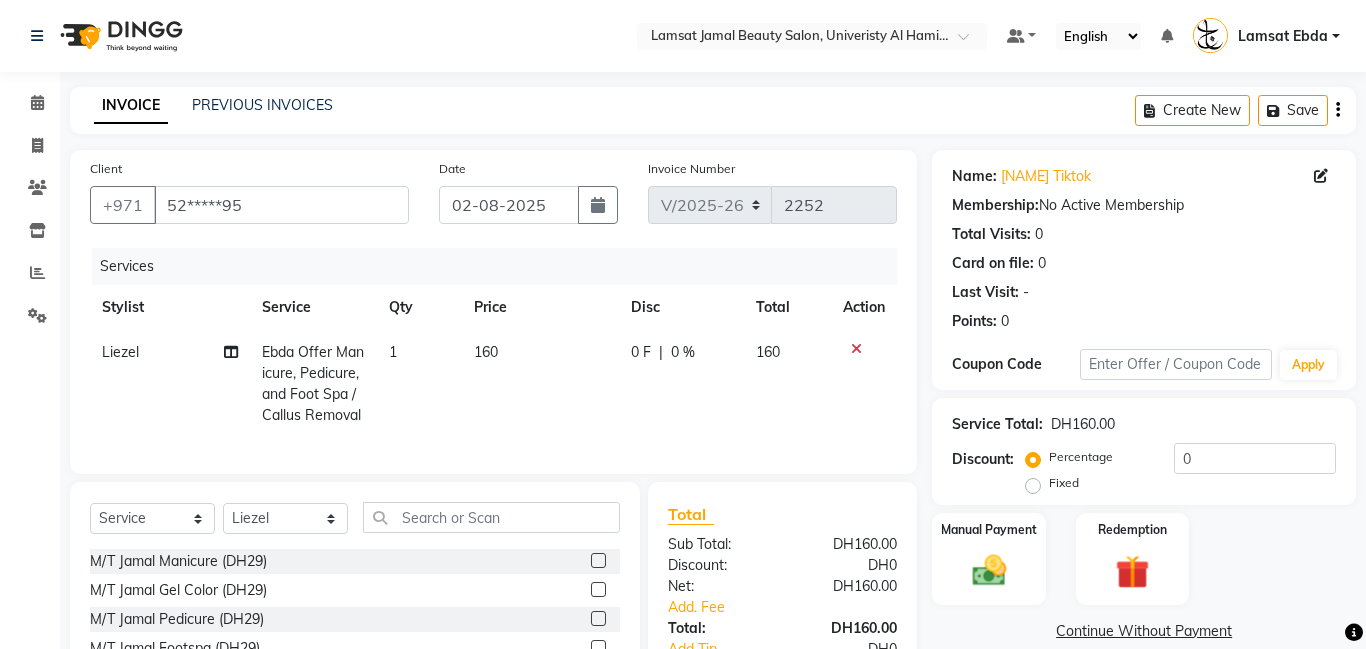 scroll, scrollTop: 158, scrollLeft: 0, axis: vertical 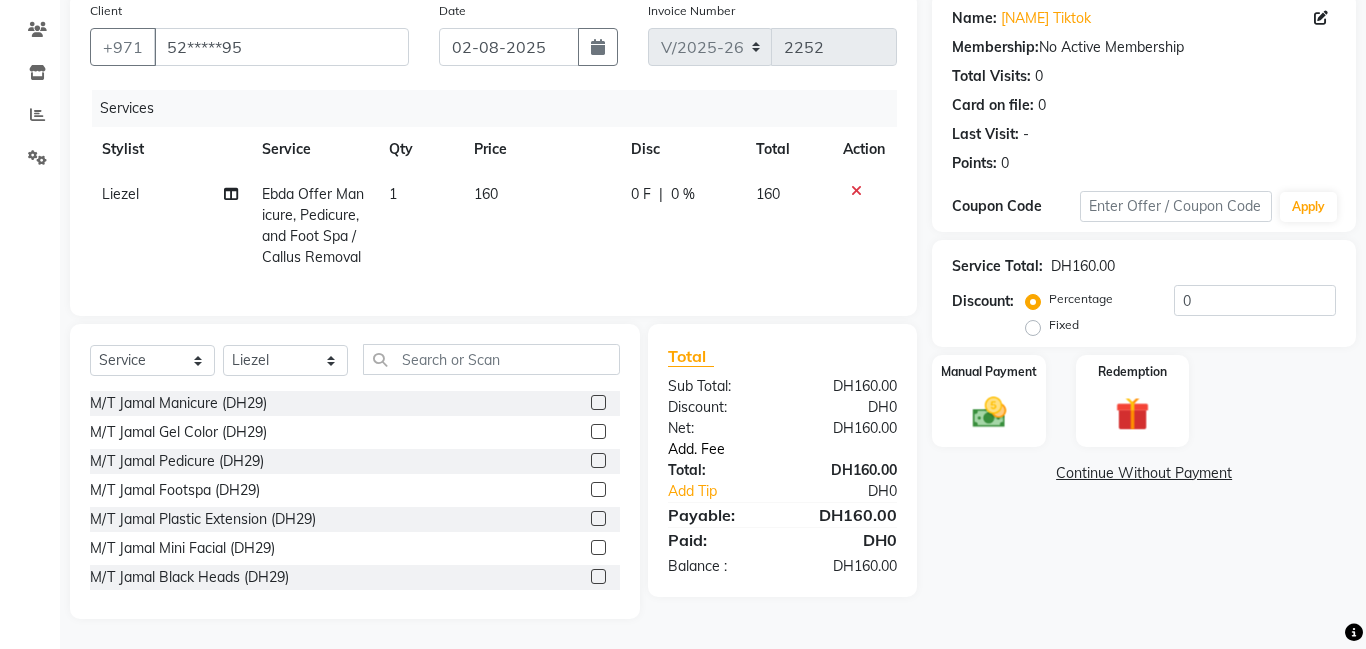 click on "Add. Fee" 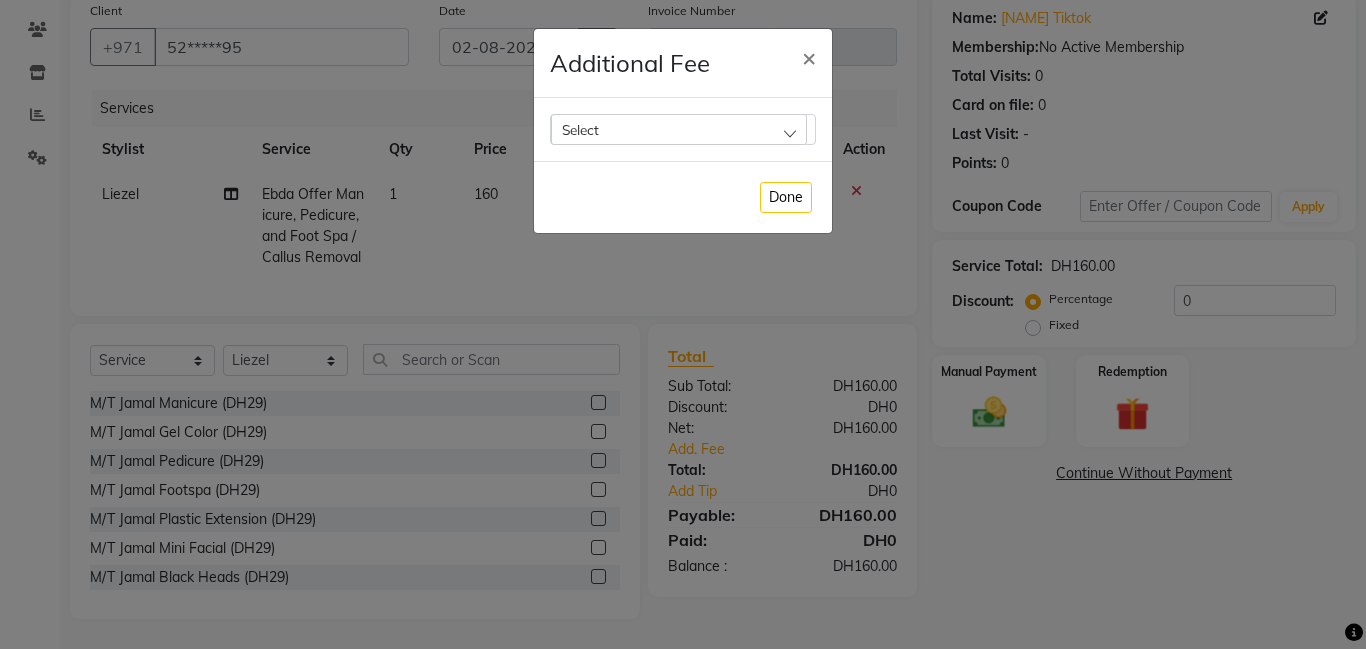 click on "Select" 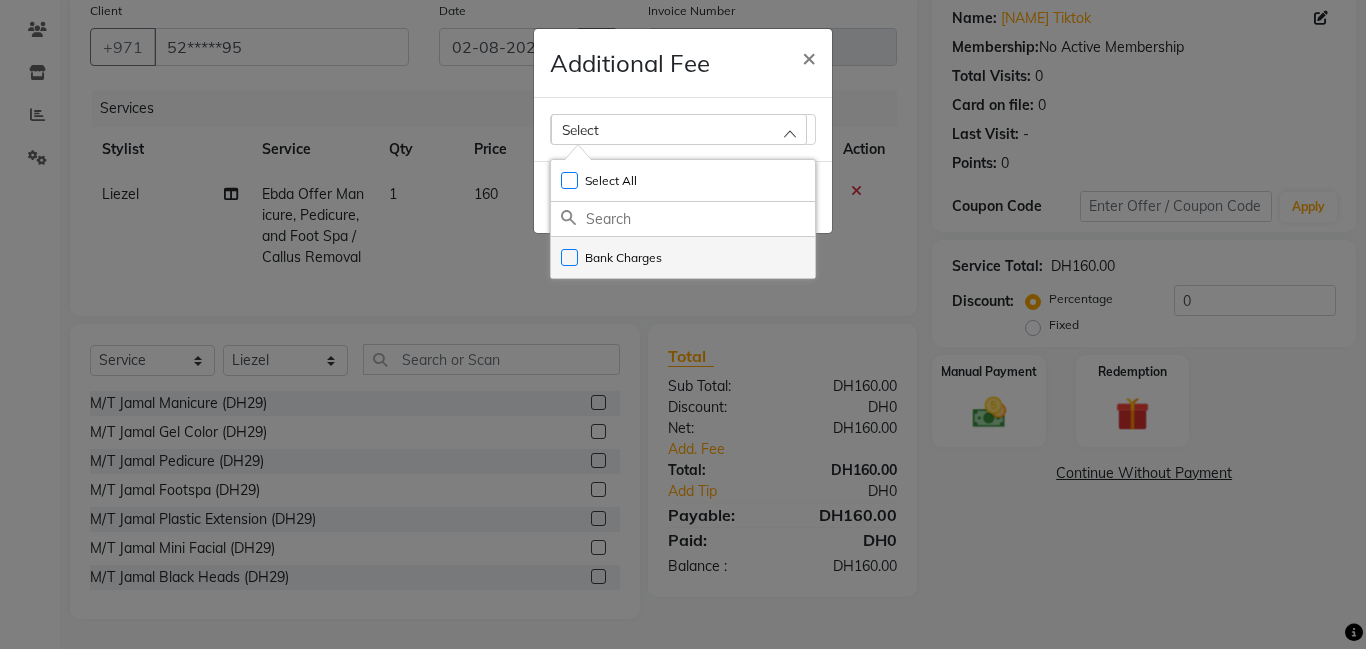 click on "Bank Charges" 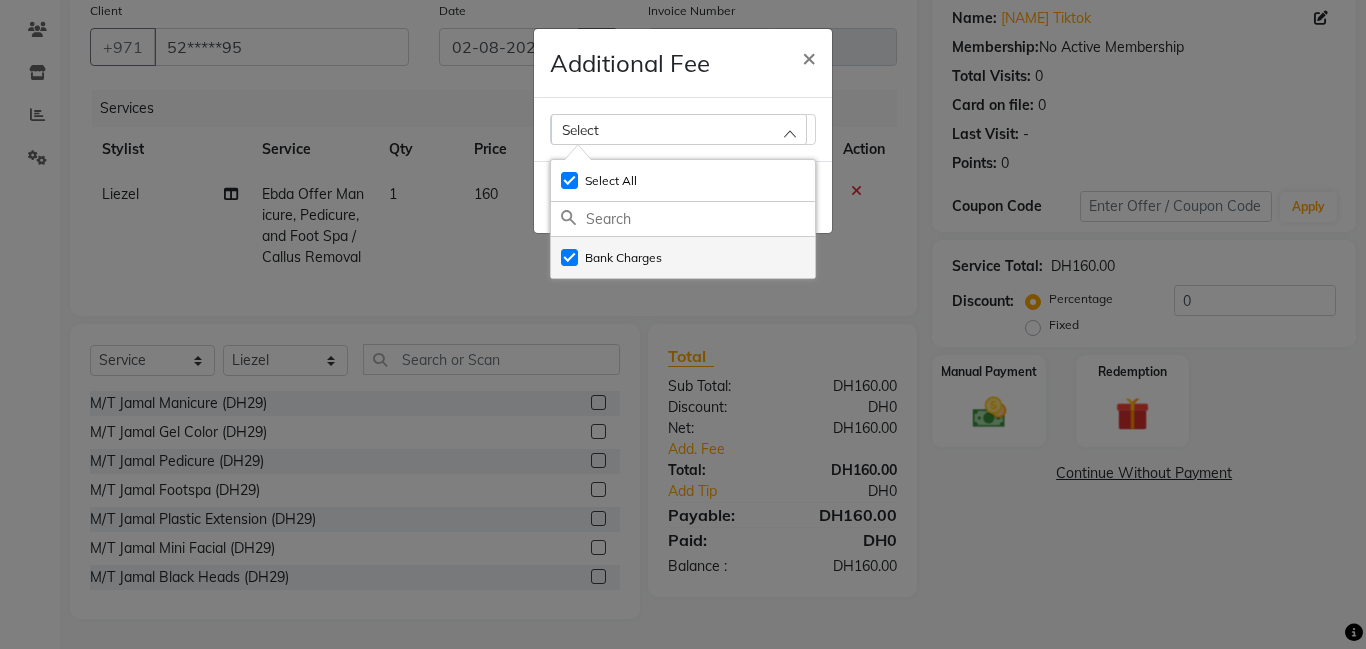 checkbox on "true" 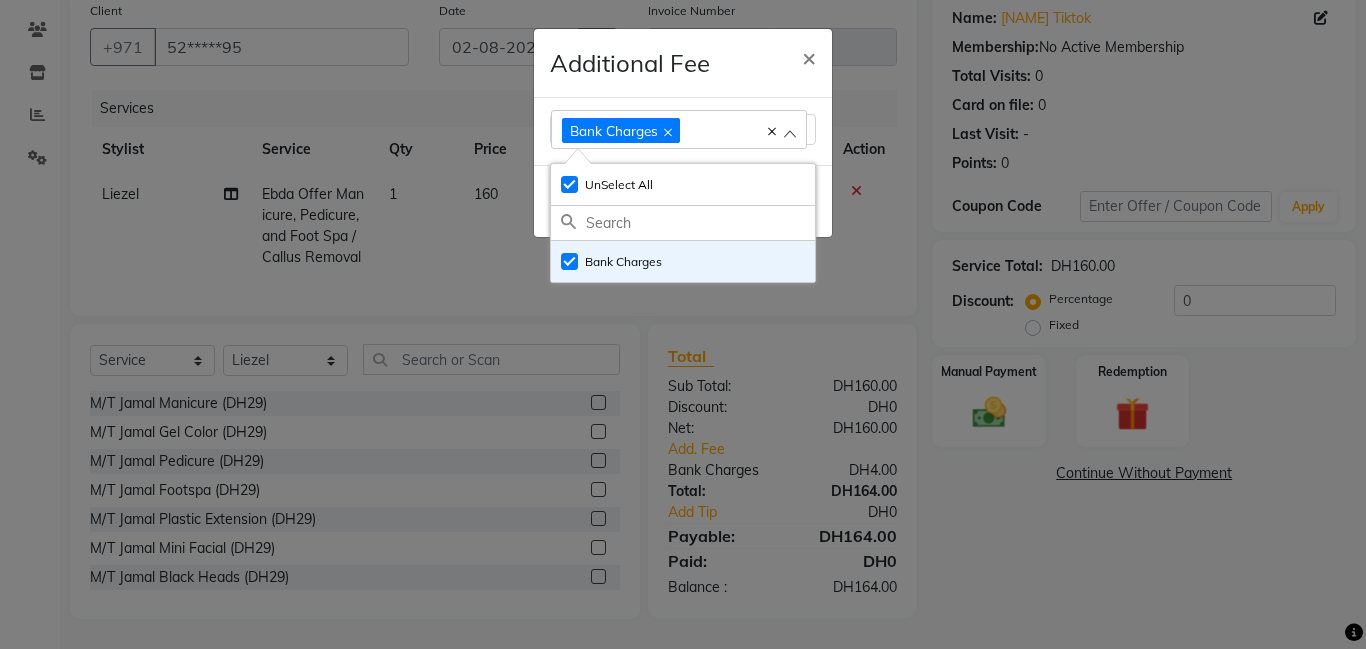 click on "Additional Fee × Bank Charges Select All UnSelect All Bank Charges  Done" 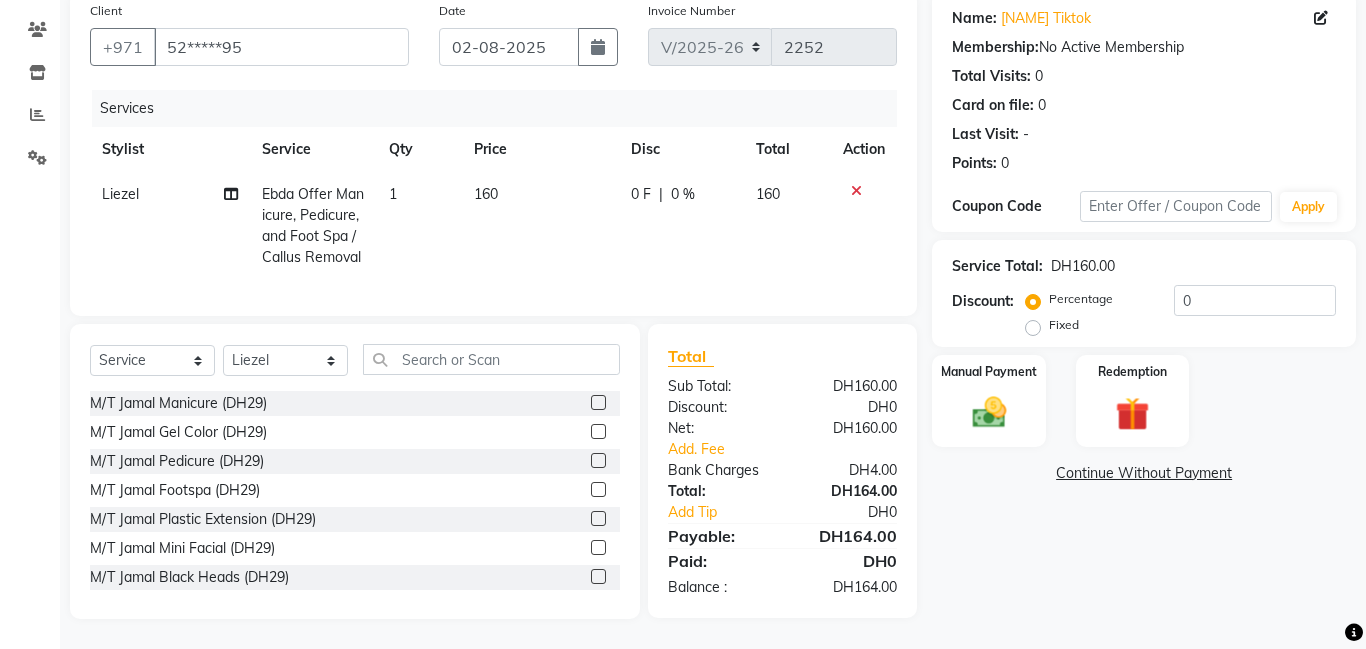click on "Additional Fee × Bank Charges Select All UnSelect All Bank Charges  Done" 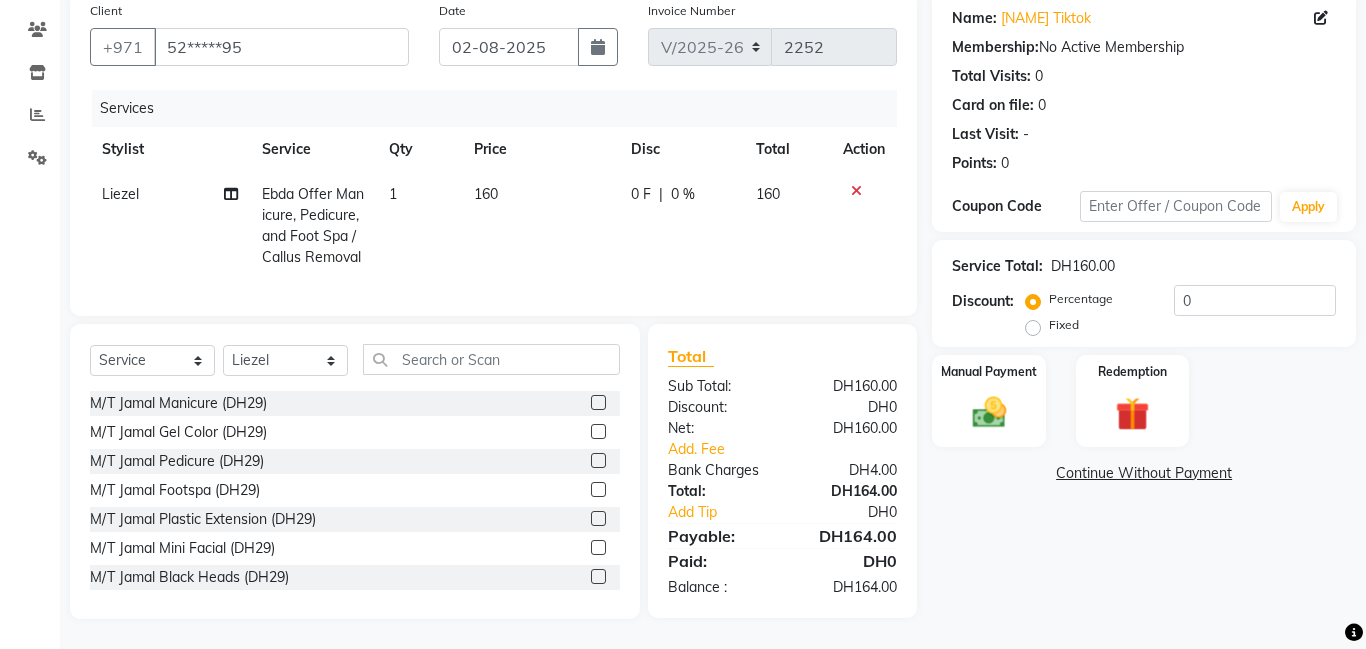 click on "Manual Payment" 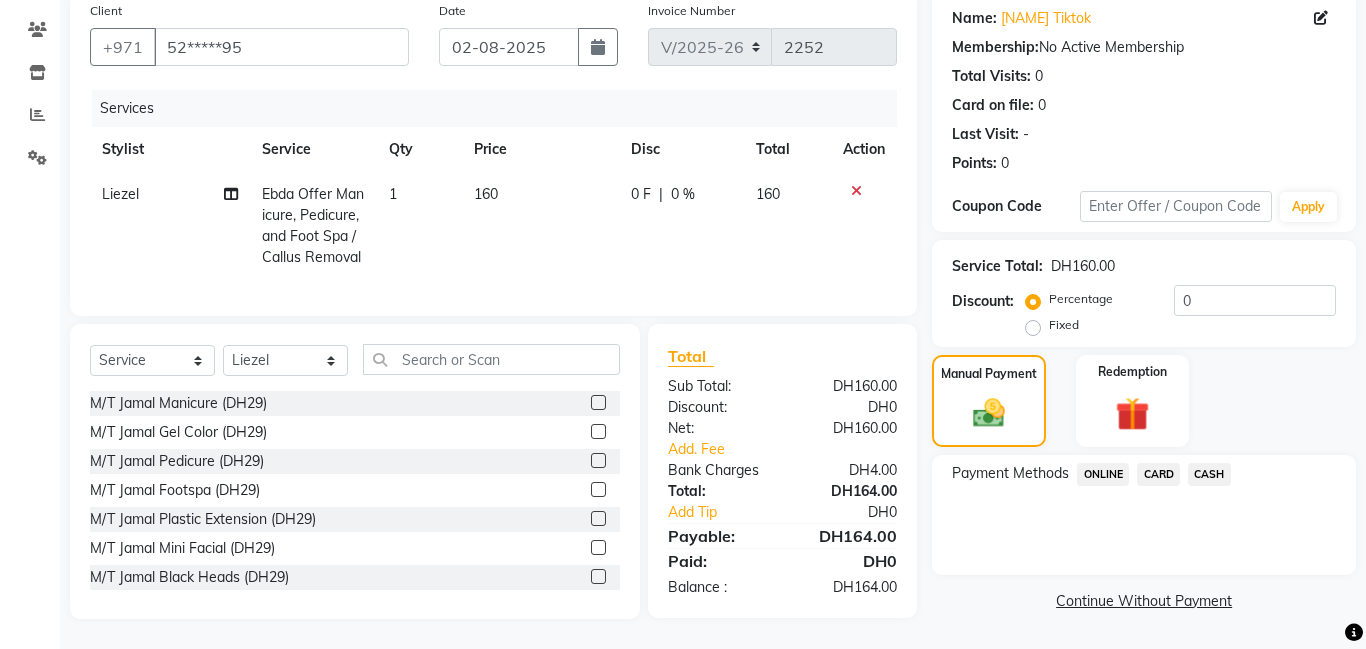 click on "CARD" 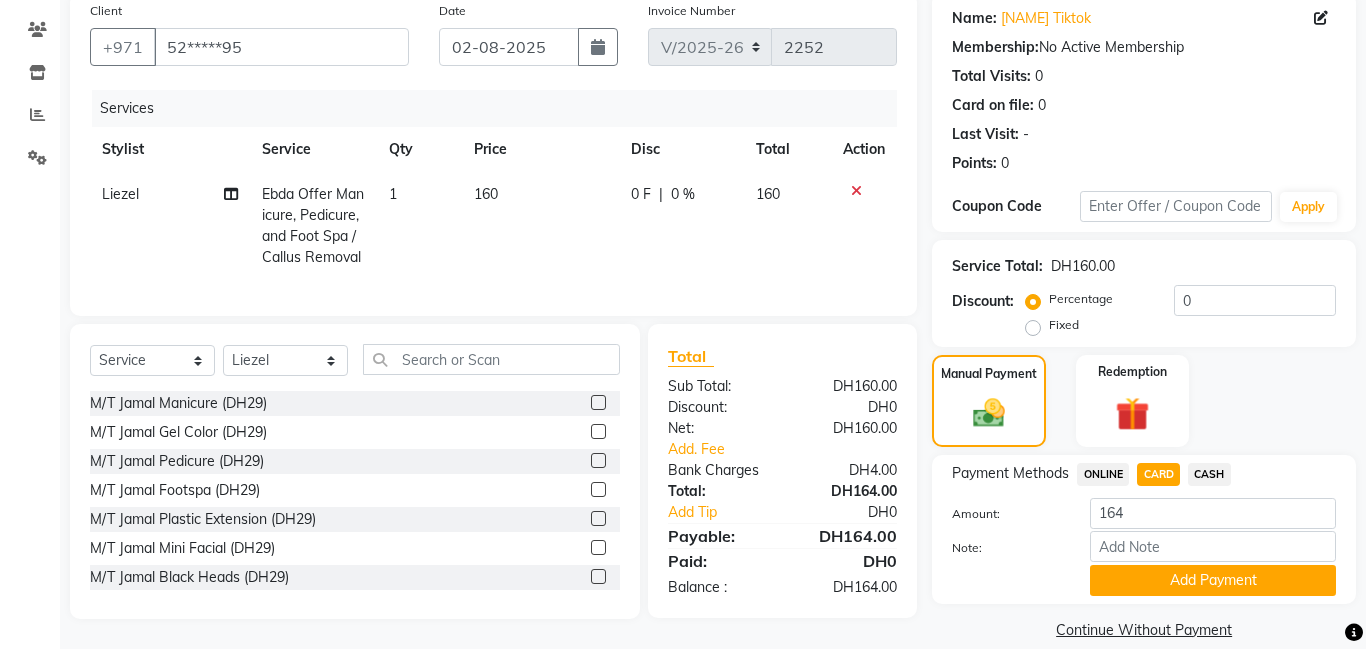 scroll, scrollTop: 184, scrollLeft: 0, axis: vertical 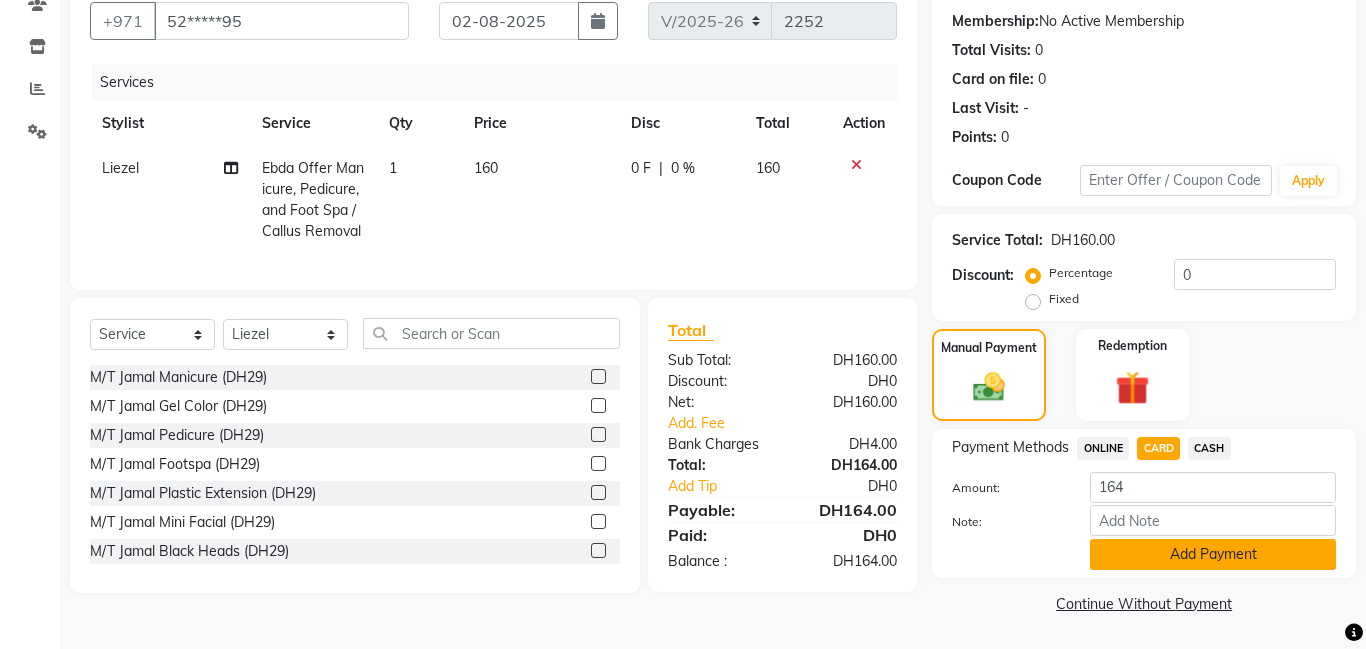 click on "Add Payment" 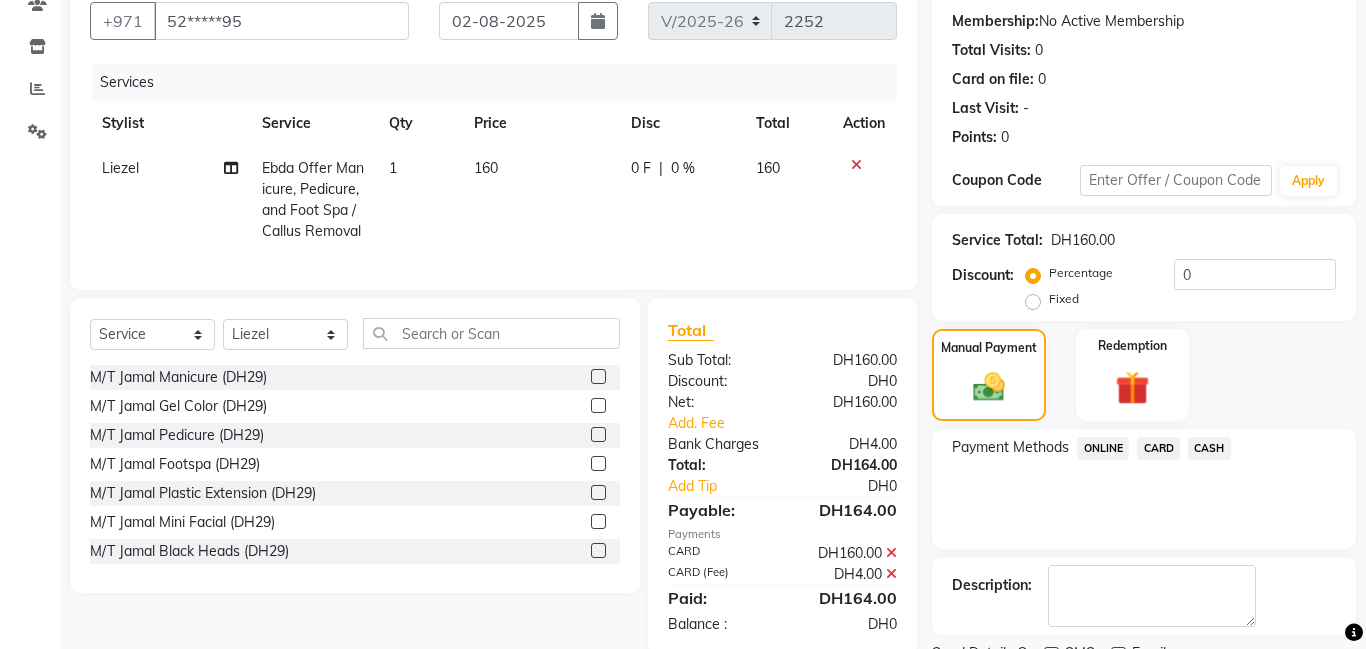 scroll, scrollTop: 268, scrollLeft: 0, axis: vertical 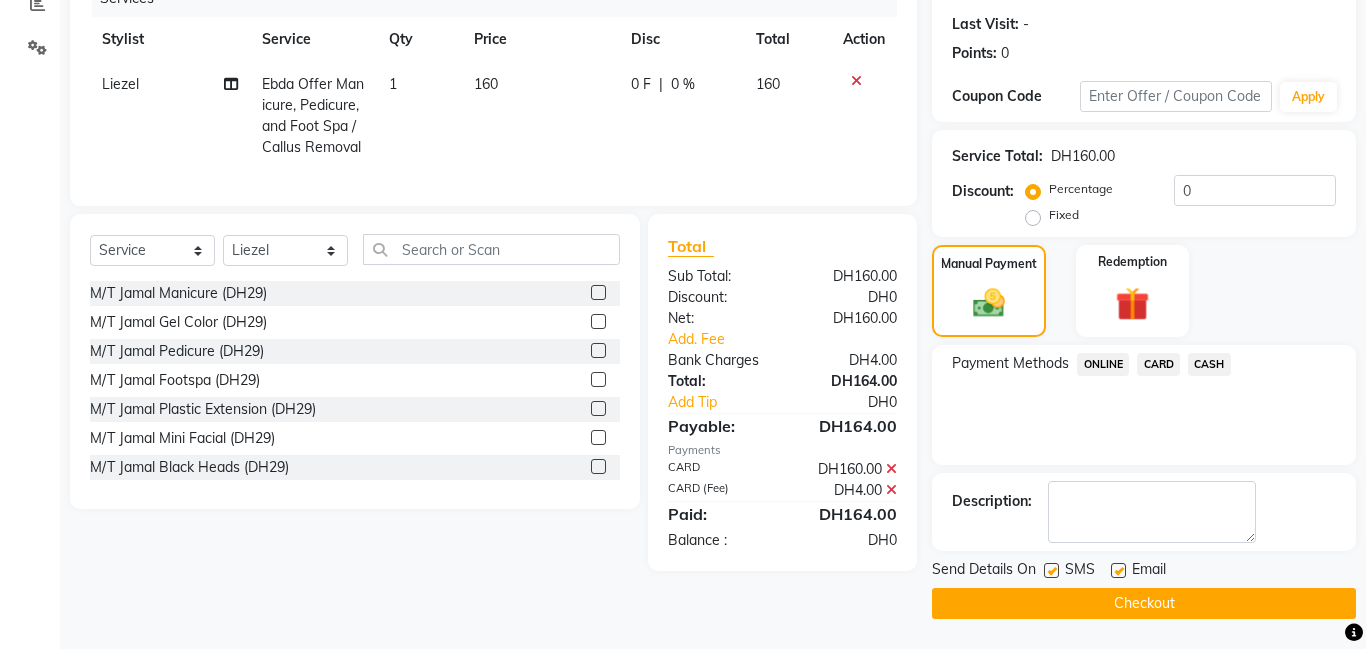 click on "Checkout" 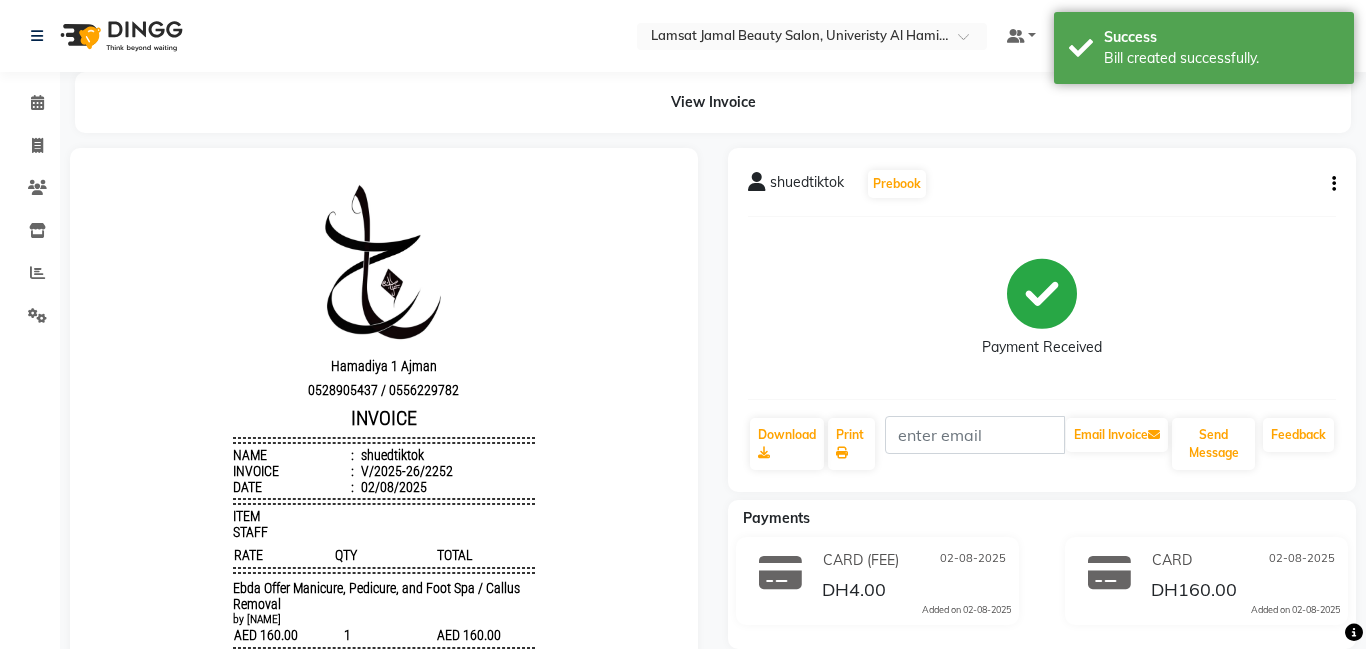 scroll, scrollTop: 0, scrollLeft: 0, axis: both 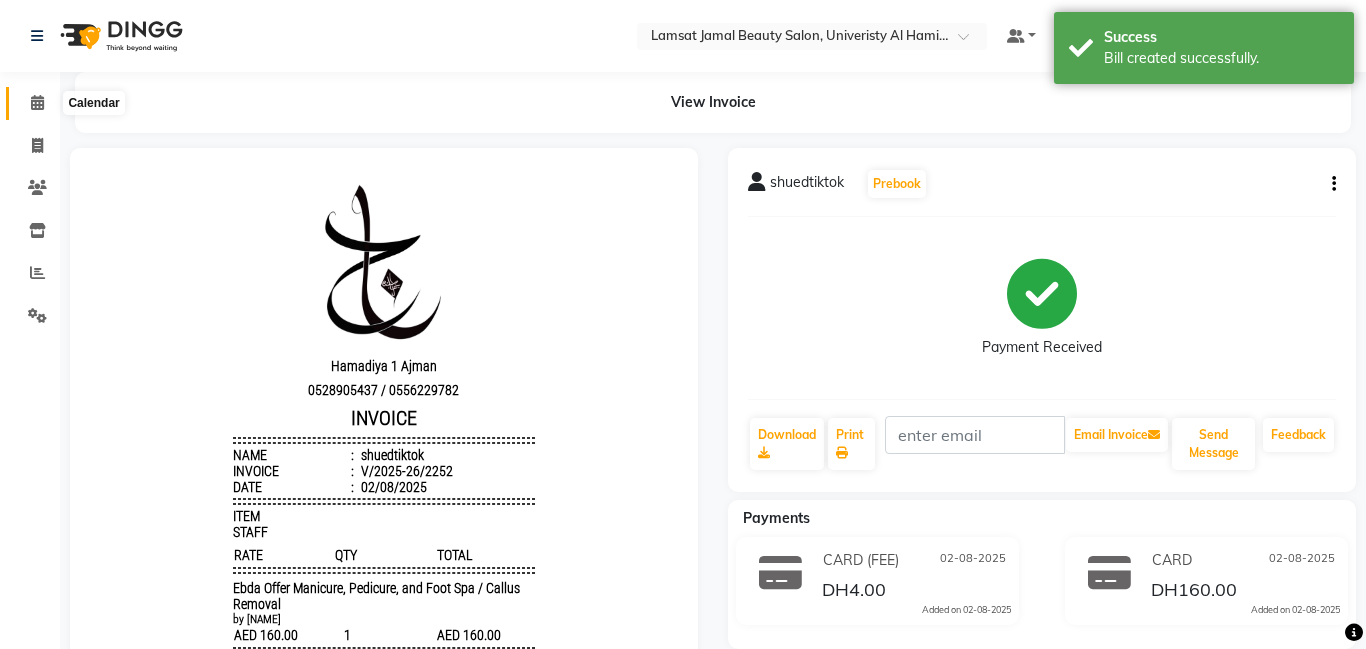 click 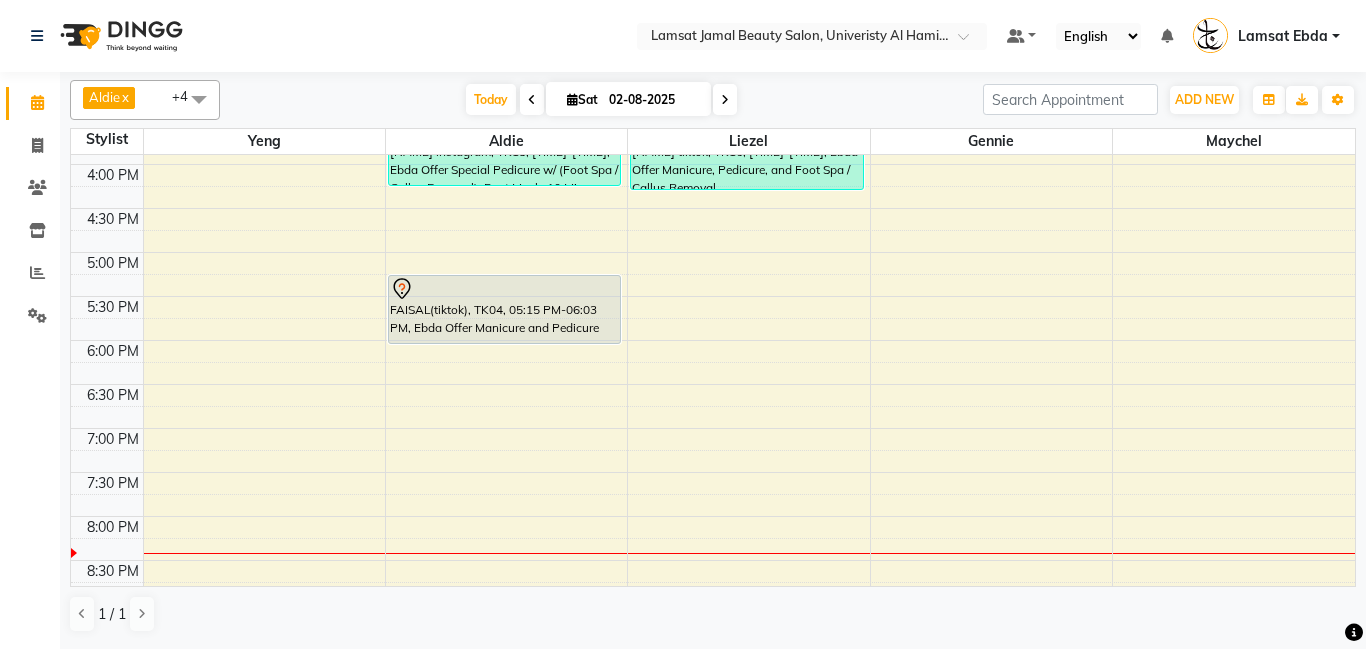scroll, scrollTop: 575, scrollLeft: 0, axis: vertical 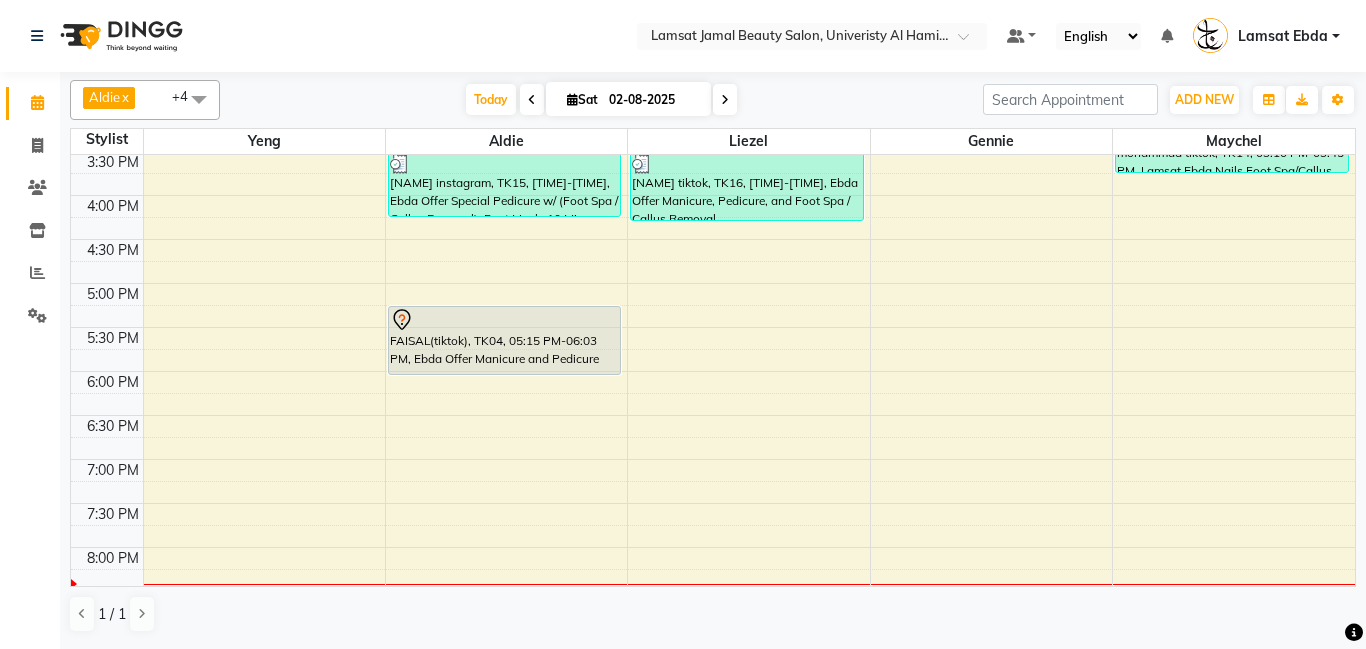 click on "9:00 AM 9:30 AM 10:00 AM 10:30 AM 11:00 AM 11:30 AM 12:00 PM 12:30 PM 1:00 PM 1:30 PM 2:00 PM 2:30 PM 3:00 PM 3:30 PM 4:00 PM 4:30 PM 5:00 PM 5:30 PM 6:00 PM 6:30 PM 7:00 PM 7:30 PM 8:00 PM 8:30 PM 9:00 PM 9:30 PM 10:00 PM 10:30 PM 11:00 PM 11:30 PM     [NAME] tiktok, TK12, [TIME]-[TIME], Lamsat Ebda Hair Hair Protein     [NAME] tiktok, TK12, [TIME]-[TIME], Ebda Offer Manicure and Pedicure     [NAME] instagram, TK15, [TIME]-[TIME], Ebda Offer Special Pedicure w/ (Foot Spa / Callus Removal), Foot Mask, 10 Min Massage             FAISAL(tiktok), TK04, [TIME]-[TIME], Ebda Offer Manicure and Pedicure     [NAME] tiktok, TK14, [TIME]-[TIME], Ebda Offer Hair Wash (Hair Mask,Head Massage) Manicure, Pedicure     [NAME] tiktok, TK14, [TIME]-[TIME], Lamsat Ebda Nails Foot Spa/Callus Remove" at bounding box center (713, 239) 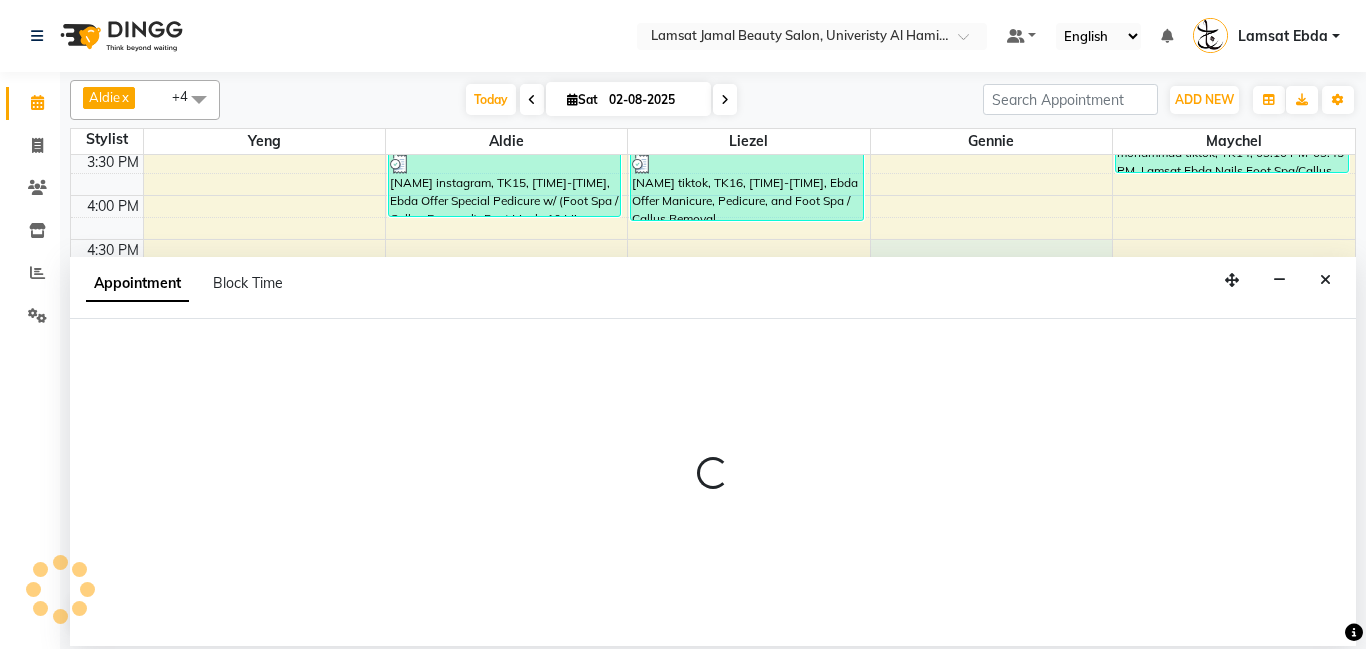 select on "79906" 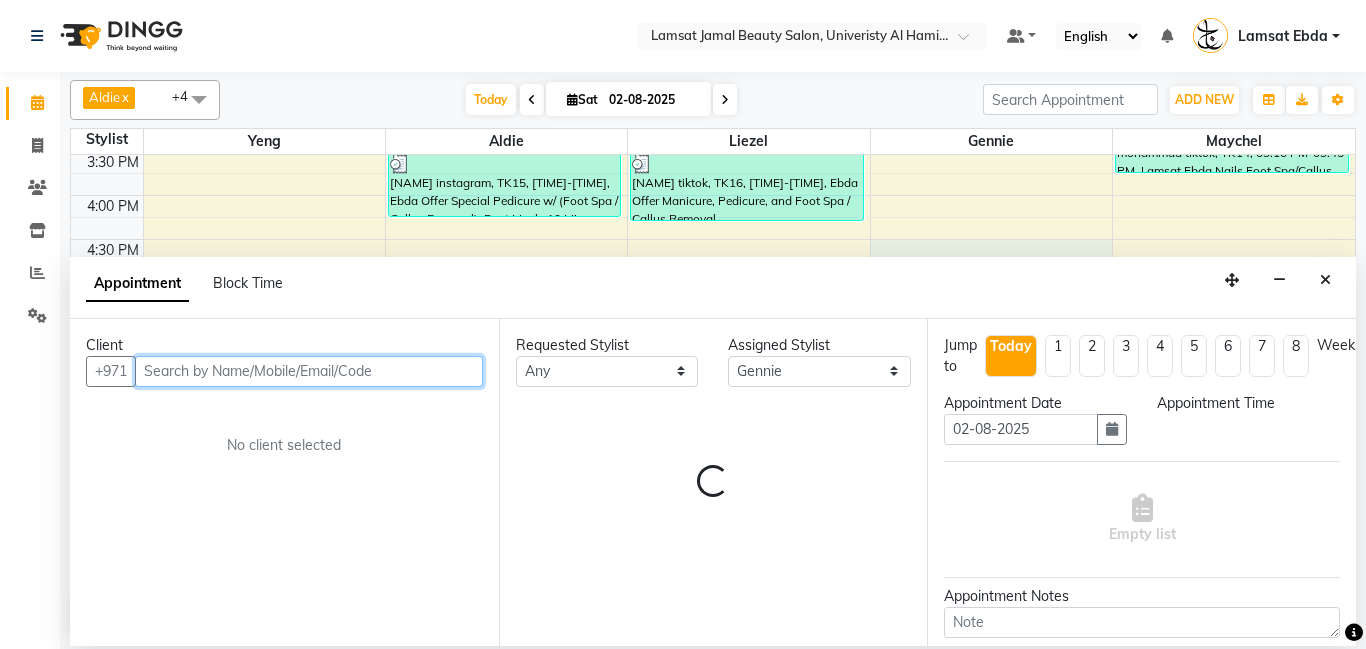 select on "990" 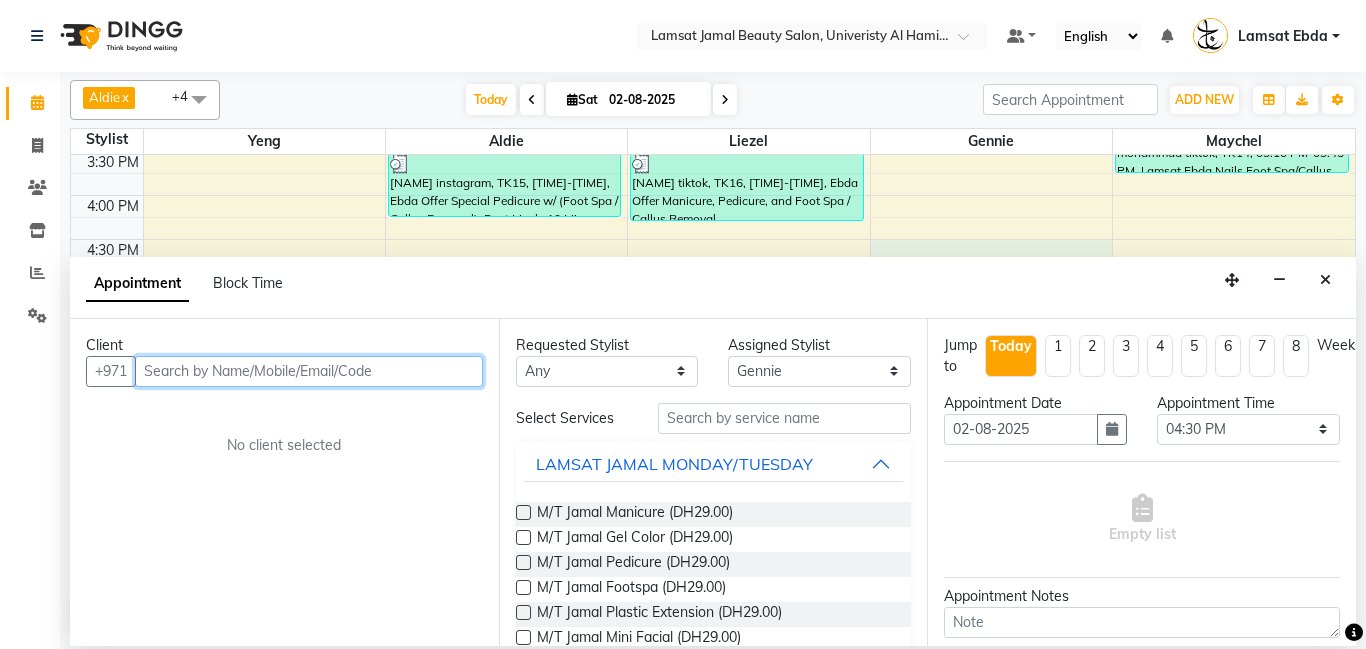 click at bounding box center (309, 371) 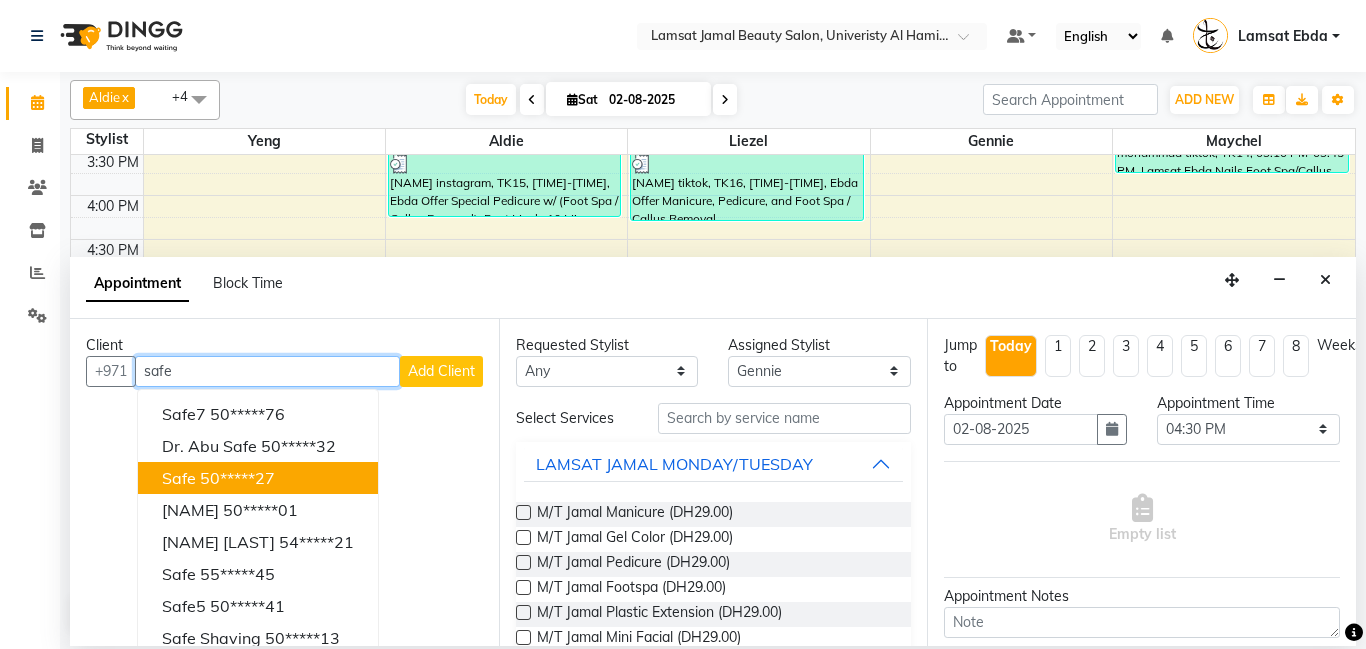 scroll, scrollTop: 17, scrollLeft: 0, axis: vertical 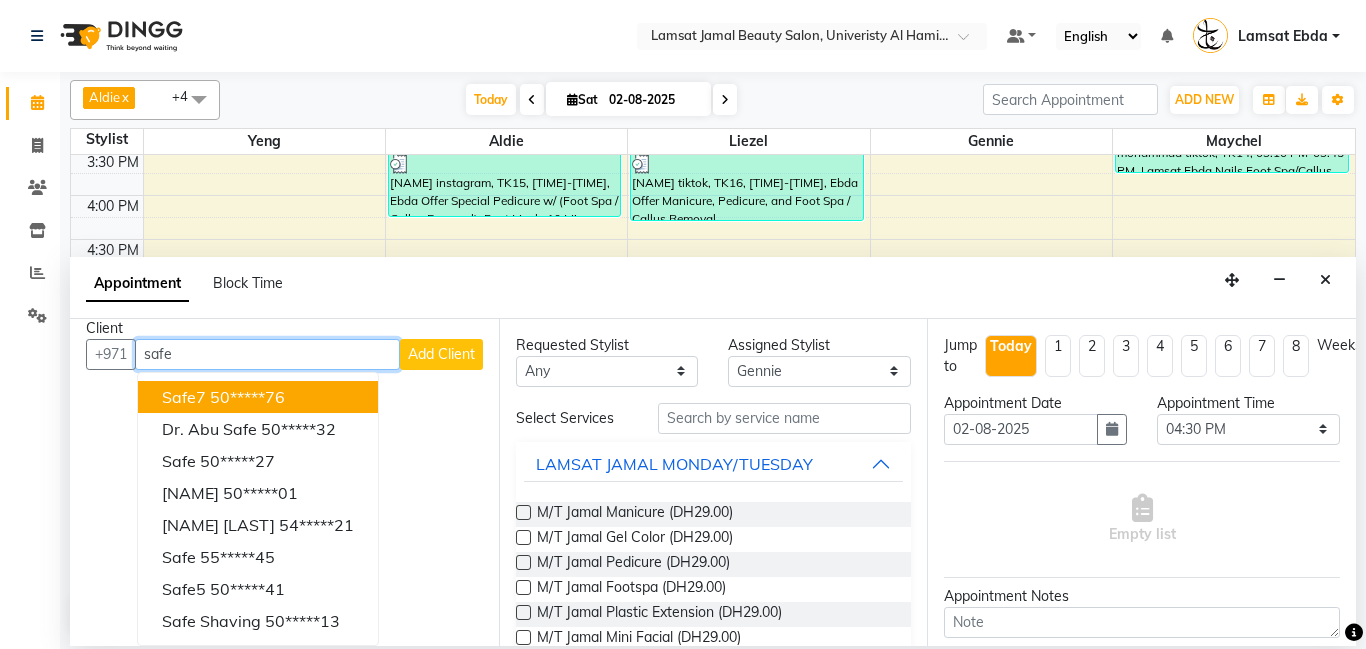 click on "50*****76" at bounding box center [247, 397] 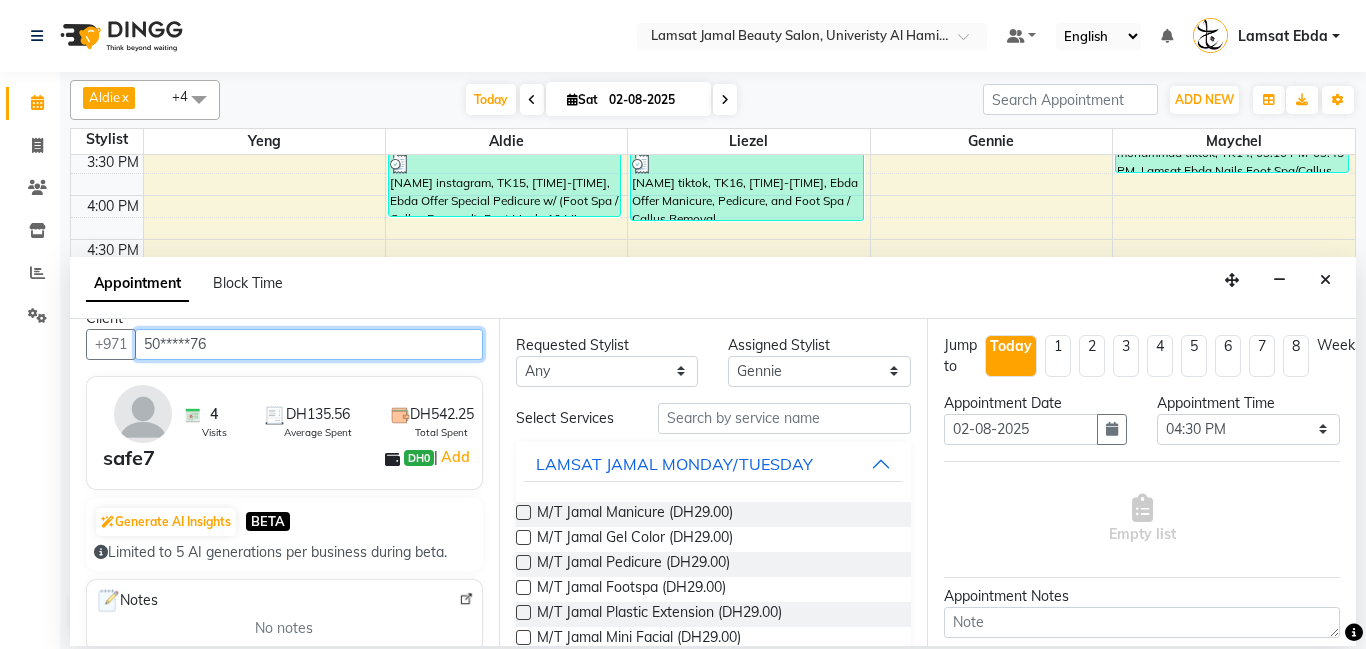 scroll, scrollTop: 0, scrollLeft: 0, axis: both 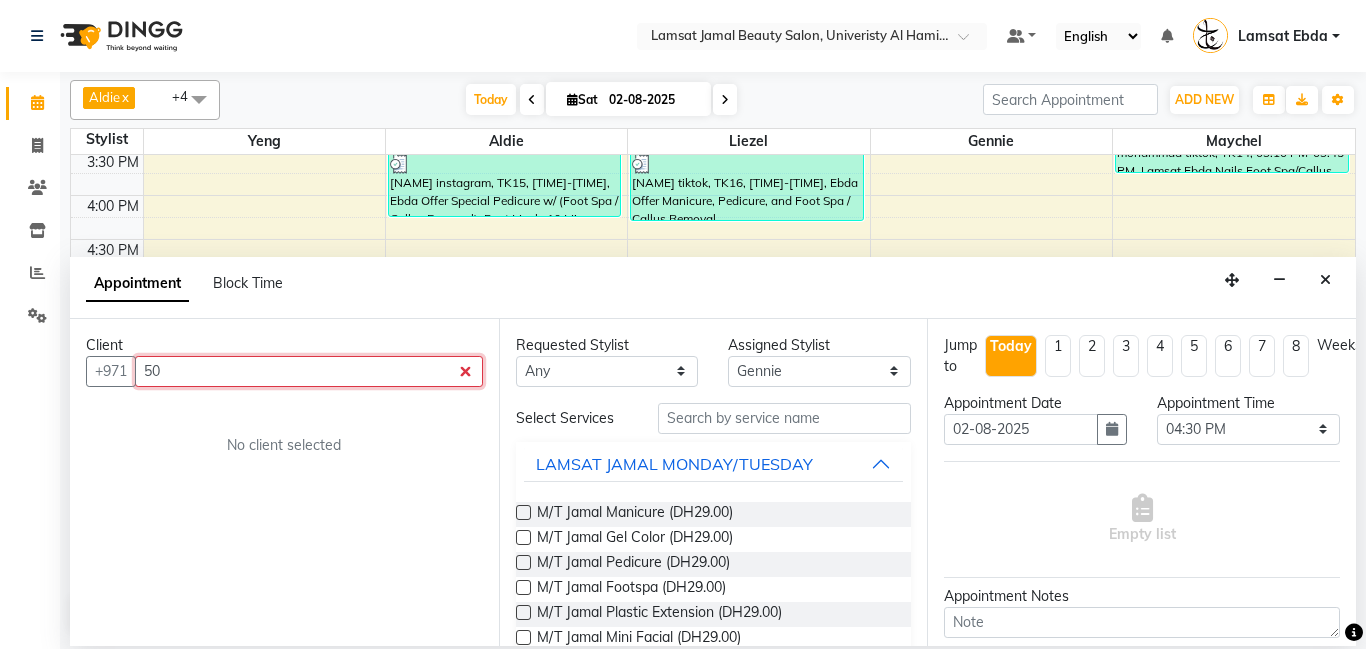 type on "5" 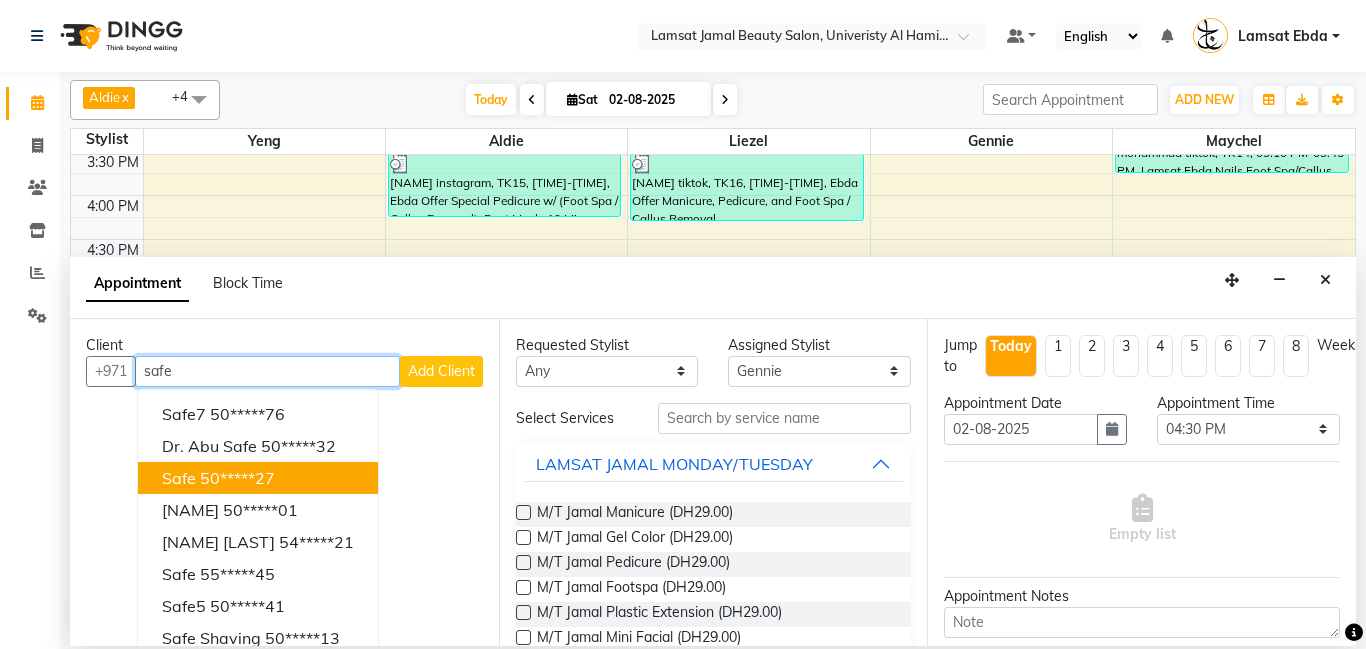 click on "50*****27" at bounding box center [237, 478] 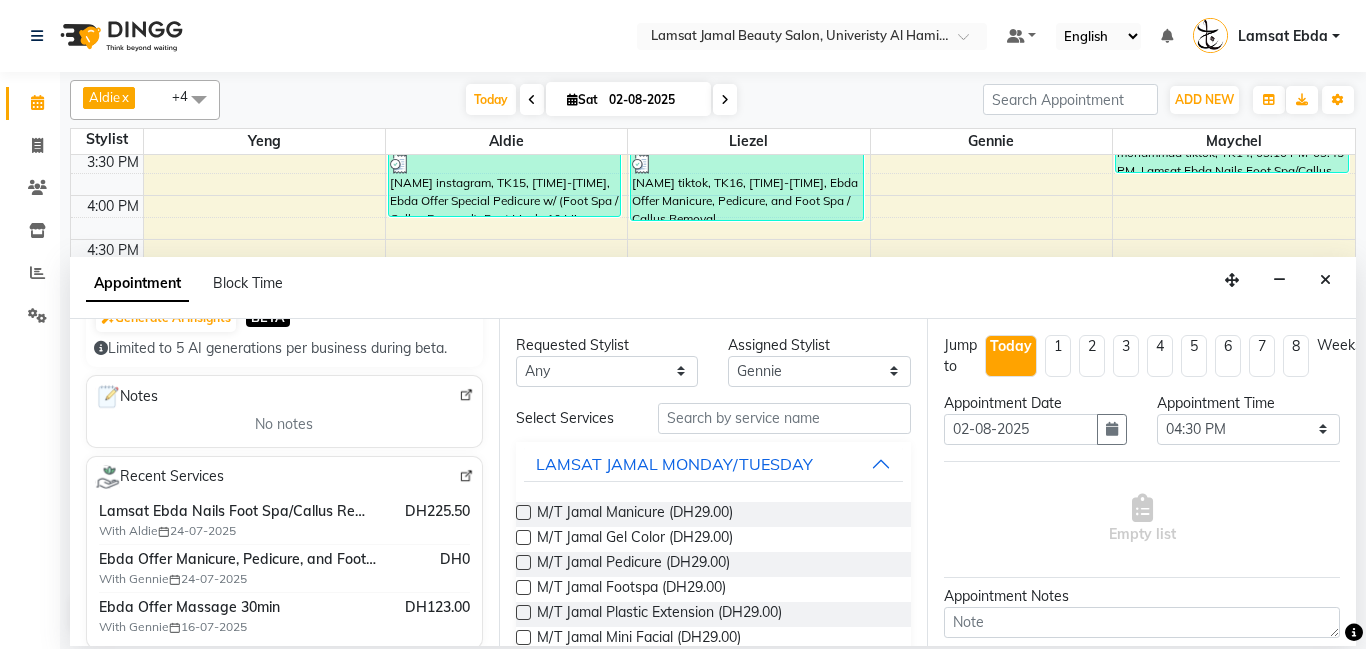 scroll, scrollTop: 232, scrollLeft: 0, axis: vertical 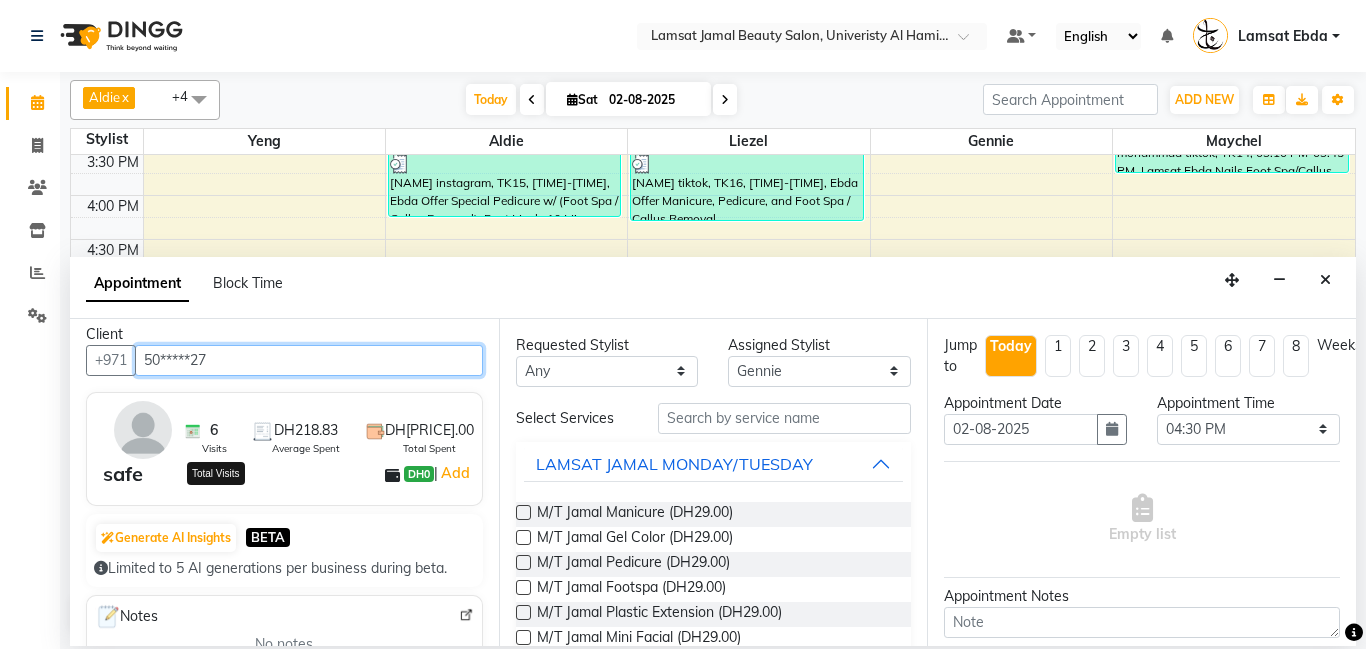 type on "50*****27" 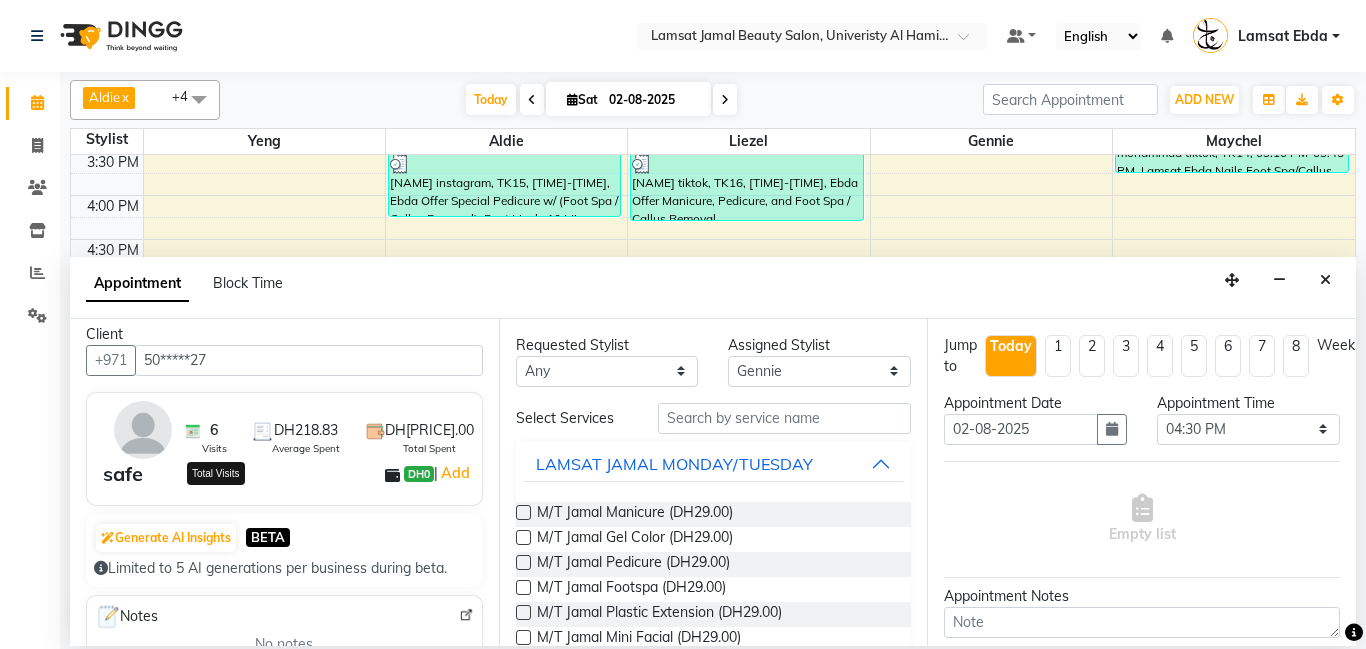 click on "6" at bounding box center (214, 430) 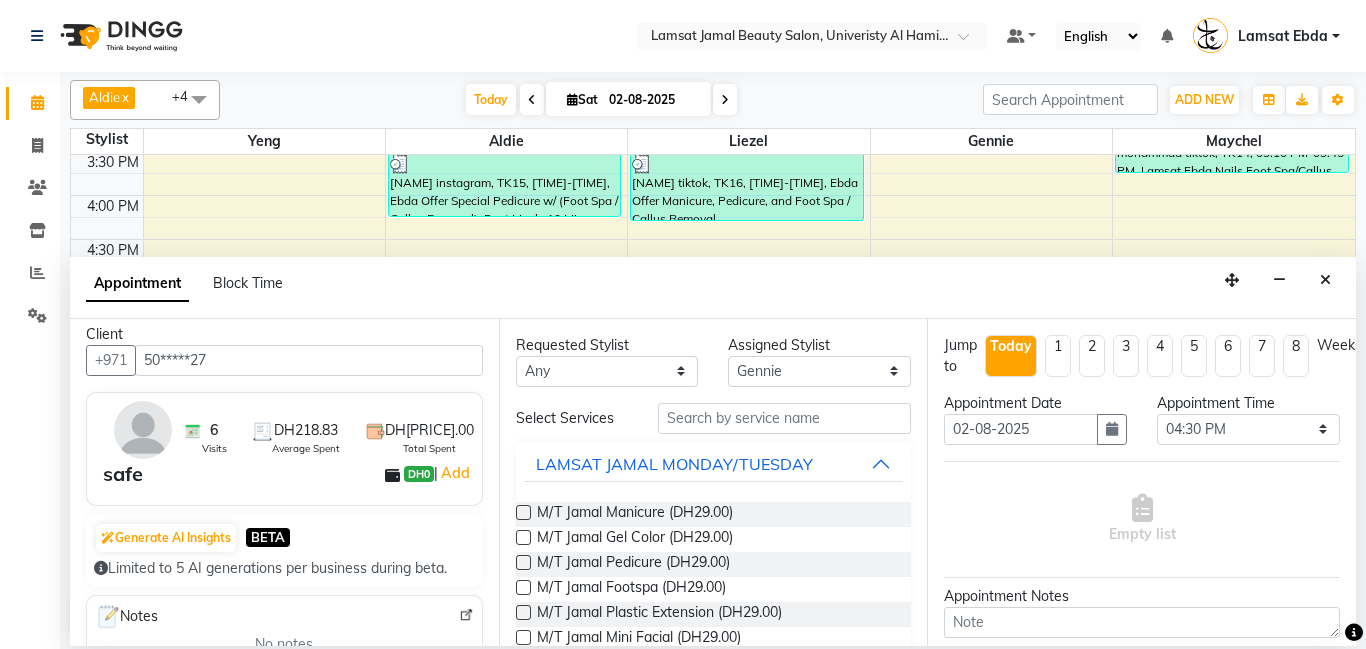click at bounding box center [143, 430] 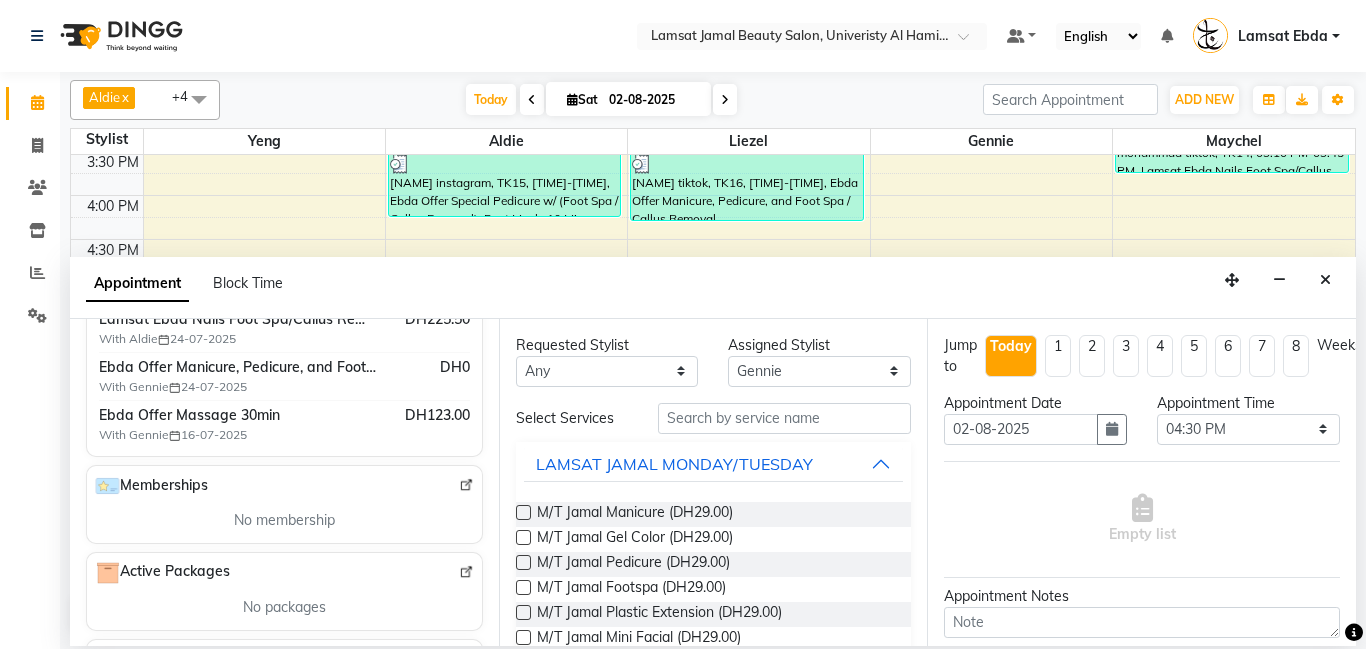 scroll, scrollTop: 419, scrollLeft: 0, axis: vertical 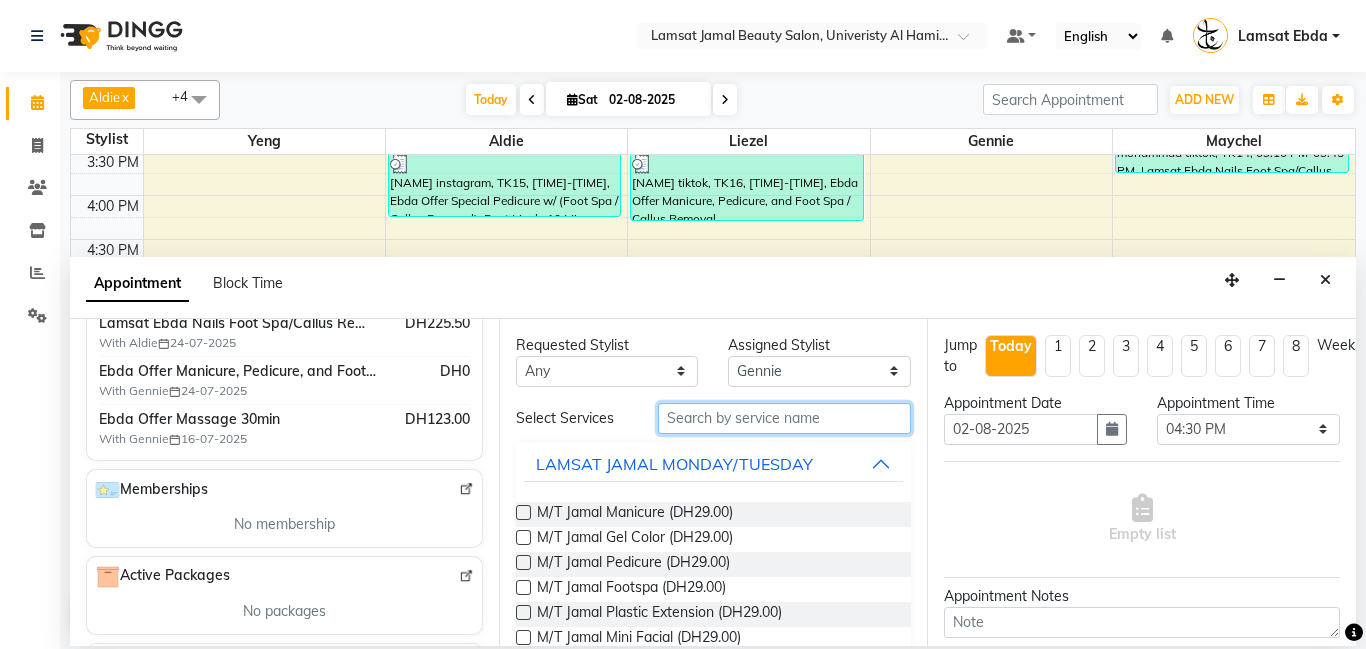 click at bounding box center [785, 418] 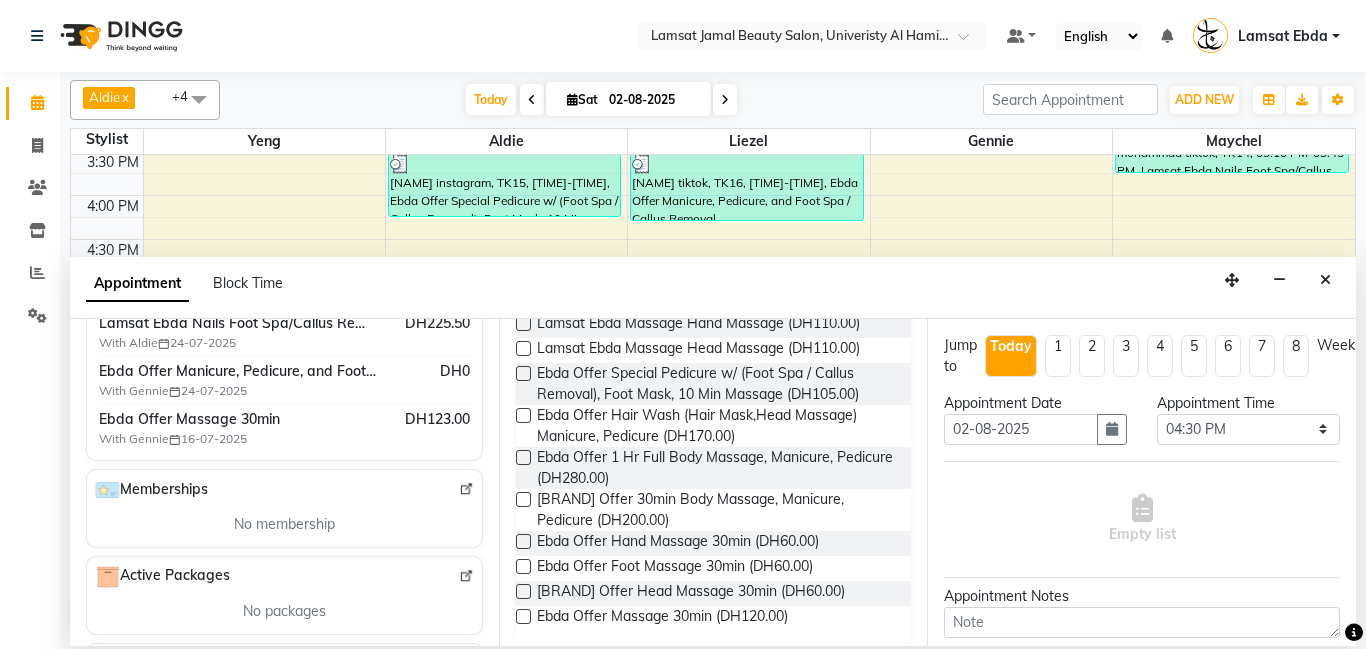 scroll, scrollTop: 390, scrollLeft: 0, axis: vertical 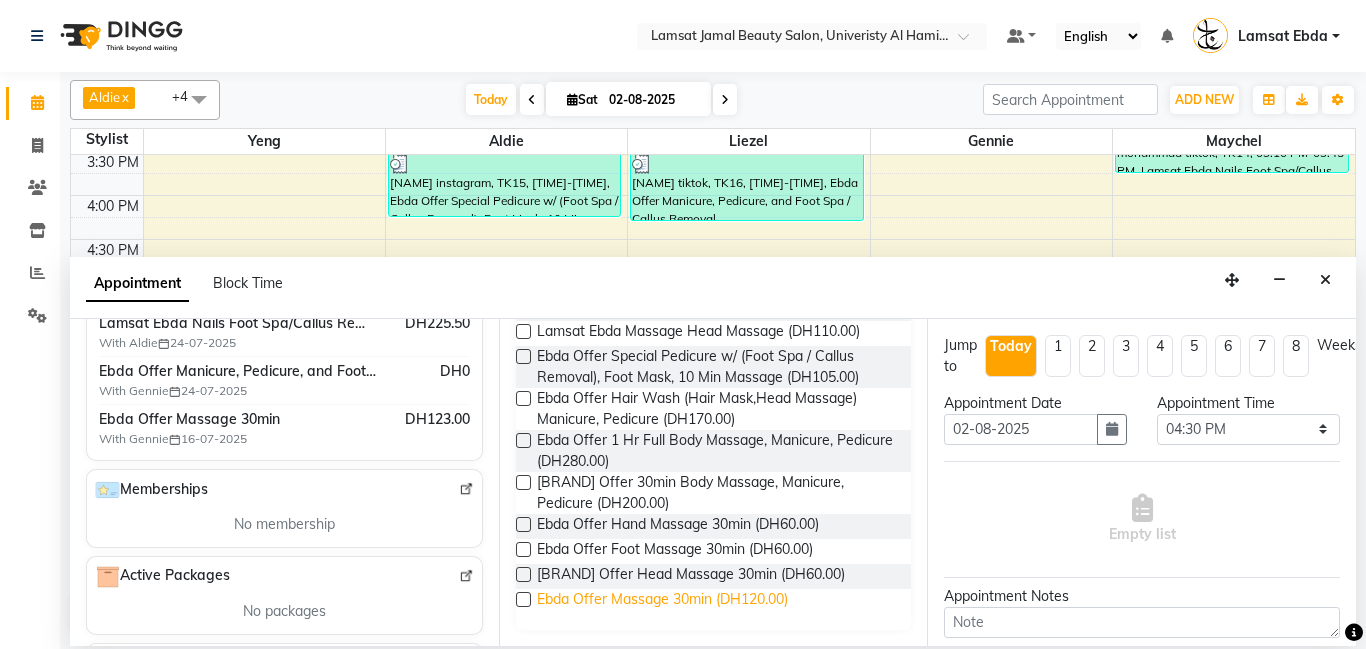 type on "ebda massa" 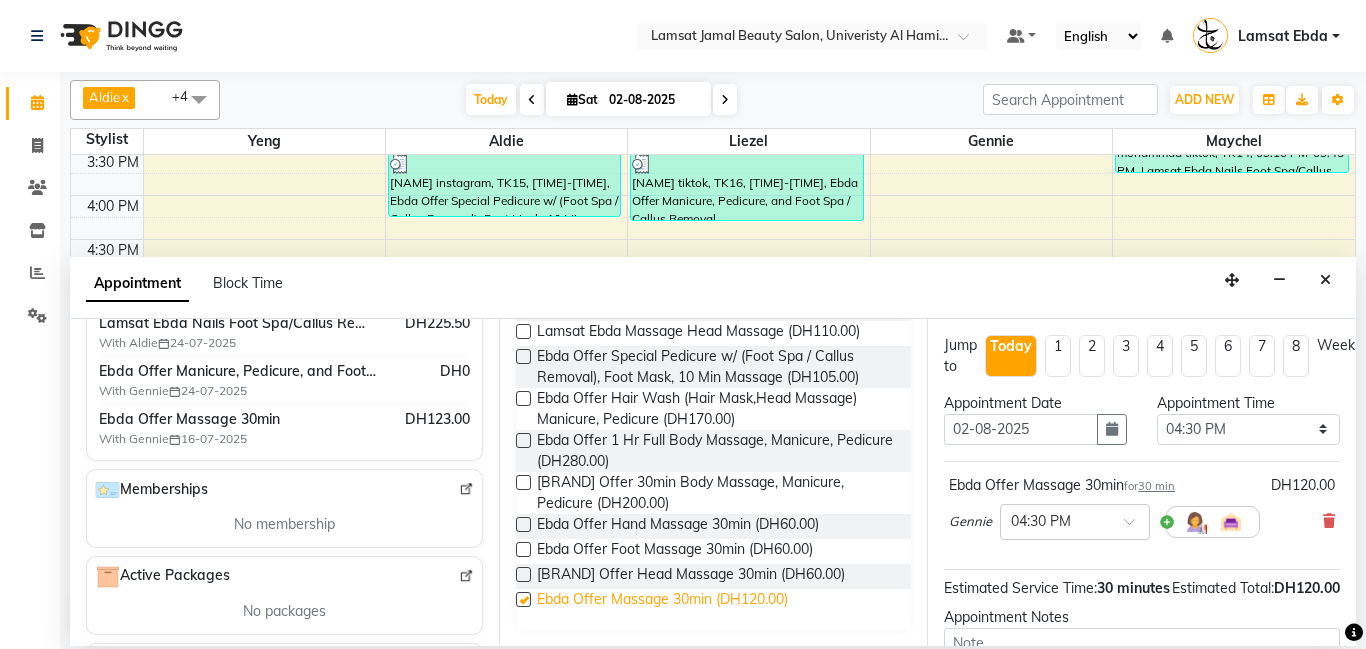 checkbox on "false" 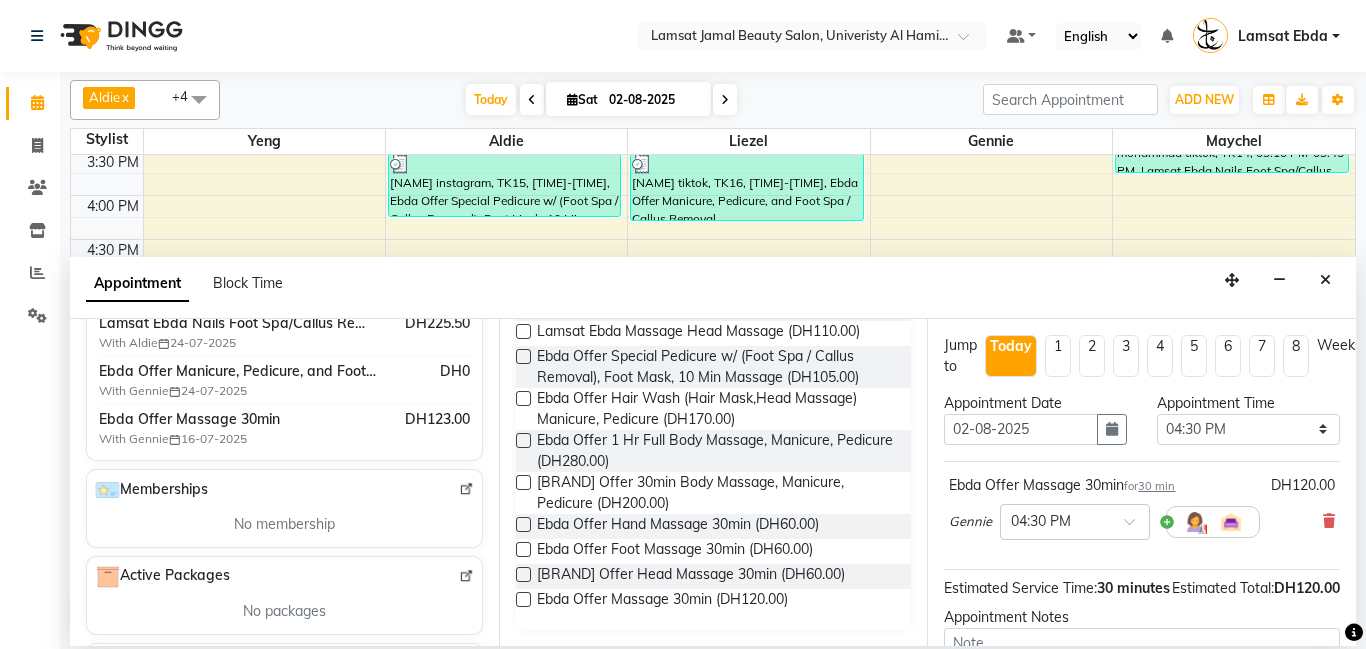 scroll, scrollTop: 220, scrollLeft: 0, axis: vertical 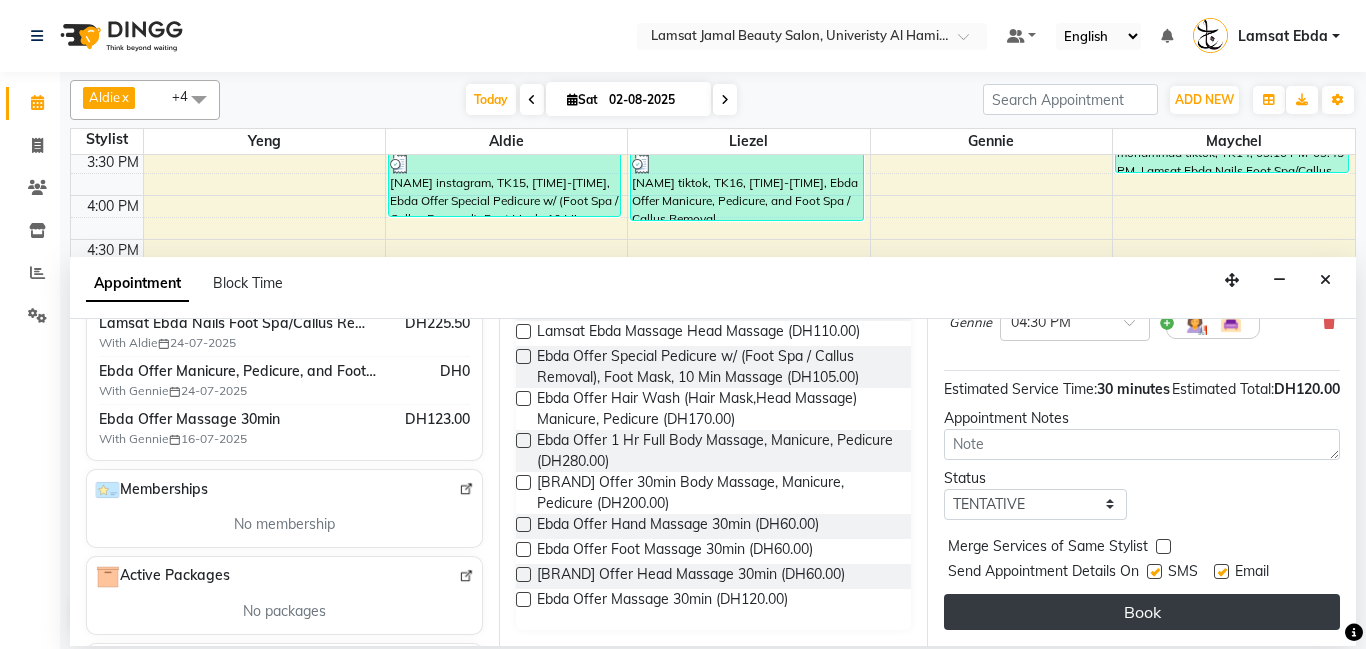 click on "Book" at bounding box center (1142, 612) 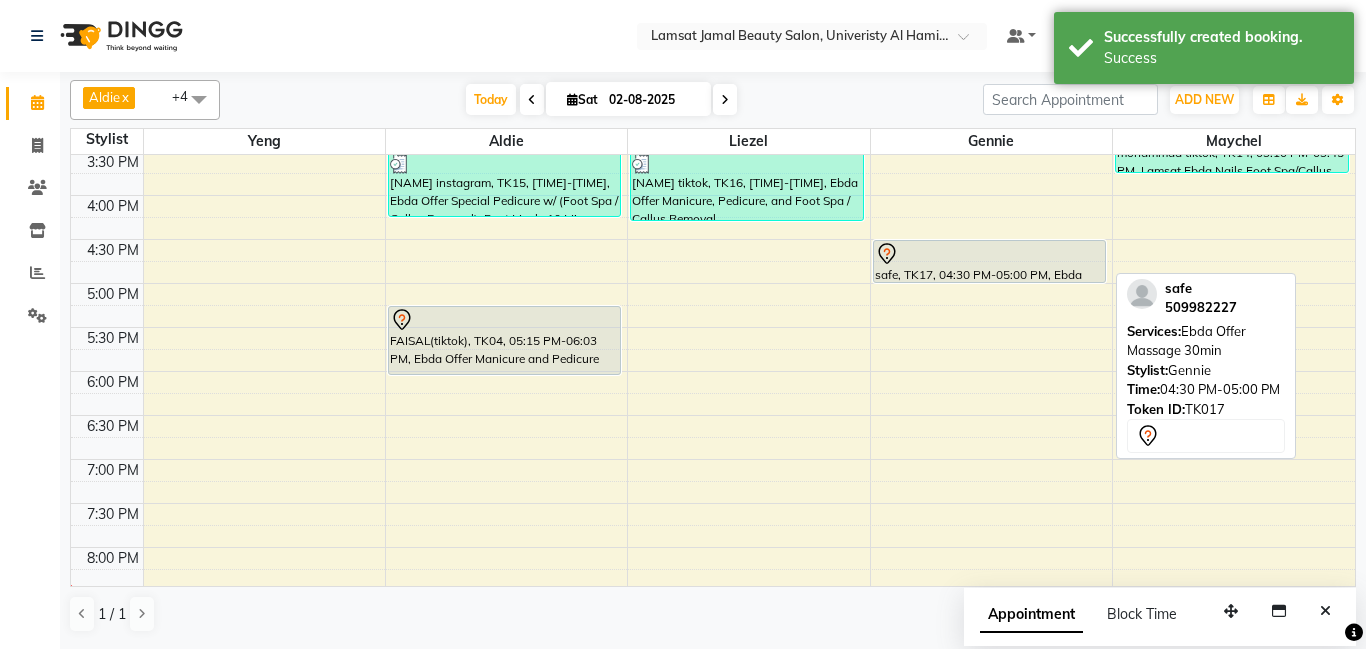 click on "safe, TK17, 04:30 PM-05:00 PM, Ebda Offer Massage 30min" at bounding box center [989, 261] 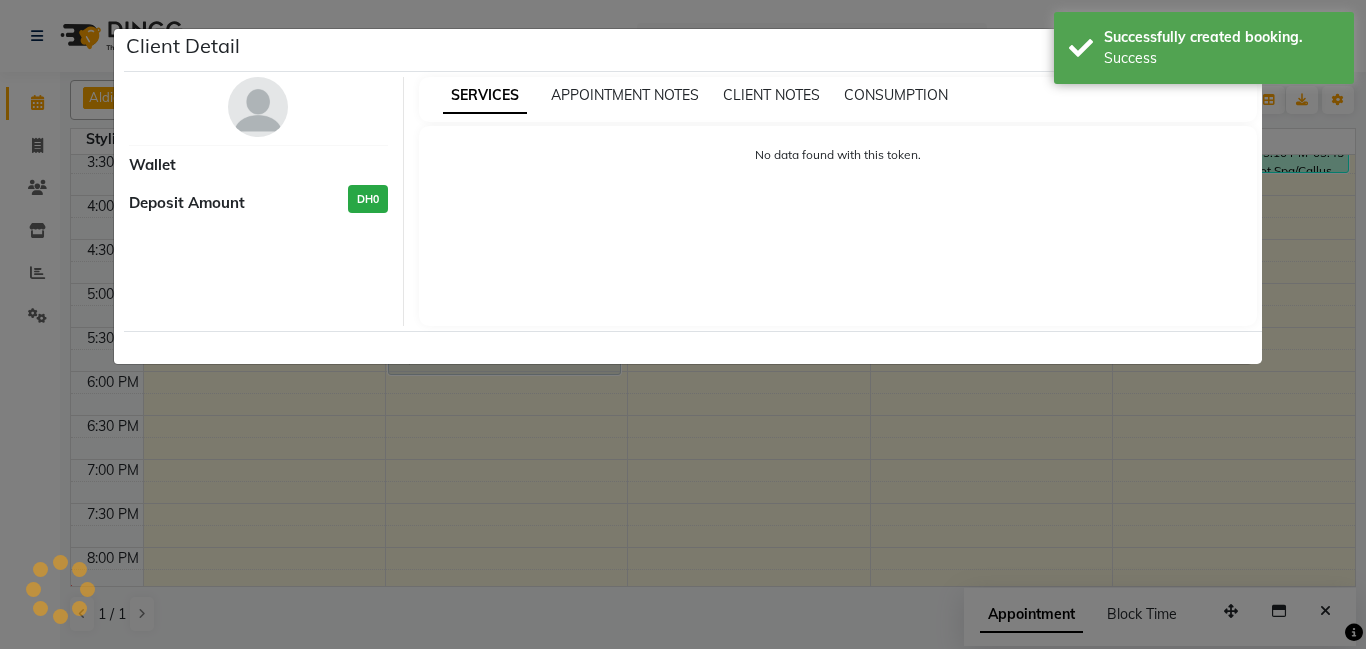 select on "7" 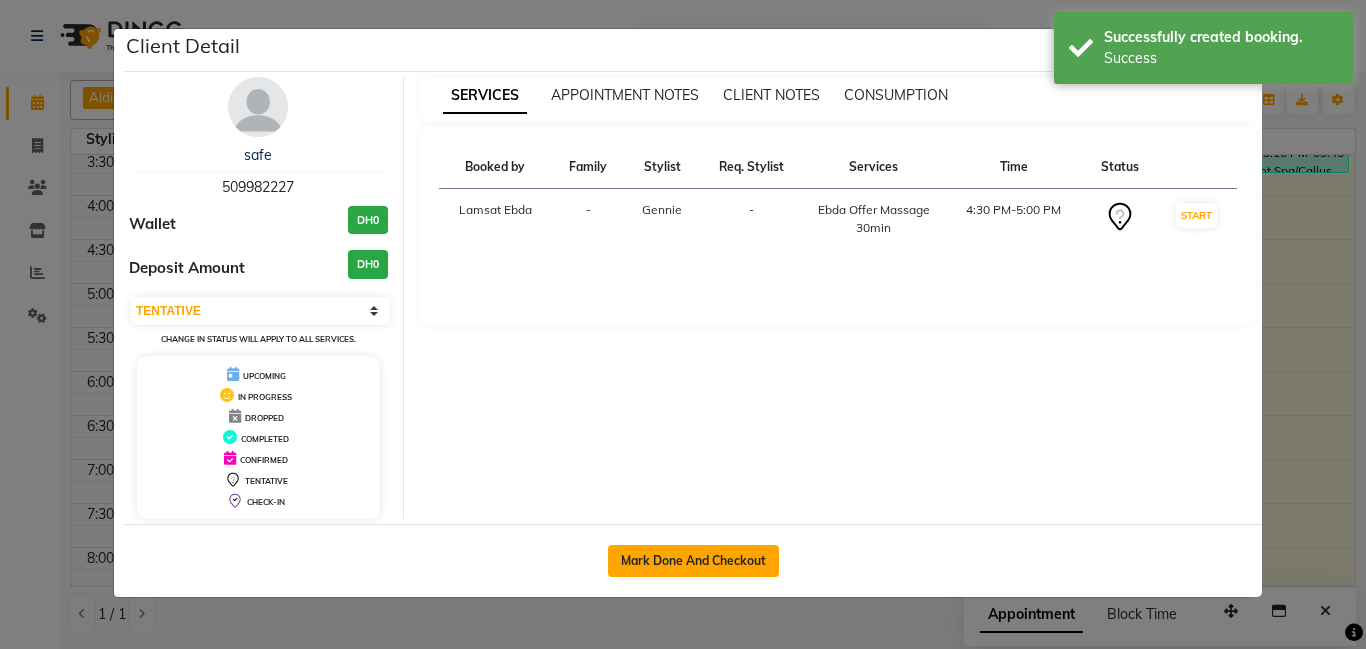 click on "Mark Done And Checkout" 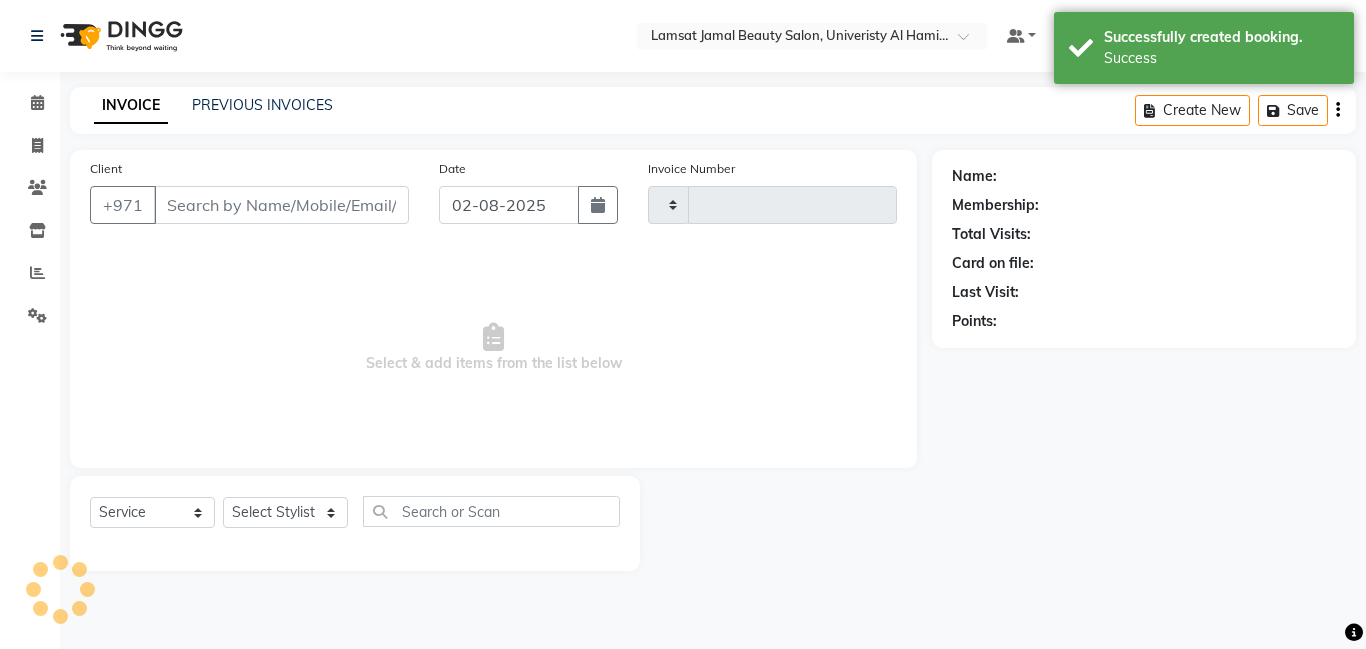 type on "2253" 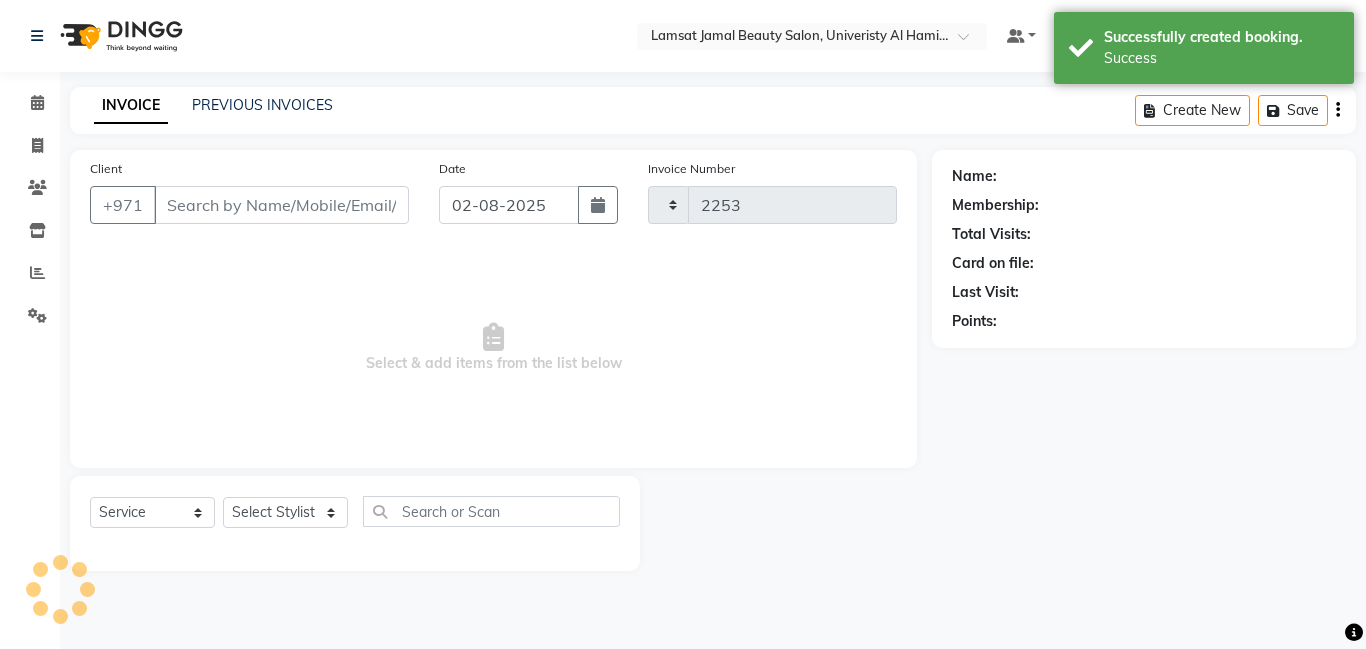 select on "8294" 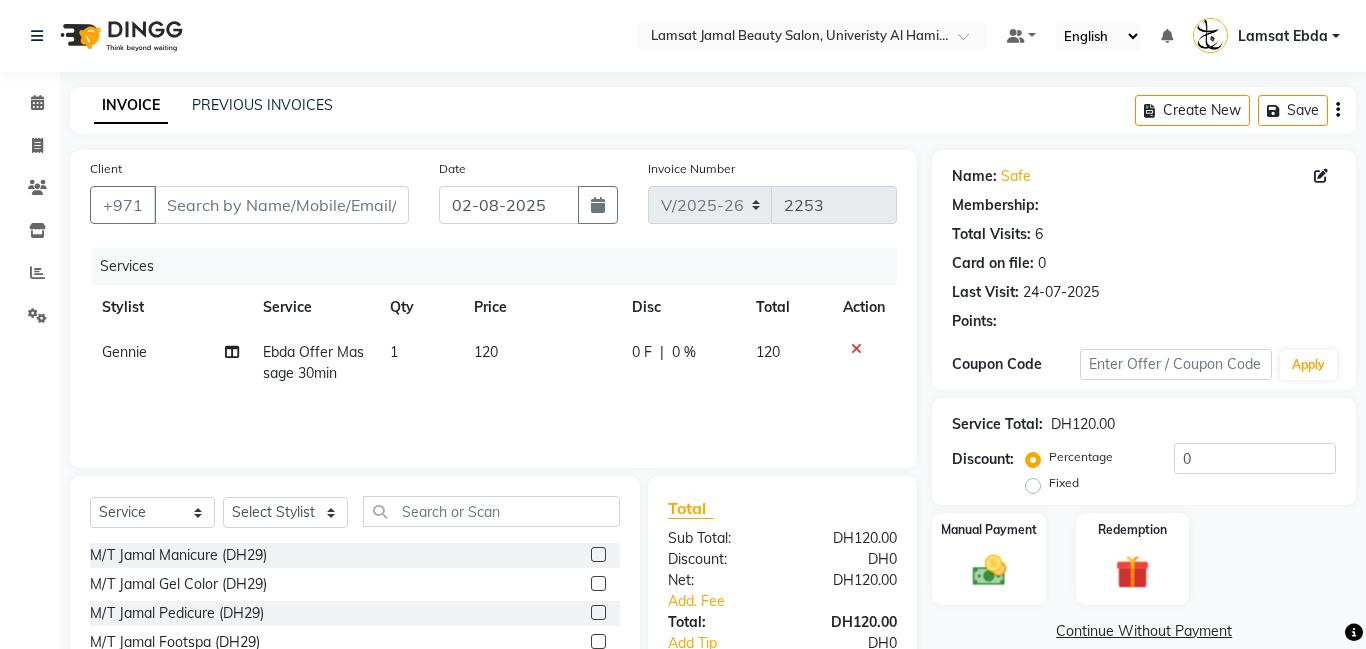 type on "50*****27" 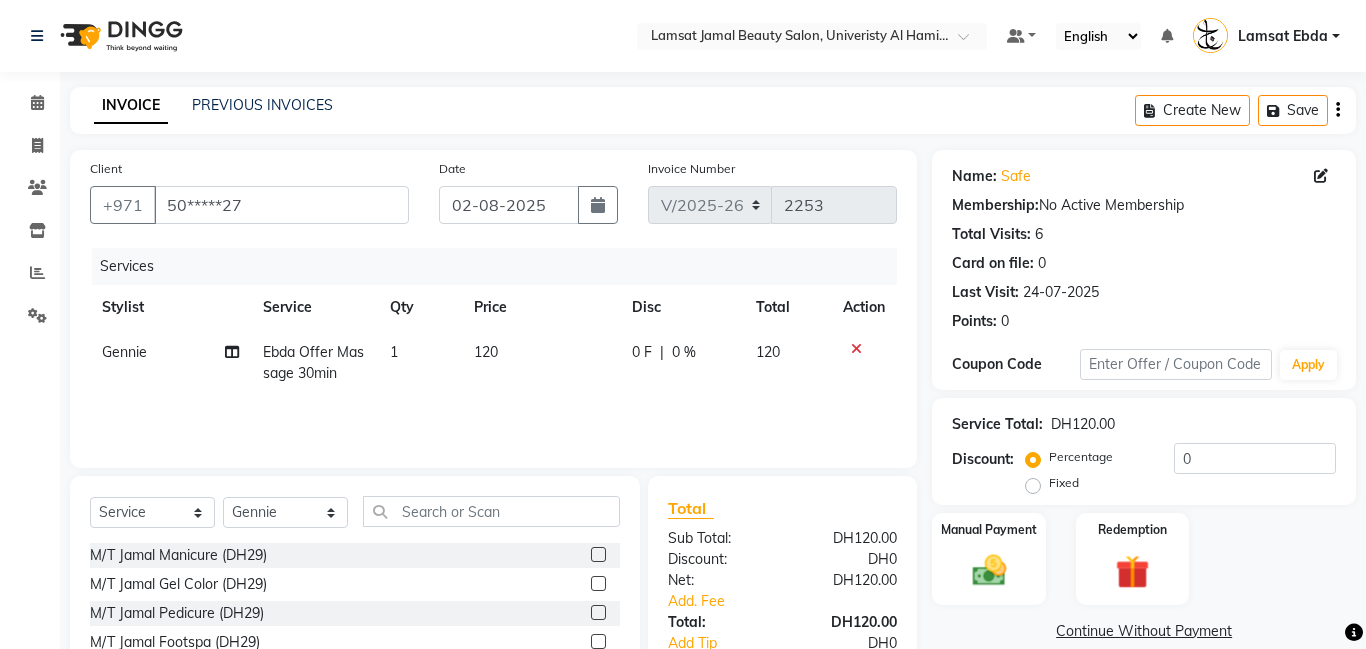 click 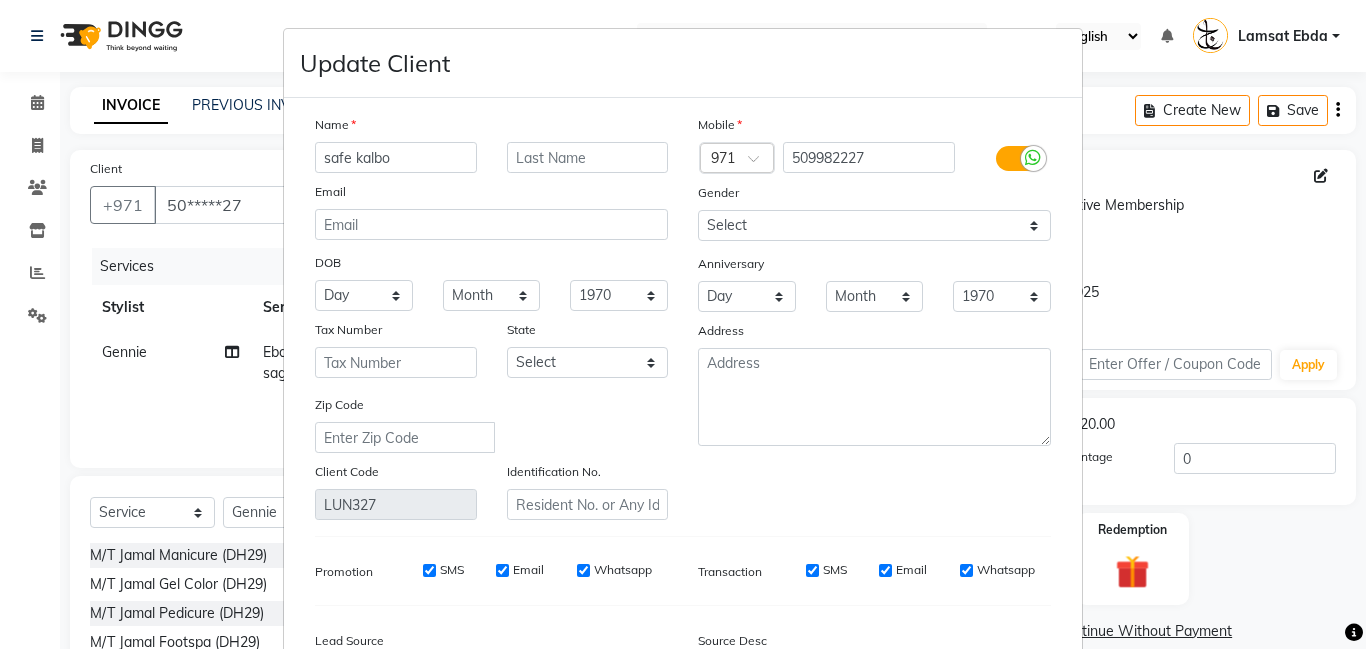 scroll, scrollTop: 238, scrollLeft: 0, axis: vertical 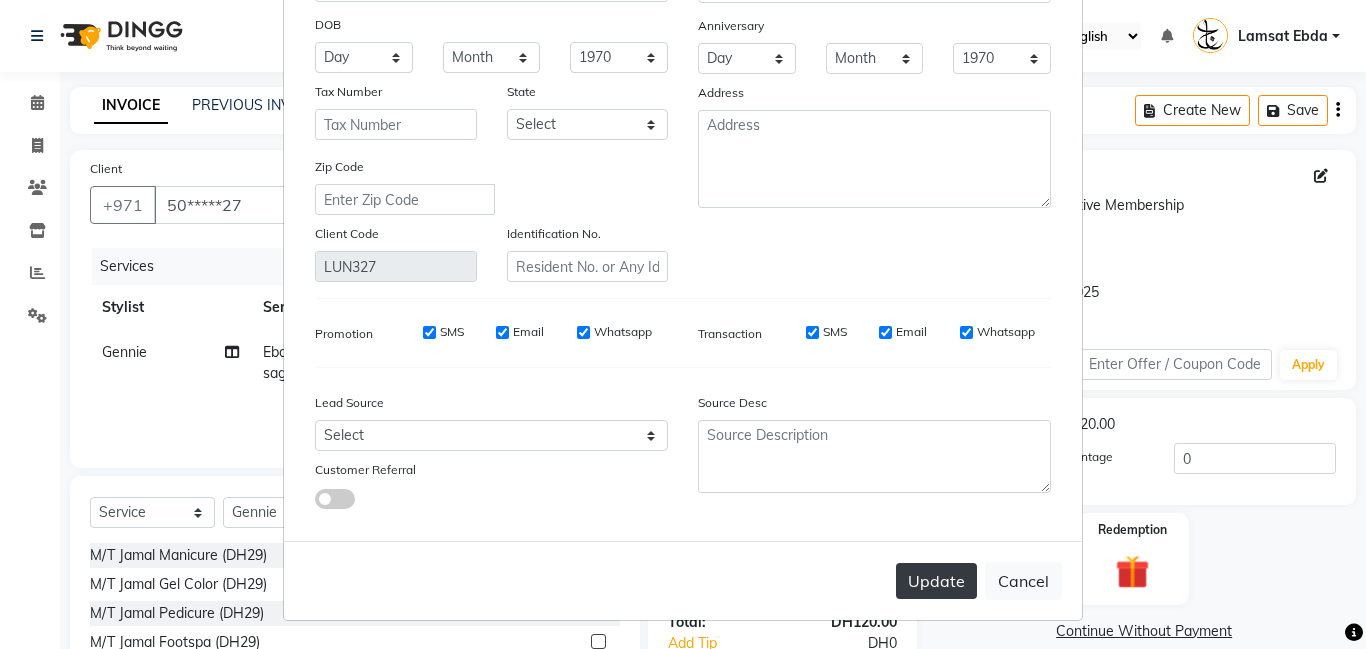 type on "safe kalbo" 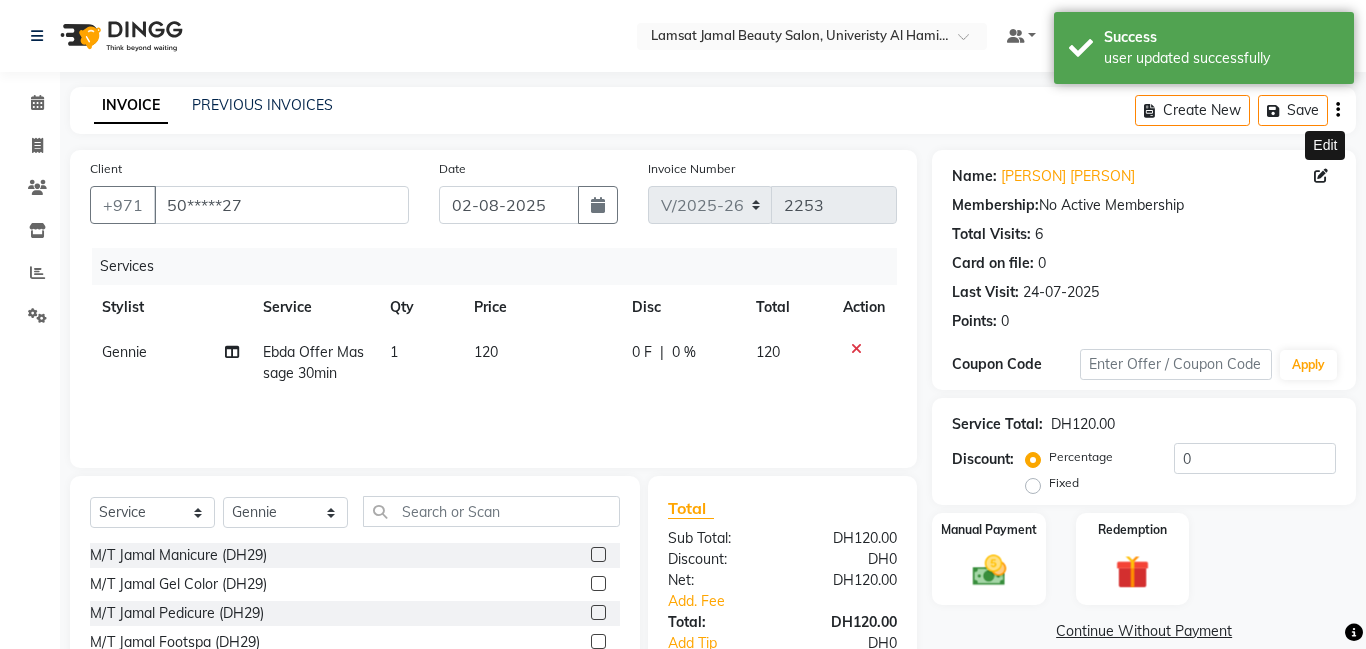 scroll, scrollTop: 152, scrollLeft: 0, axis: vertical 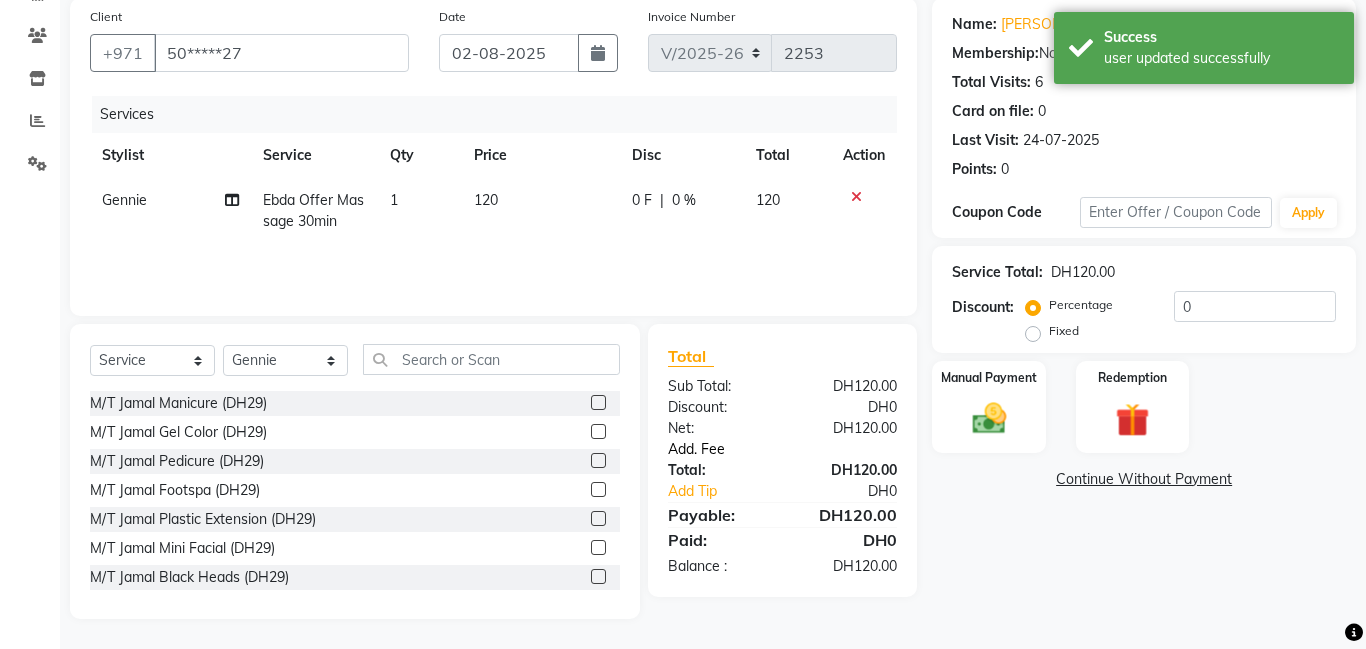 click on "Add. Fee" 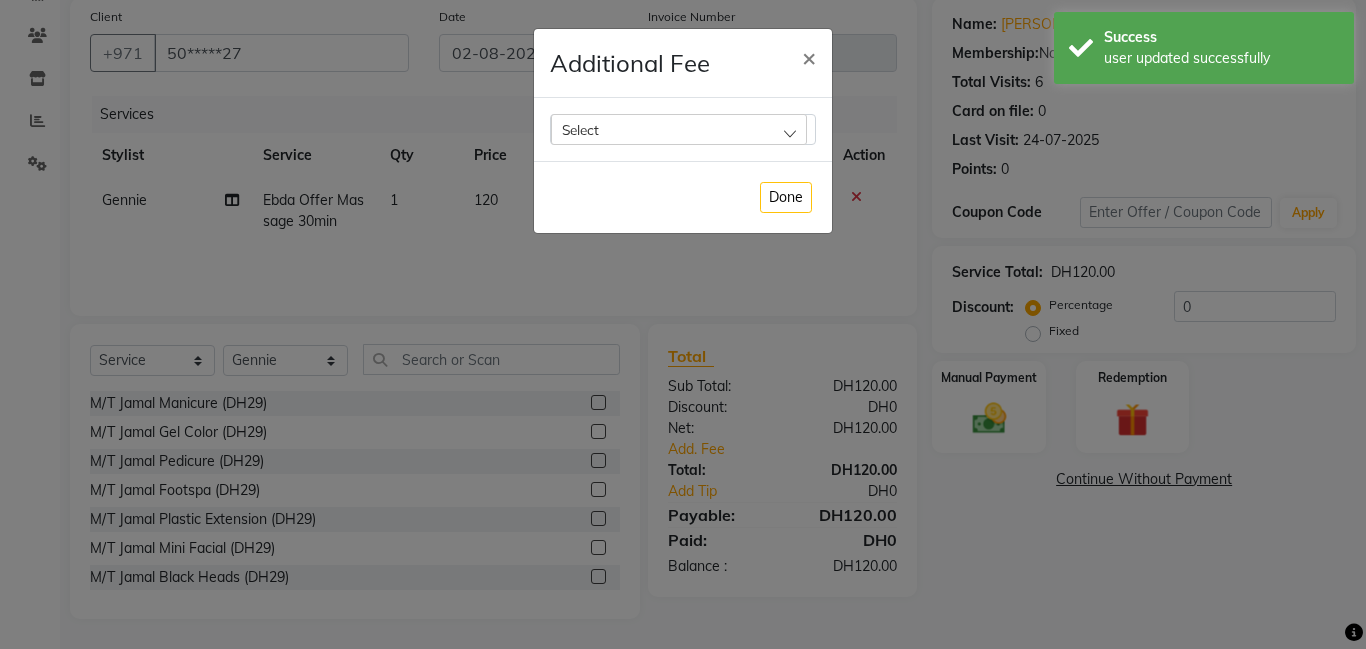 click on "Select" 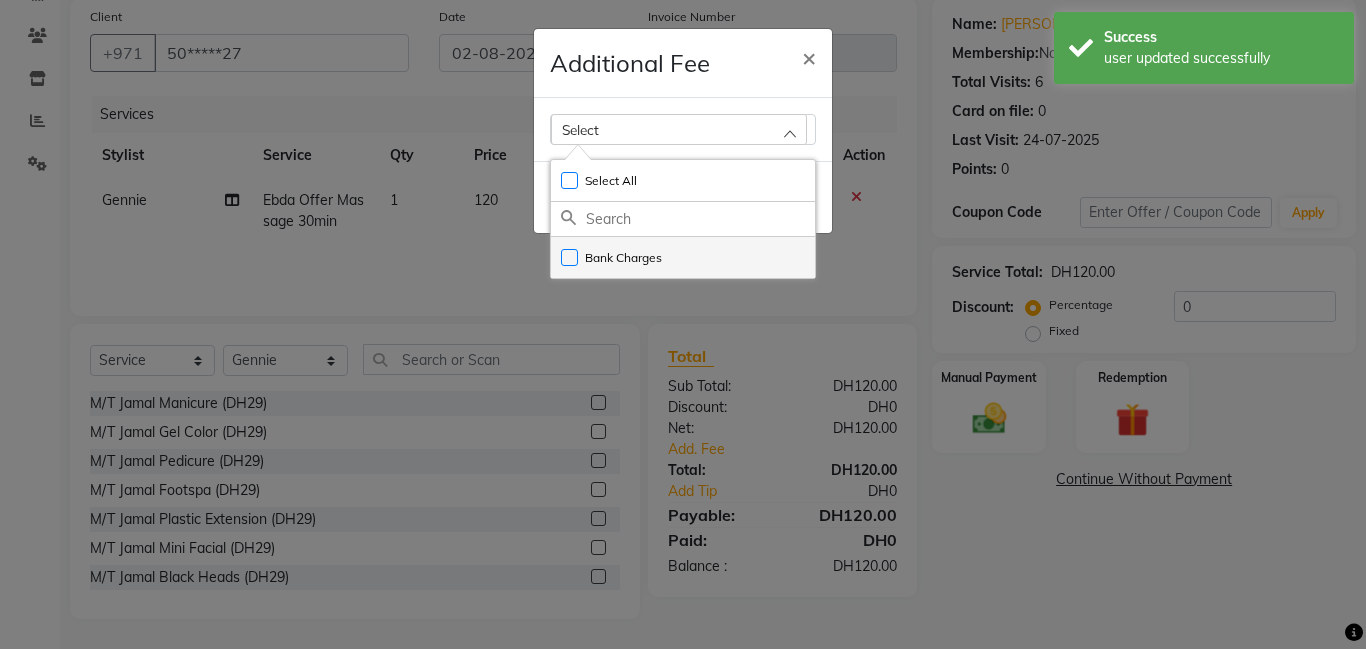 click on "Bank Charges" 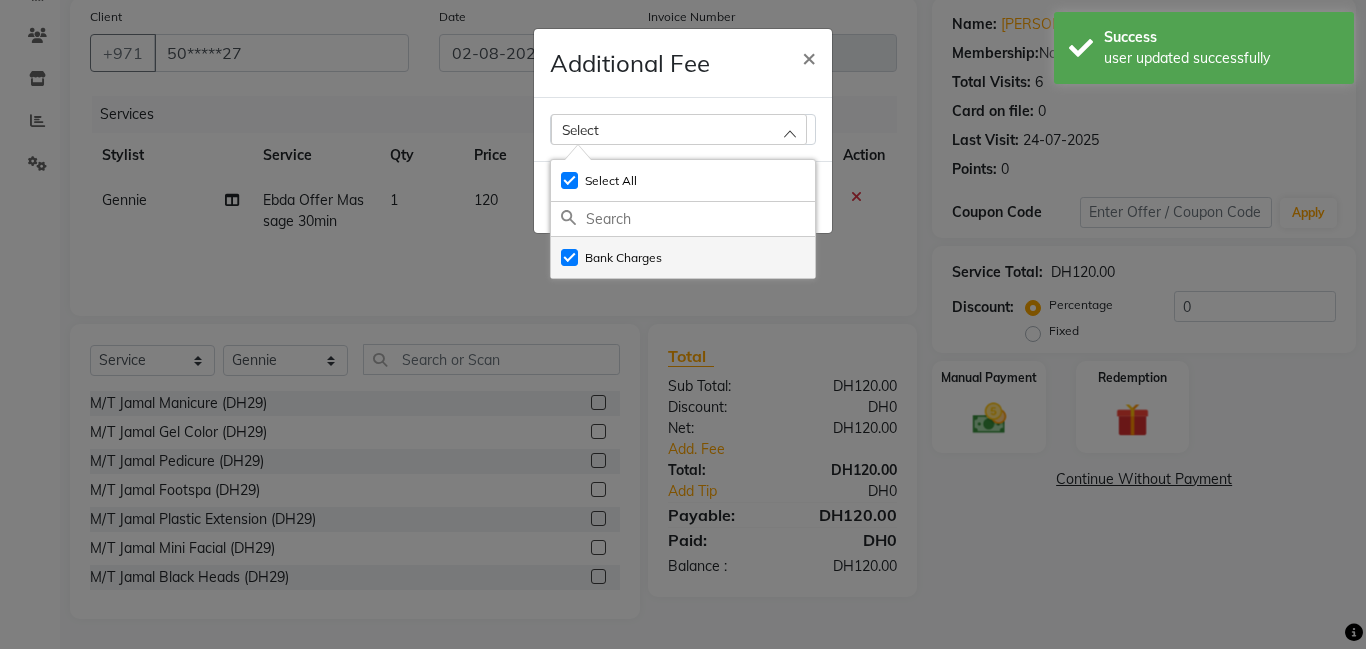 checkbox on "true" 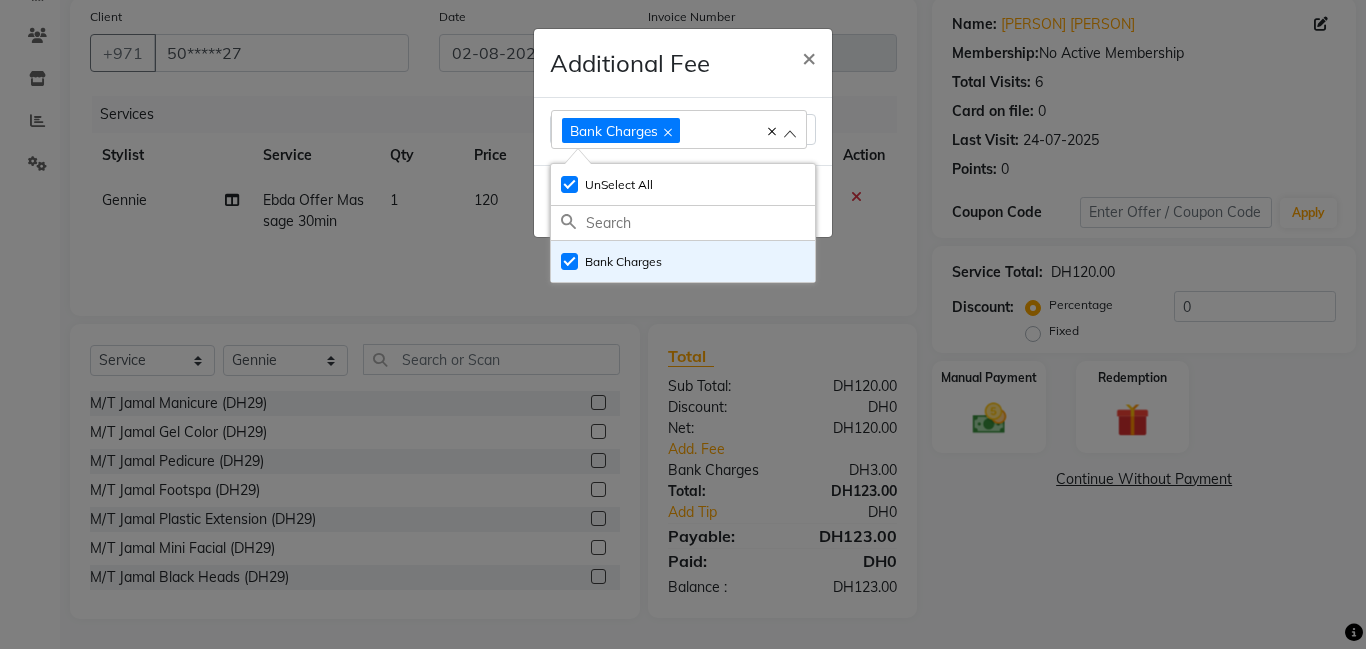 click on "Additional Fee × Bank Charges Select All UnSelect All Bank Charges  Done" 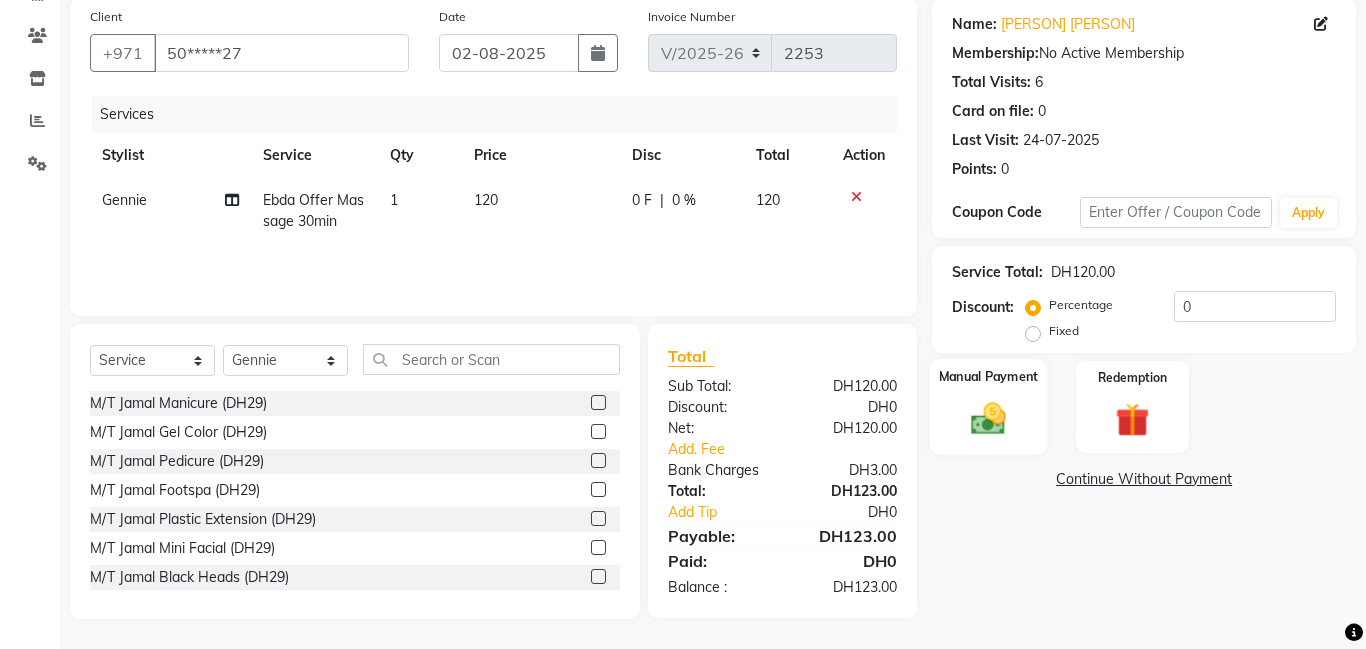 click on "Manual Payment" 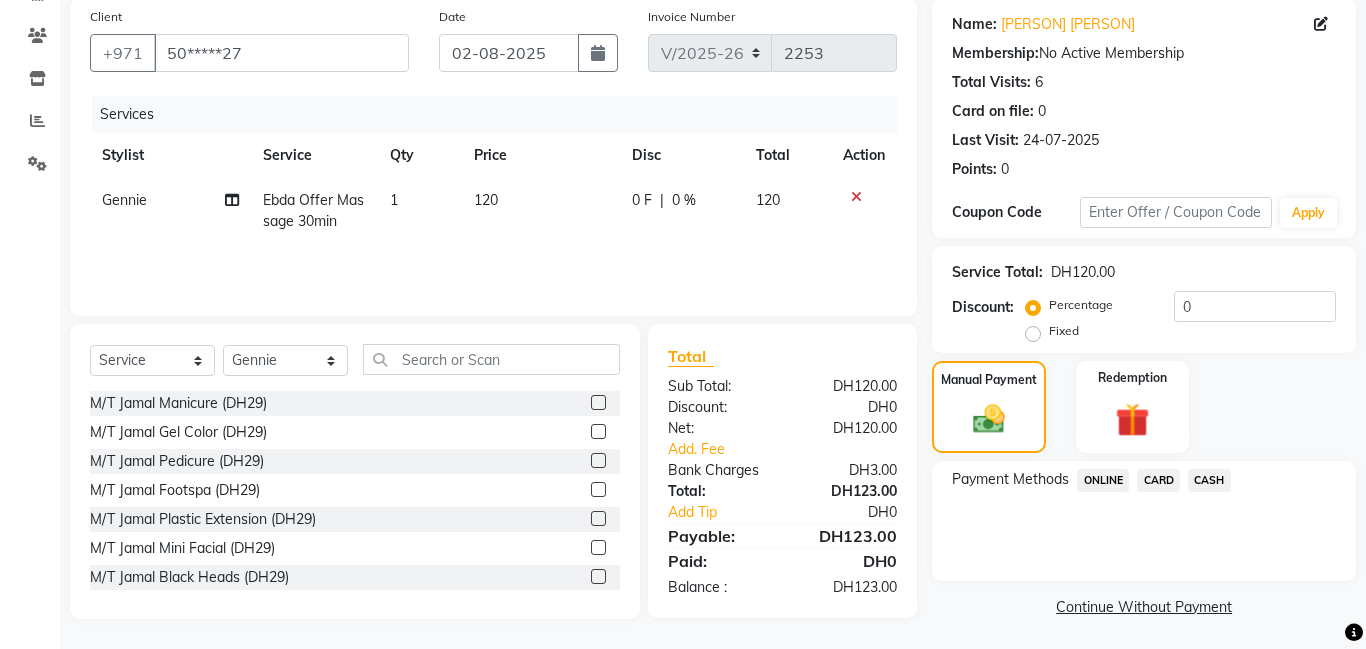 click on "CARD" 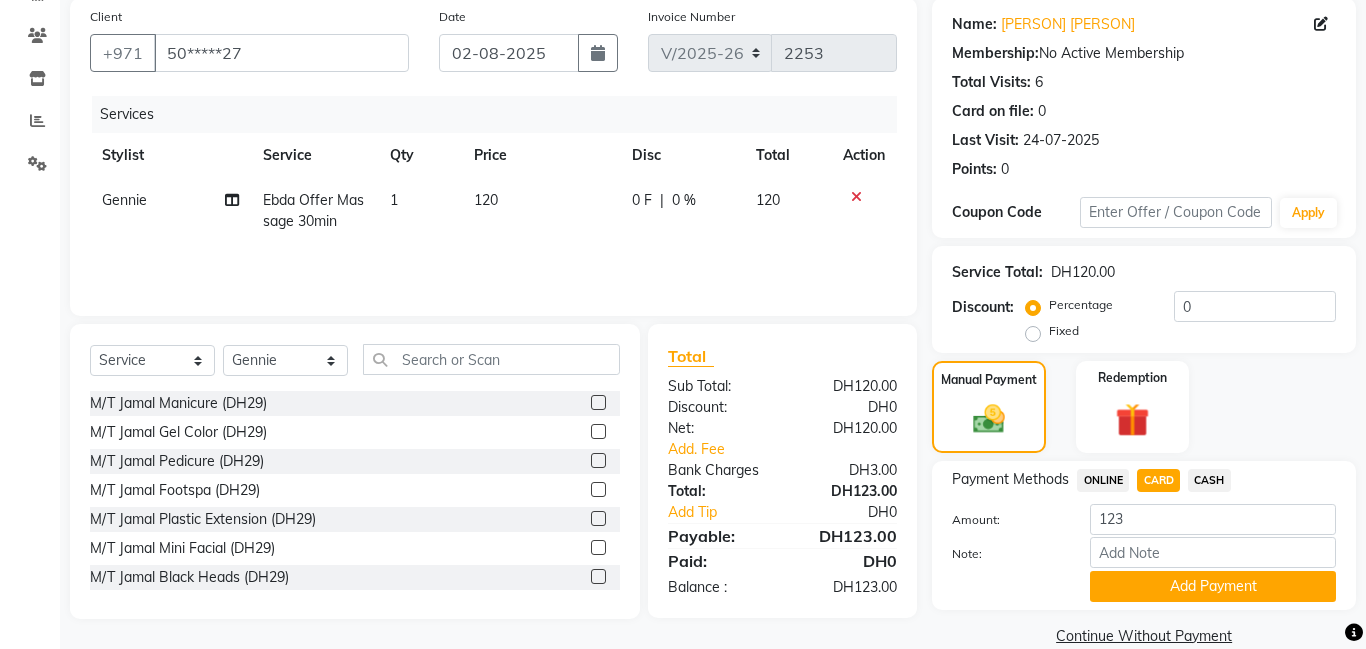 scroll, scrollTop: 184, scrollLeft: 0, axis: vertical 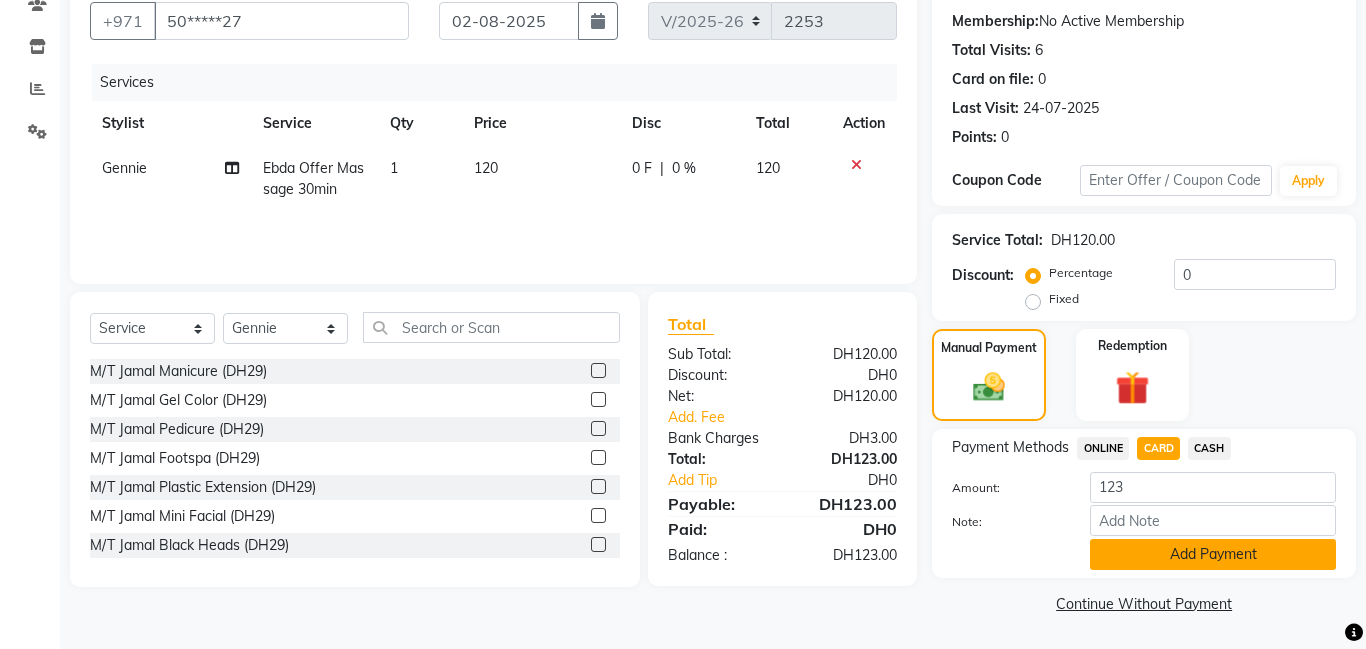 click on "Add Payment" 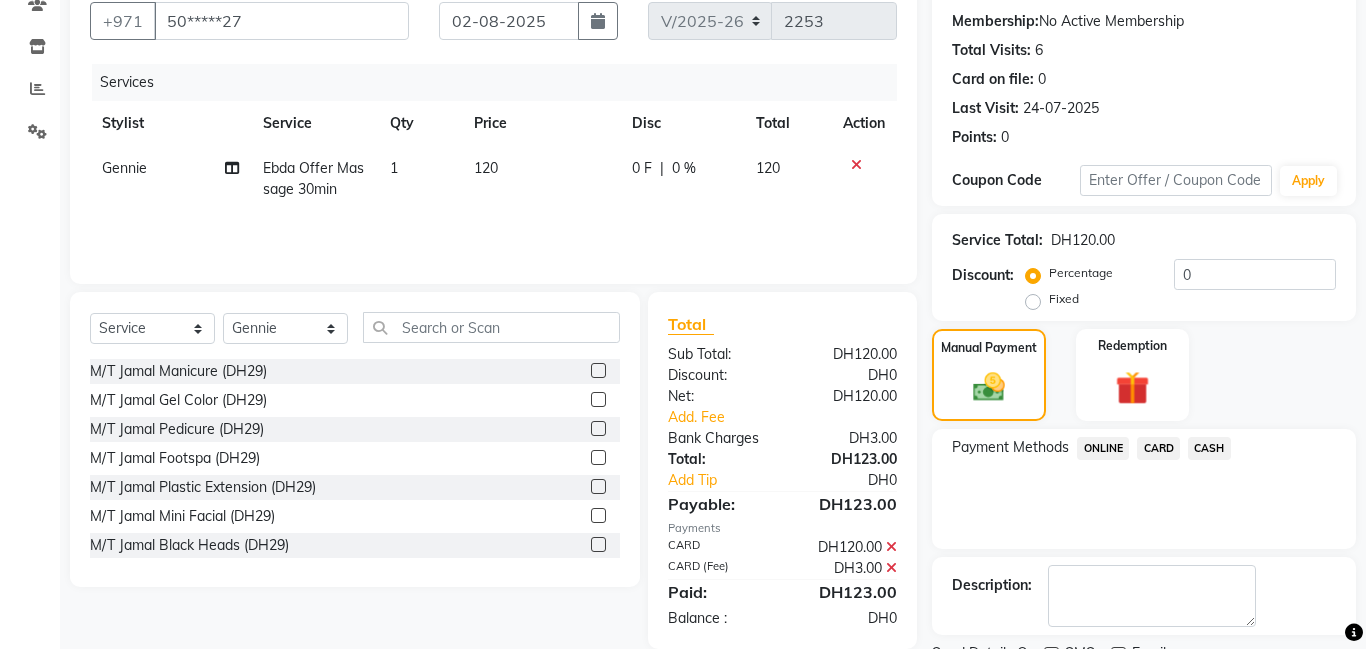 scroll, scrollTop: 268, scrollLeft: 0, axis: vertical 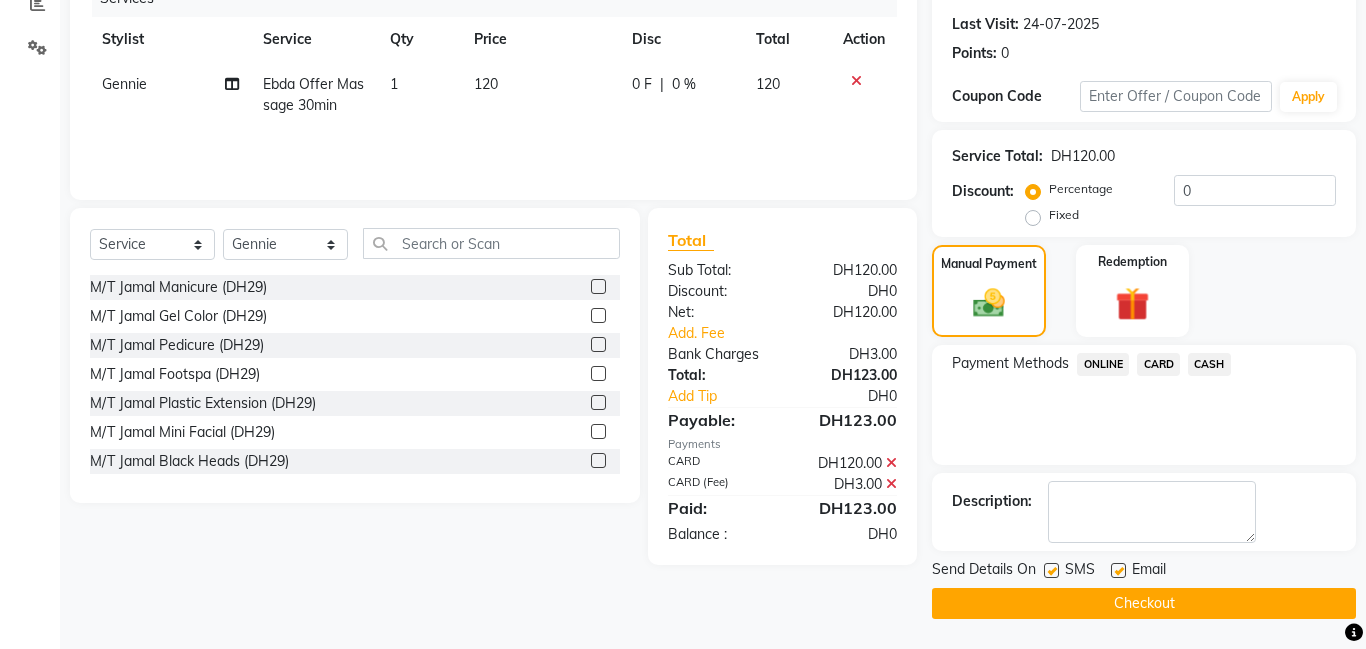 click on "Checkout" 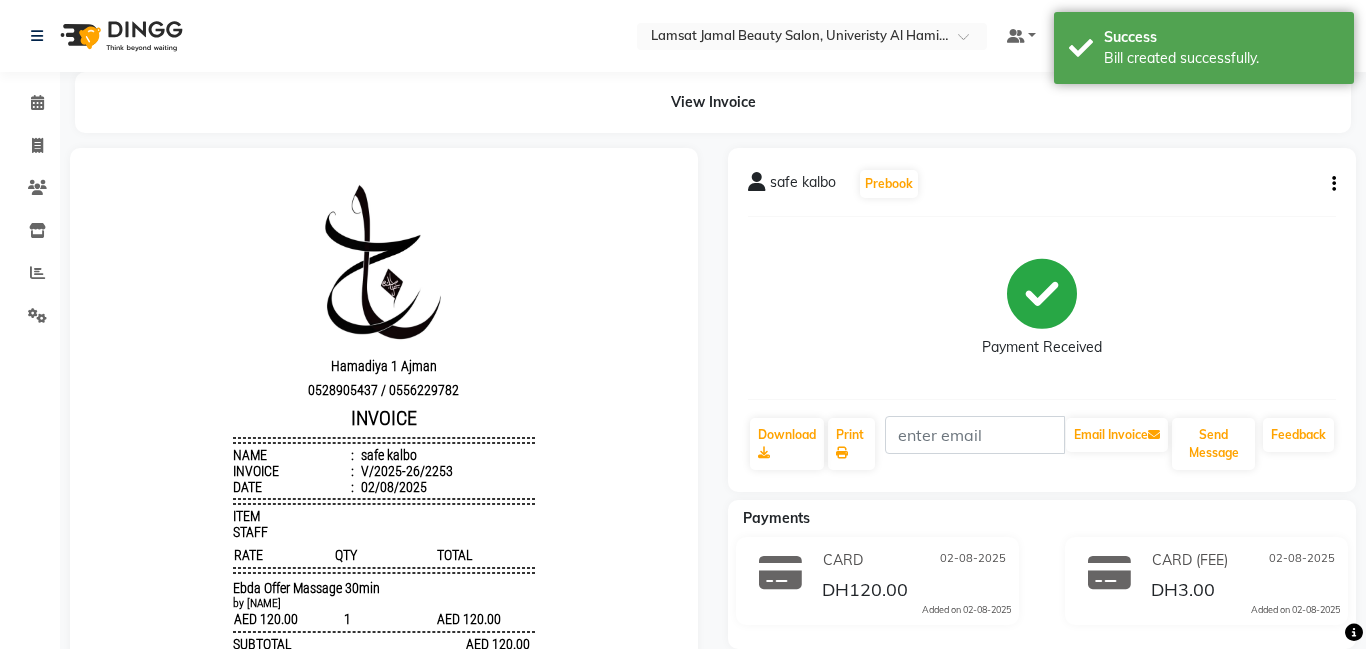 scroll, scrollTop: 0, scrollLeft: 0, axis: both 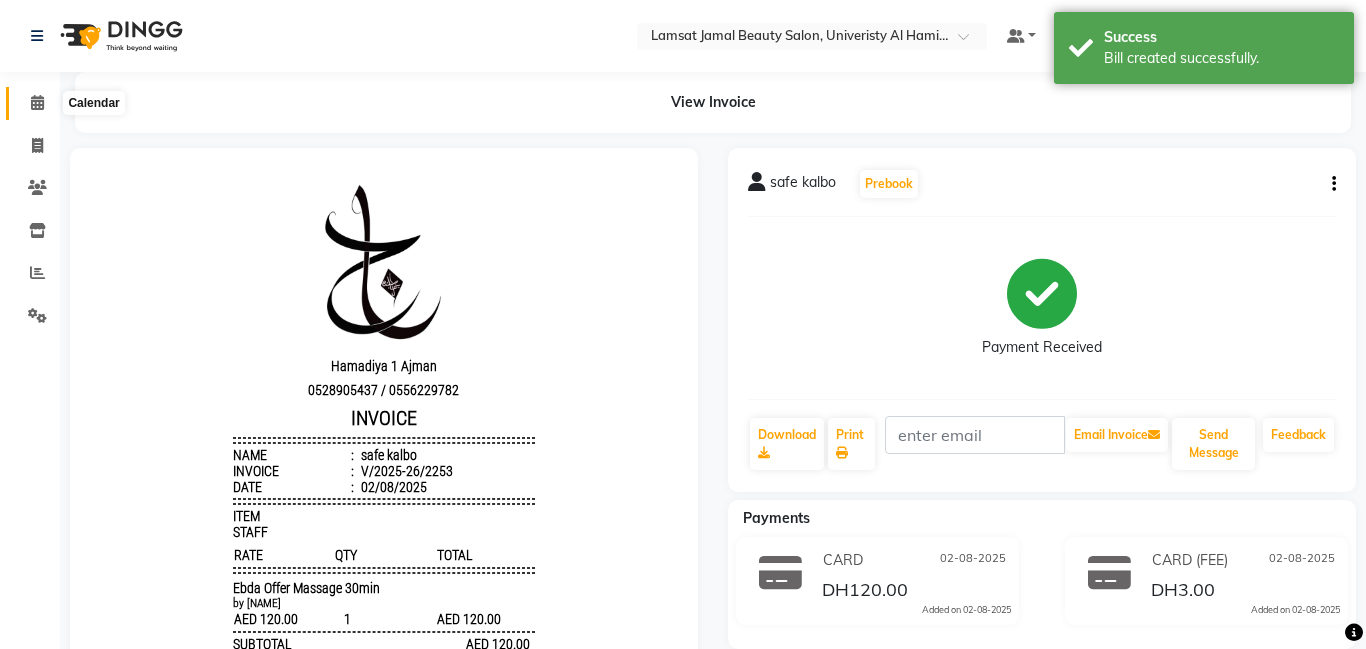 click 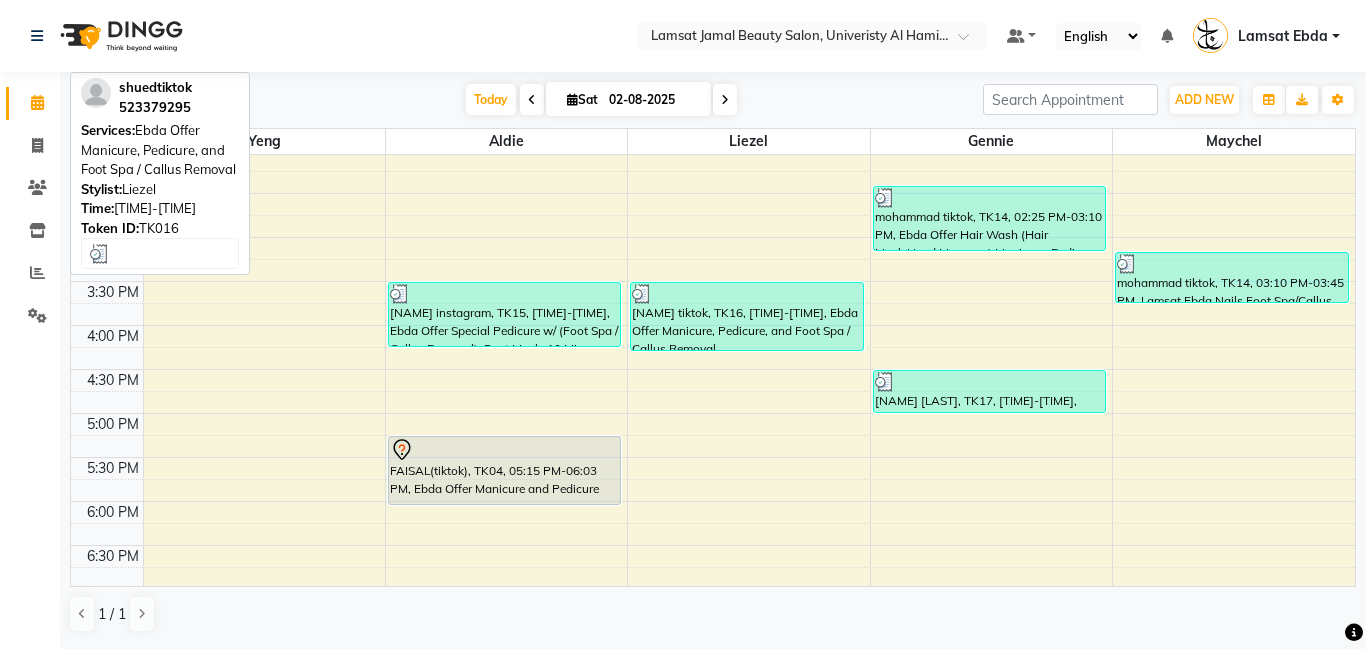 scroll, scrollTop: 442, scrollLeft: 0, axis: vertical 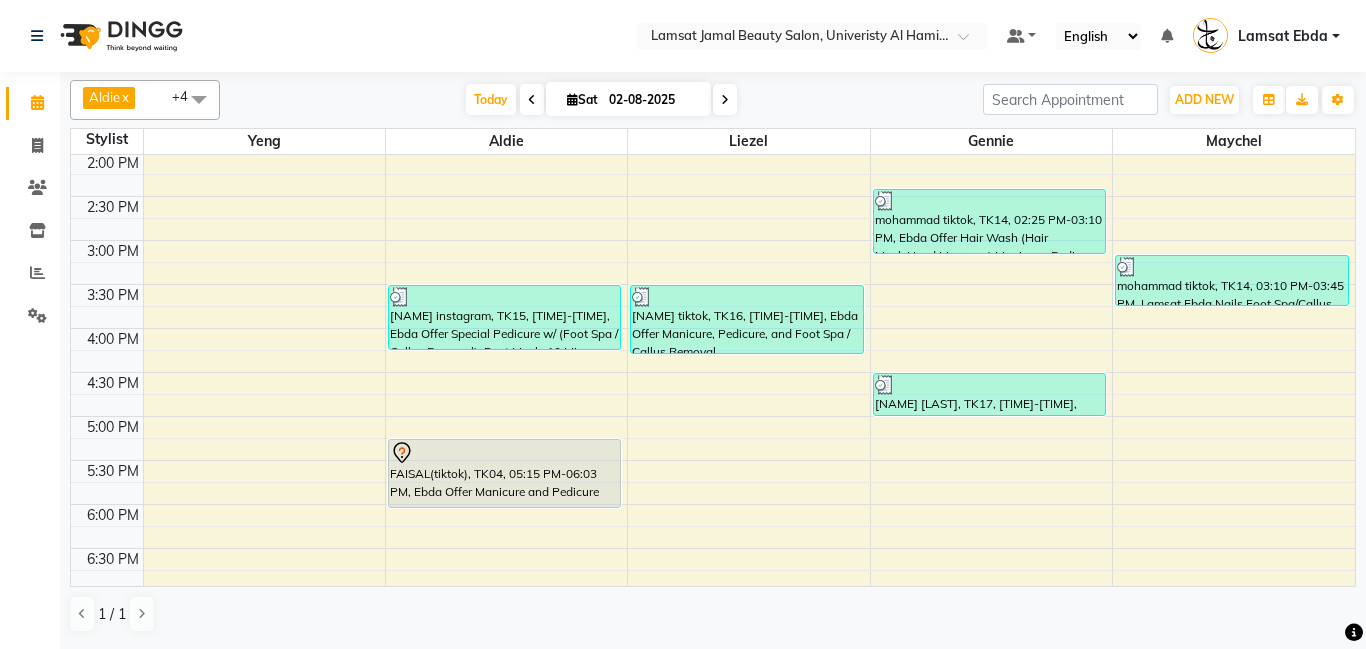 click on "latheef tiktok, TK12, 12:00 PM-12:35 PM, Lamsat Ebda Hair Hair Protein     latheef tiktok, TK12, 12:35 PM-01:23 PM, Ebda Offer Manicure and Pedicure             FAISAL(tiktok), TK04, 05:15 PM-06:03 PM, Ebda Offer Manicure and Pedicure     shued tiktok, TK16, 03:30 PM-04:18 PM, Ebda Offer Manicure, Pedicure, and Foot Spa / Callus Removal     mohammad tiktok, TK14, 02:25 PM-03:10 PM, Ebda Offer Hair Wash (Hair Mask,Head Massage) Manicure, Pedicure     safe kalbo, TK17, 04:30 PM-05:00 PM, Ebda Offer Massage 30min     mohammad tiktok, TK14, 03:10 PM-03:45 PM, Lamsat Ebda Nails Foot Spa/Callus Remove" at bounding box center [713, 372] 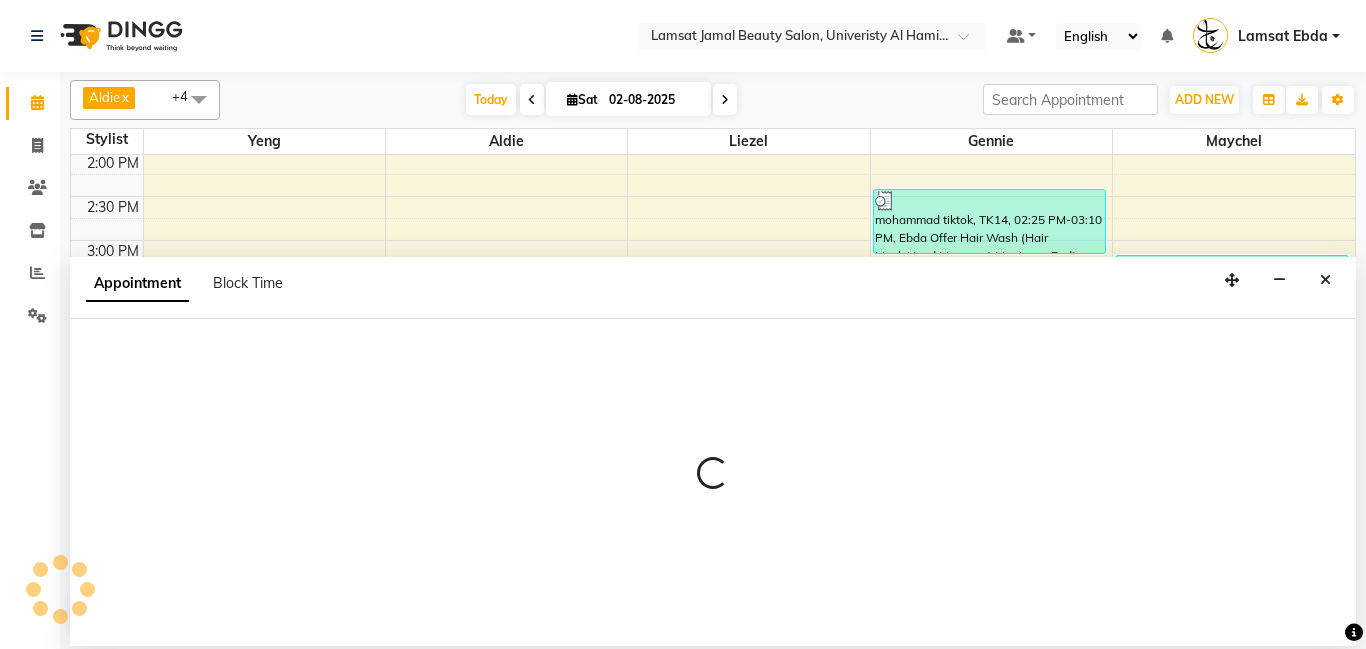 select on "80051" 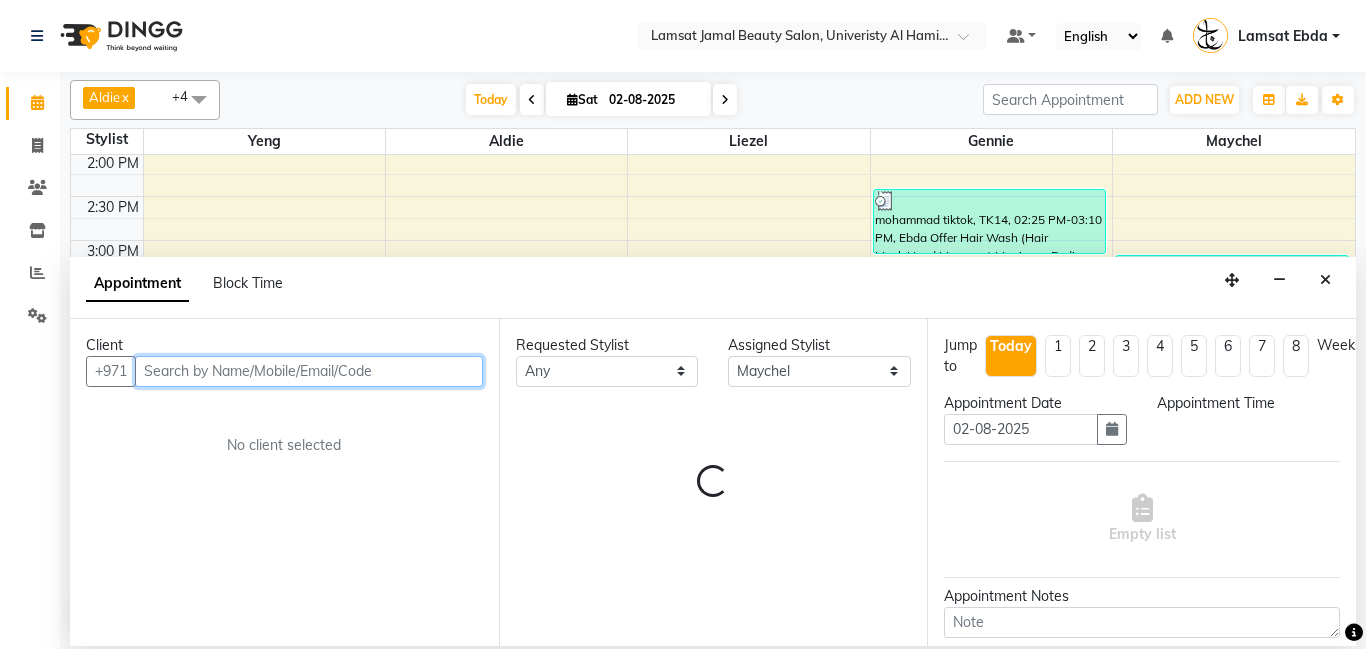 select on "1005" 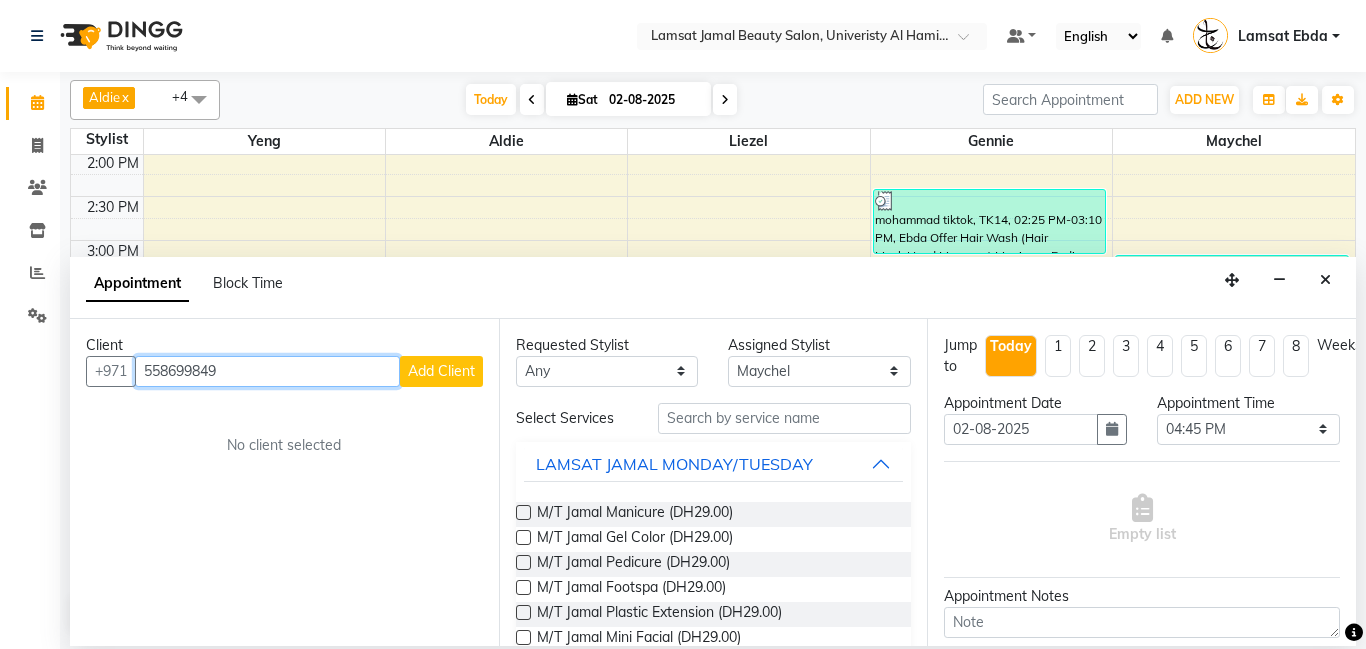 type on "558699849" 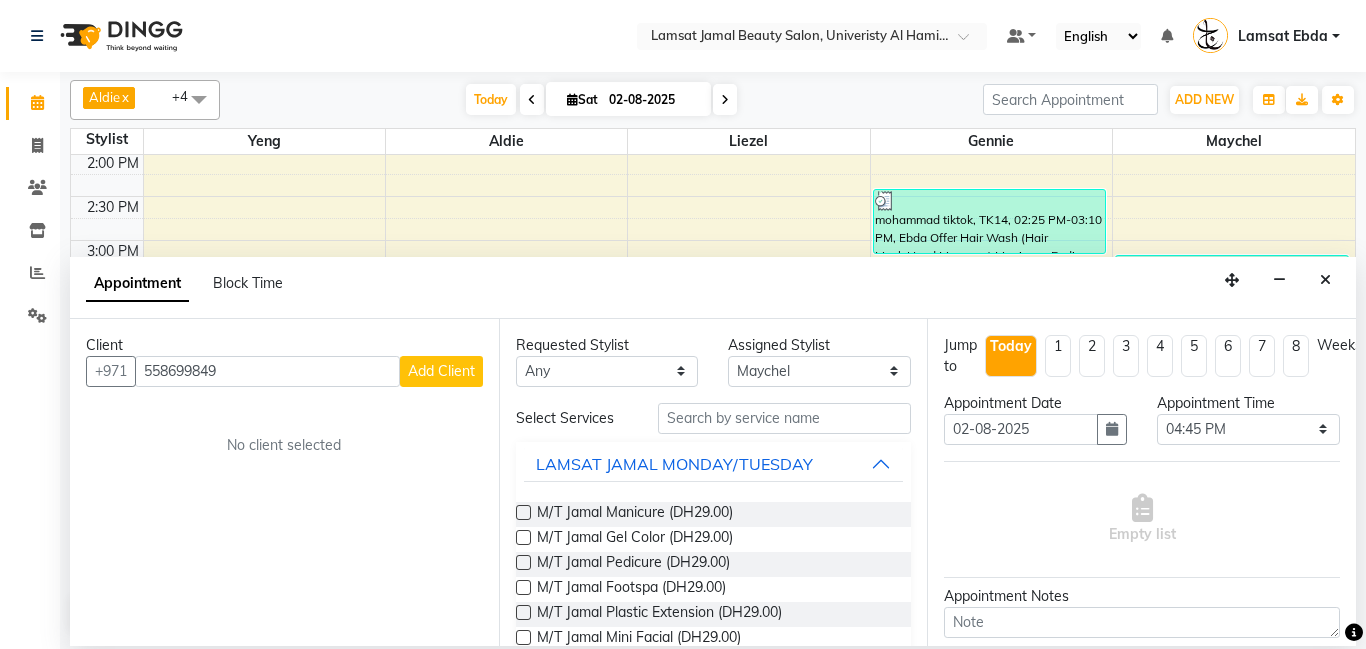 click on "Add Client" at bounding box center (441, 371) 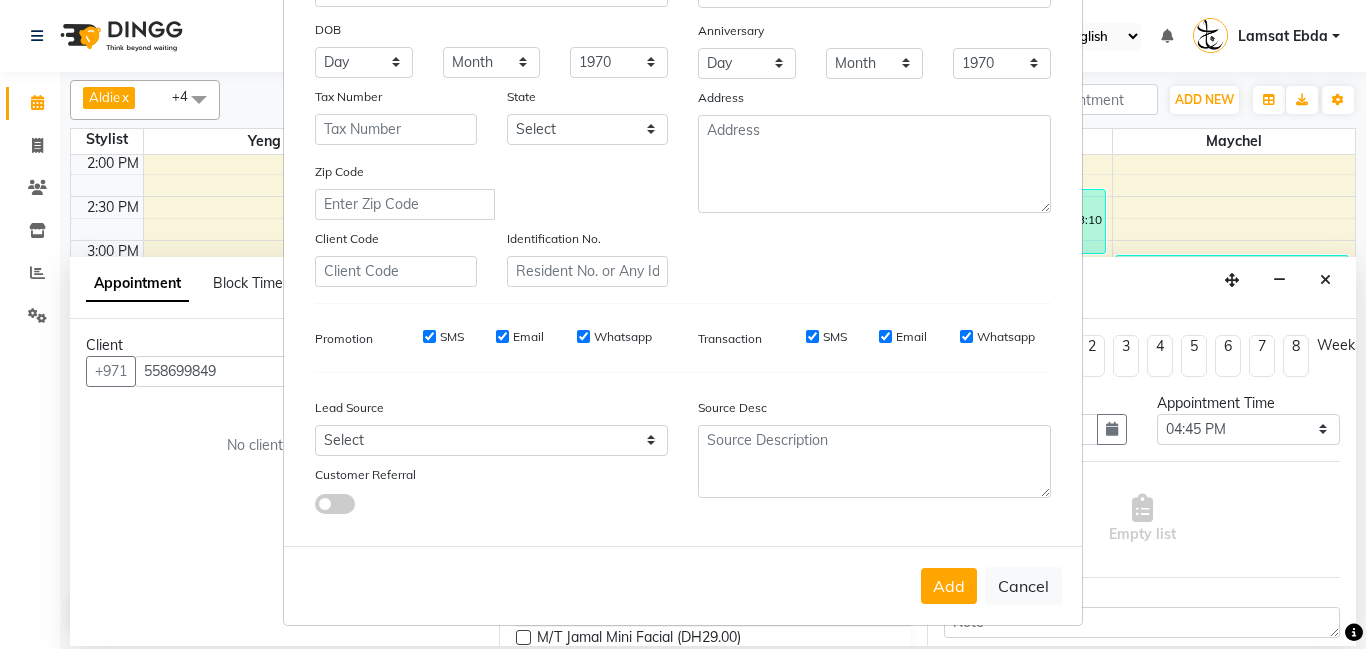 scroll, scrollTop: 274, scrollLeft: 0, axis: vertical 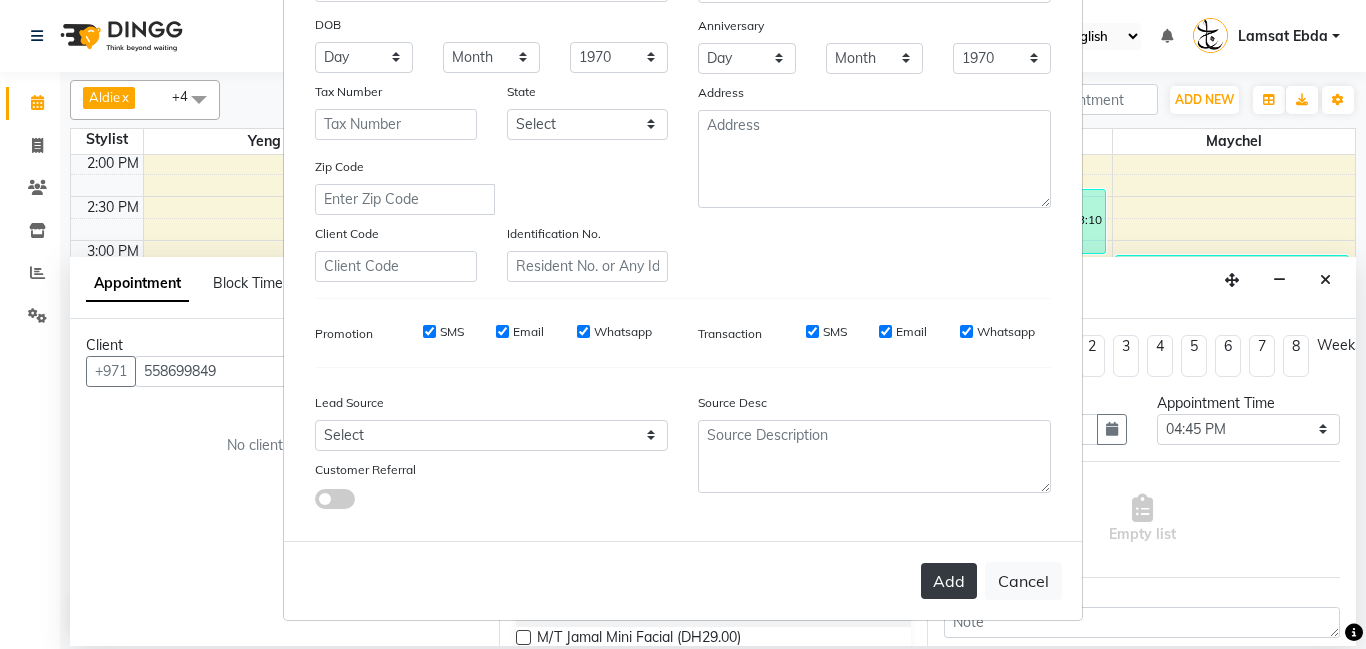type on "[NAME] tiktok" 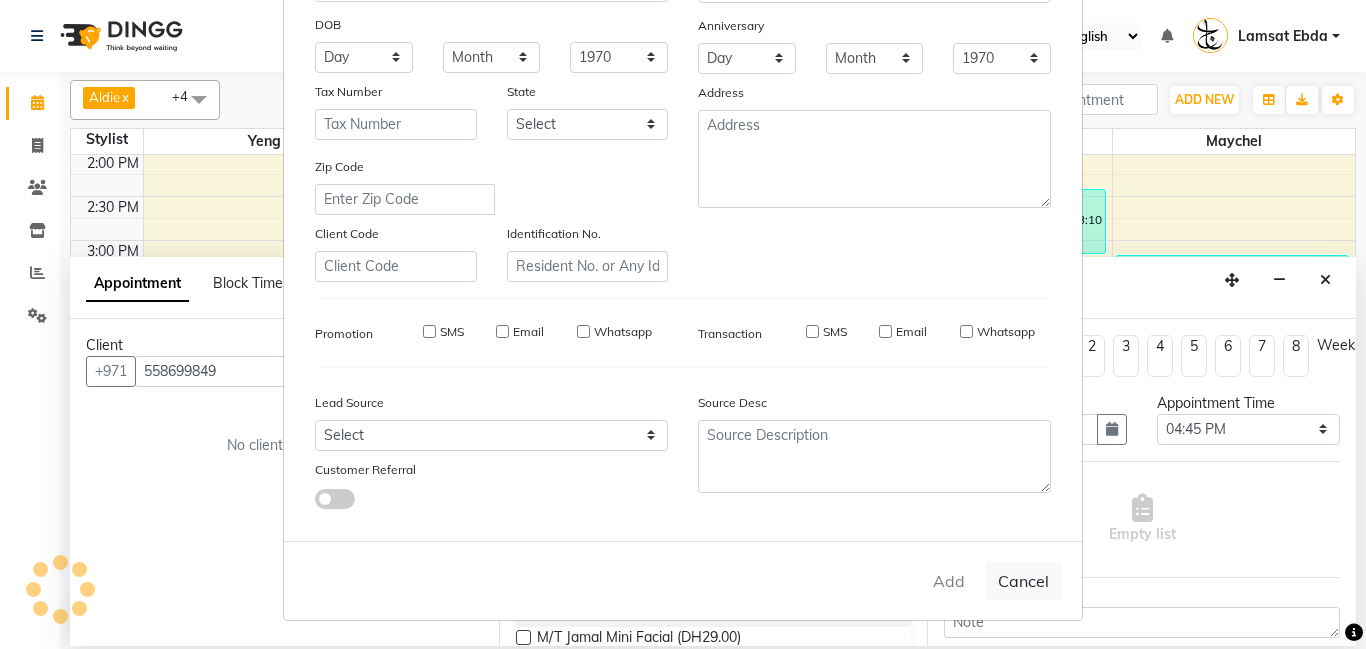 type on "55*****49" 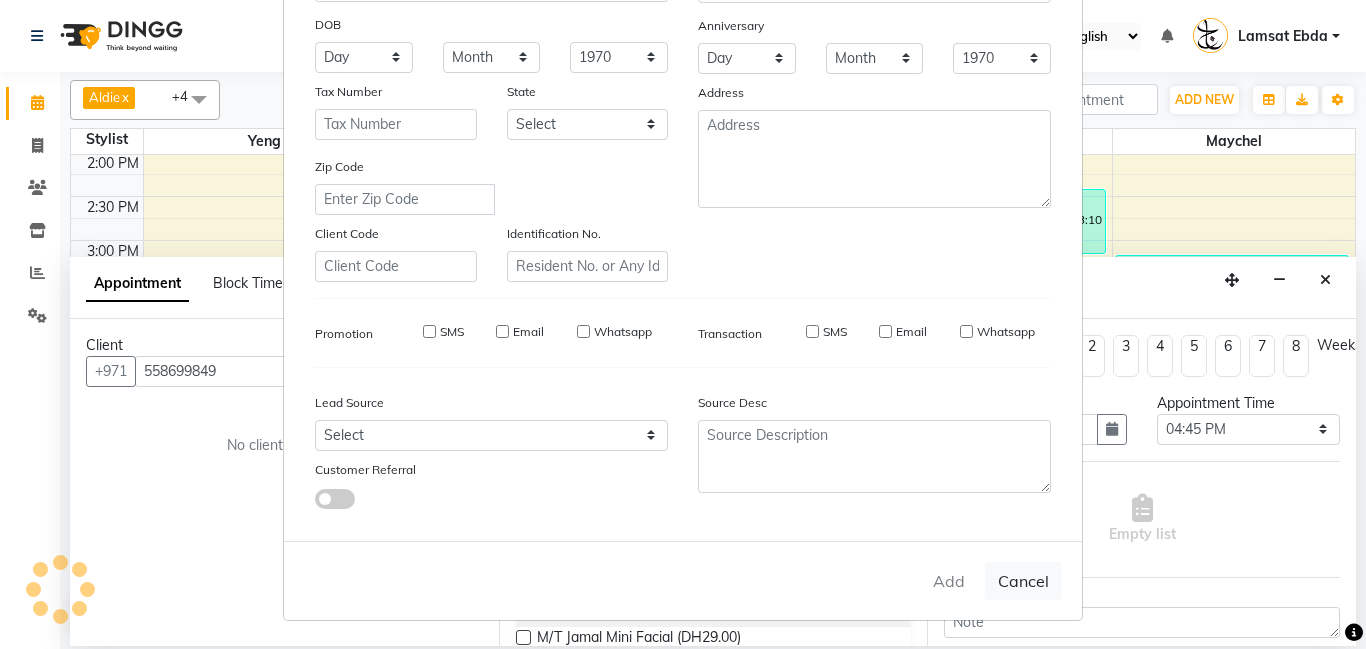 type 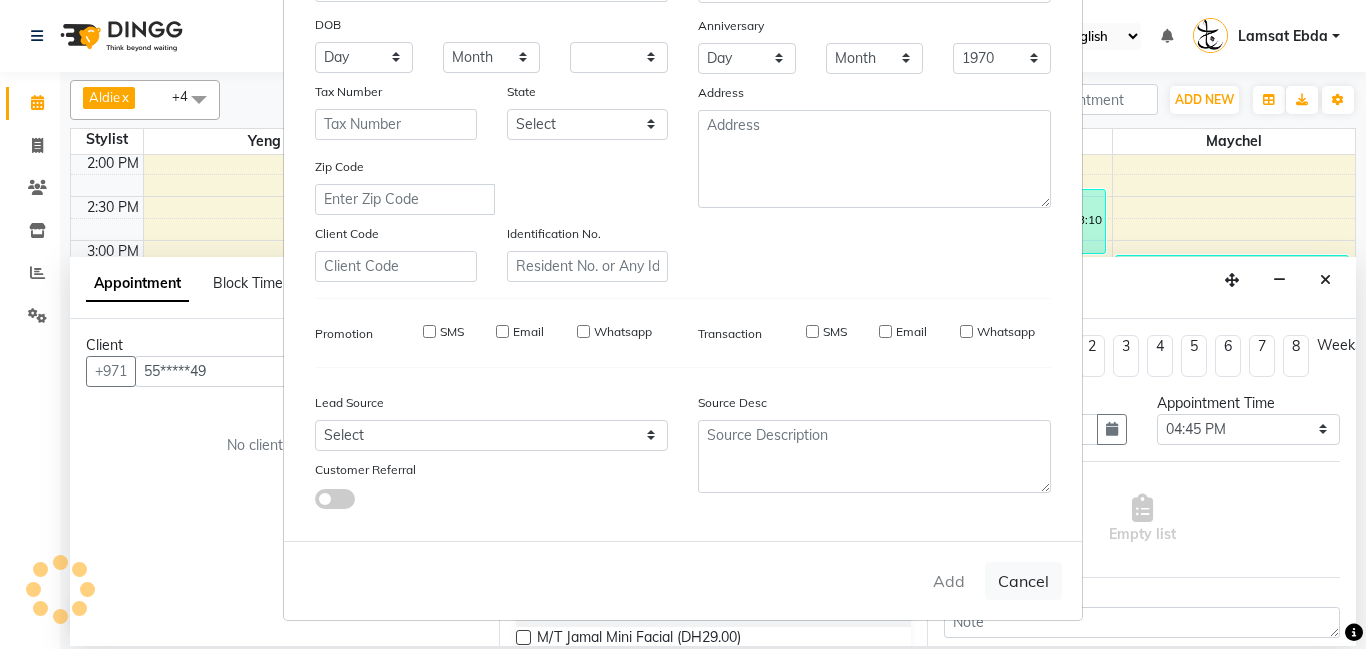 select 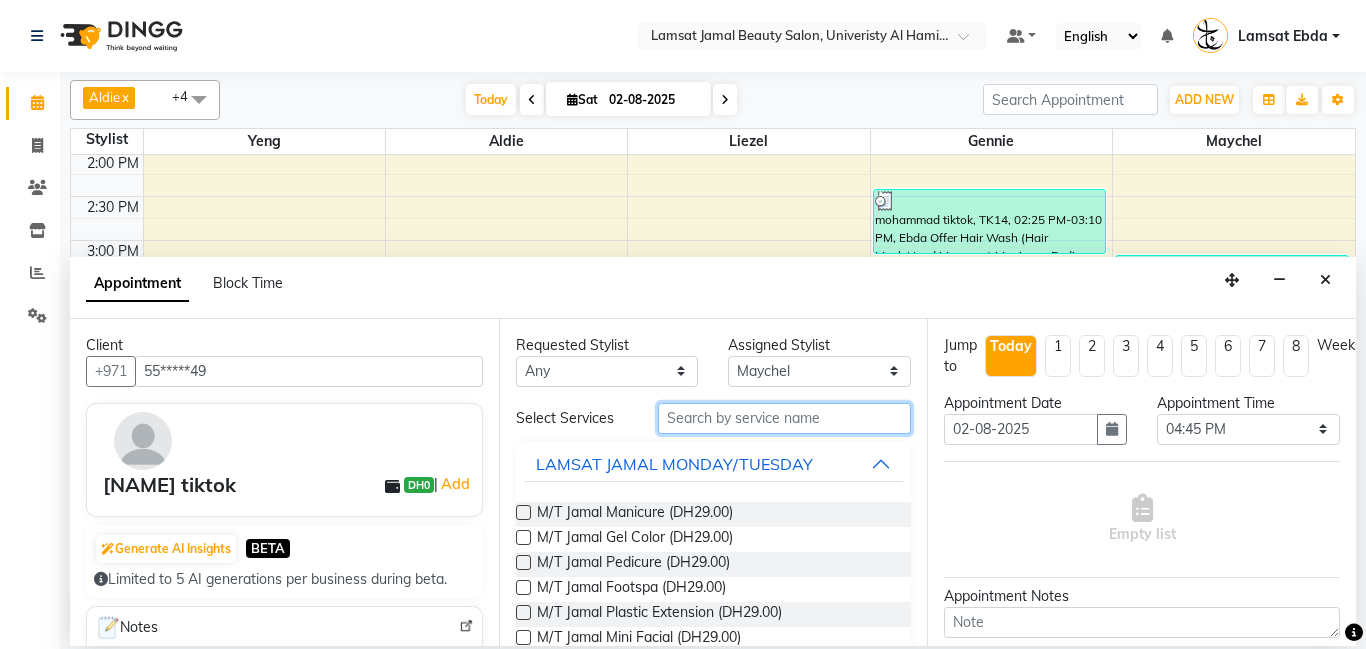 click at bounding box center (785, 418) 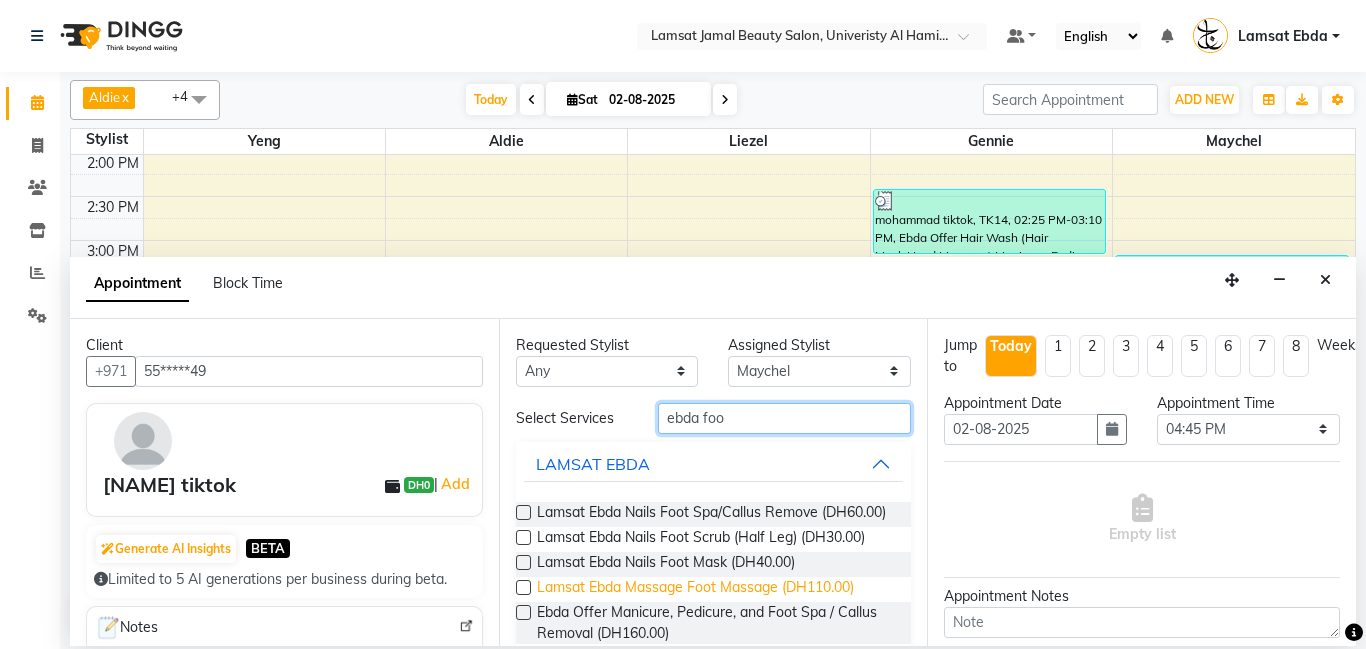 scroll, scrollTop: 172, scrollLeft: 0, axis: vertical 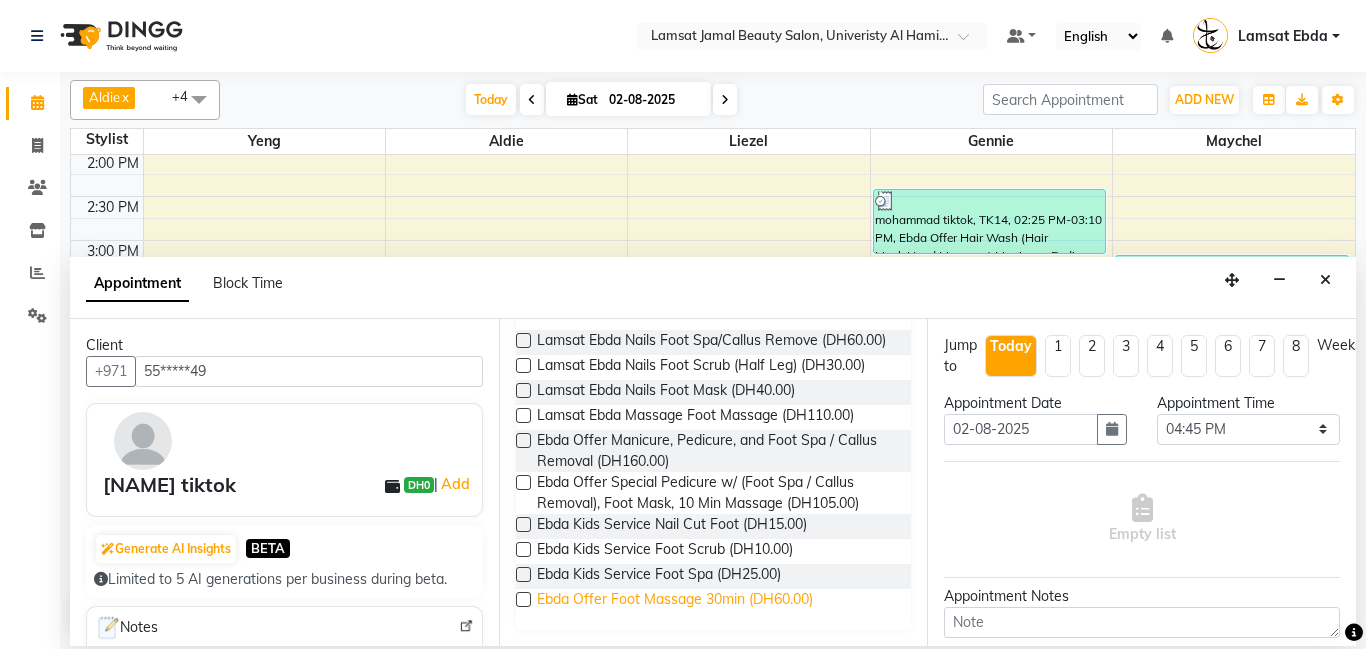 type 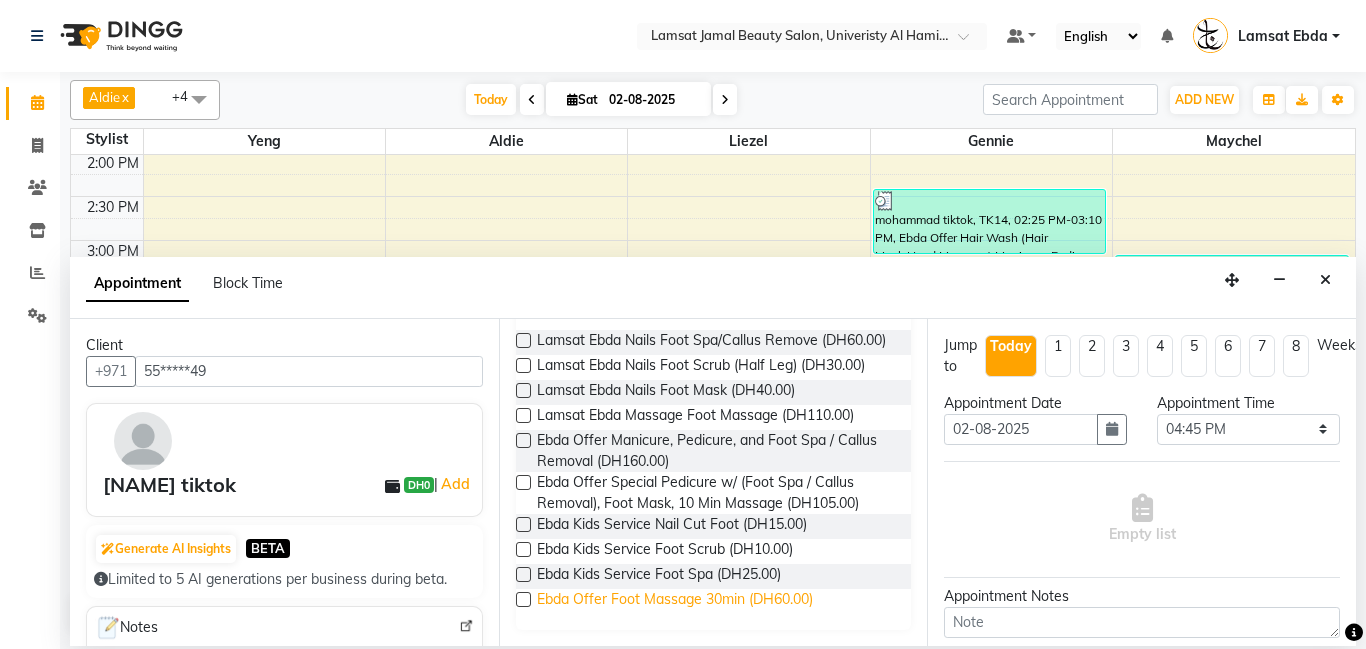 click on "Ebda Offer Foot Massage 30min (DH60.00)" at bounding box center (675, 601) 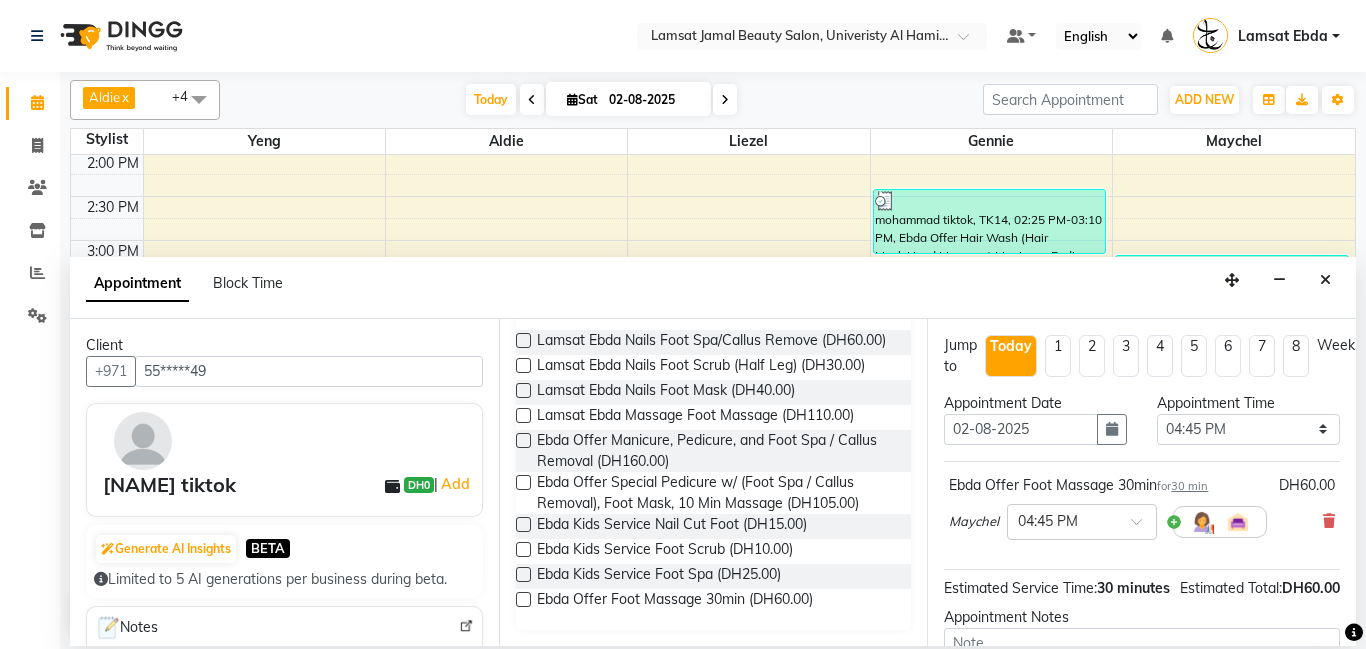 scroll, scrollTop: 220, scrollLeft: 0, axis: vertical 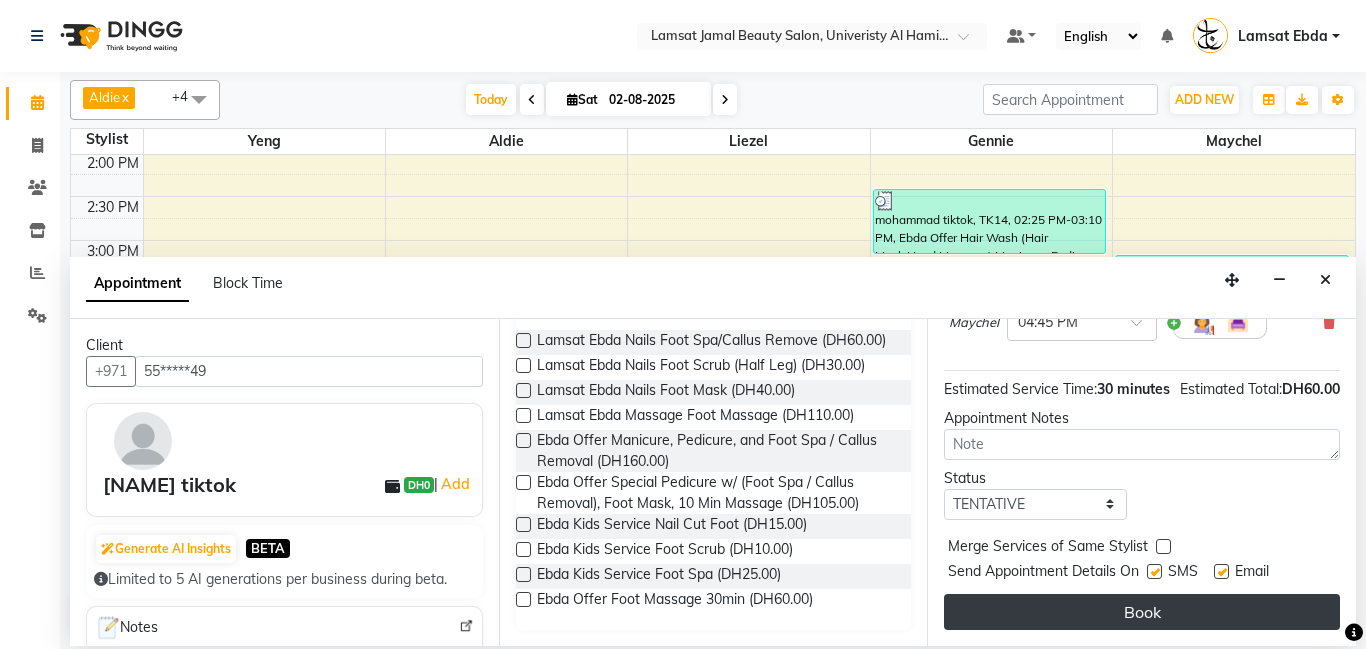 click on "Book" at bounding box center (1142, 612) 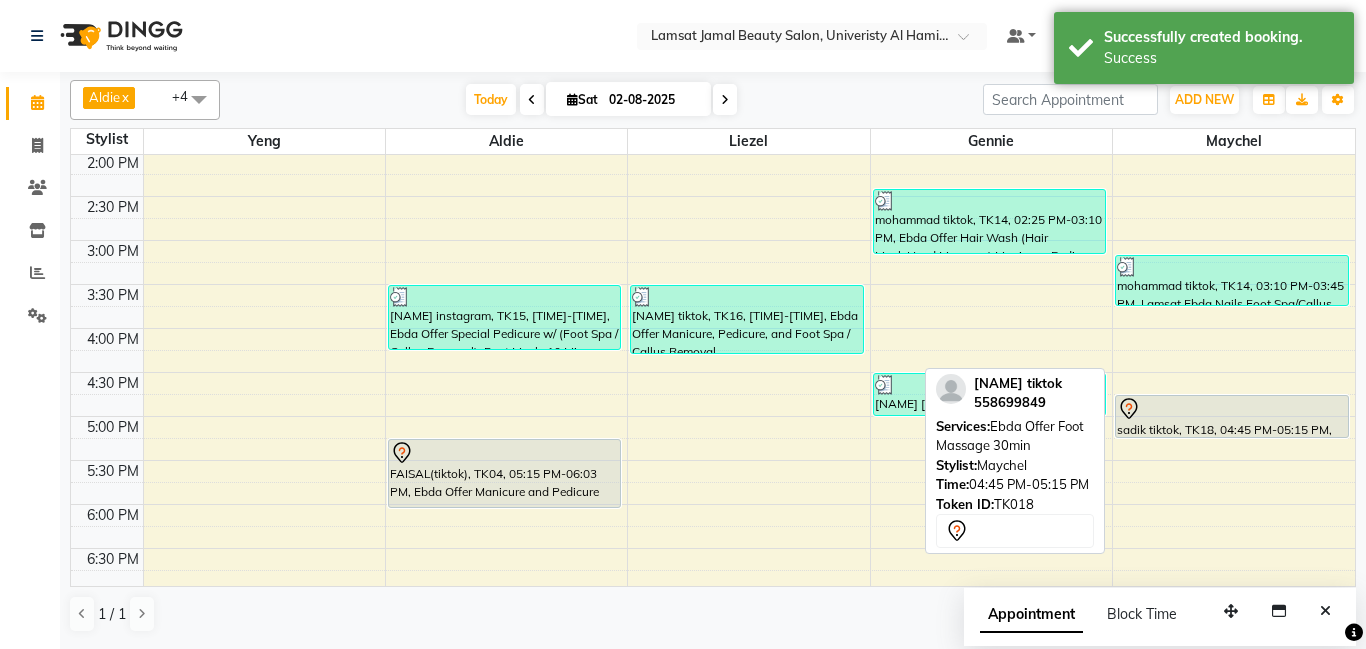 click on "sadik tiktok, TK18, 04:45 PM-05:15 PM, Ebda Offer Foot Massage 30min" at bounding box center [1232, 416] 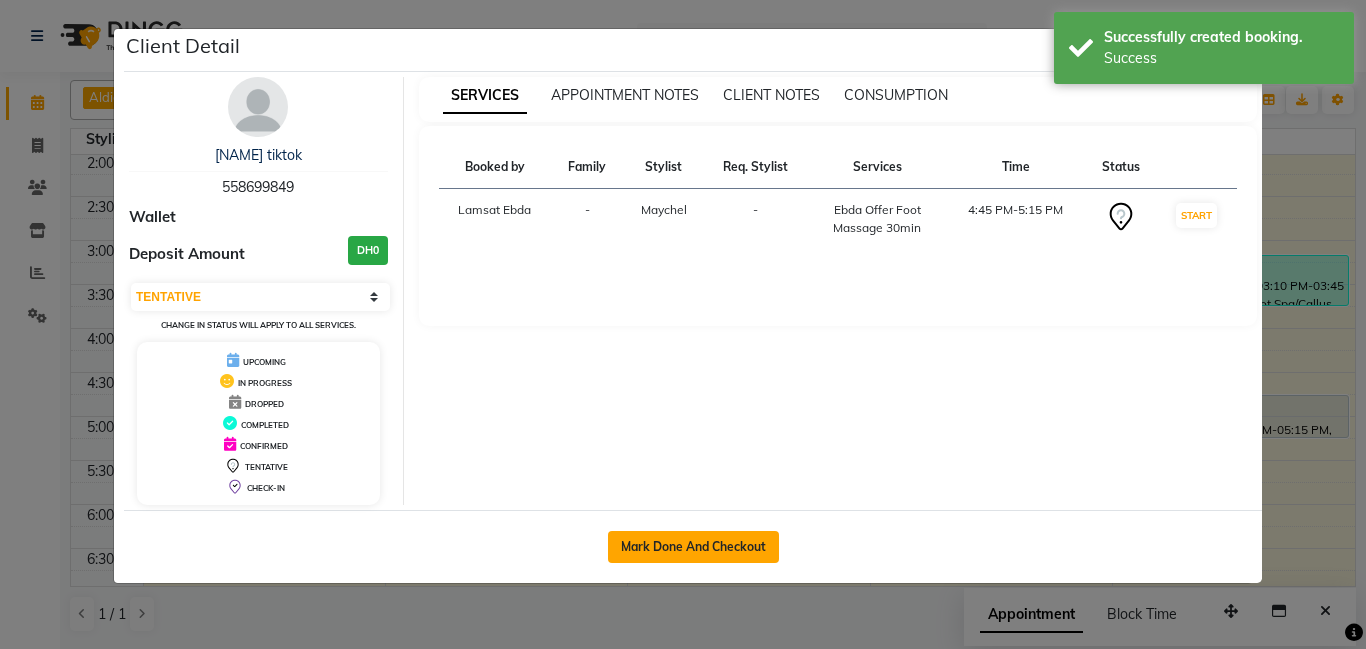 click on "Mark Done And Checkout" 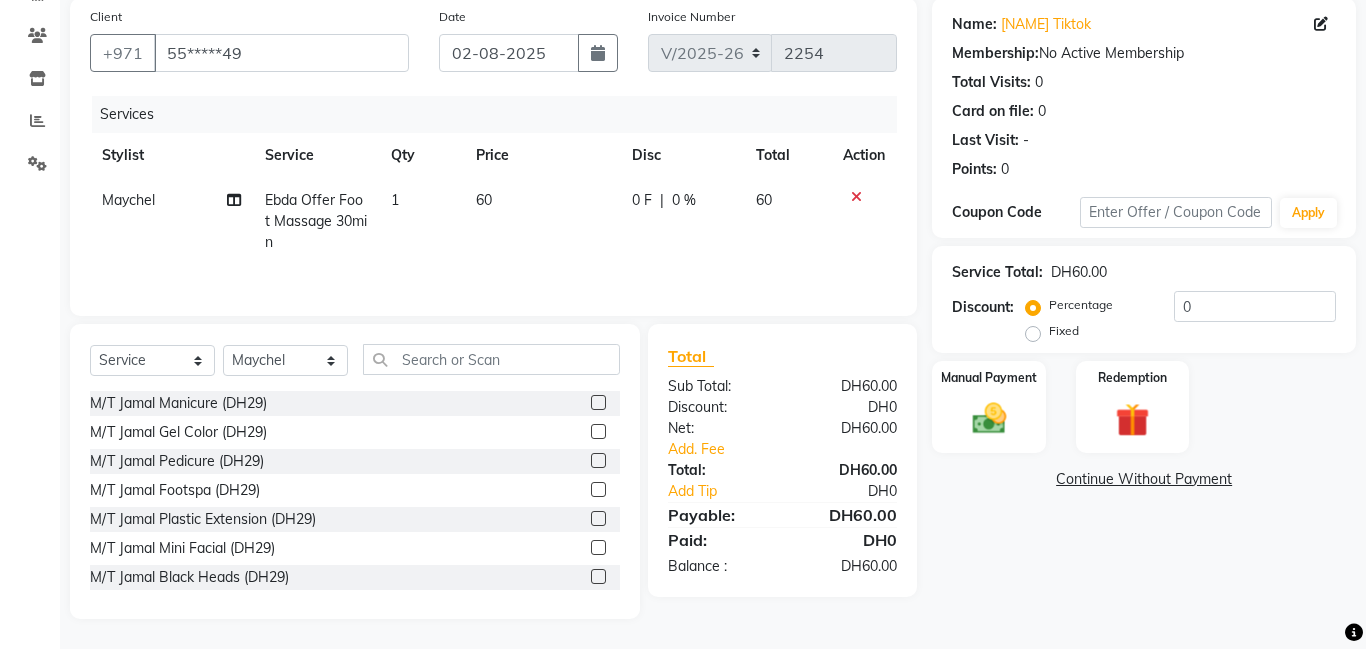 scroll, scrollTop: 0, scrollLeft: 0, axis: both 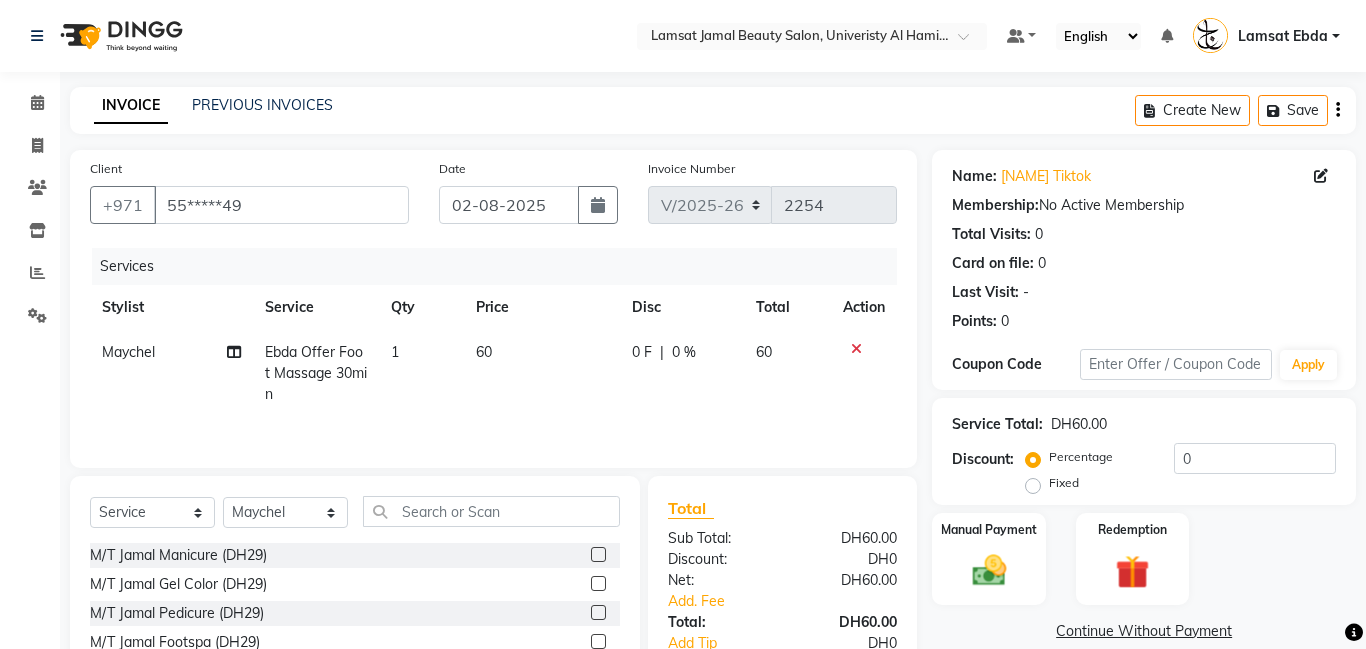 click 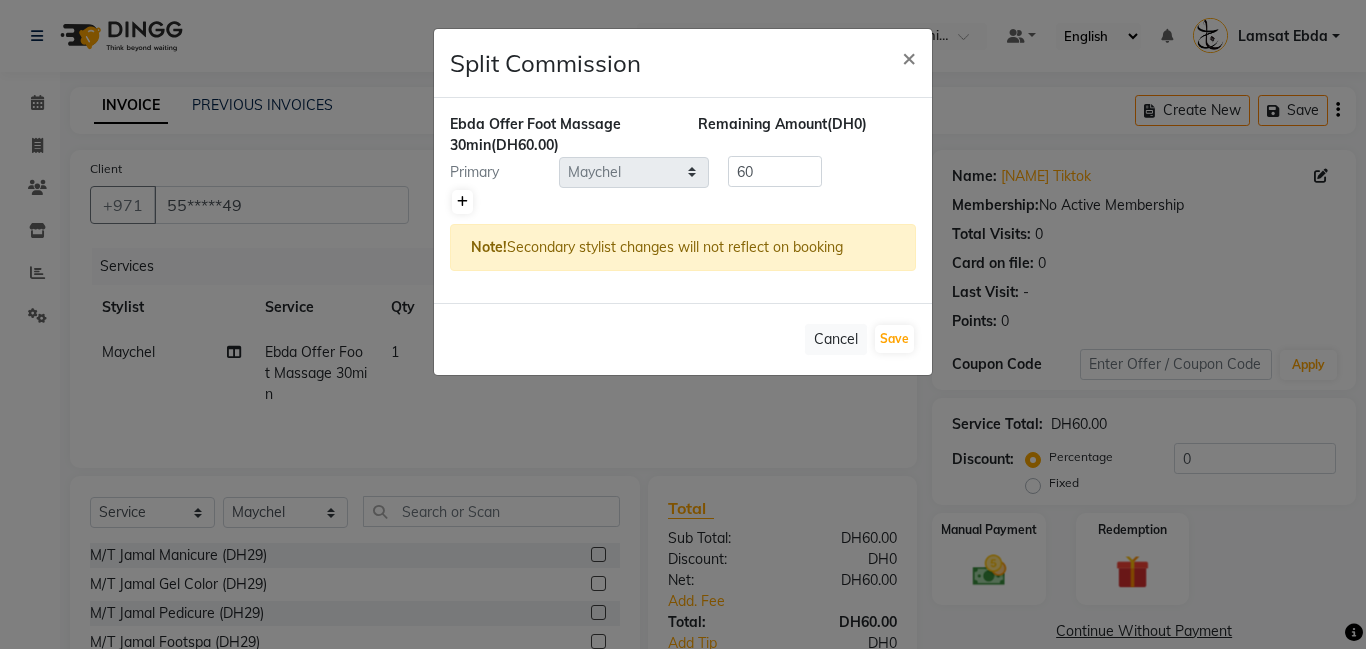 click 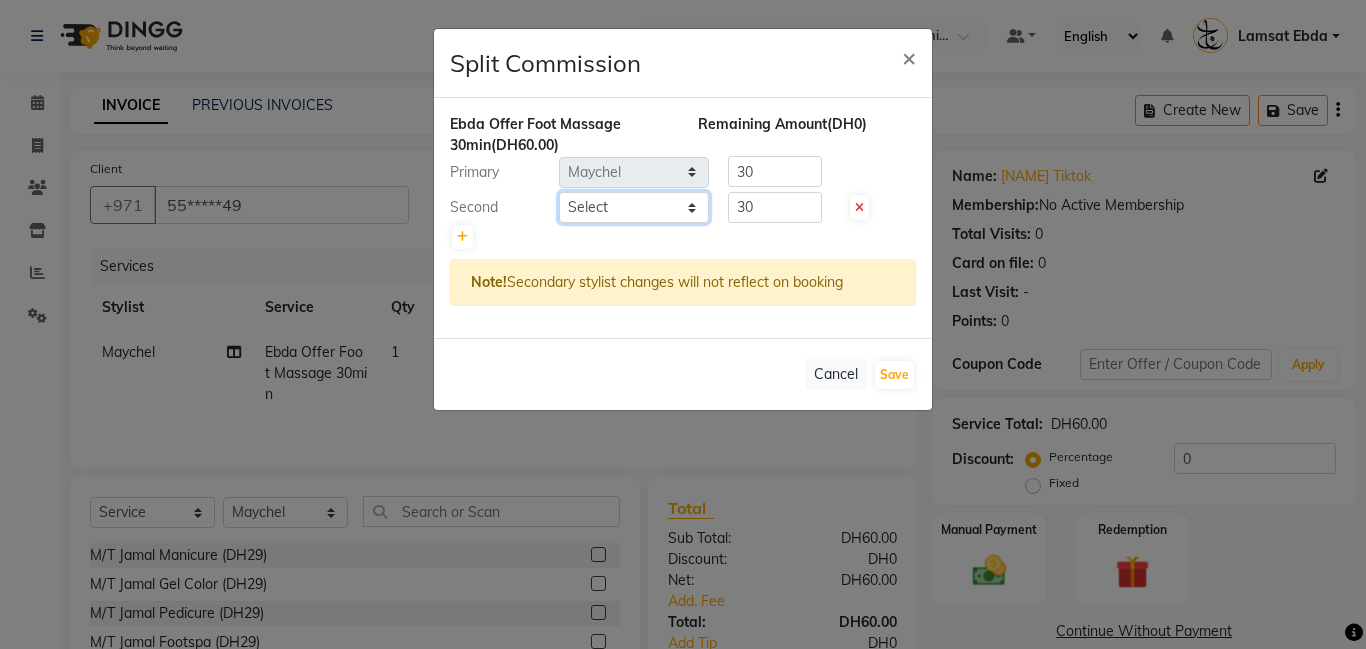 click on "Select  [PERSON]   [PERSON]   [PERSON]   [PERSON]   [PERSON]   [PERSON]   Lamsat Ebda   Lamsat Jamal   [PERSON]   [PERSON]   [PERSON]   [PERSON]   [PERSON]   [PERSON]   [PERSON]   Owner [PERSON]   [PERSON]   [PERSON]   [PERSON]   [PERSON]   [PERSON]" 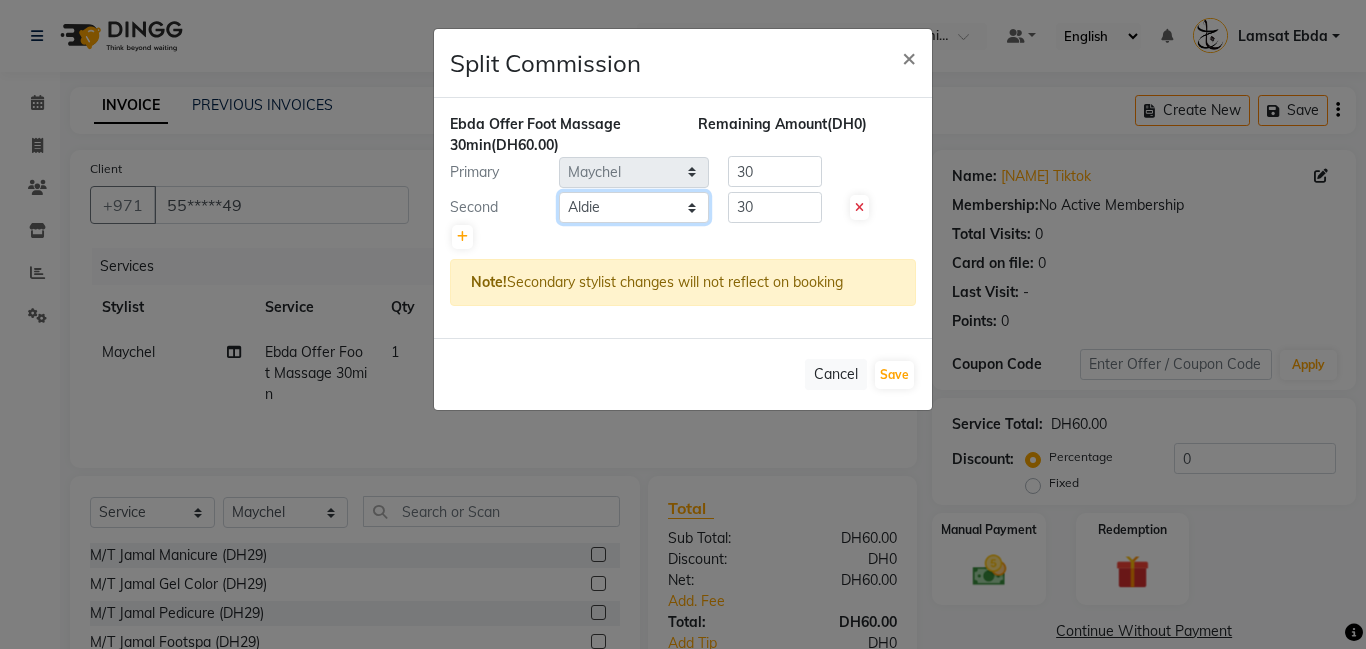 click on "Select  [PERSON]   [PERSON]   [PERSON]   [PERSON]   [PERSON]   [PERSON]   Lamsat Ebda   Lamsat Jamal   [PERSON]   [PERSON]   [PERSON]   [PERSON]   [PERSON]   [PERSON]   [PERSON]   Owner [PERSON]   [PERSON]   [PERSON]   [PERSON]   [PERSON]   [PERSON]" 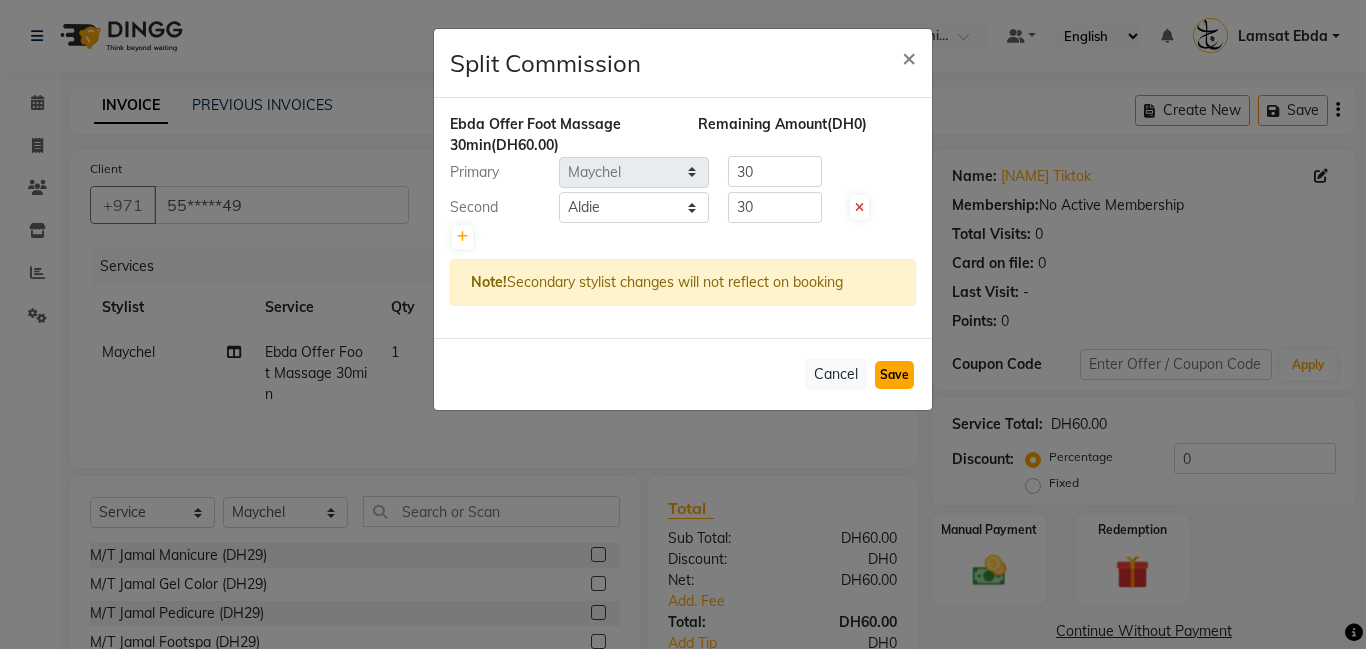 click on "Save" 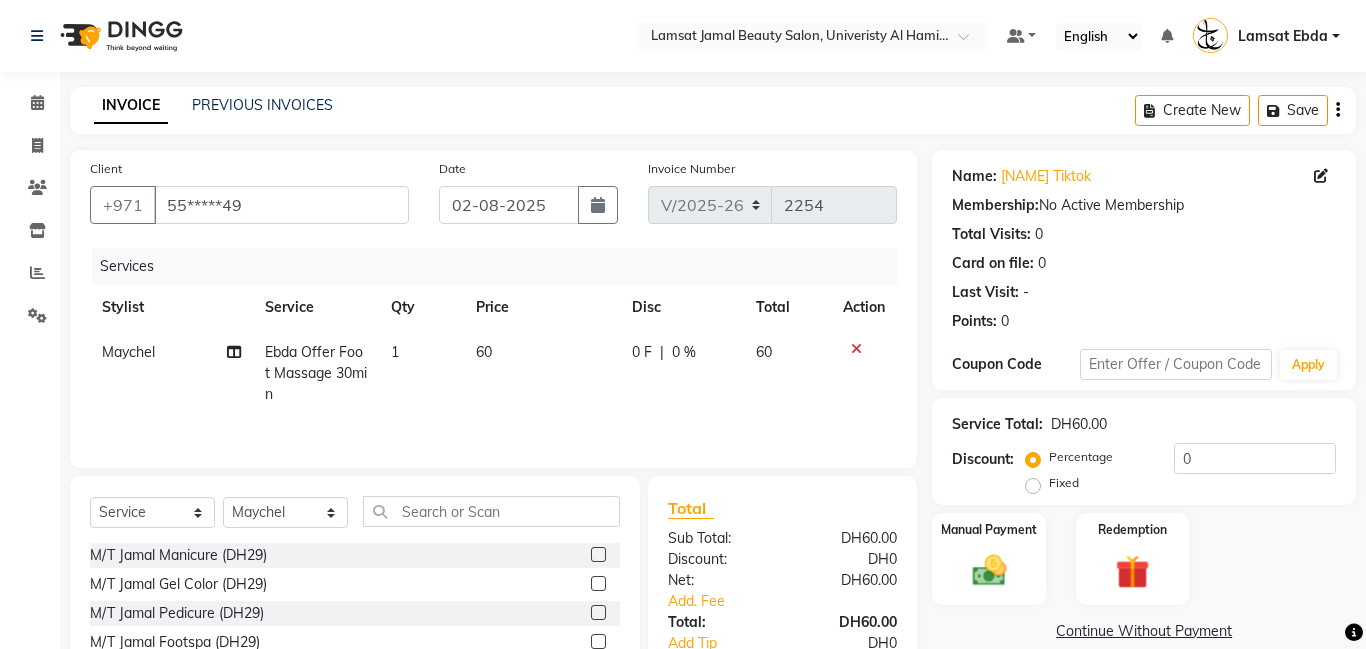 scroll, scrollTop: 152, scrollLeft: 0, axis: vertical 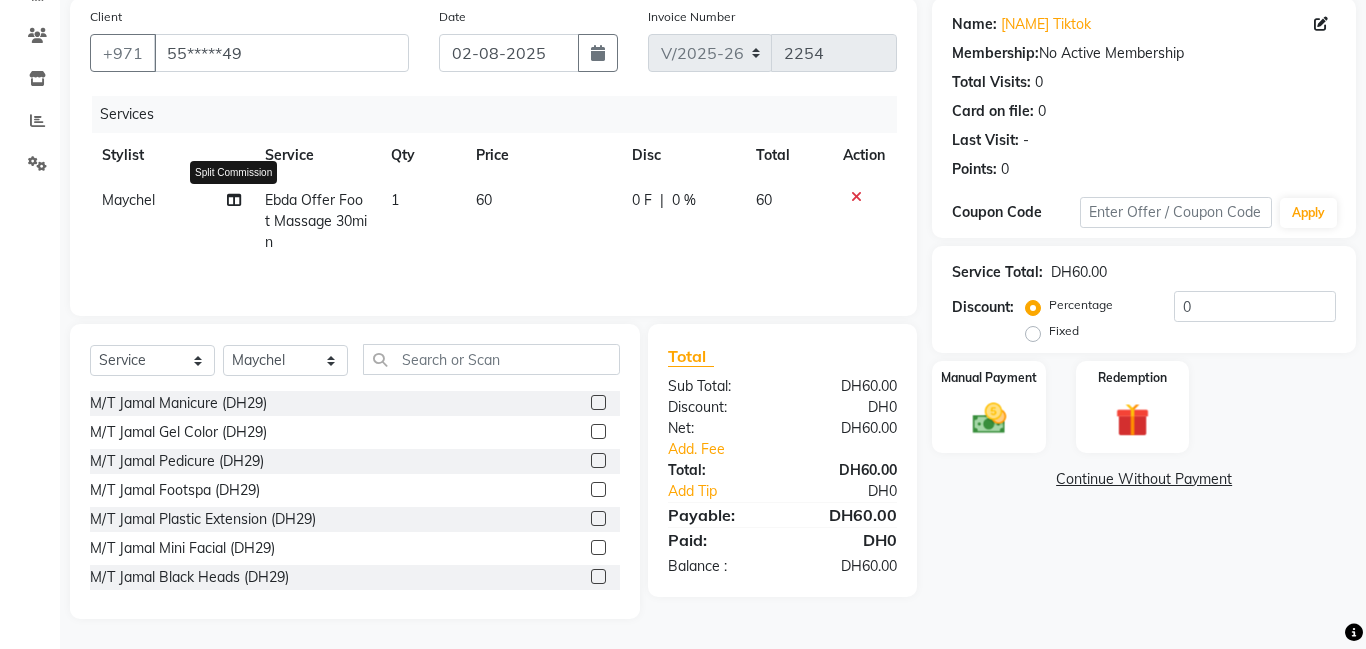 click 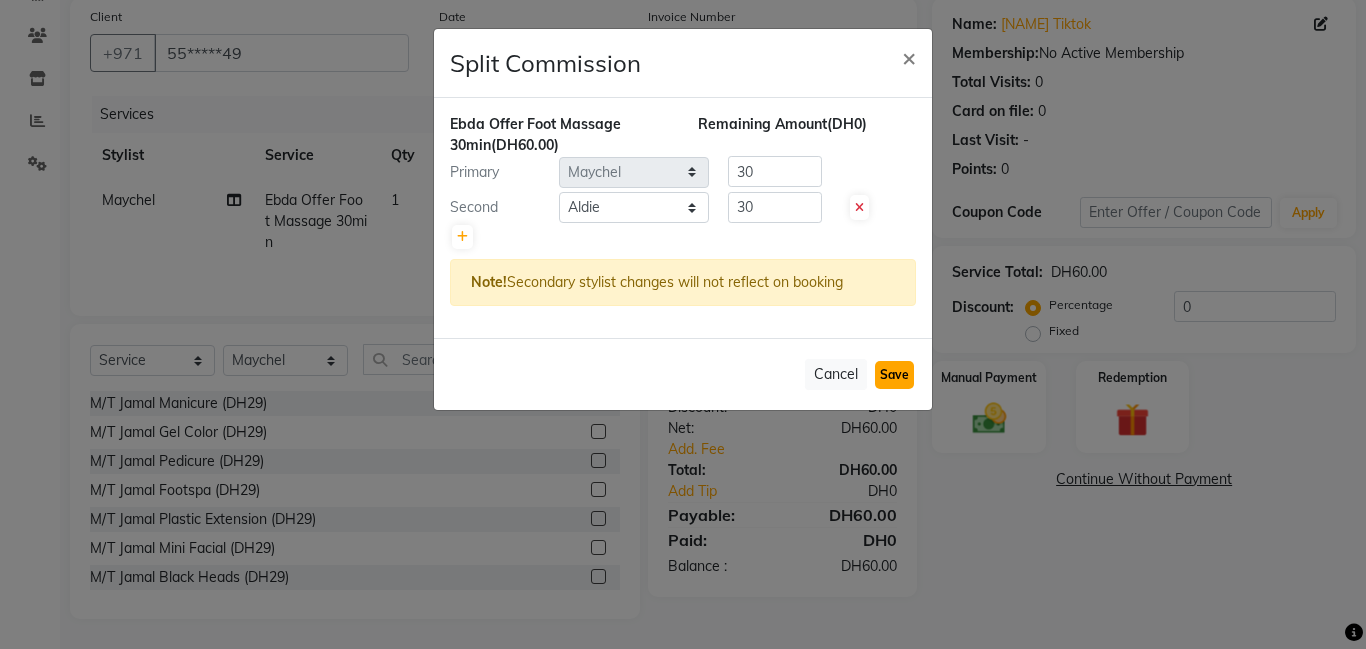 click on "Save" 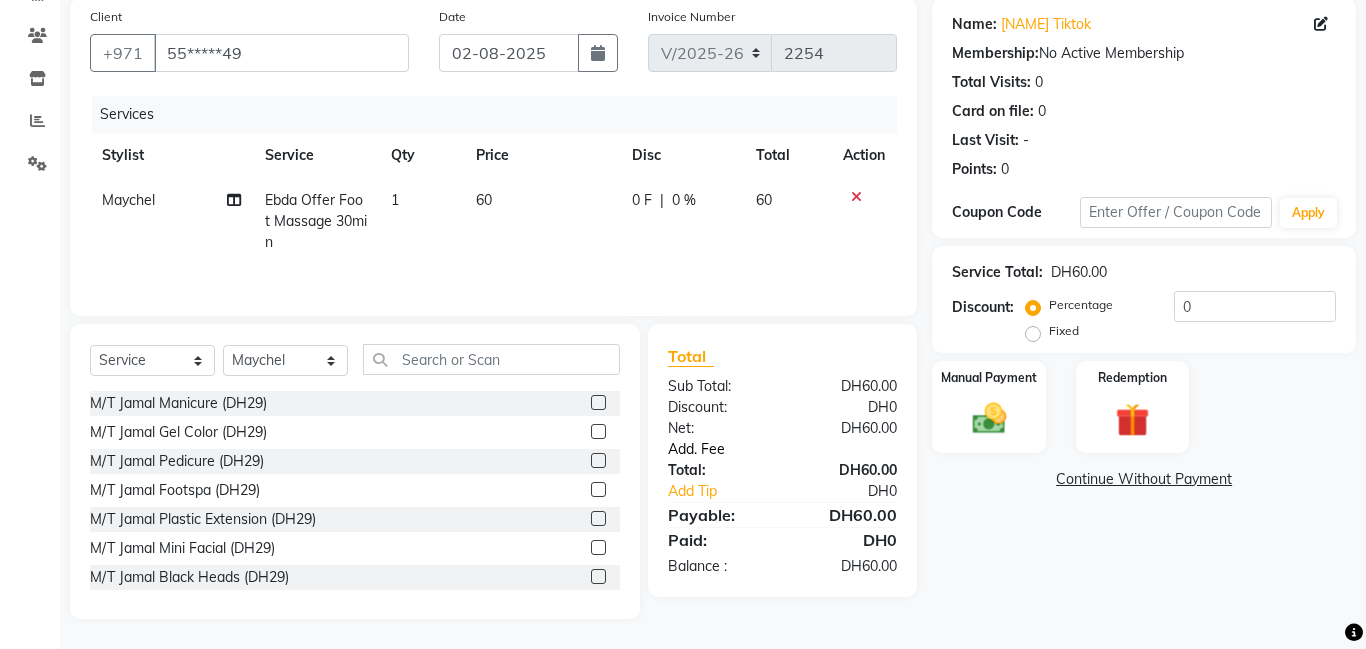 click on "Add. Fee" 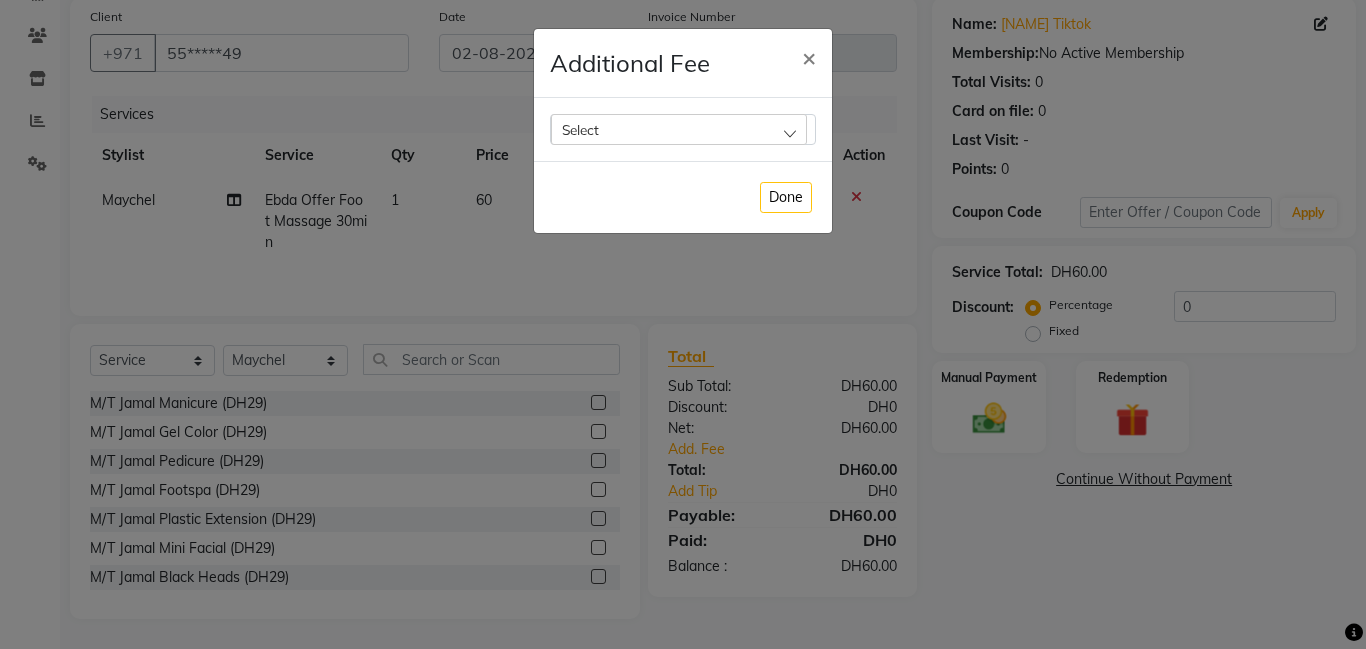 click on "Select" 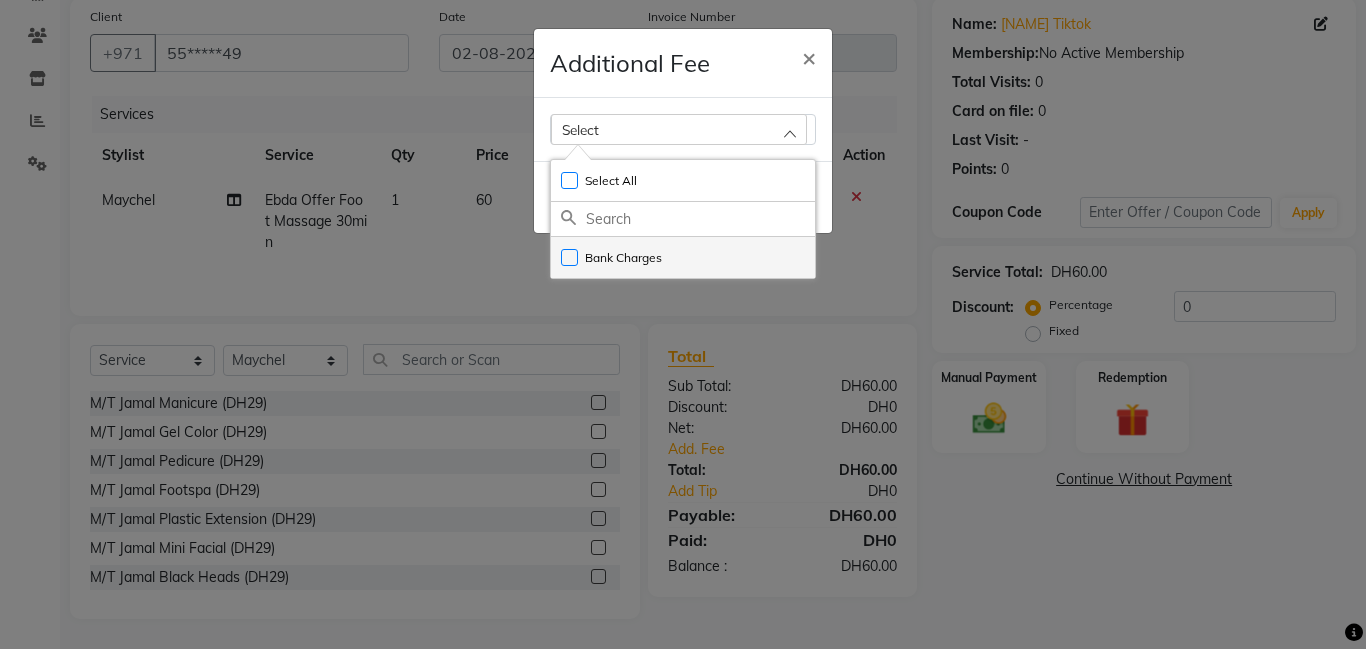 click on "Bank Charges" 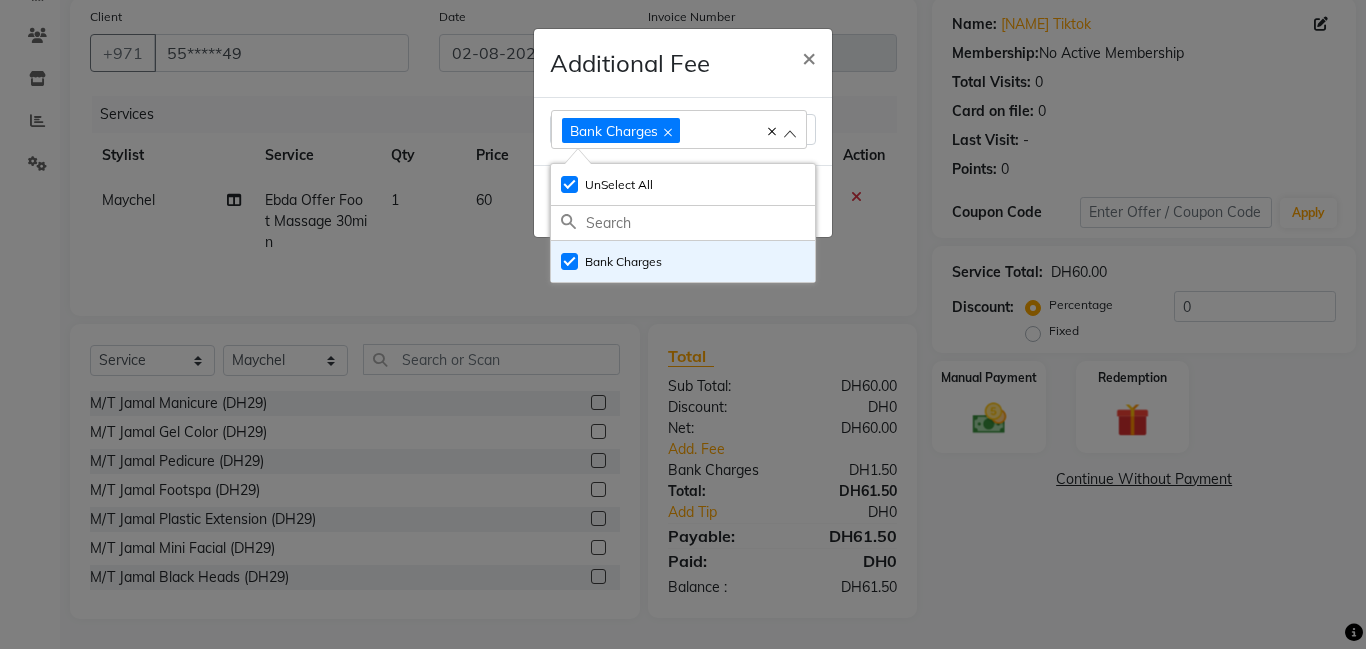 click on "Additional Fee × Bank Charges Select All UnSelect All Bank Charges  Done" 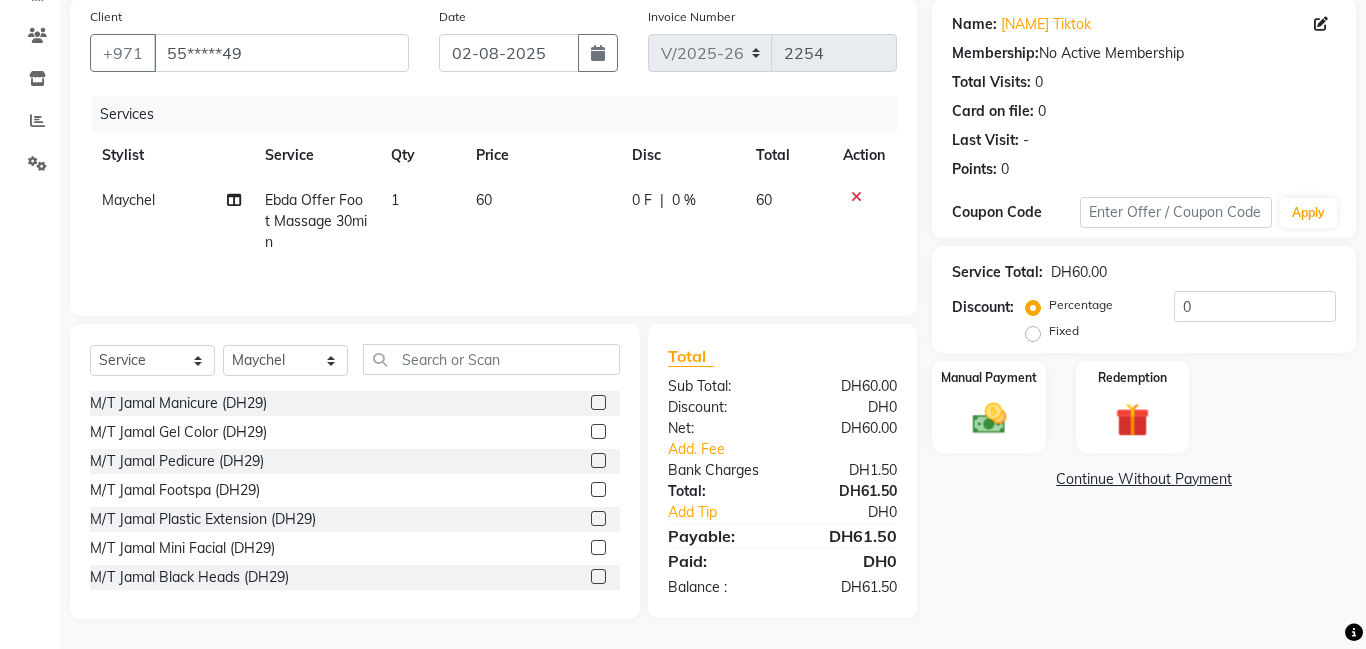 click on "Manual Payment" 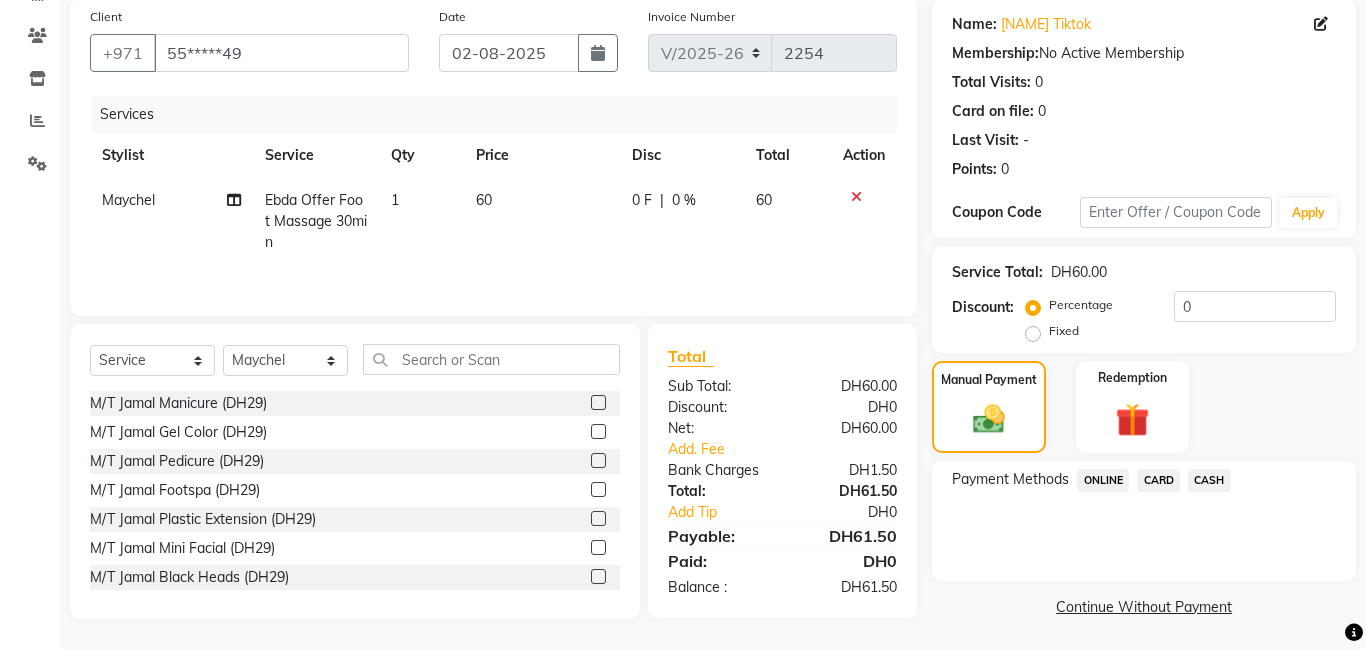 click on "CARD" 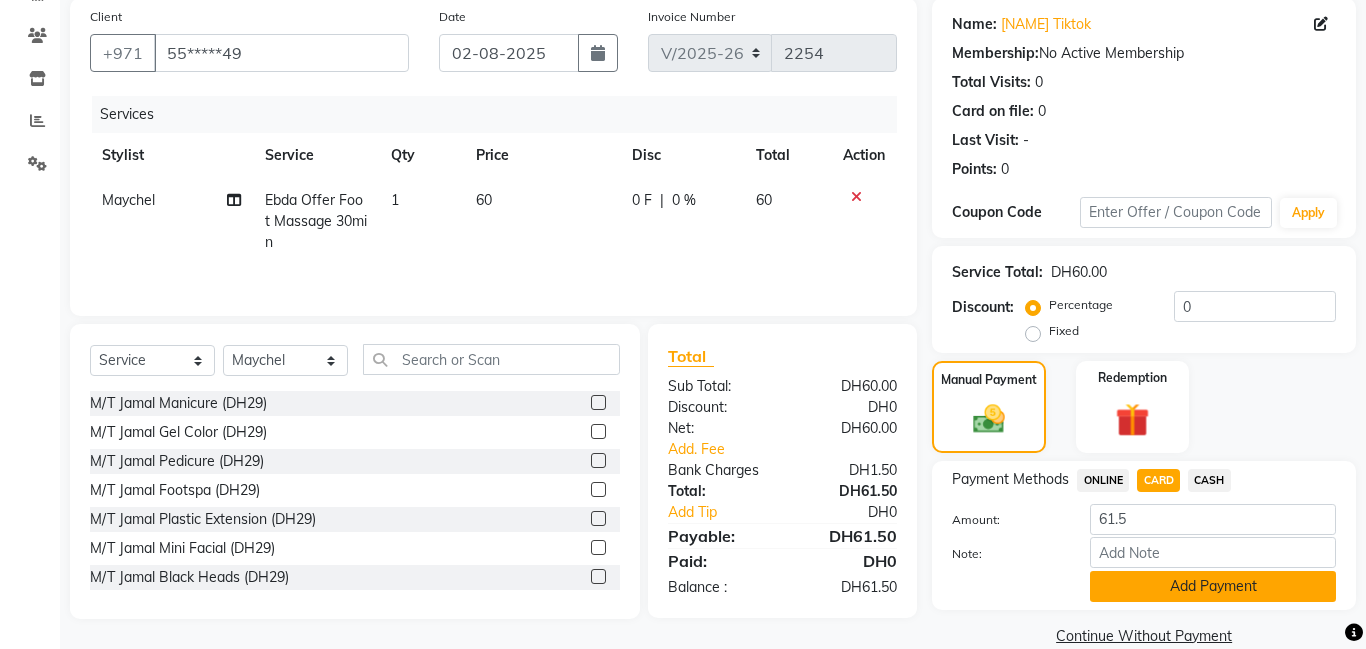 click on "Add Payment" 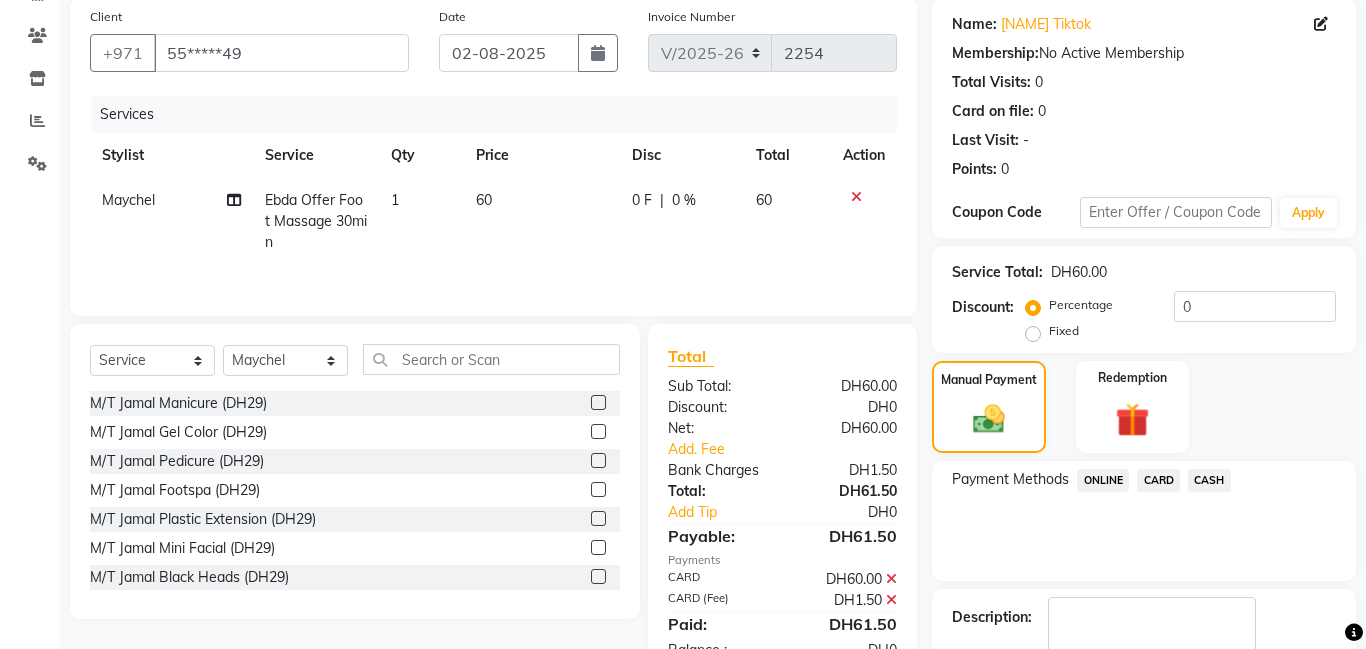 scroll, scrollTop: 268, scrollLeft: 0, axis: vertical 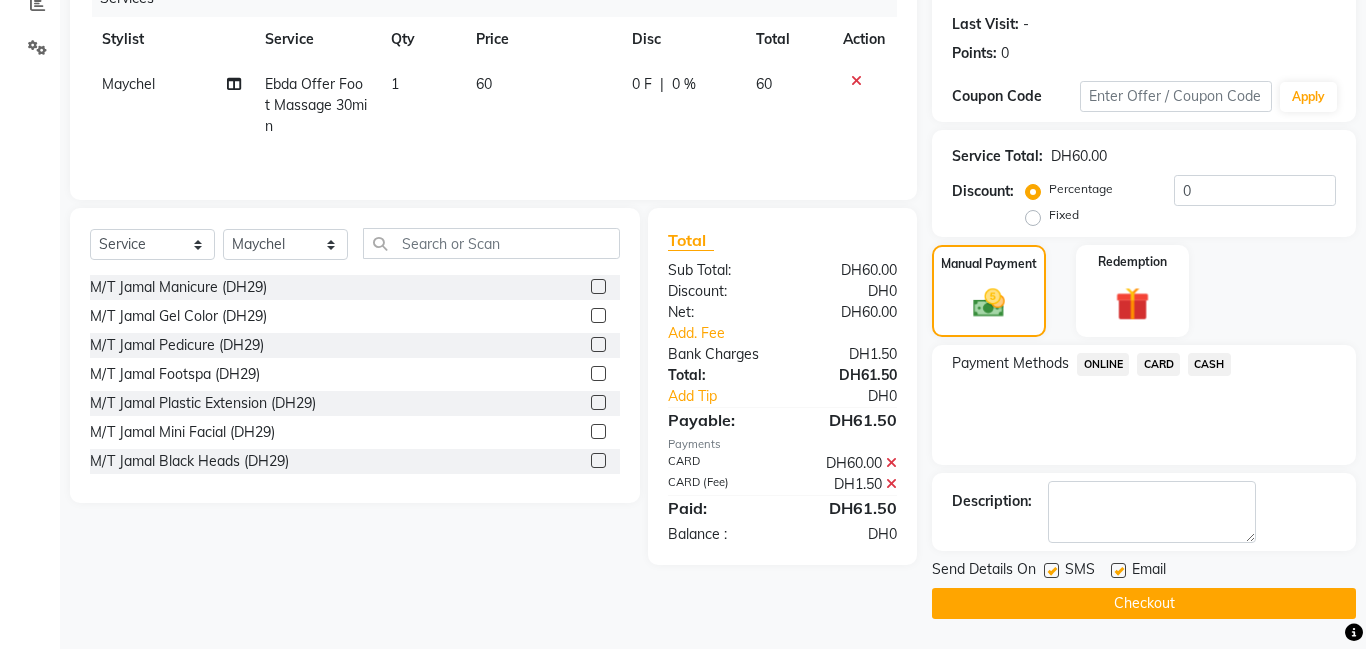 click on "Checkout" 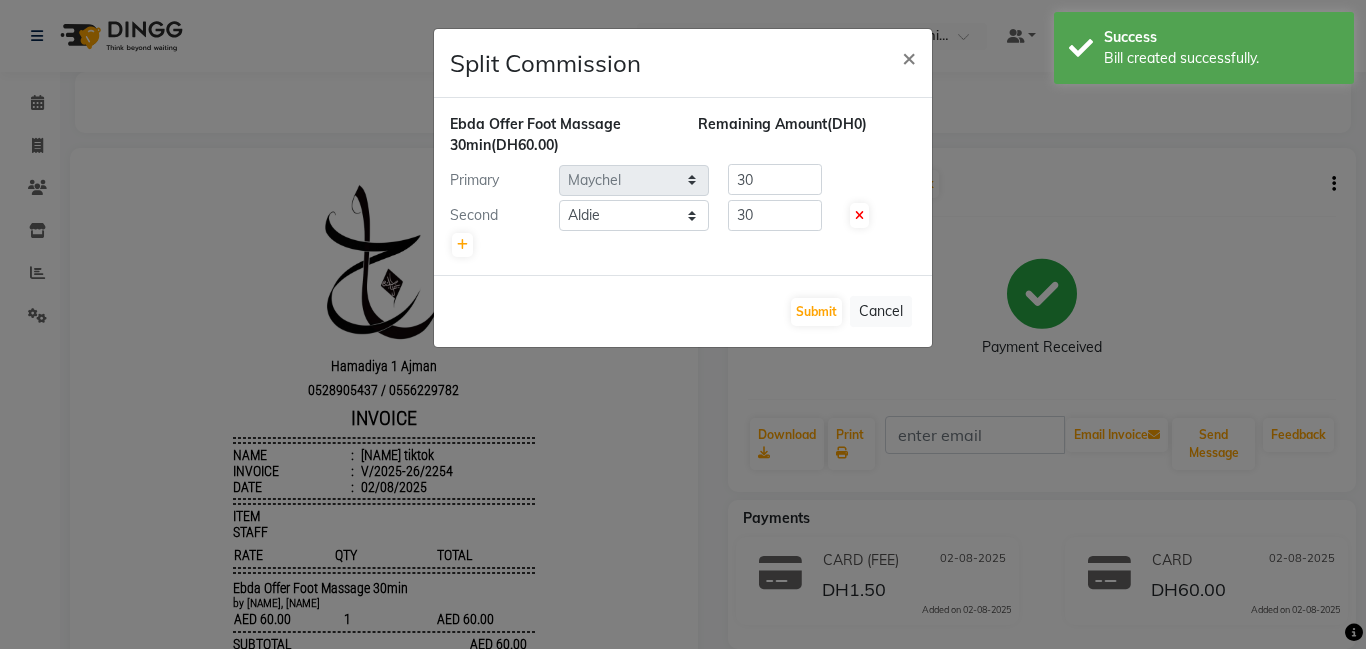 scroll, scrollTop: 0, scrollLeft: 0, axis: both 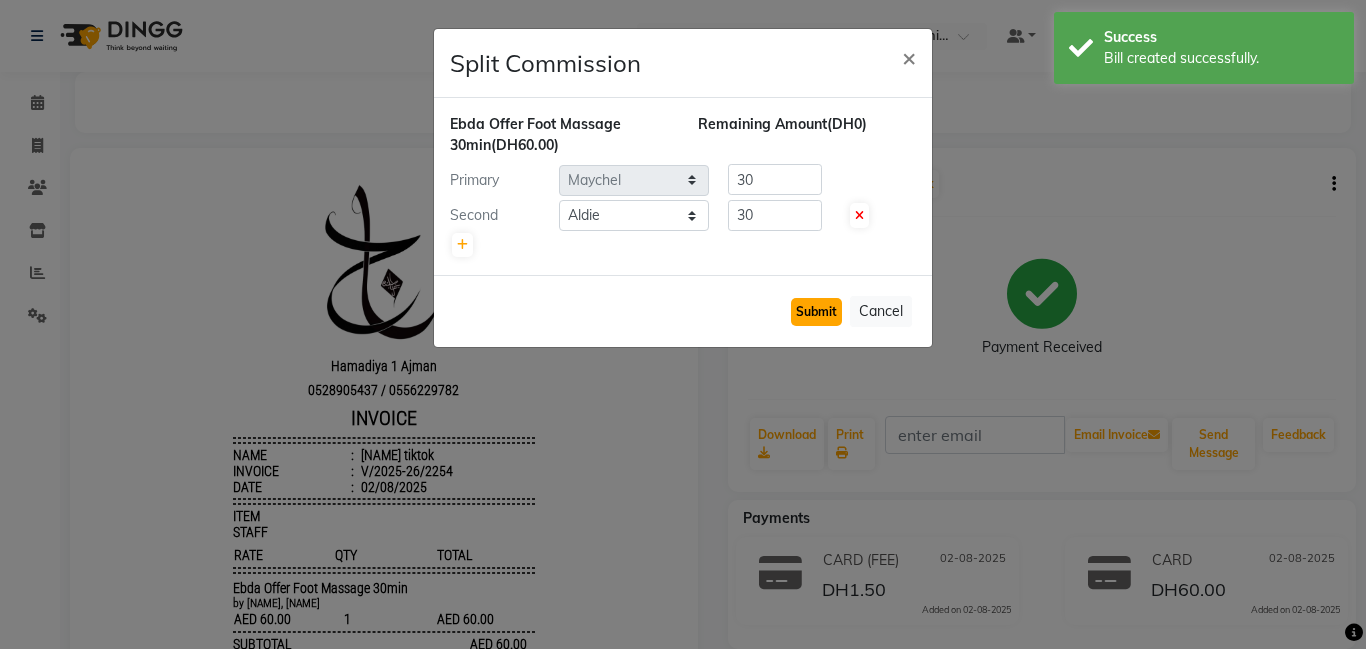 click on "Submit" 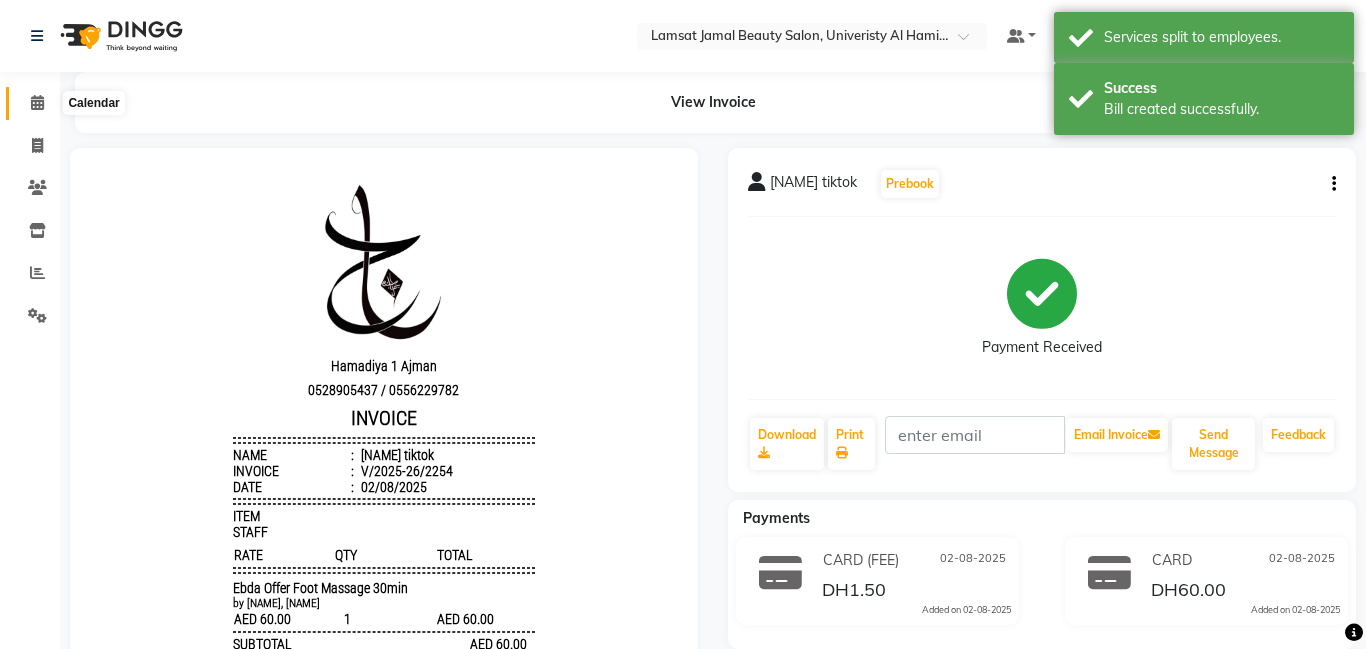 click 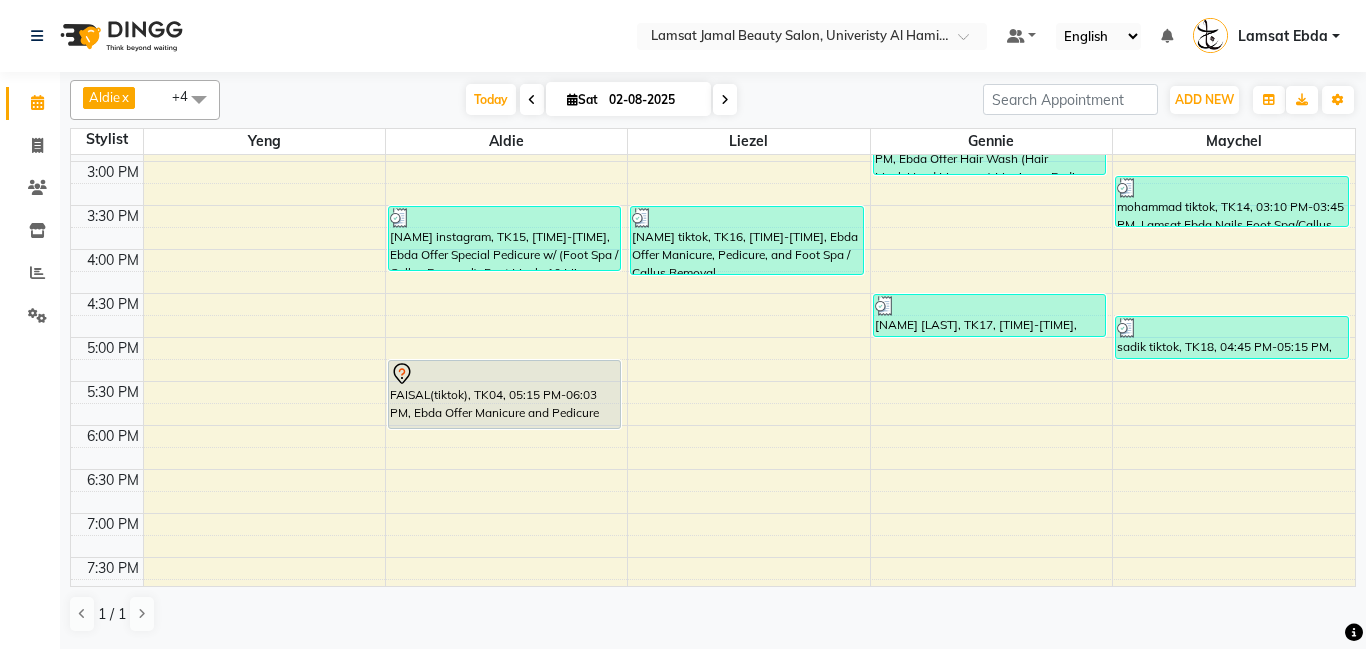scroll, scrollTop: 522, scrollLeft: 0, axis: vertical 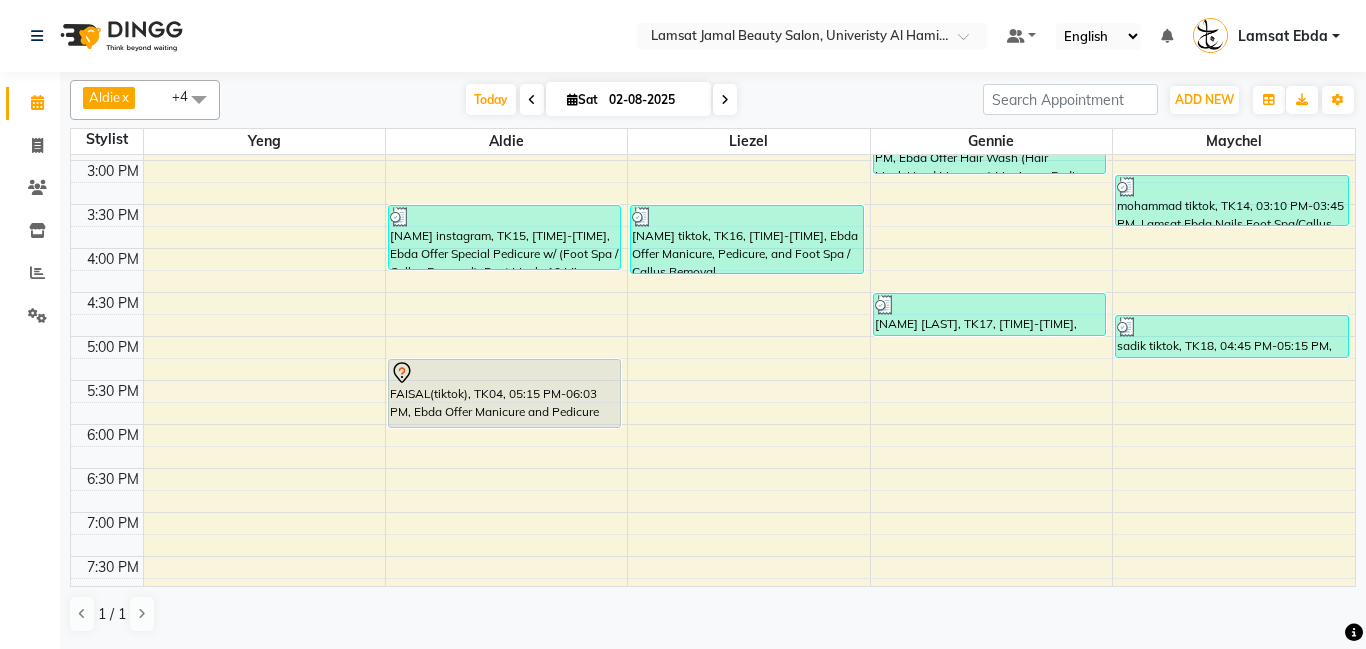 click on "latheef tiktok, TK12, 12:00 PM-12:35 PM, Lamsat Ebda Hair Hair Protein     latheef tiktok, TK12, 12:35 PM-01:23 PM, Ebda Offer Manicure and Pedicure             FAISAL(tiktok), TK04, 05:15 PM-06:03 PM, Ebda Offer Manicure and Pedicure     shued tiktok, TK16, 03:30 PM-04:18 PM, Ebda Offer Manicure, Pedicure, and Foot Spa / Callus Removal     mohammad tiktok, TK14, 02:25 PM-03:10 PM, Ebda Offer Hair Wash (Hair Mask,Head Massage) Manicure, Pedicure     safe kalbo, TK17, 04:30 PM-05:00 PM, Ebda Offer Massage 30min     mohammad tiktok, TK14, 03:10 PM-03:45 PM, Lamsat Ebda Nails Foot Spa/Callus Remove" at bounding box center [713, 292] 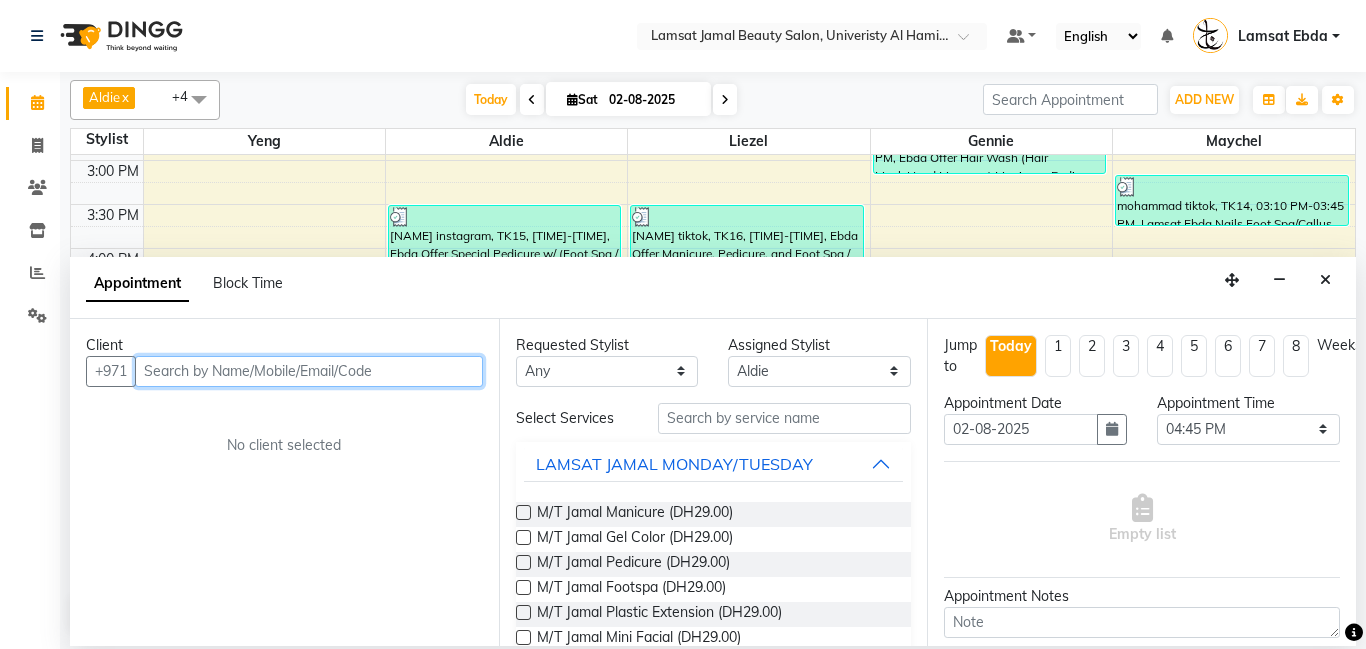 click at bounding box center (309, 371) 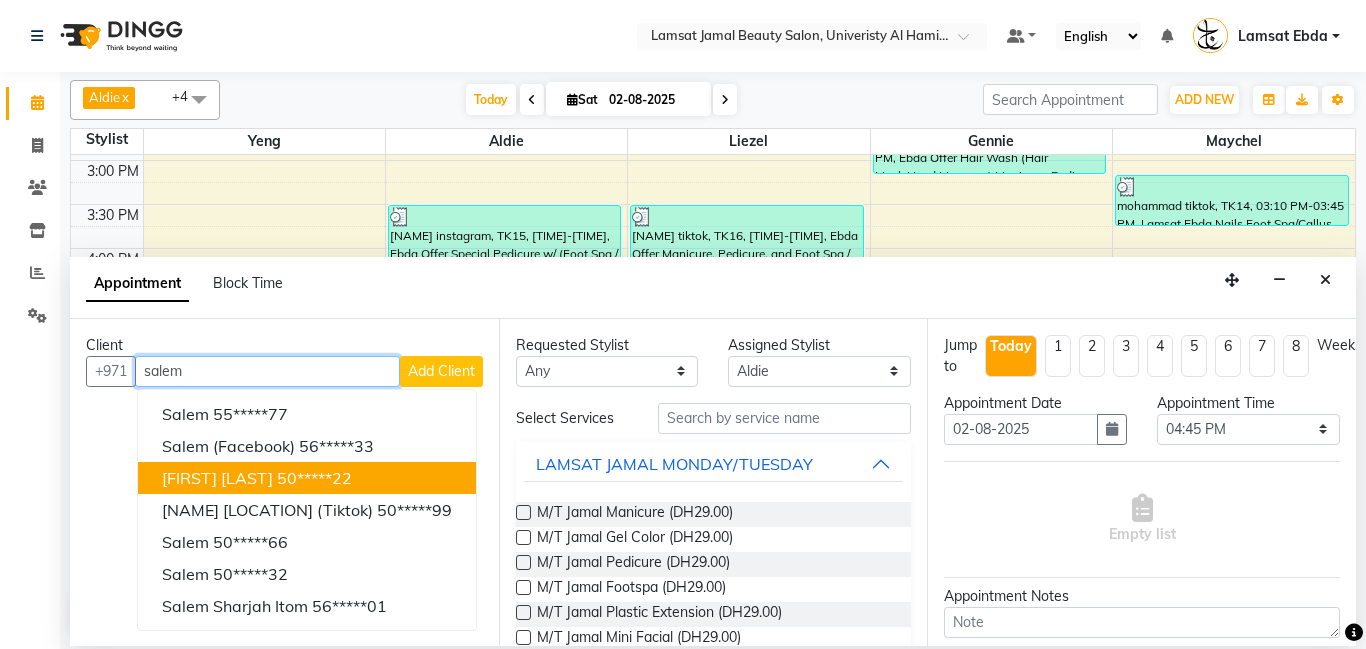 click on "[NAME] [LAST]  [PHONE]" at bounding box center (307, 478) 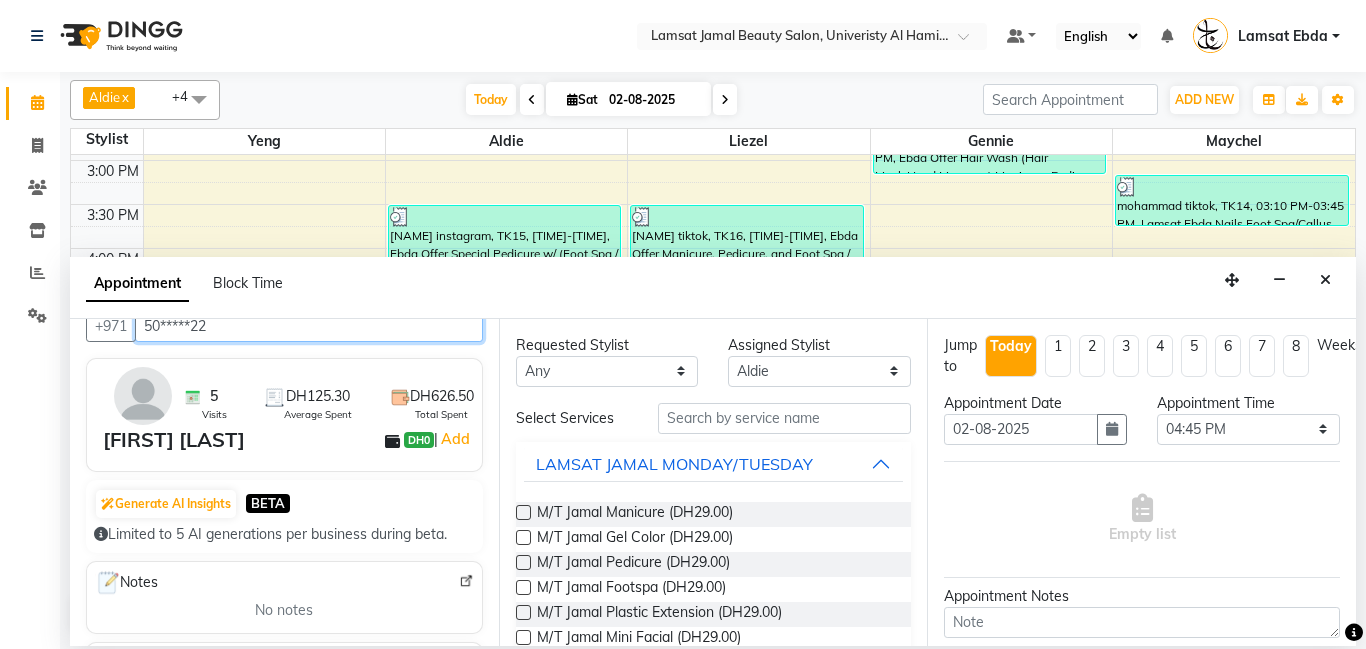 scroll, scrollTop: 54, scrollLeft: 0, axis: vertical 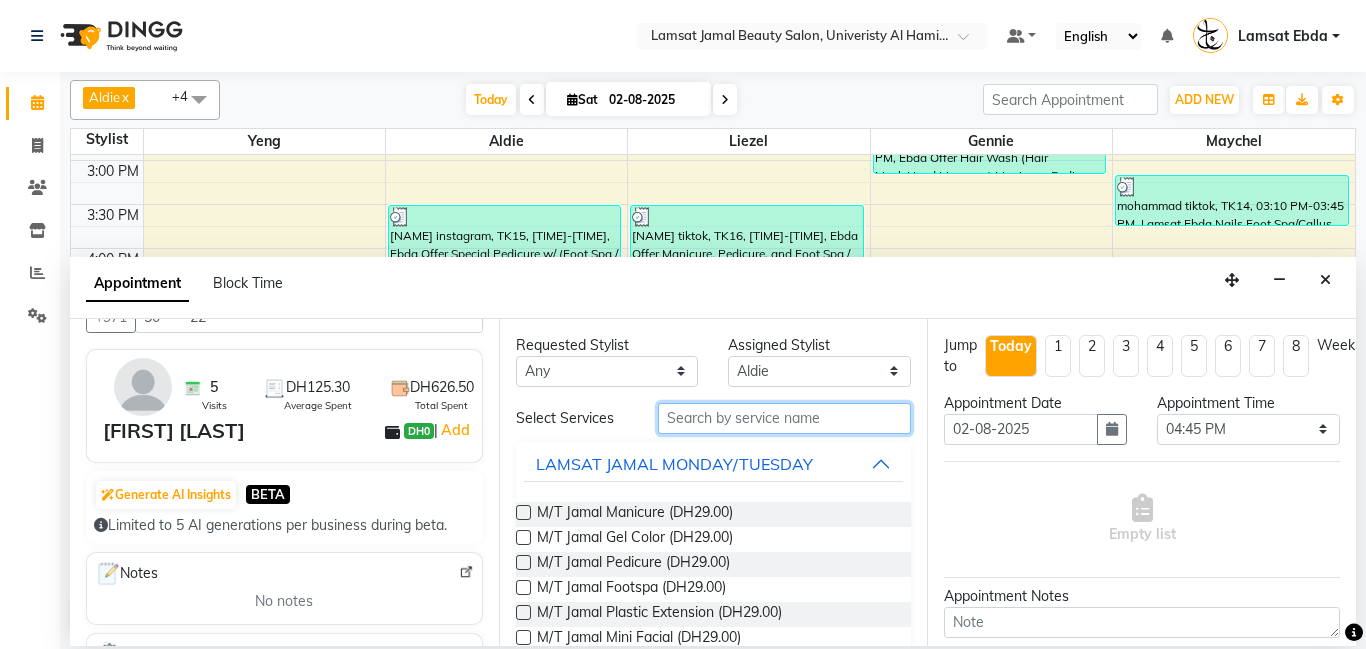click at bounding box center [785, 418] 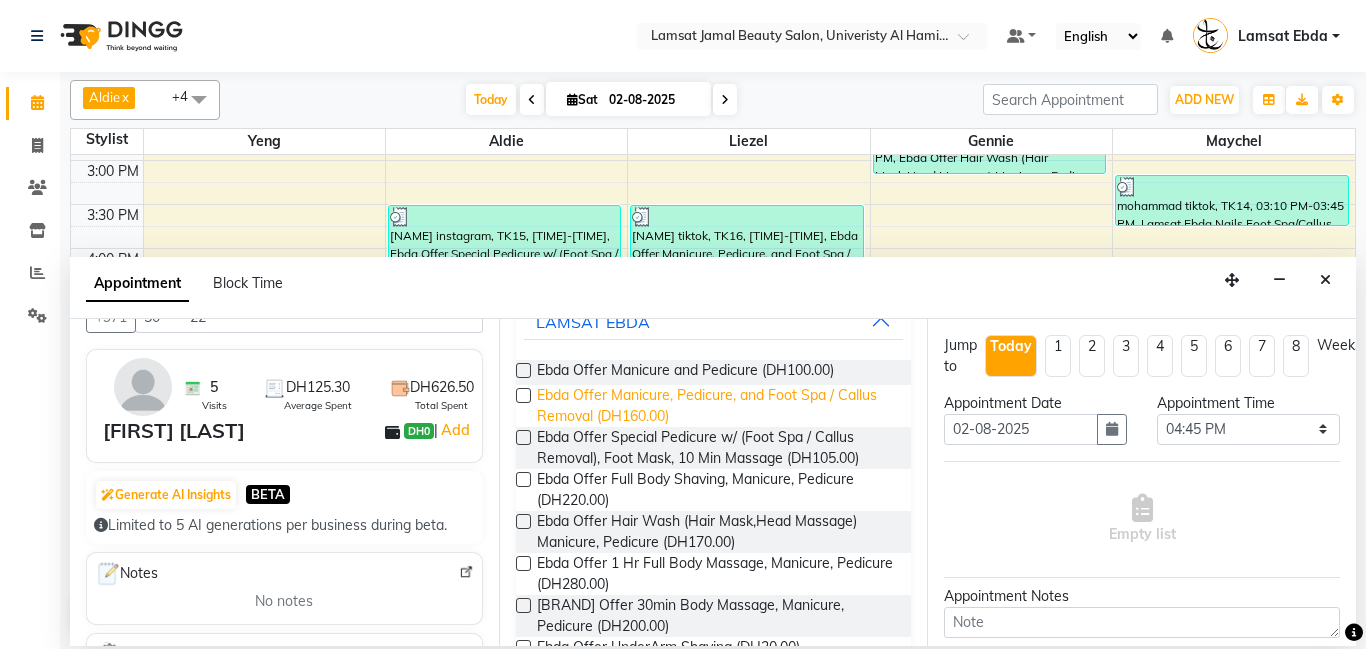 scroll, scrollTop: 0, scrollLeft: 0, axis: both 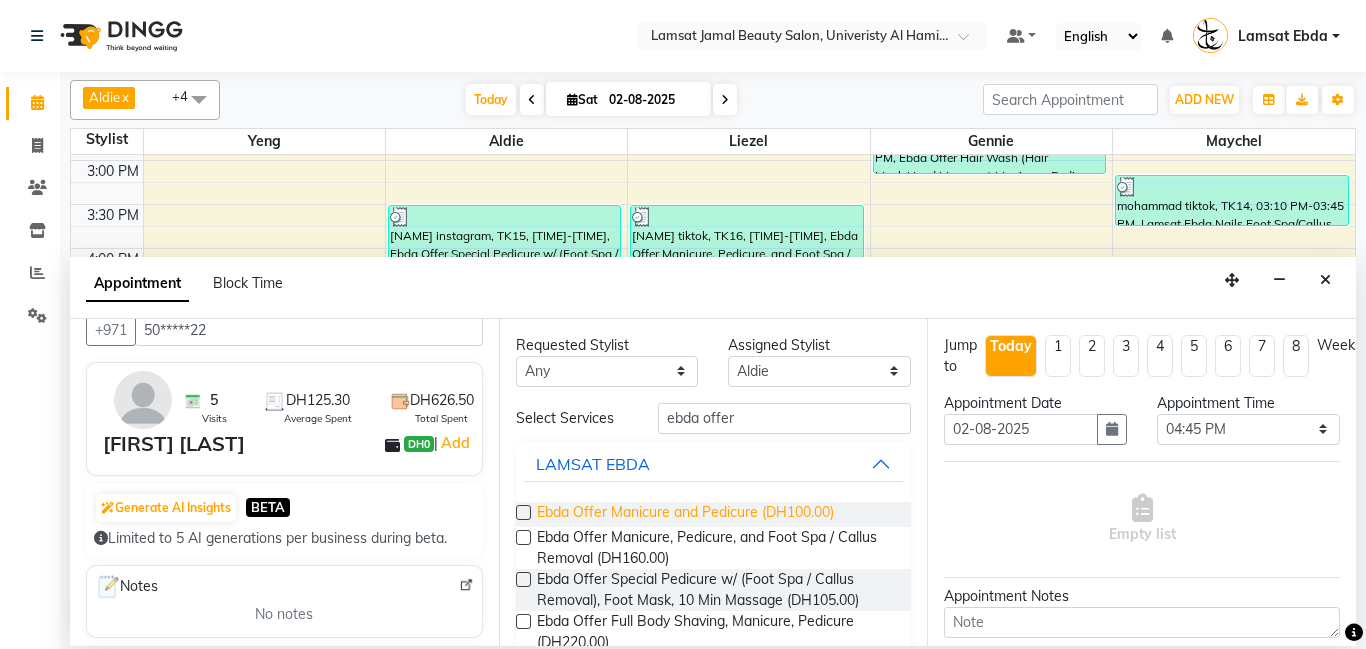 click on "Ebda Offer Manicure and Pedicure (DH100.00)" at bounding box center (685, 514) 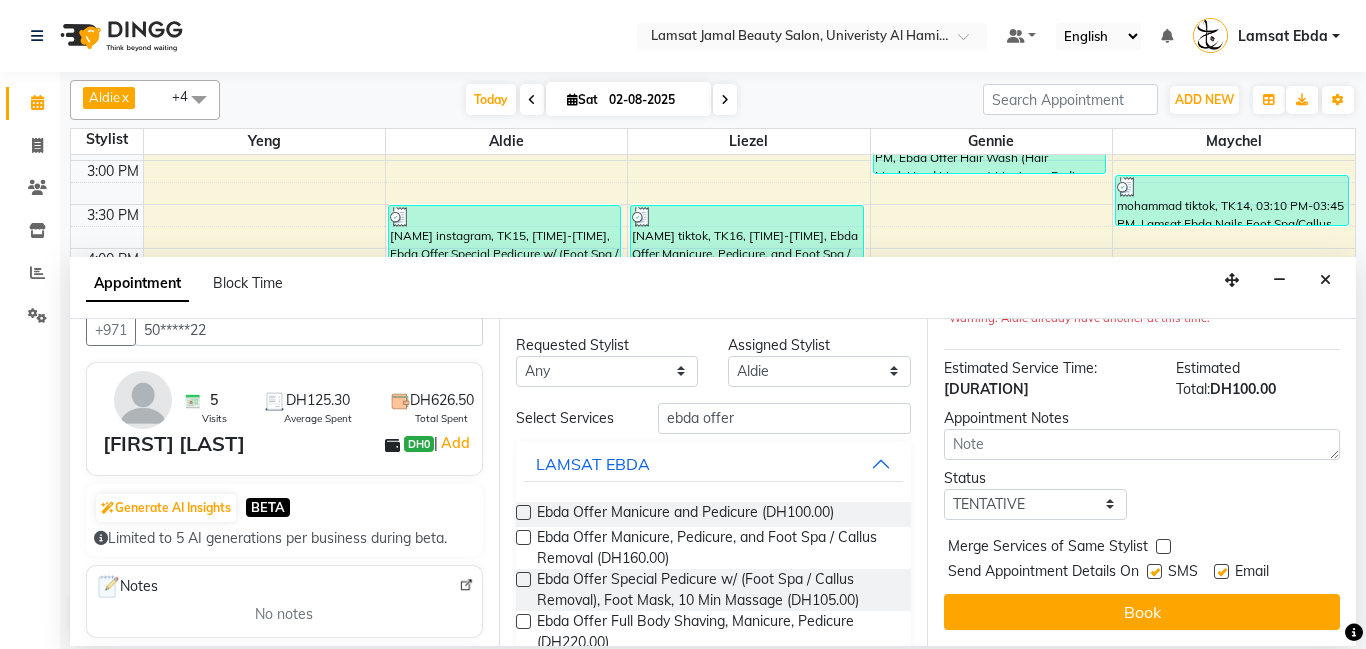 scroll, scrollTop: 241, scrollLeft: 8, axis: both 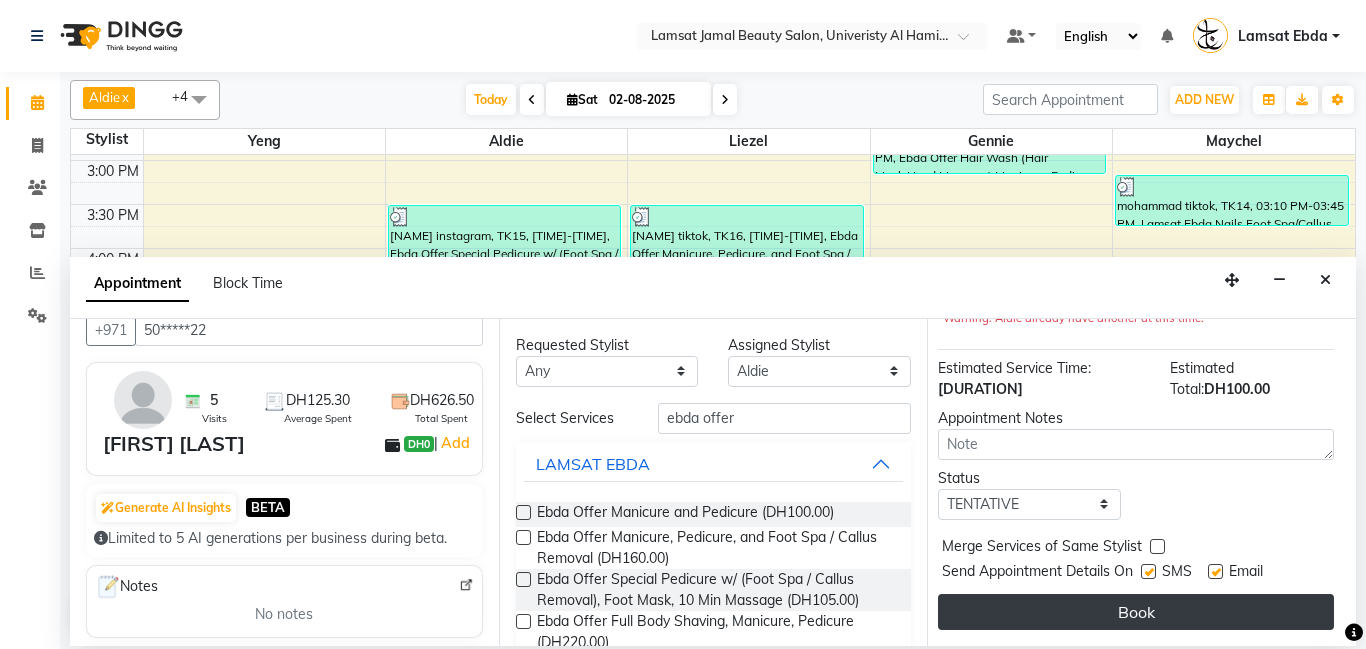 click on "Book" at bounding box center (1136, 612) 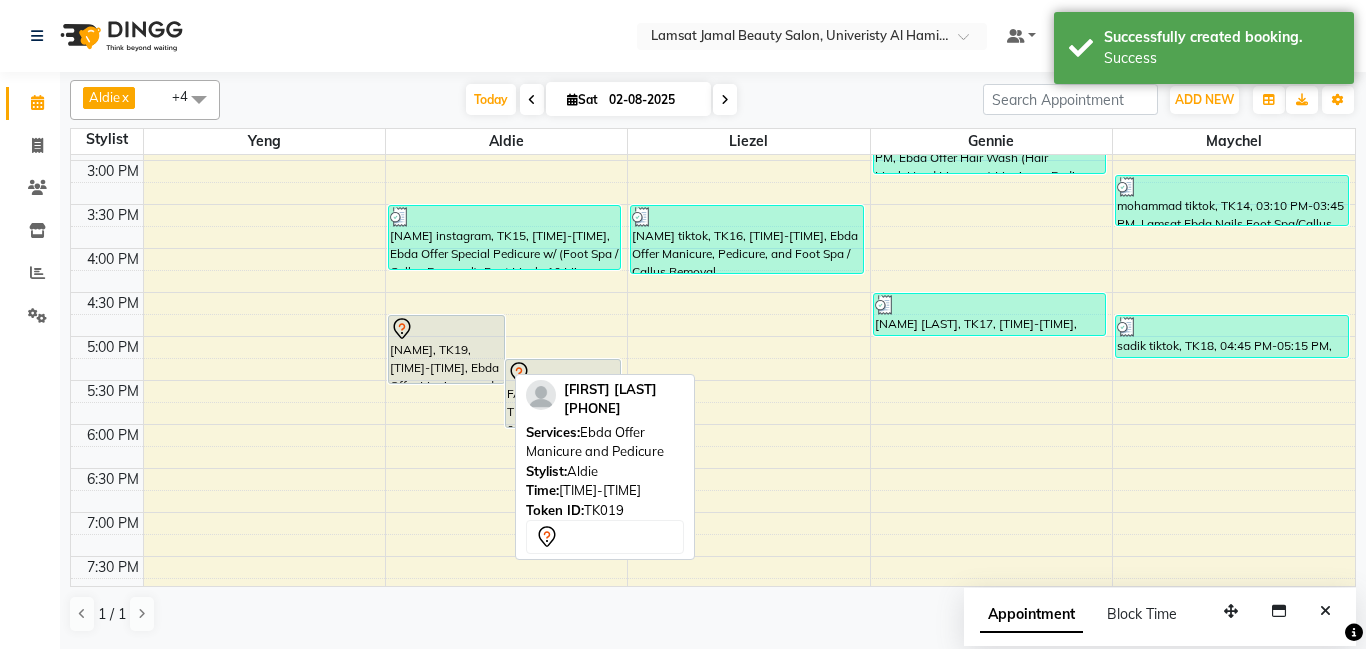 click on "[NAME], TK19, [TIME]-[TIME], Ebda Offer Manicure and Pedicure" at bounding box center [446, 349] 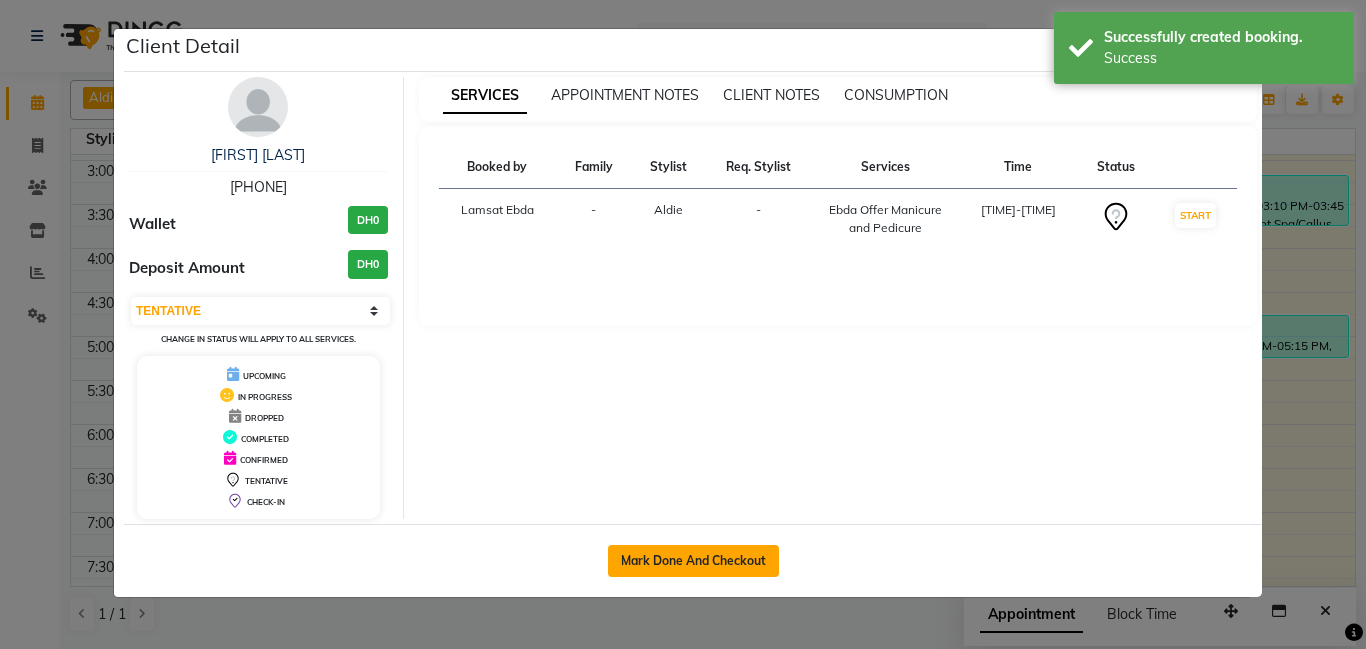 click on "Mark Done And Checkout" 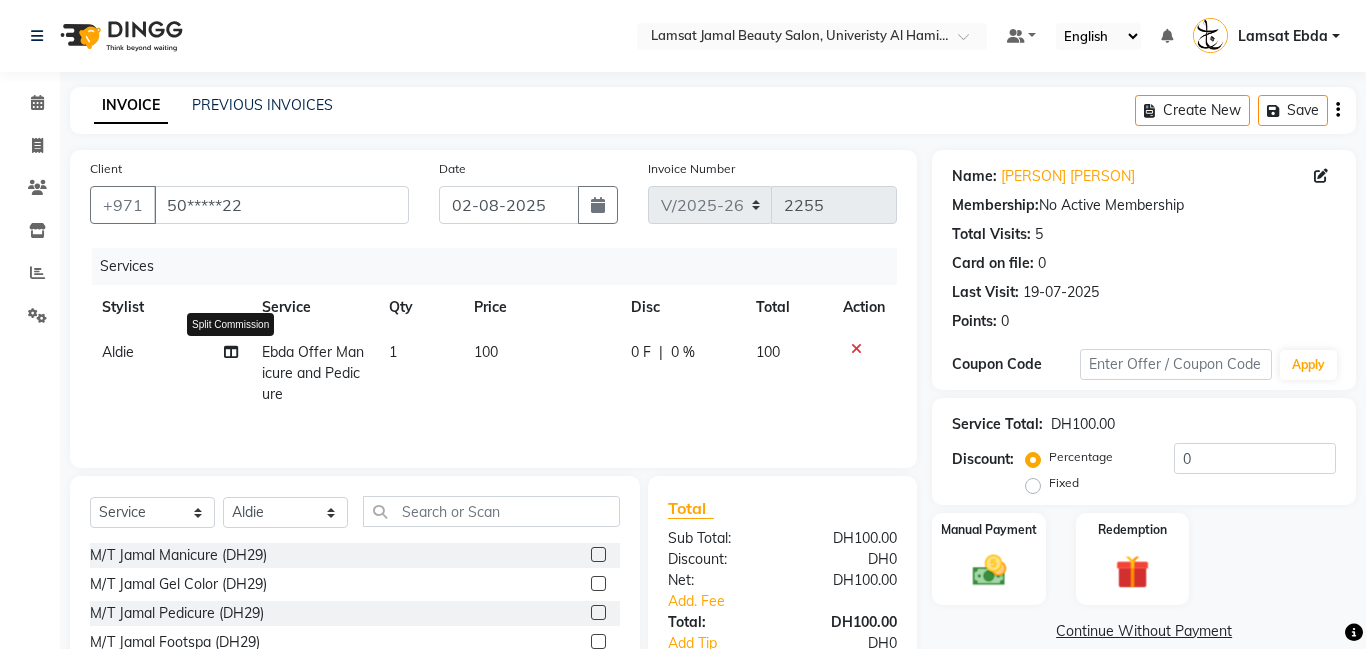 click 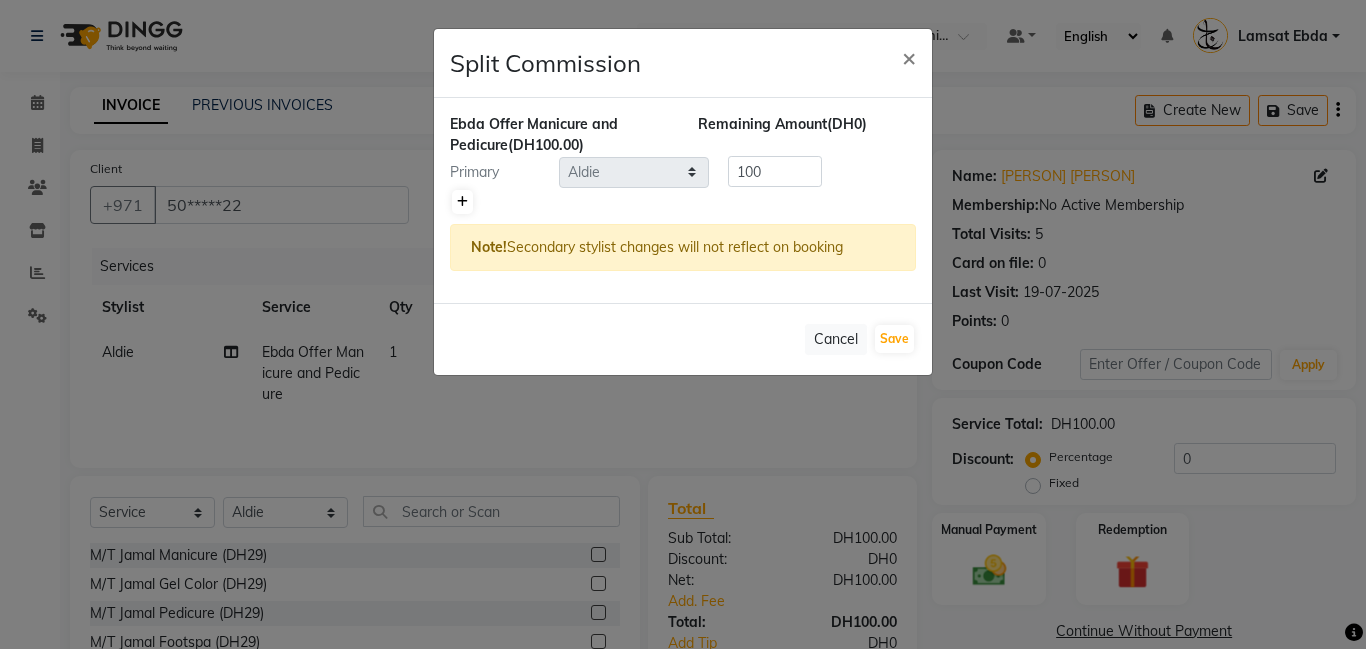 click 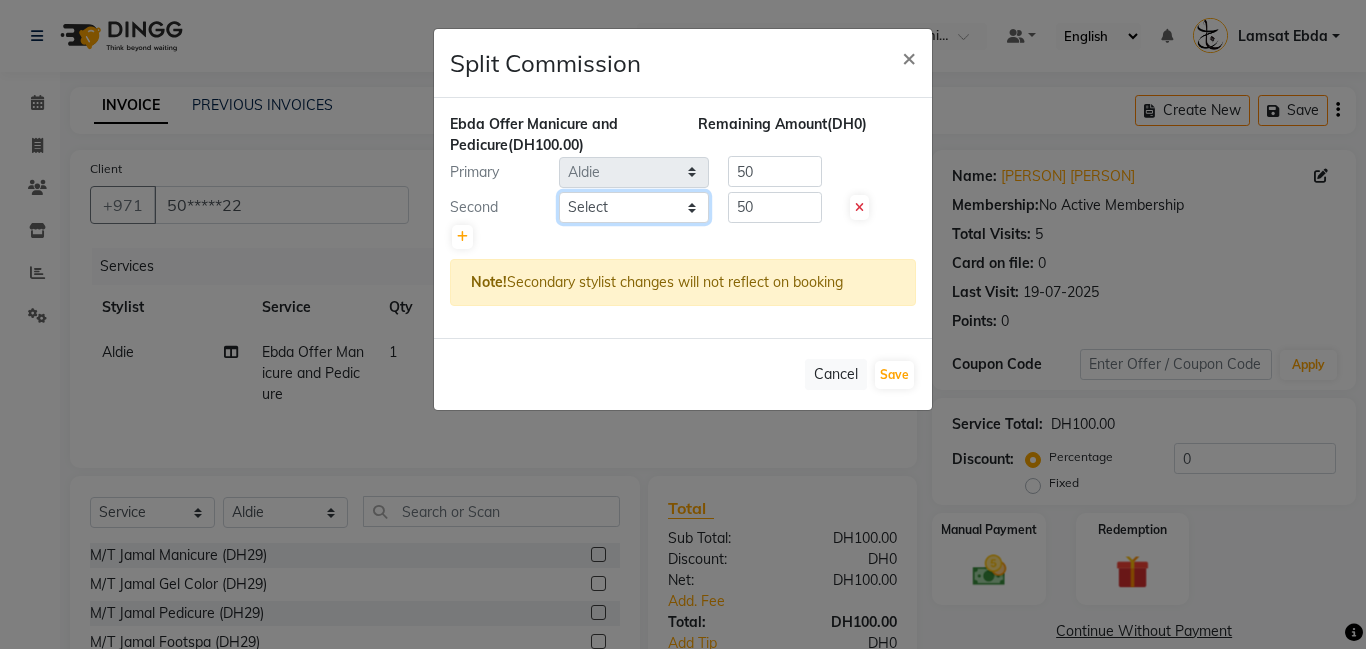 click on "Select  [PERSON]   [PERSON]   [PERSON]   [PERSON]   [PERSON]   [PERSON]   Lamsat Ebda   Lamsat Jamal   [PERSON]   [PERSON]   [PERSON]   [PERSON]   [PERSON]   [PERSON]   [PERSON]   Owner [PERSON]   [PERSON]   [PERSON]   [PERSON]   [PERSON]   [PERSON]" 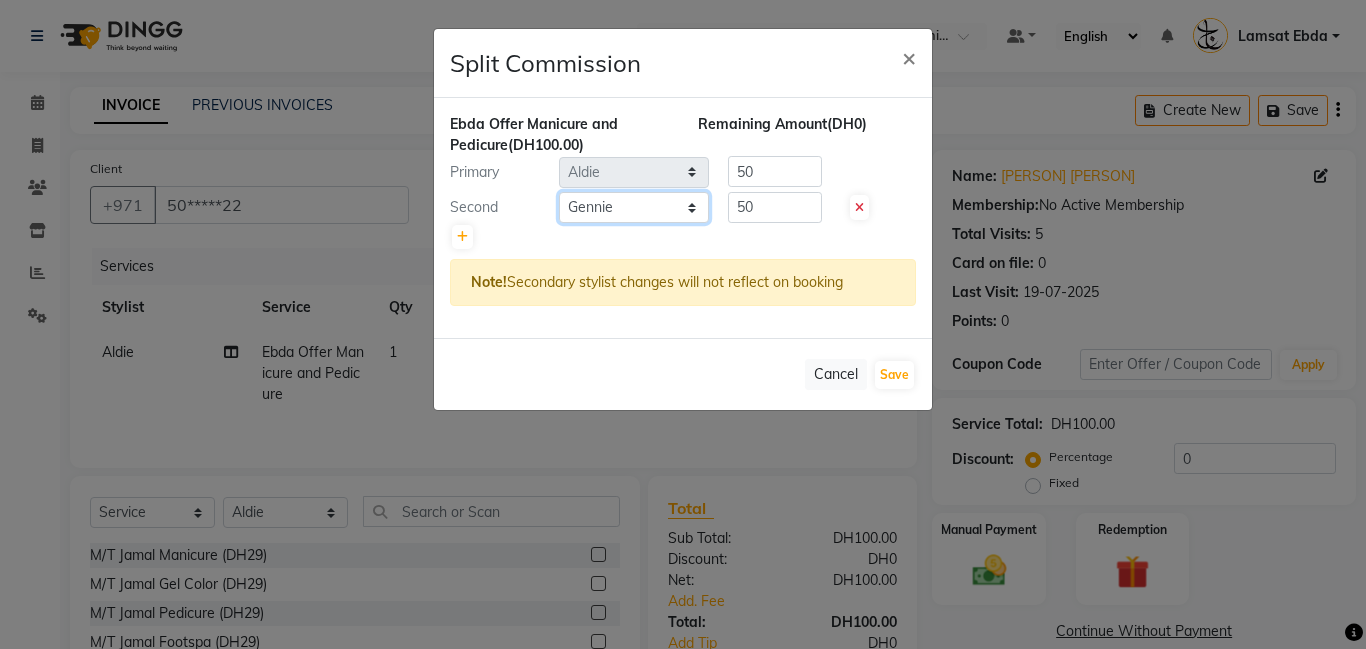 click on "Select  [PERSON]   [PERSON]   [PERSON]   [PERSON]   [PERSON]   [PERSON]   Lamsat Ebda   Lamsat Jamal   [PERSON]   [PERSON]   [PERSON]   [PERSON]   [PERSON]   [PERSON]   [PERSON]   Owner [PERSON]   [PERSON]   [PERSON]   [PERSON]   [PERSON]   [PERSON]" 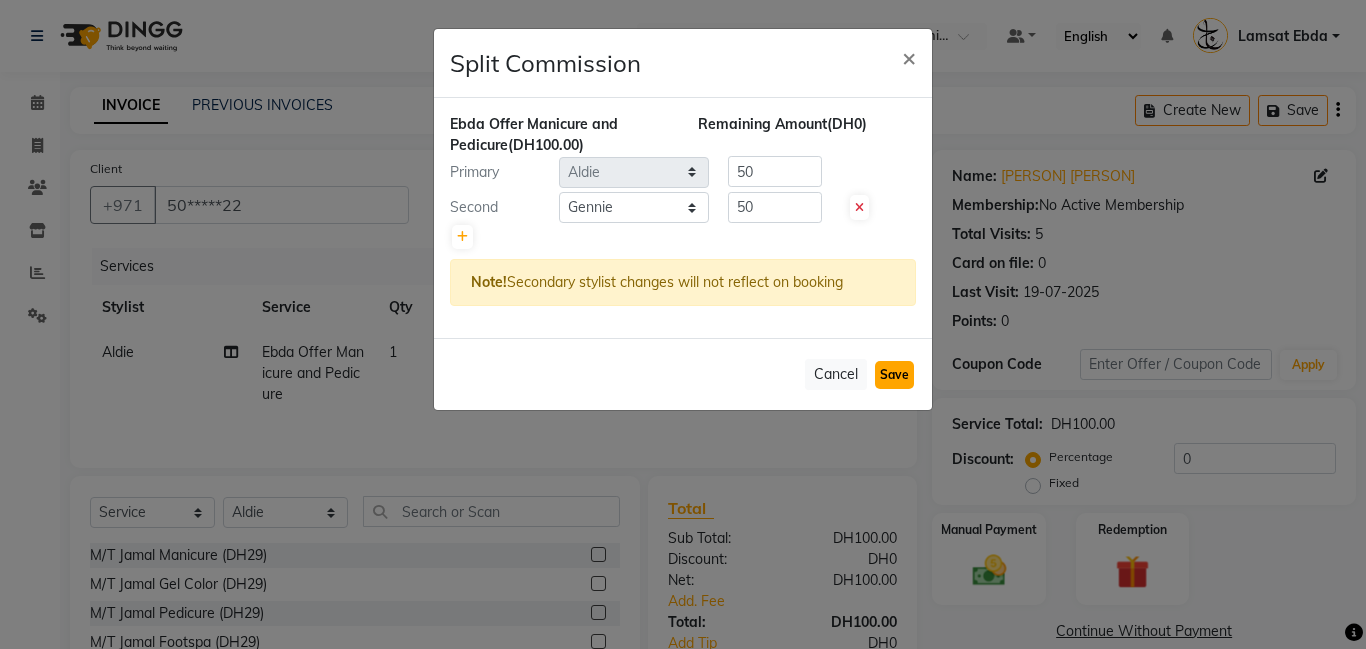 click on "Save" 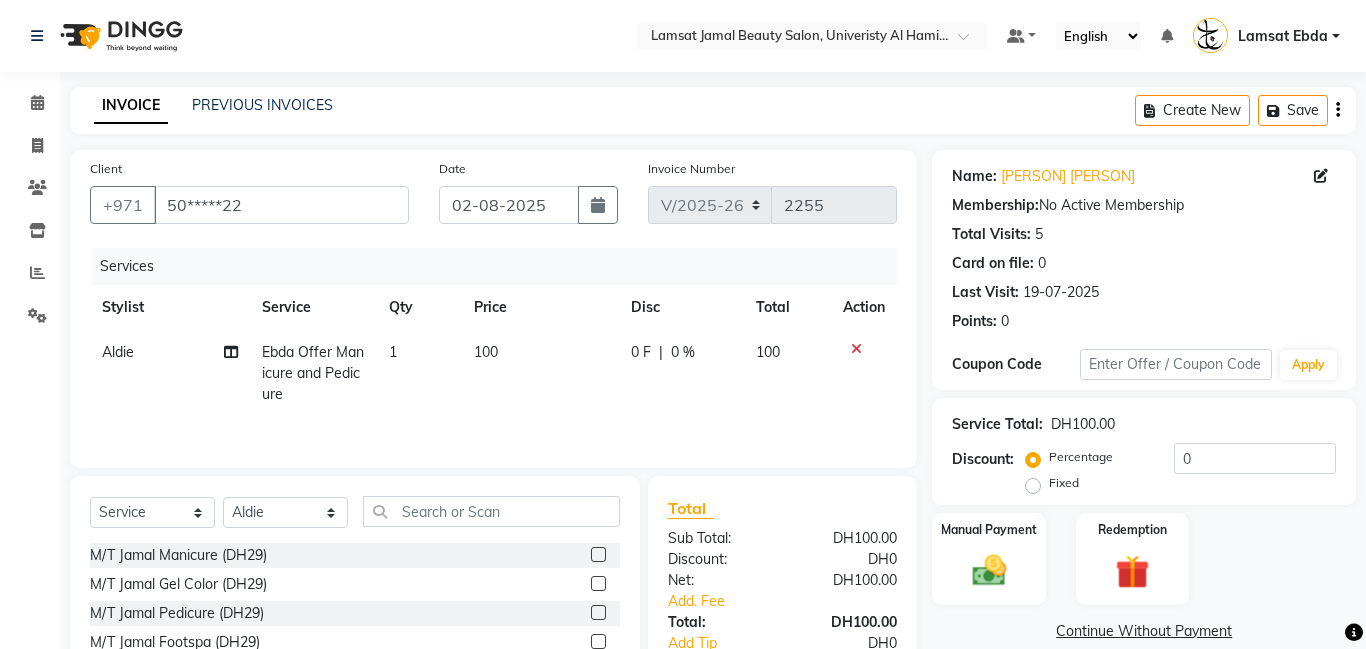 scroll, scrollTop: 152, scrollLeft: 0, axis: vertical 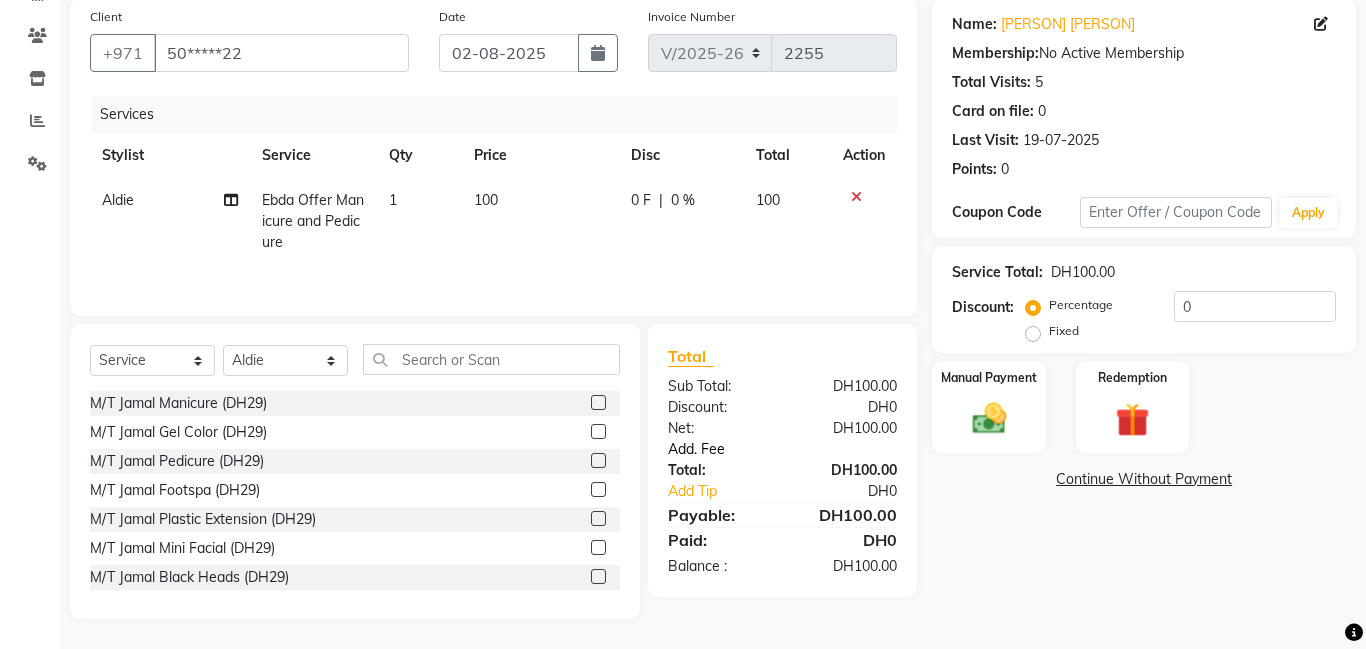 click on "Add. Fee" 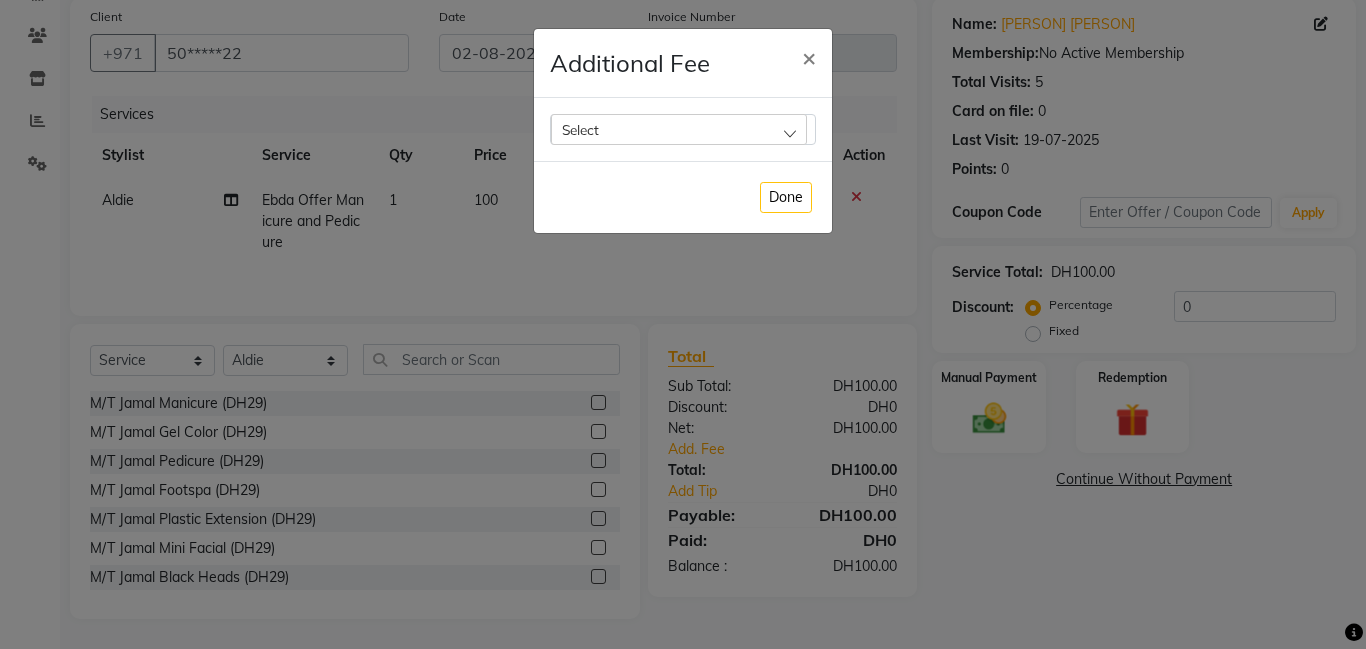click on "Select" 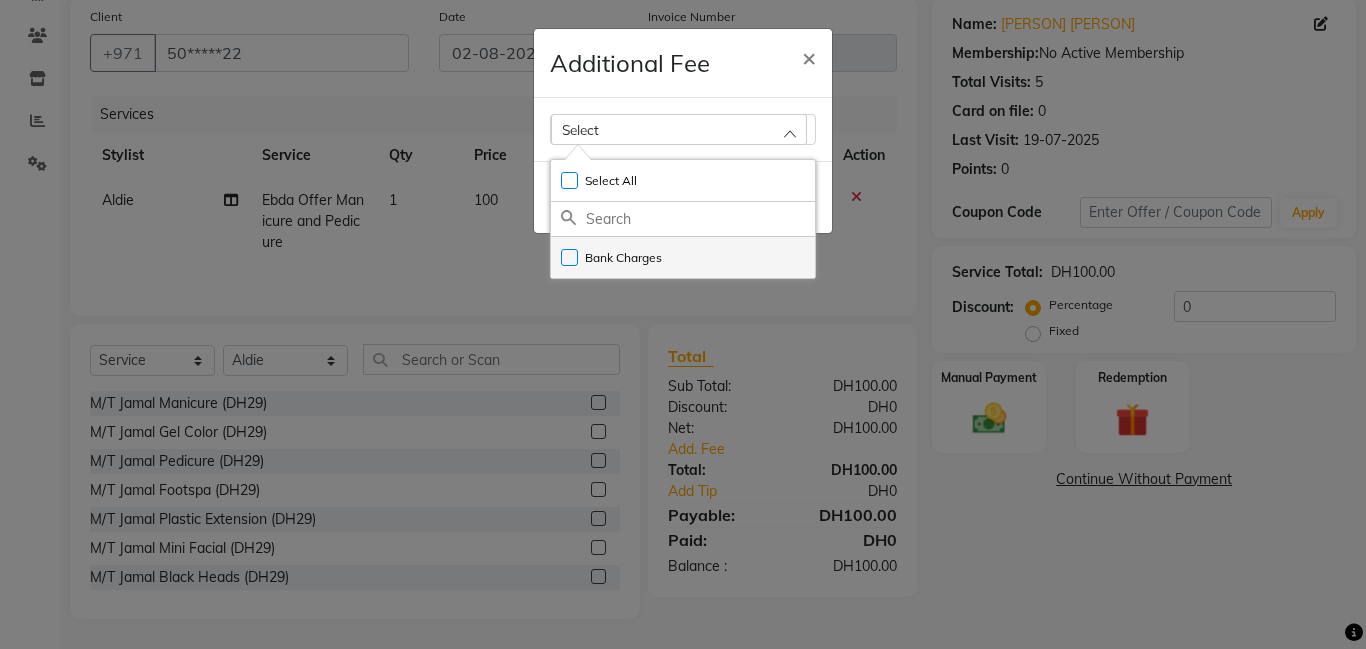 click on "Bank Charges" 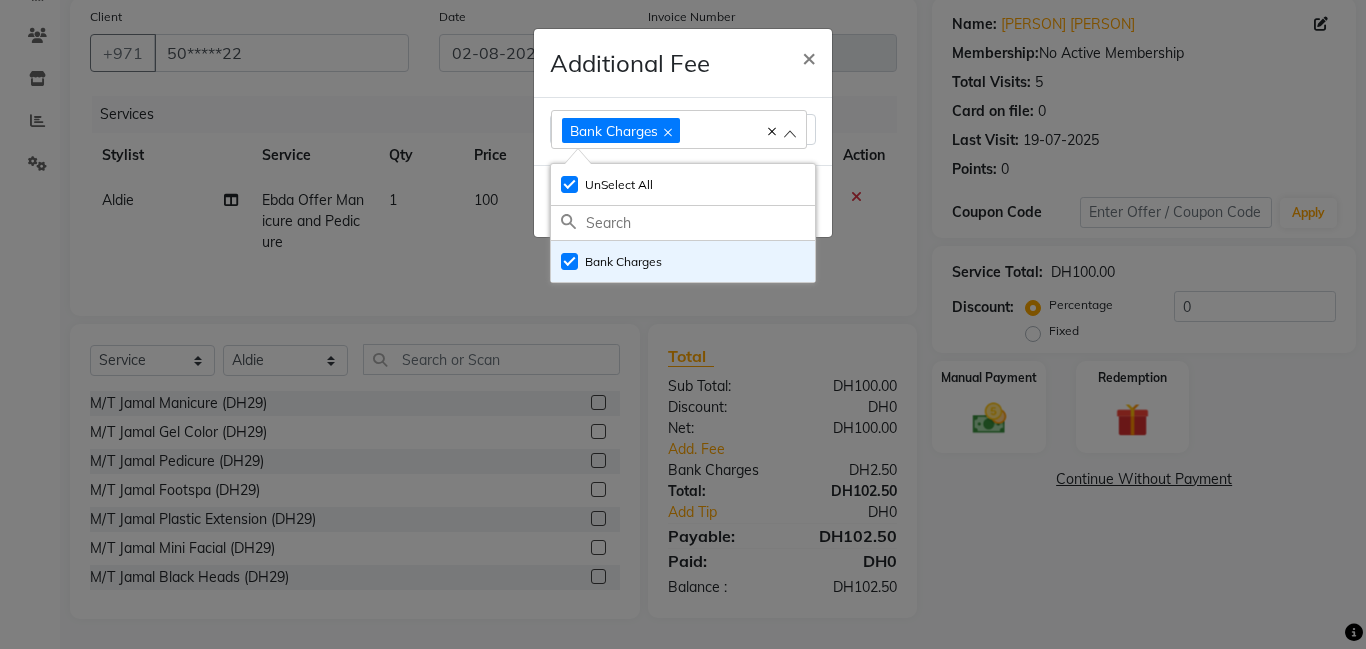 click on "Additional Fee × Bank Charges Select All UnSelect All Bank Charges  Done" 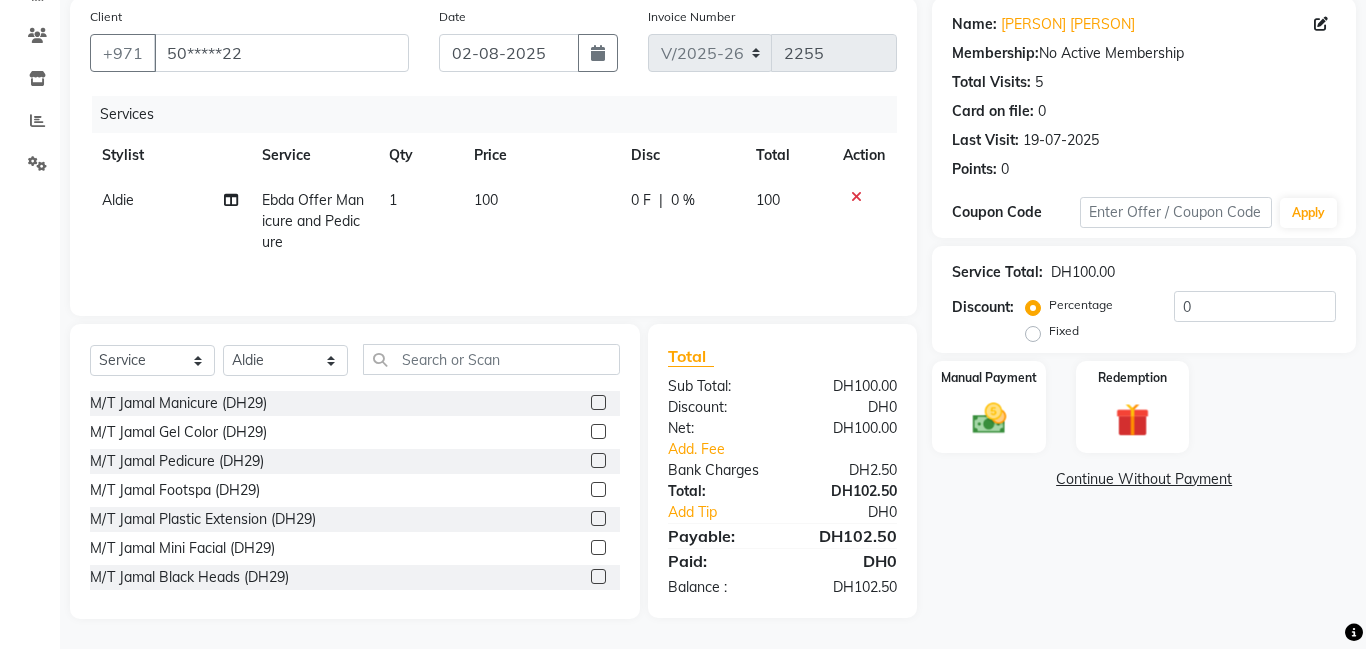 click on "Additional Fee × Bank Charges Select All UnSelect All Bank Charges  Done" 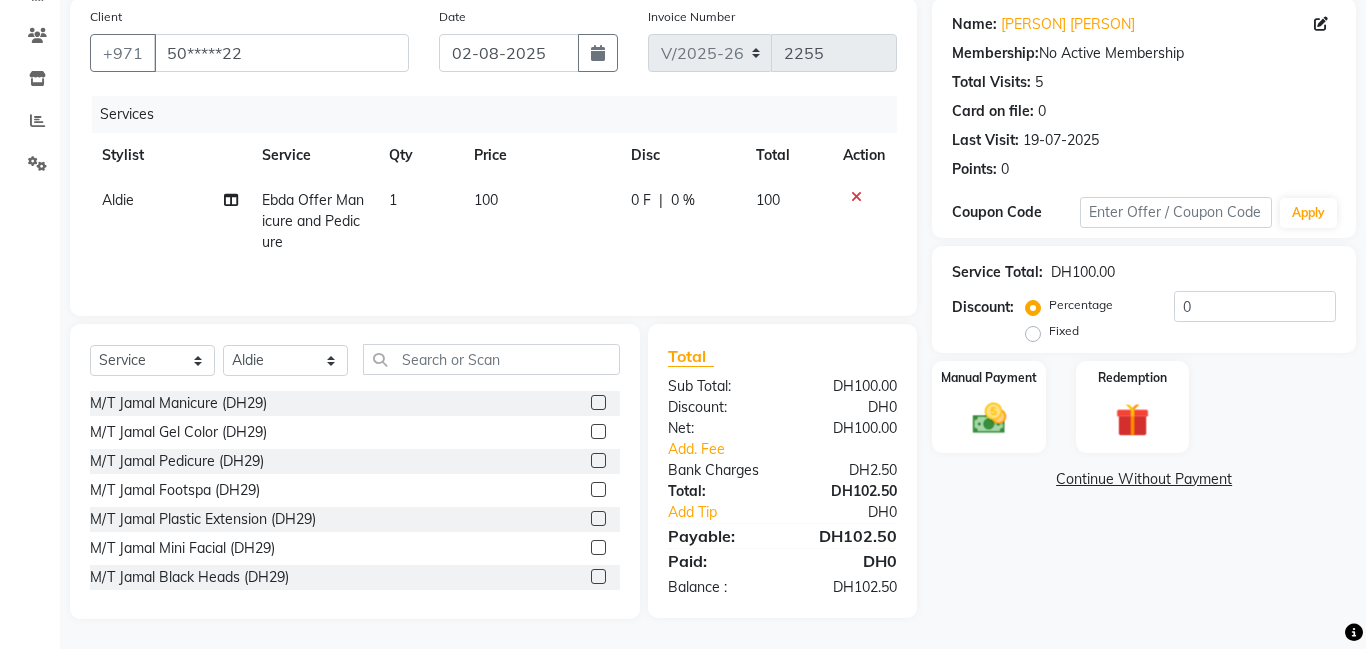 click on "Manual Payment" 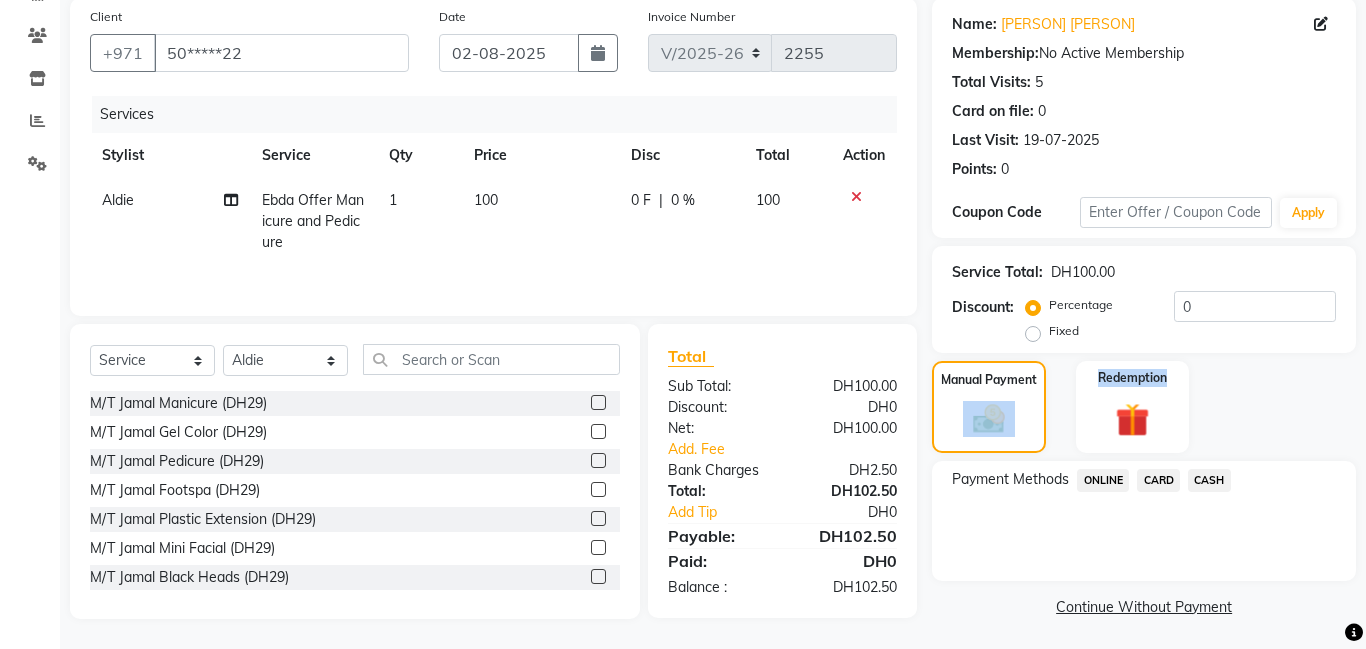 click on "CARD" 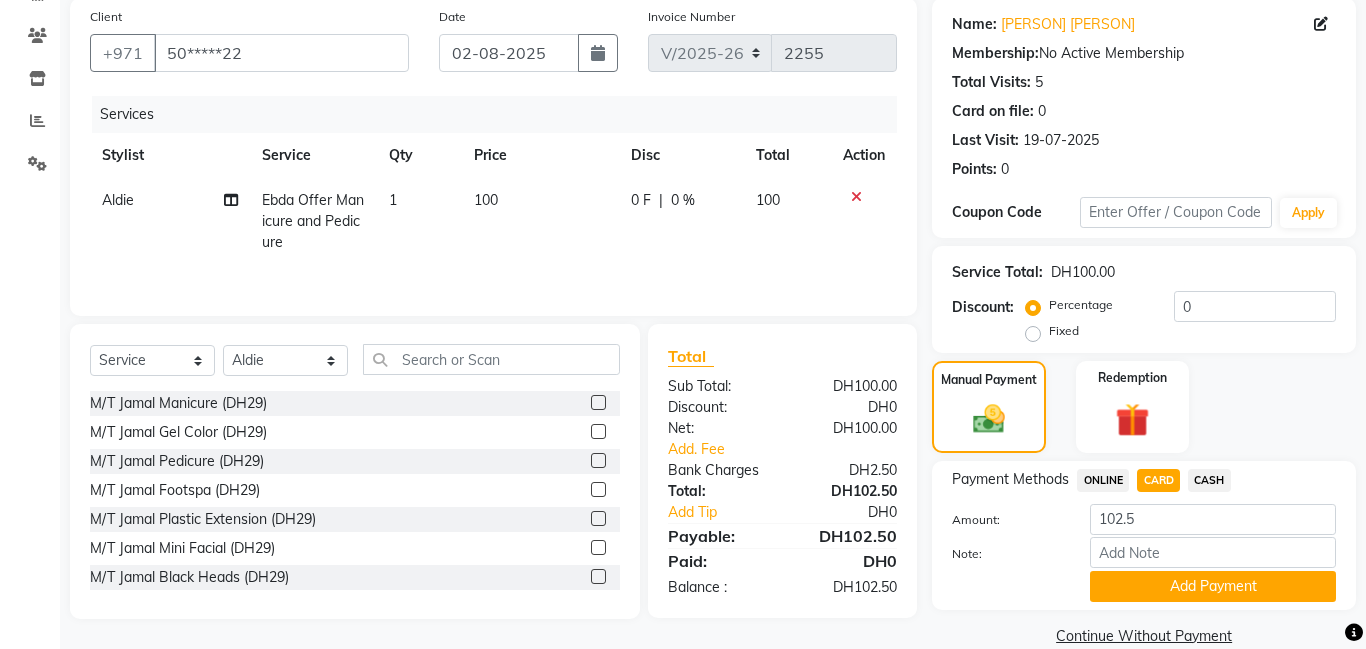 scroll, scrollTop: 184, scrollLeft: 0, axis: vertical 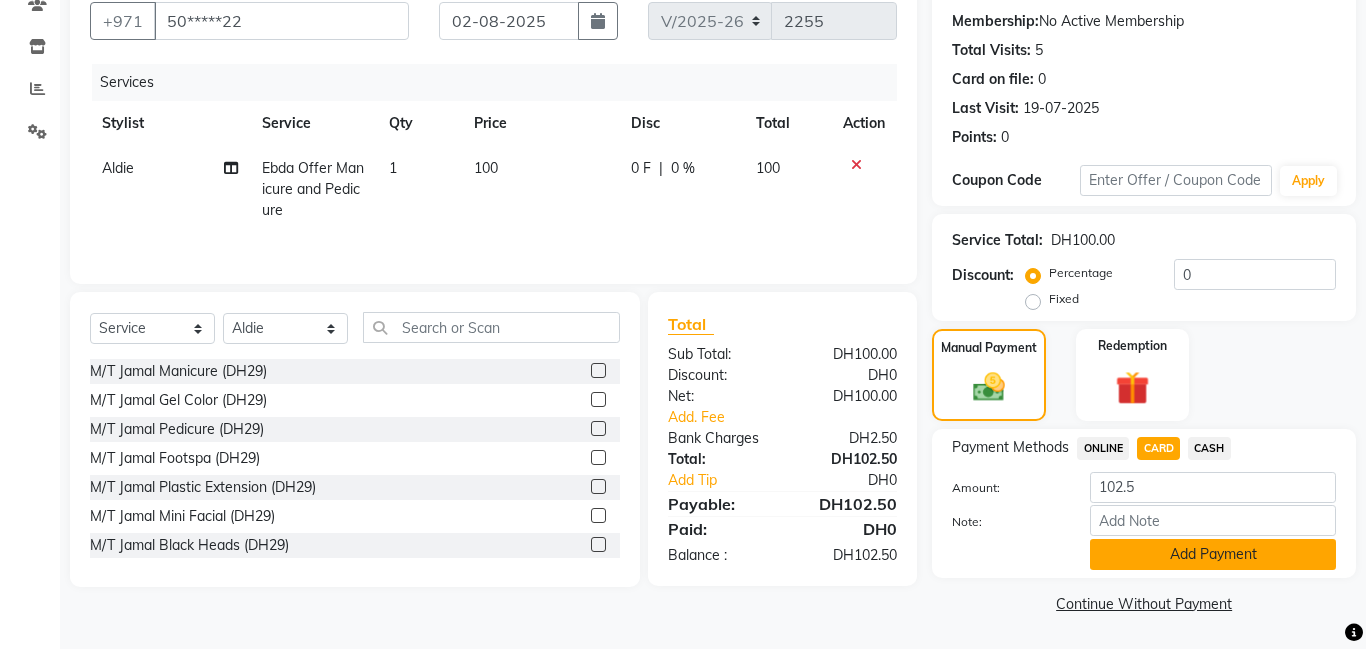 click on "Add Payment" 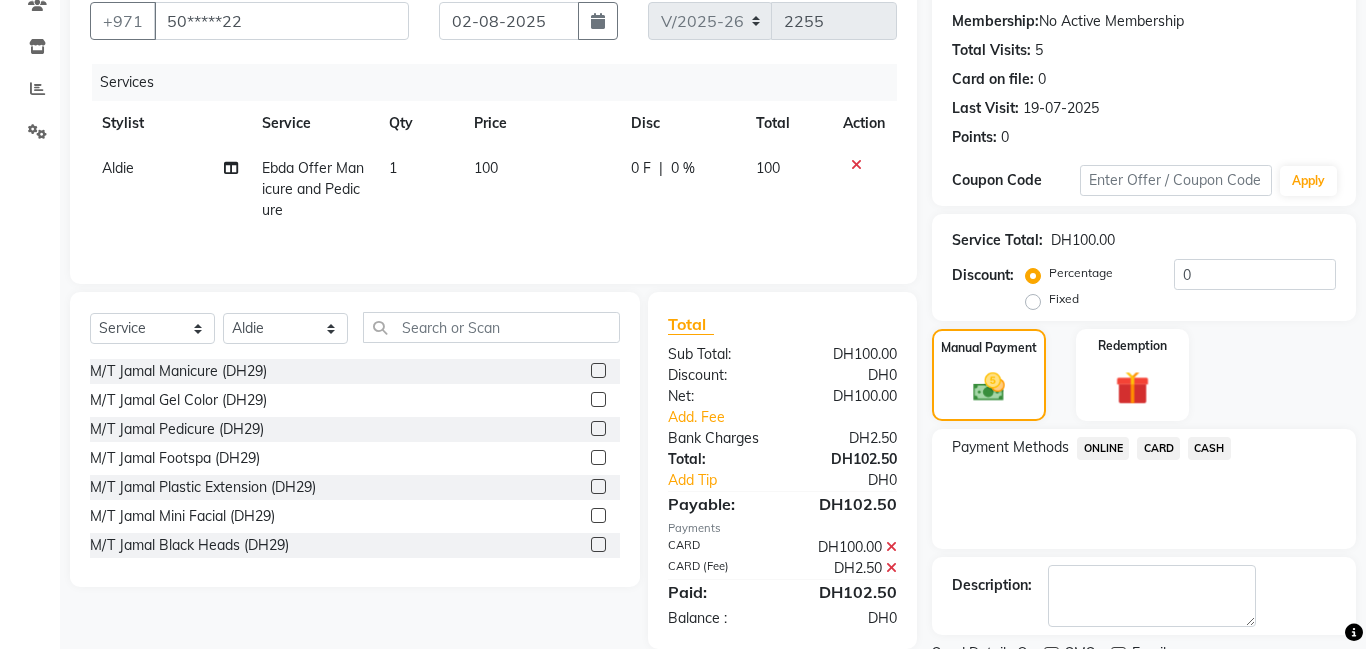 scroll, scrollTop: 268, scrollLeft: 0, axis: vertical 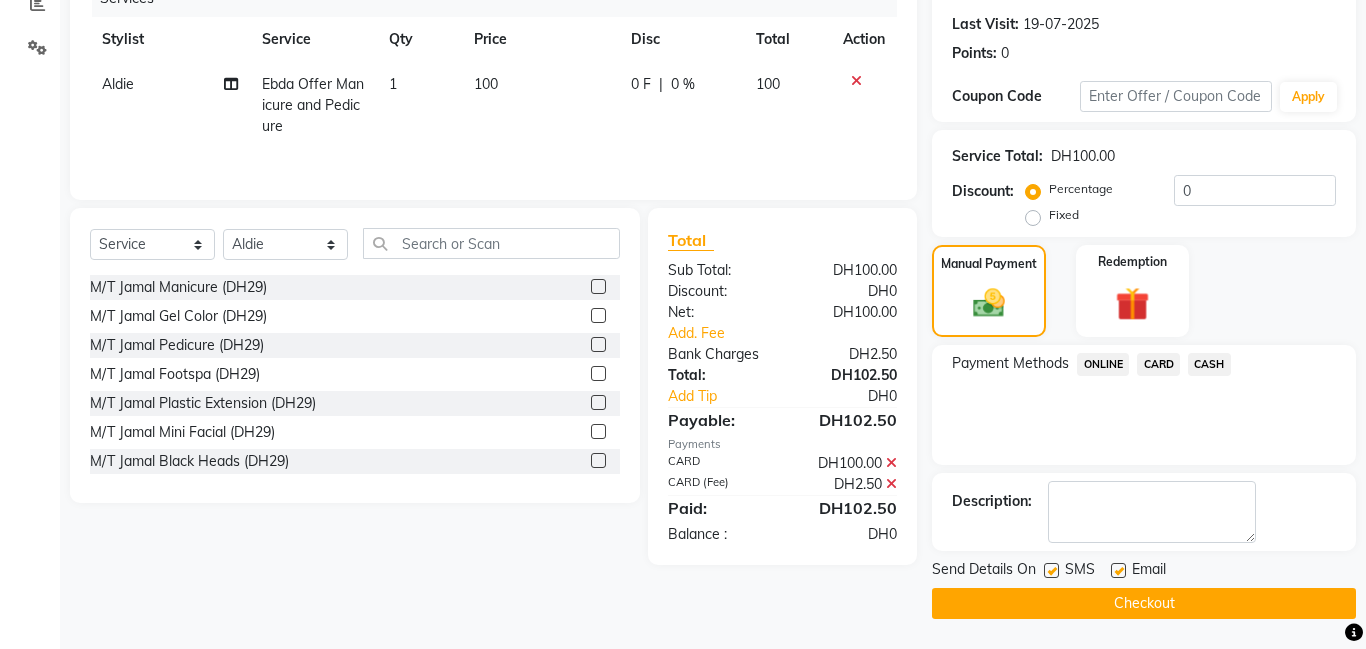 click on "Checkout" 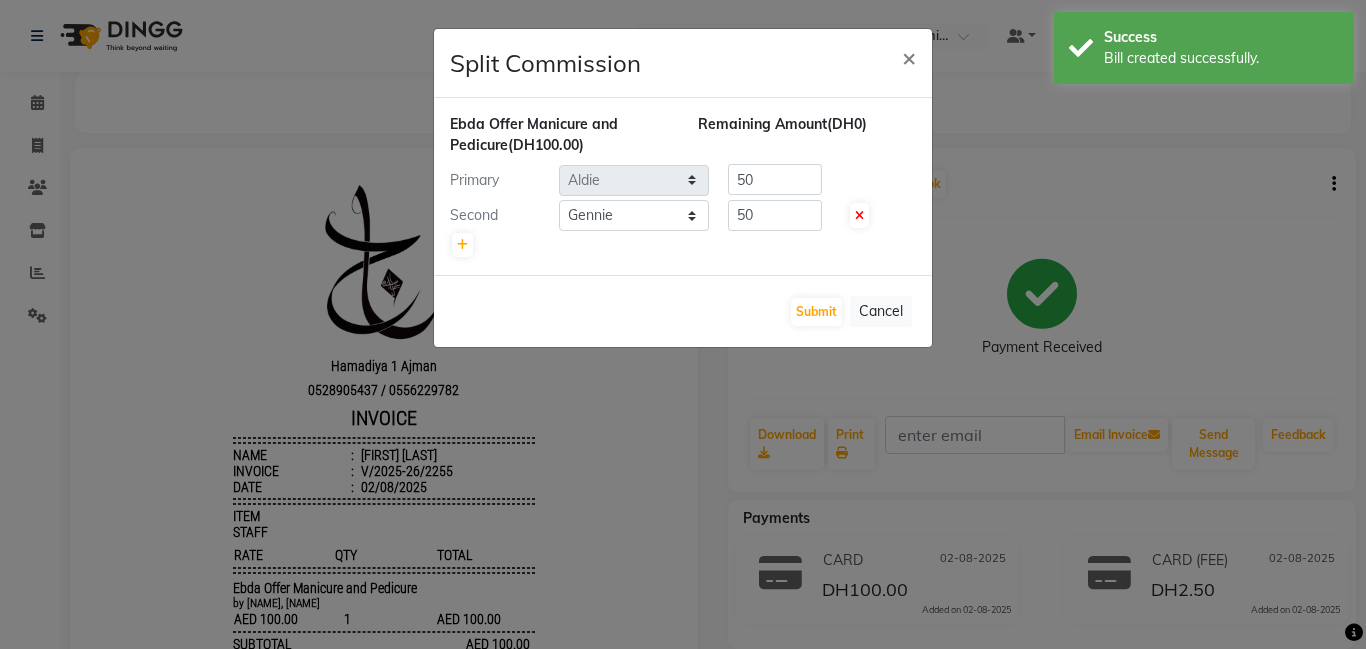 scroll, scrollTop: 0, scrollLeft: 0, axis: both 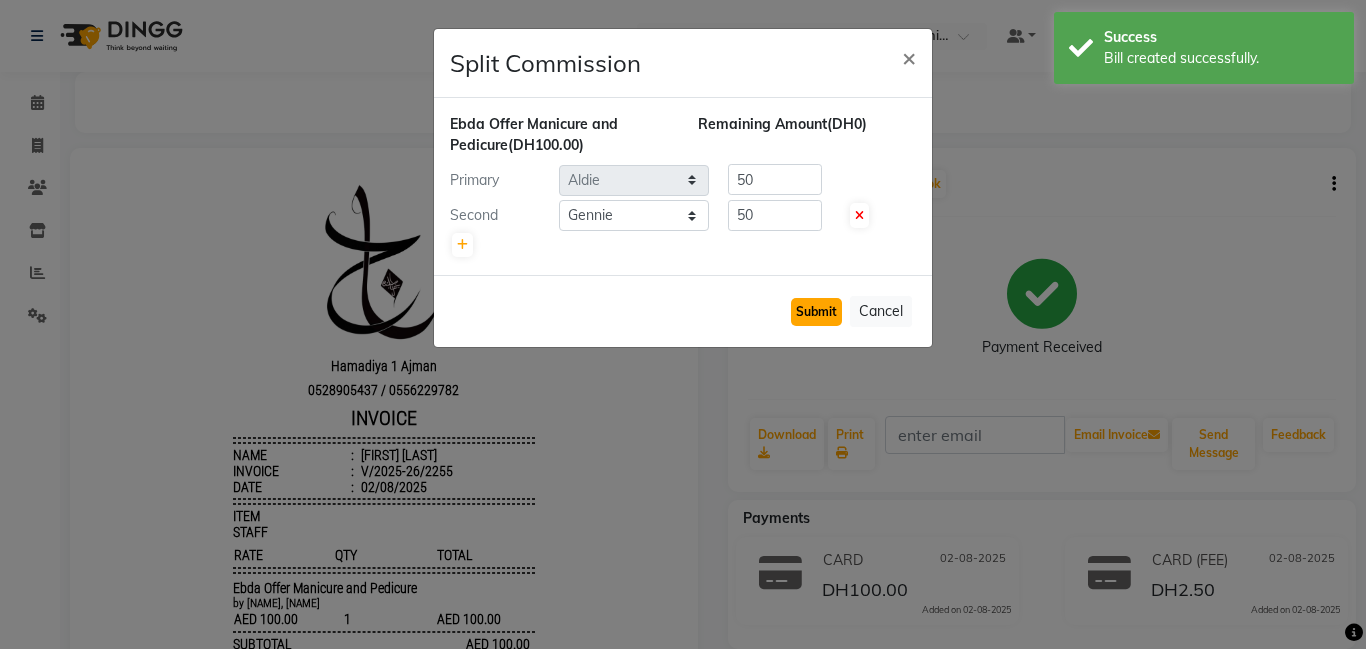 click on "Submit" 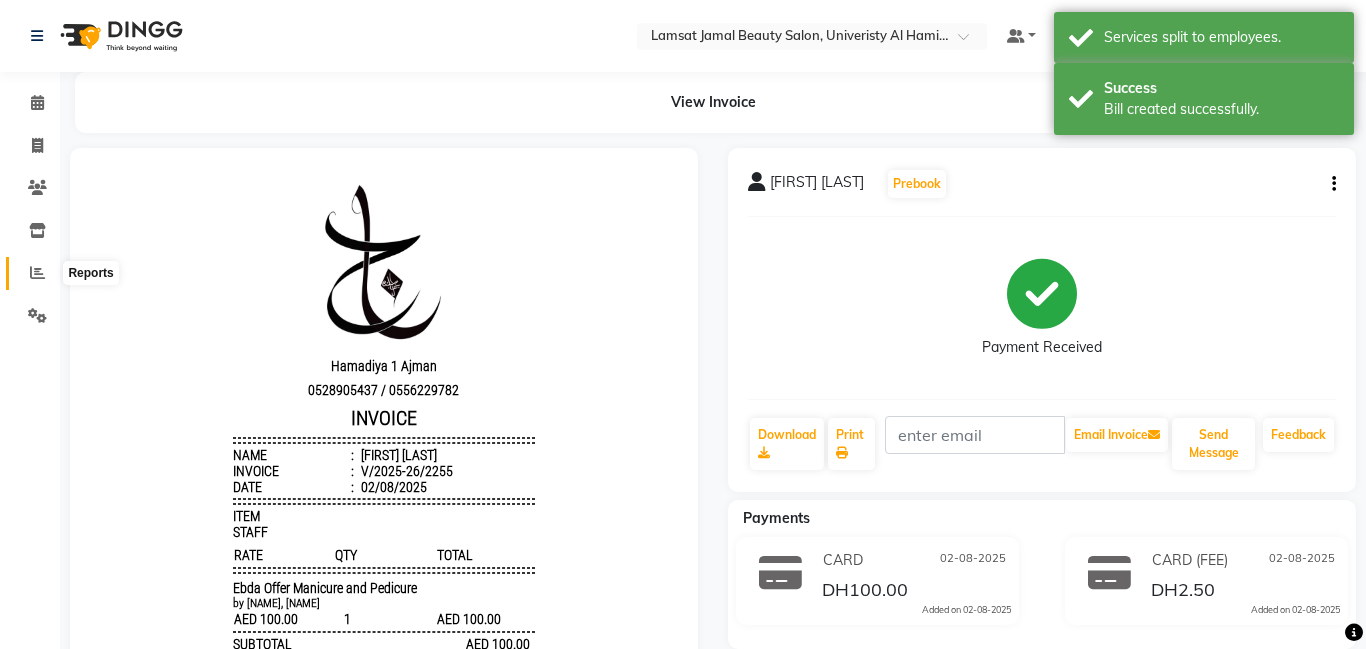 click 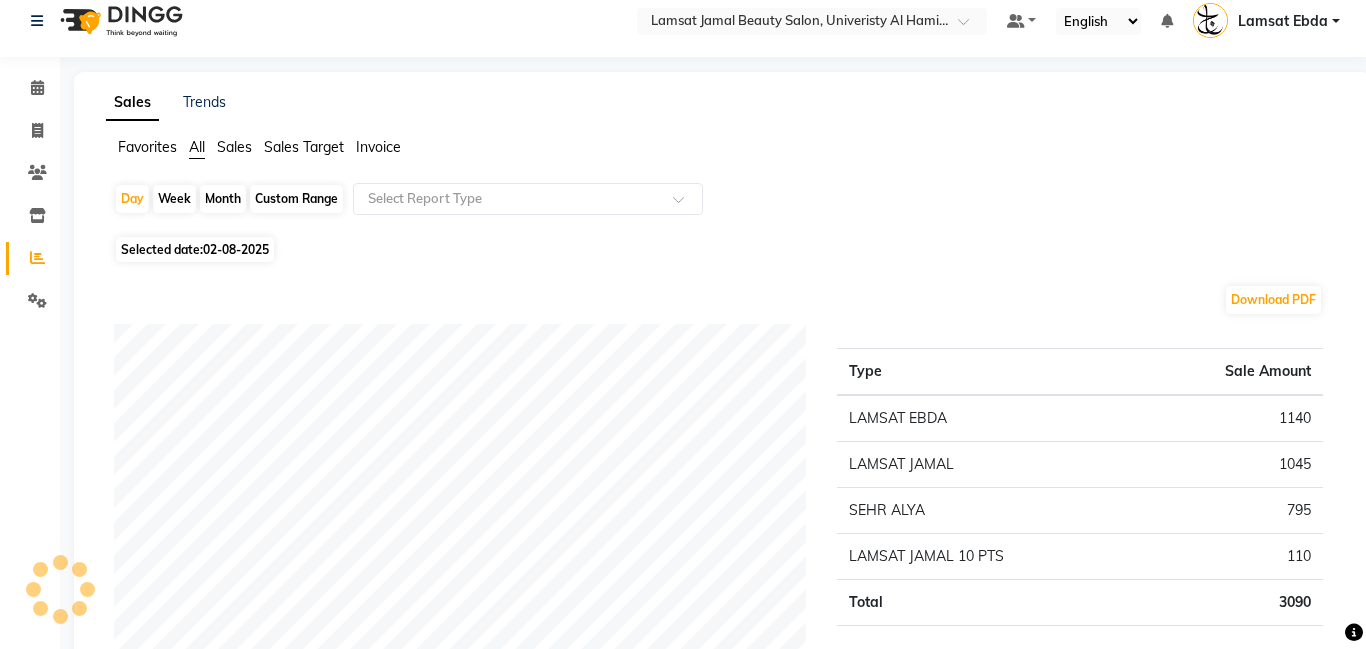 scroll, scrollTop: 0, scrollLeft: 0, axis: both 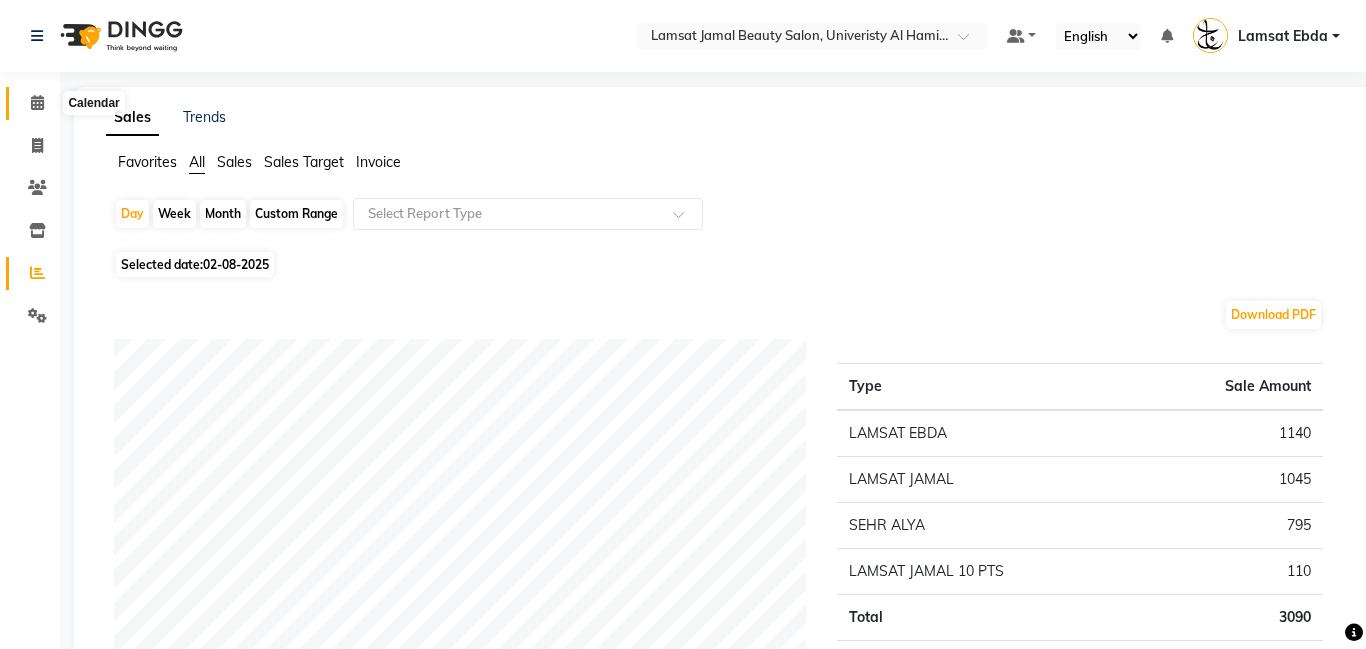 click 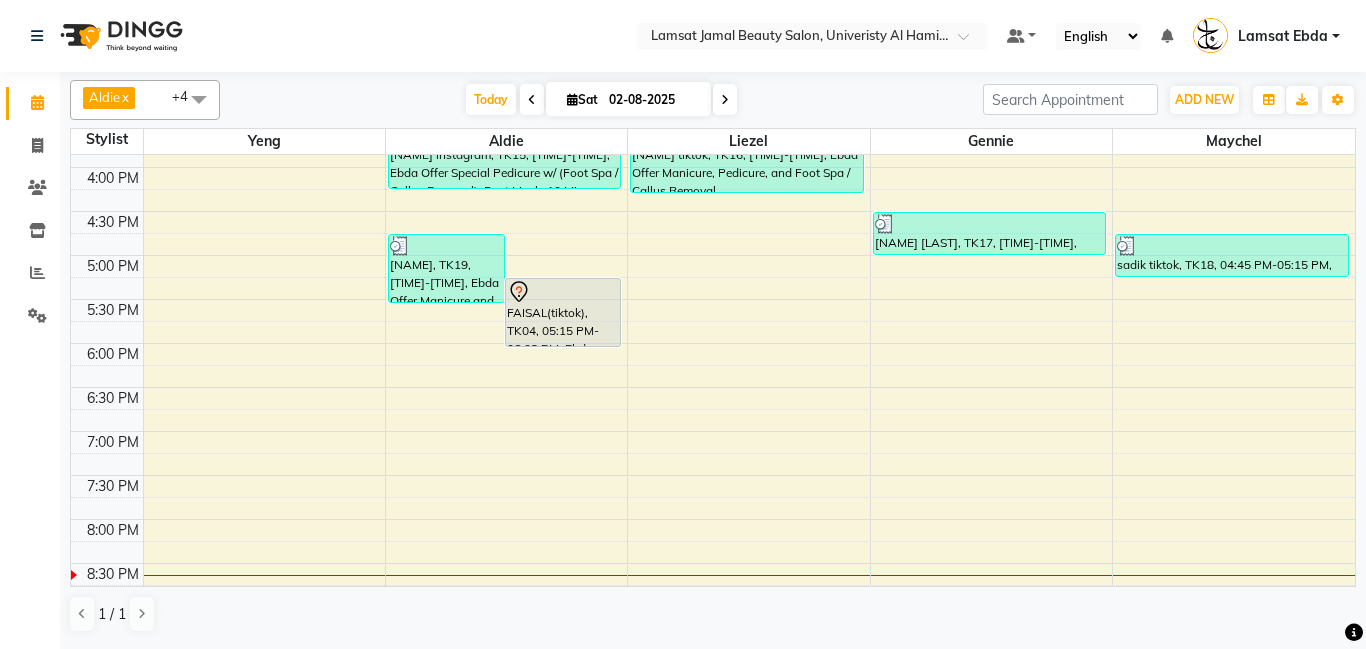 scroll, scrollTop: 600, scrollLeft: 0, axis: vertical 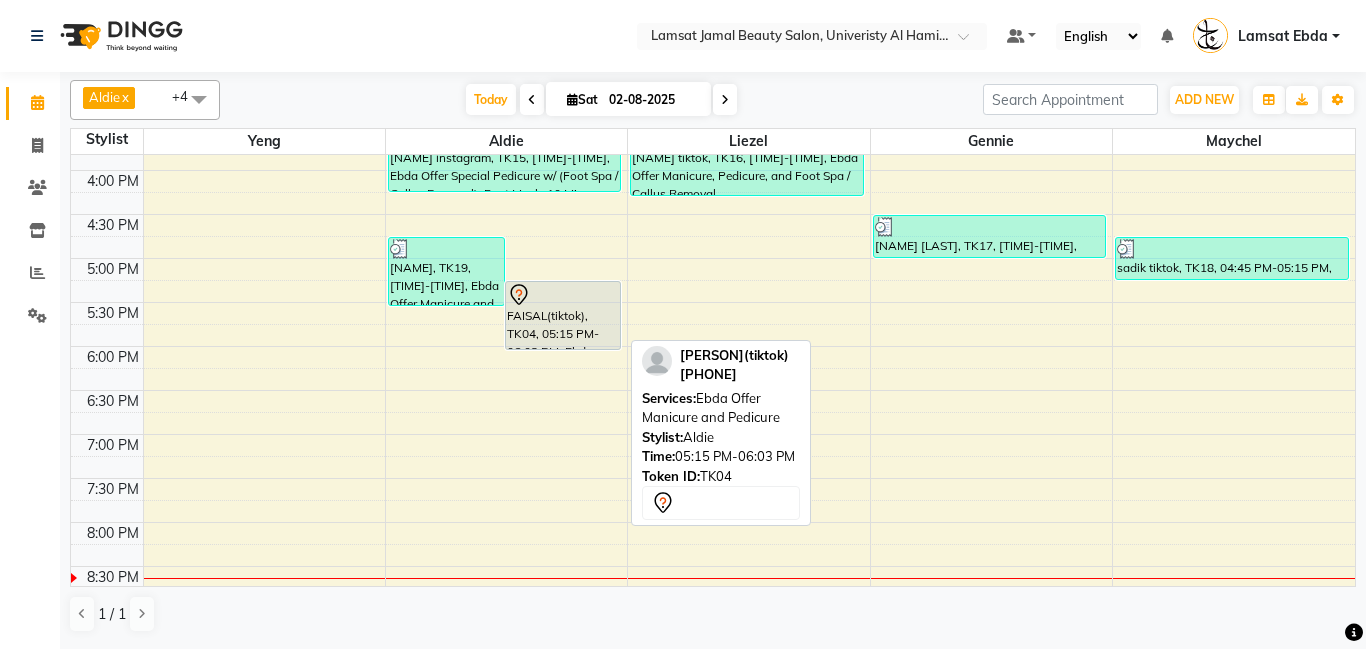 click on "FAISAL(tiktok), TK04, 05:15 PM-06:03 PM, Ebda Offer Manicure and Pedicure" at bounding box center (563, 315) 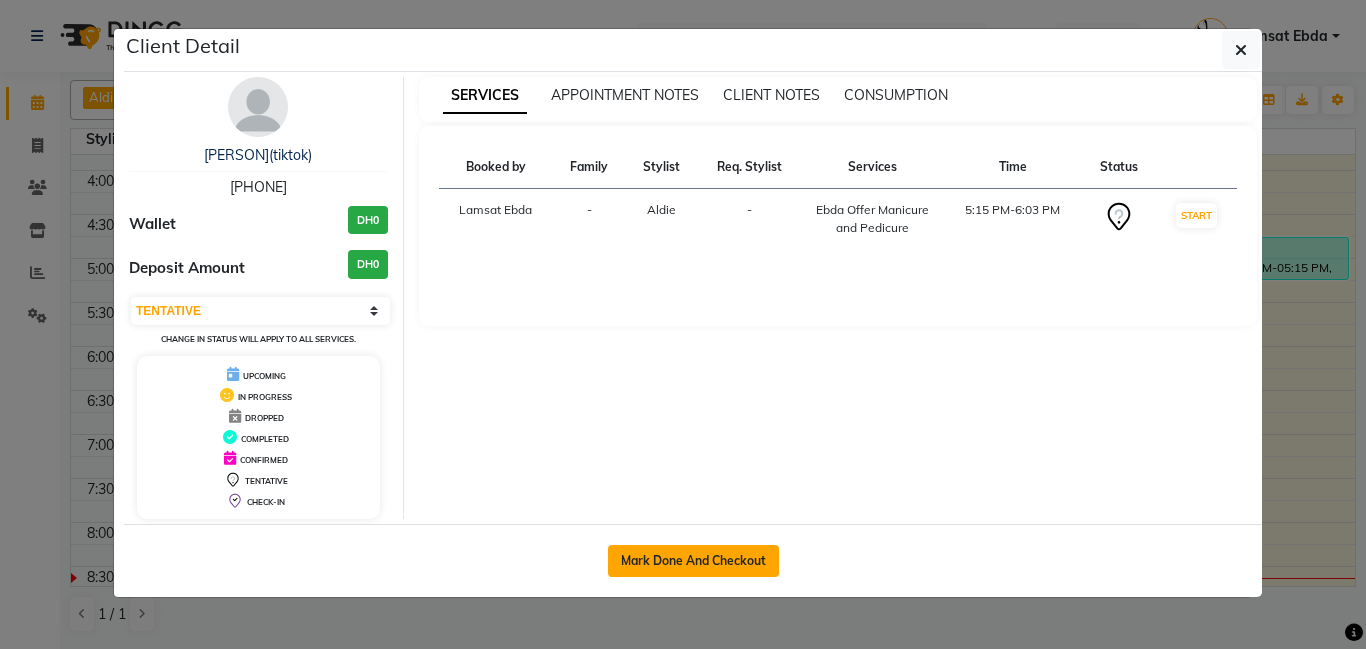click on "Mark Done And Checkout" 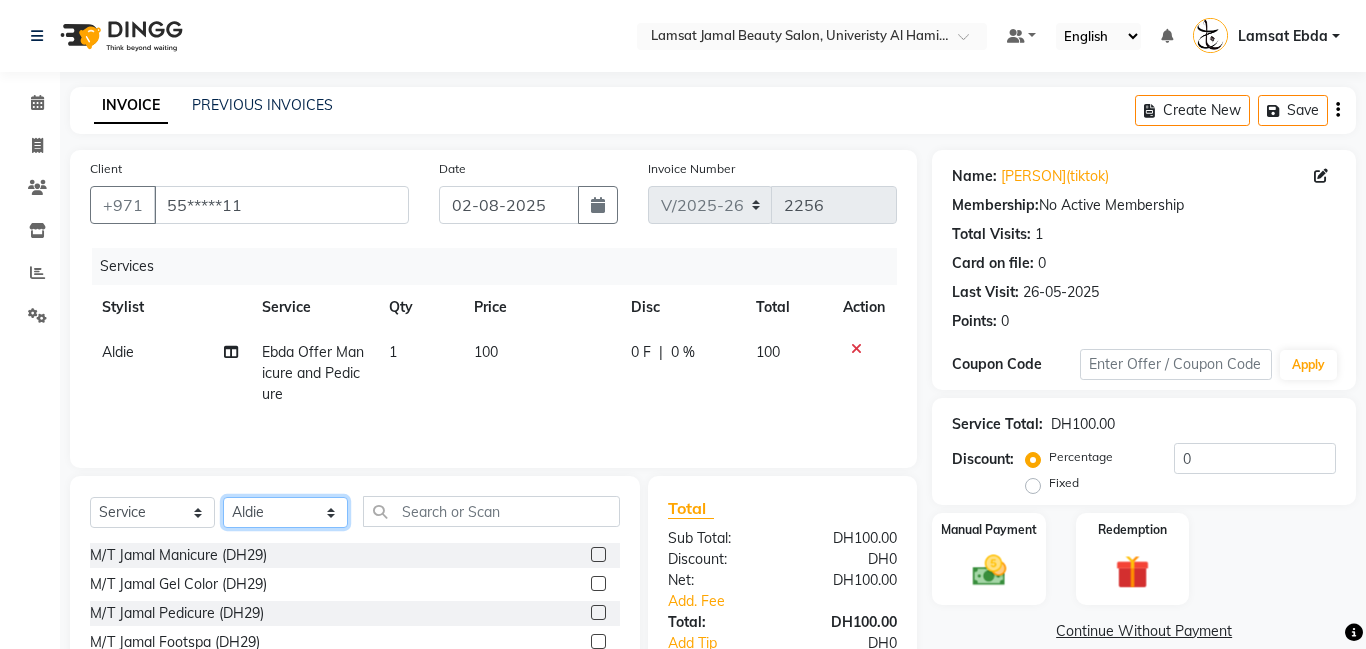 click on "Select Stylist Aldie Aliya Amna Gennie Joytie Jude Lamsat Ebda Lamsat Jamal Liezel Maricar Maychel Michelle Nads Neha Nhor Owner Aliya Priya Rods Sana Sehr Alya Yeng" 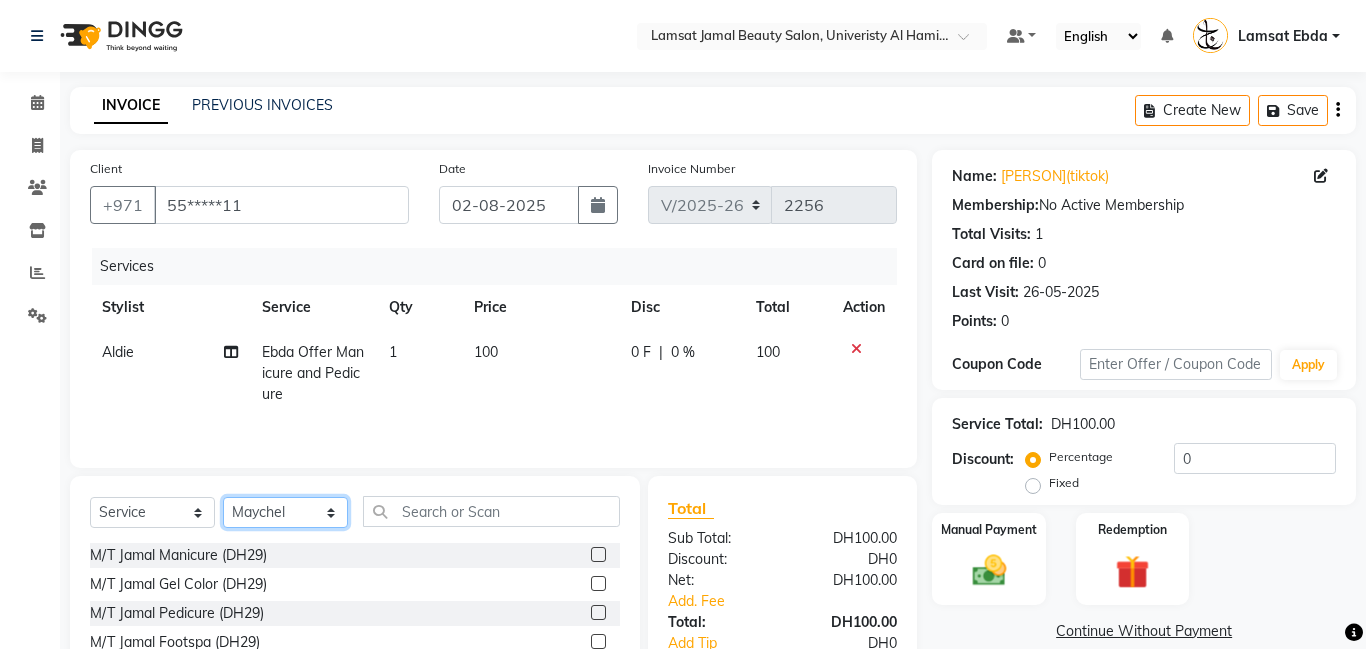 click on "Select Stylist Aldie Aliya Amna Gennie Joytie Jude Lamsat Ebda Lamsat Jamal Liezel Maricar Maychel Michelle Nads Neha Nhor Owner Aliya Priya Rods Sana Sehr Alya Yeng" 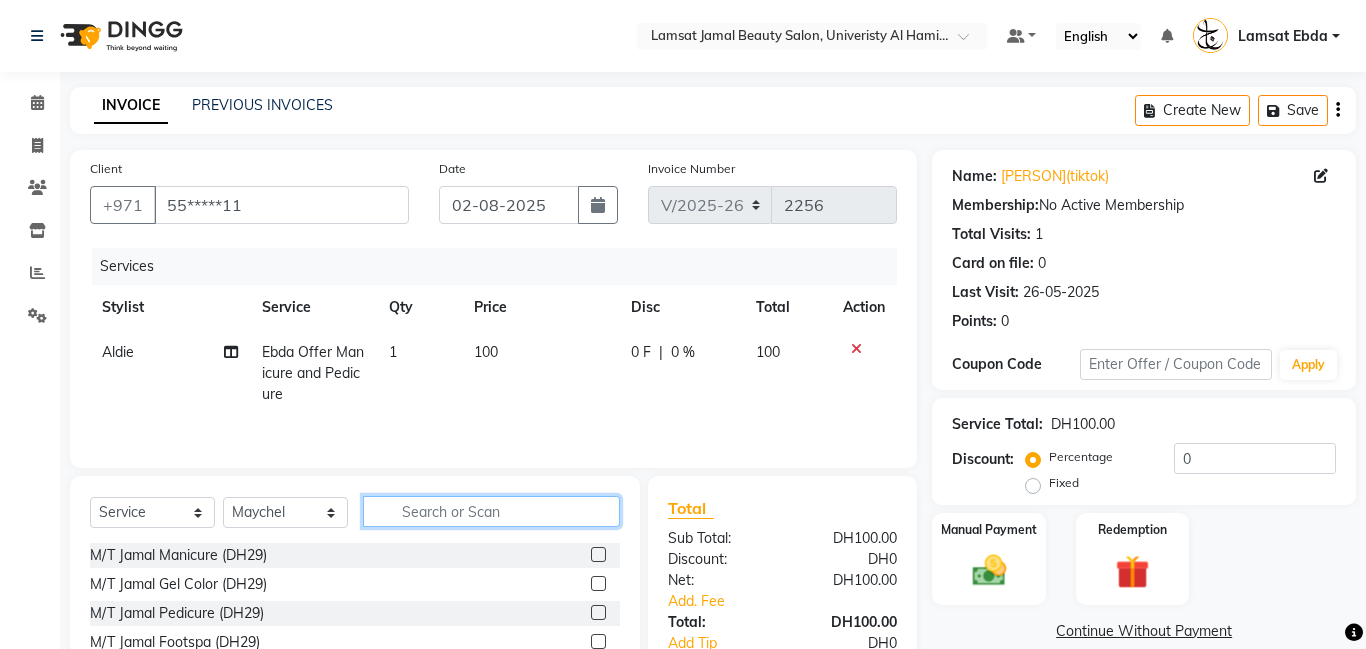 click 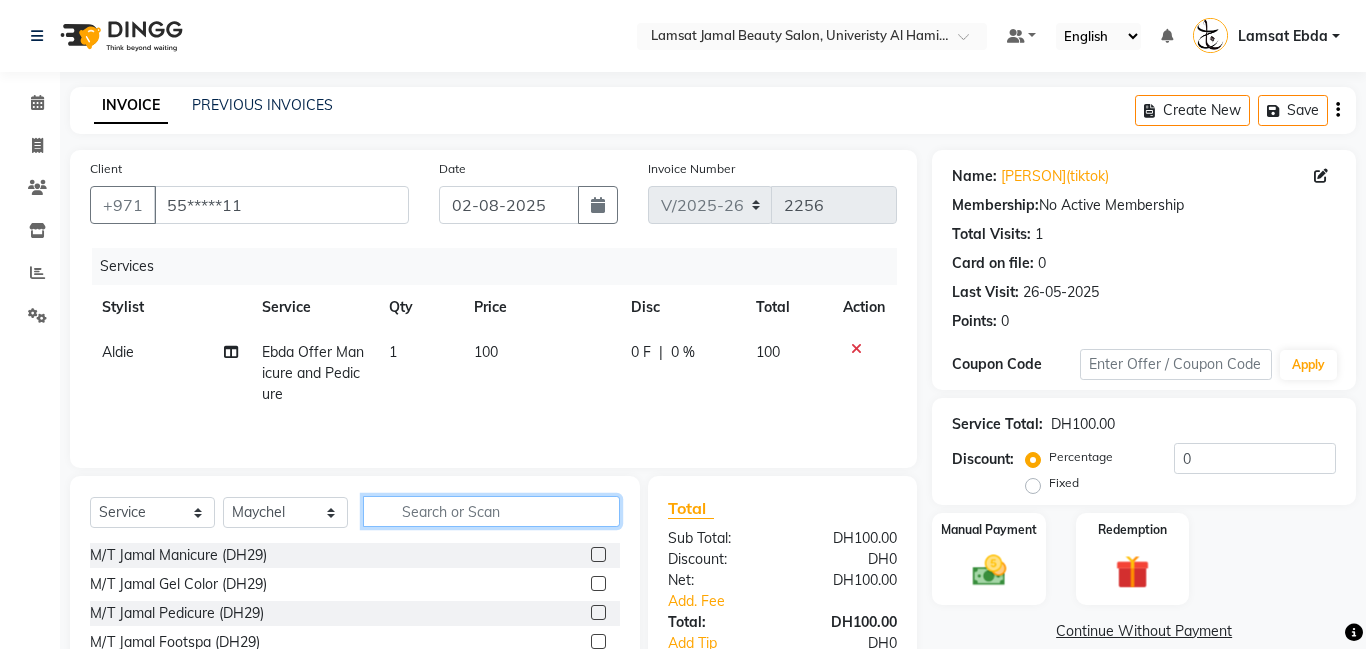 click 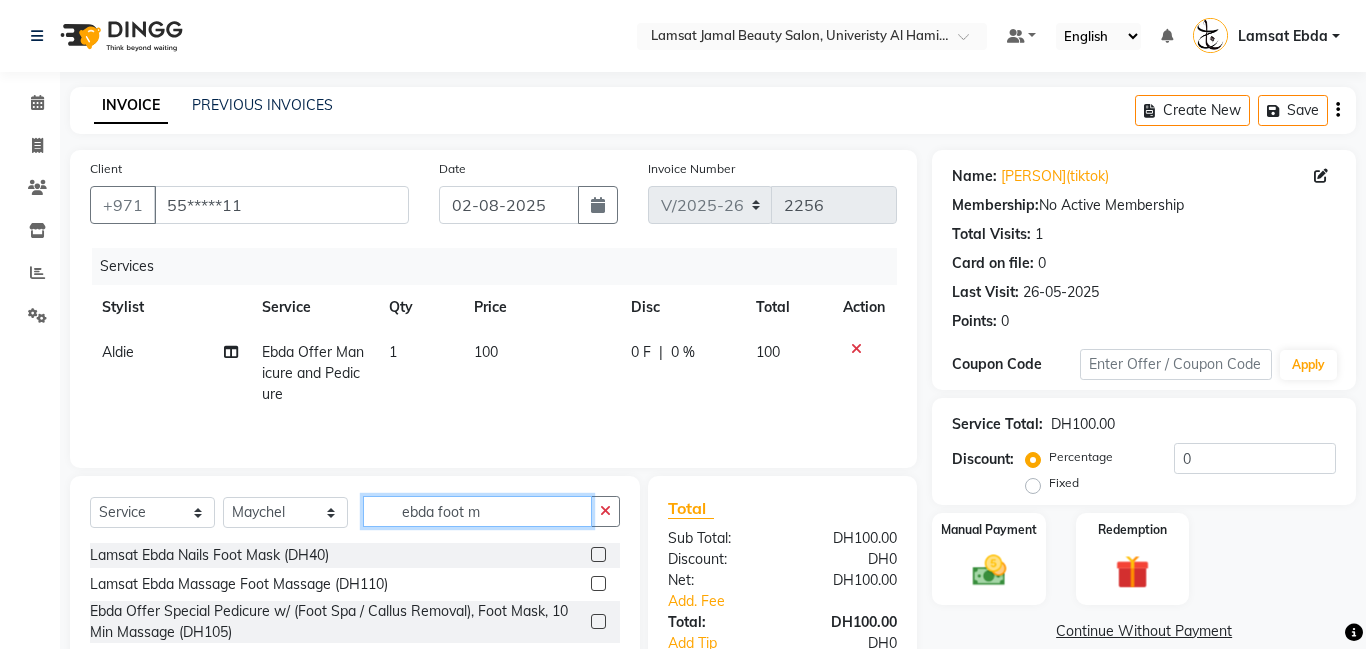 scroll, scrollTop: 0, scrollLeft: 0, axis: both 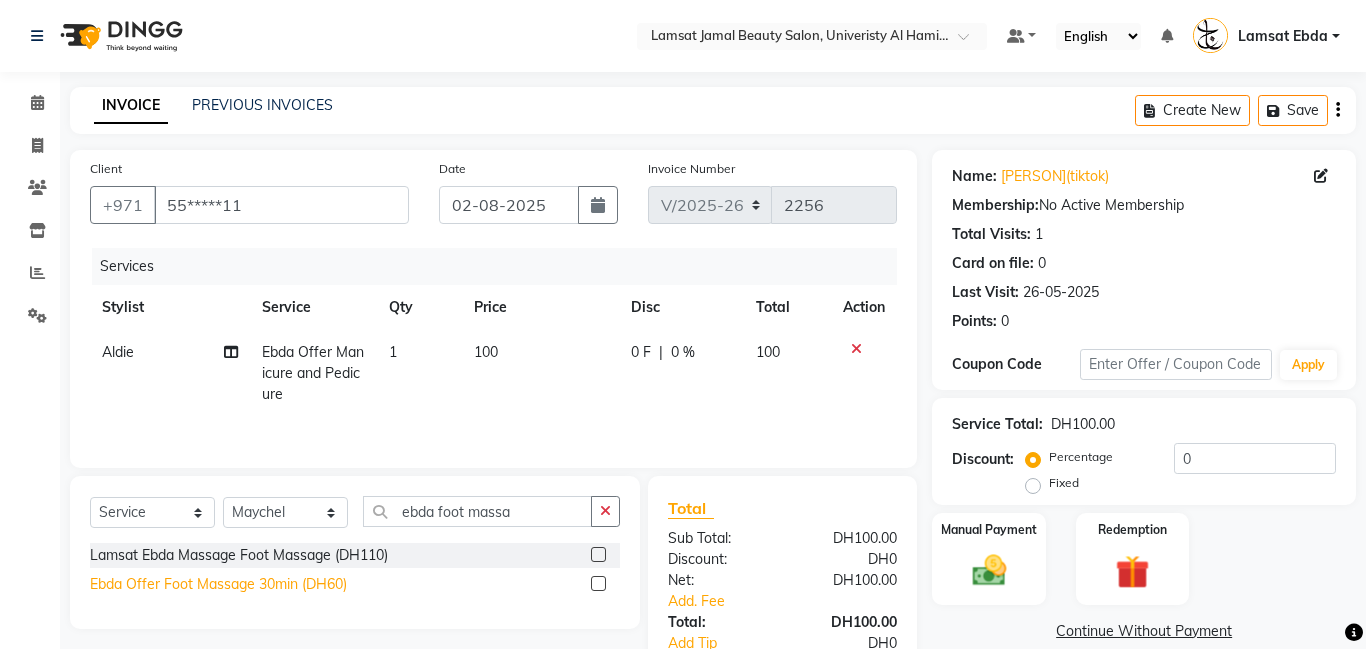 click on "Ebda Offer Foot Massage 30min (DH60)" 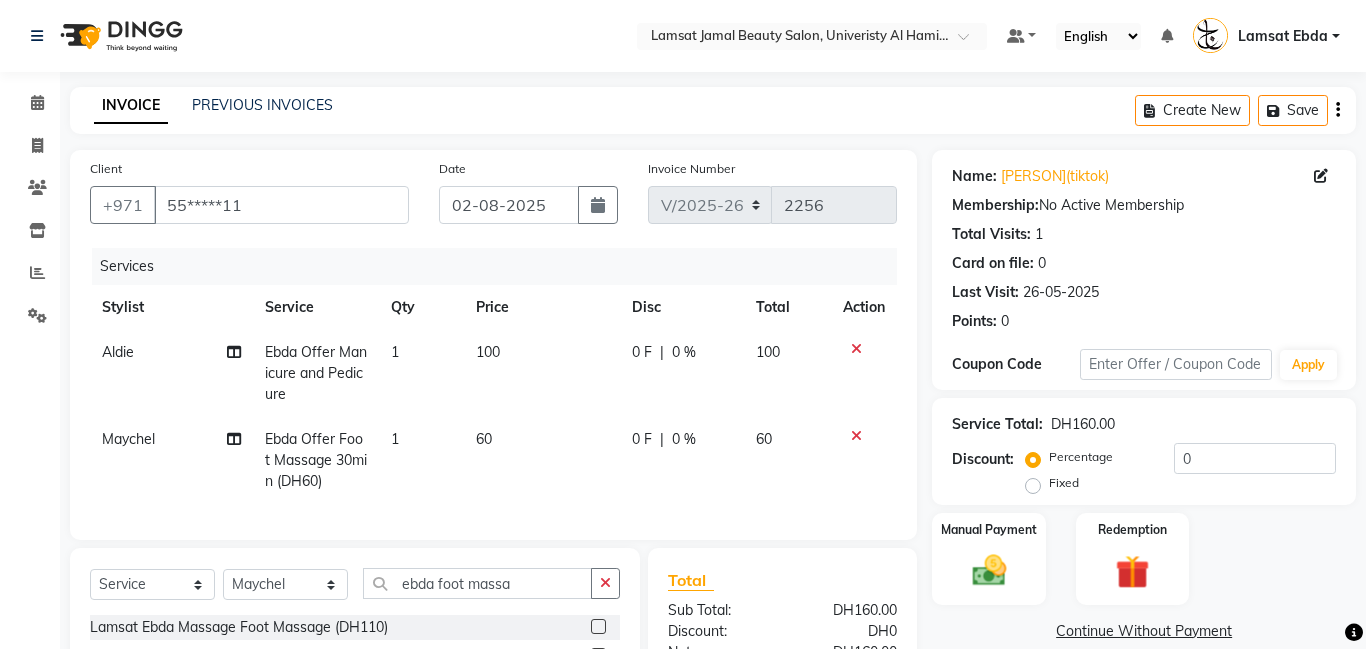 click on "Aldie" 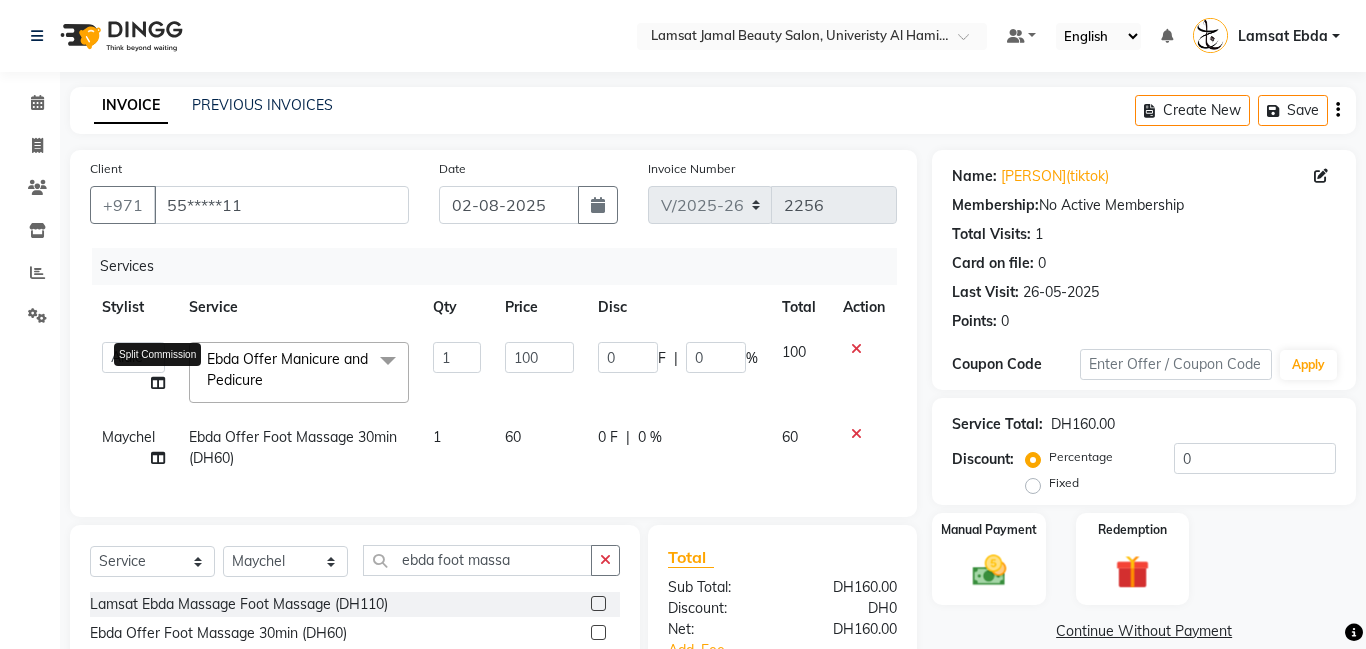 click 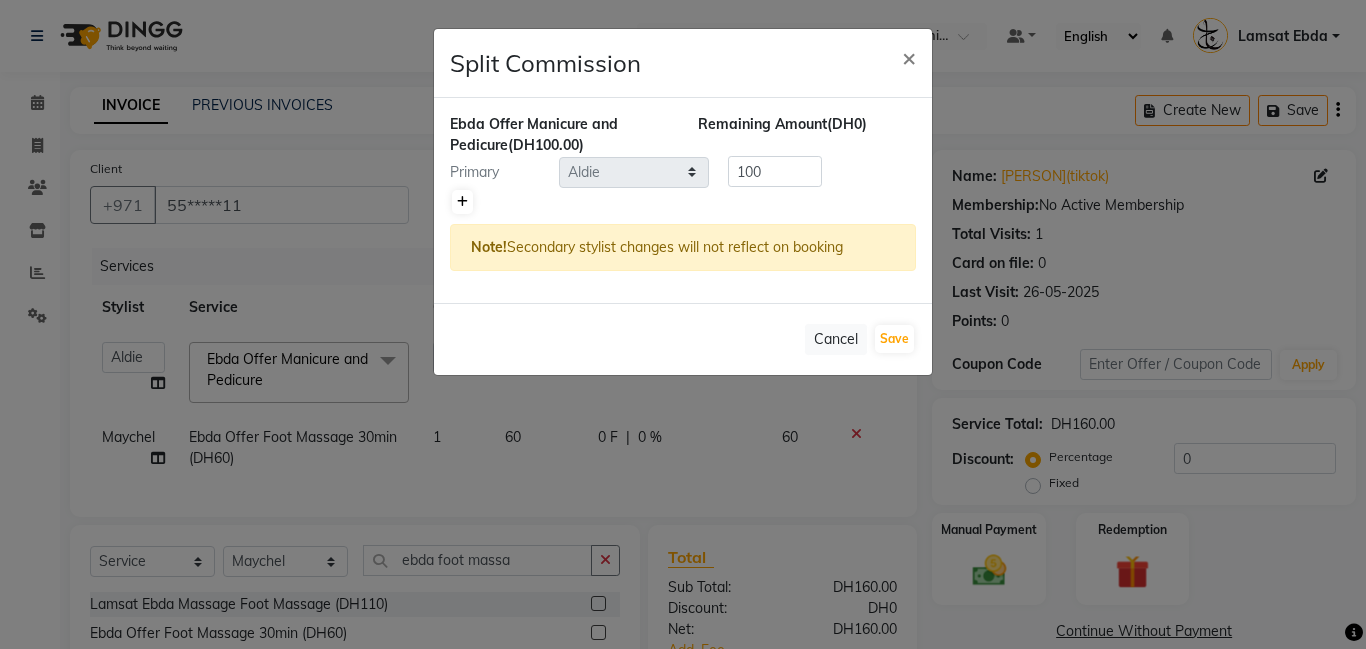 click 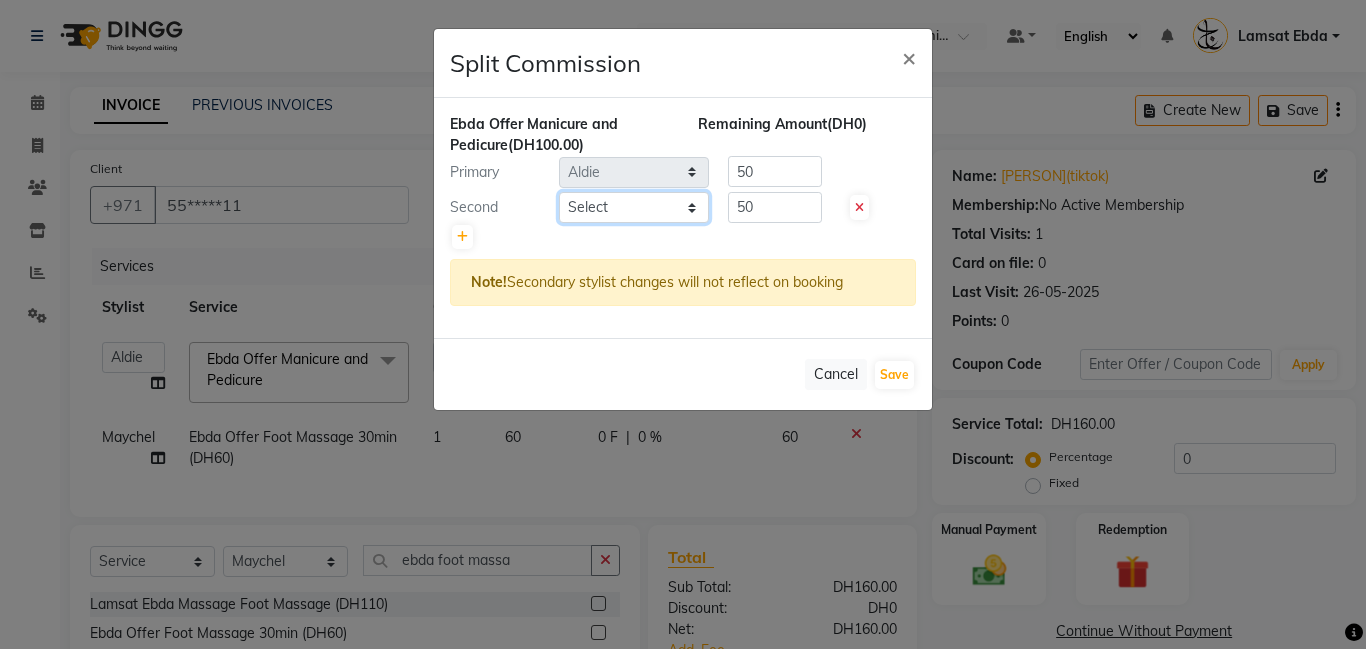 click on "Select  [PERSON]   [PERSON]   [PERSON]   [PERSON]   [PERSON]   [PERSON]   Lamsat Ebda   Lamsat Jamal   [PERSON]   [PERSON]   [PERSON]   [PERSON]   [PERSON]   [PERSON]   [PERSON]   Owner [PERSON]   [PERSON]   [PERSON]   [PERSON]   [PERSON]   [PERSON]" 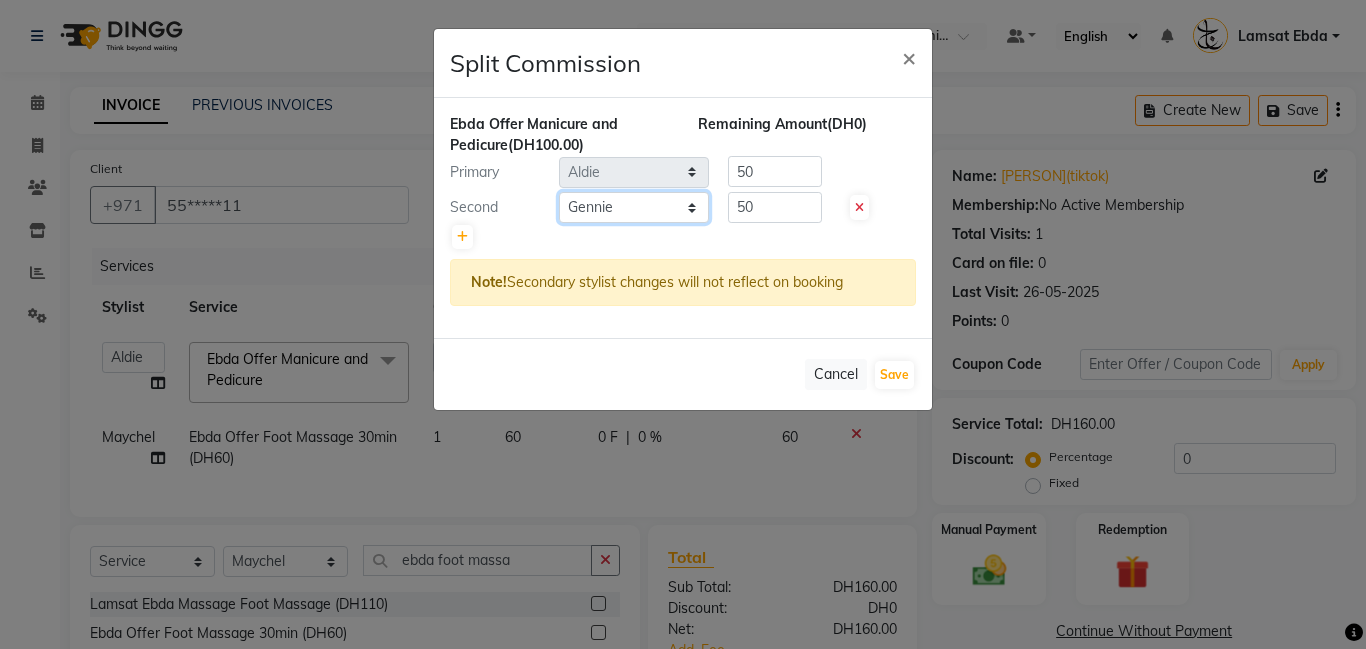 click on "Select  [PERSON]   [PERSON]   [PERSON]   [PERSON]   [PERSON]   [PERSON]   Lamsat Ebda   Lamsat Jamal   [PERSON]   [PERSON]   [PERSON]   [PERSON]   [PERSON]   [PERSON]   [PERSON]   Owner [PERSON]   [PERSON]   [PERSON]   [PERSON]   [PERSON]   [PERSON]" 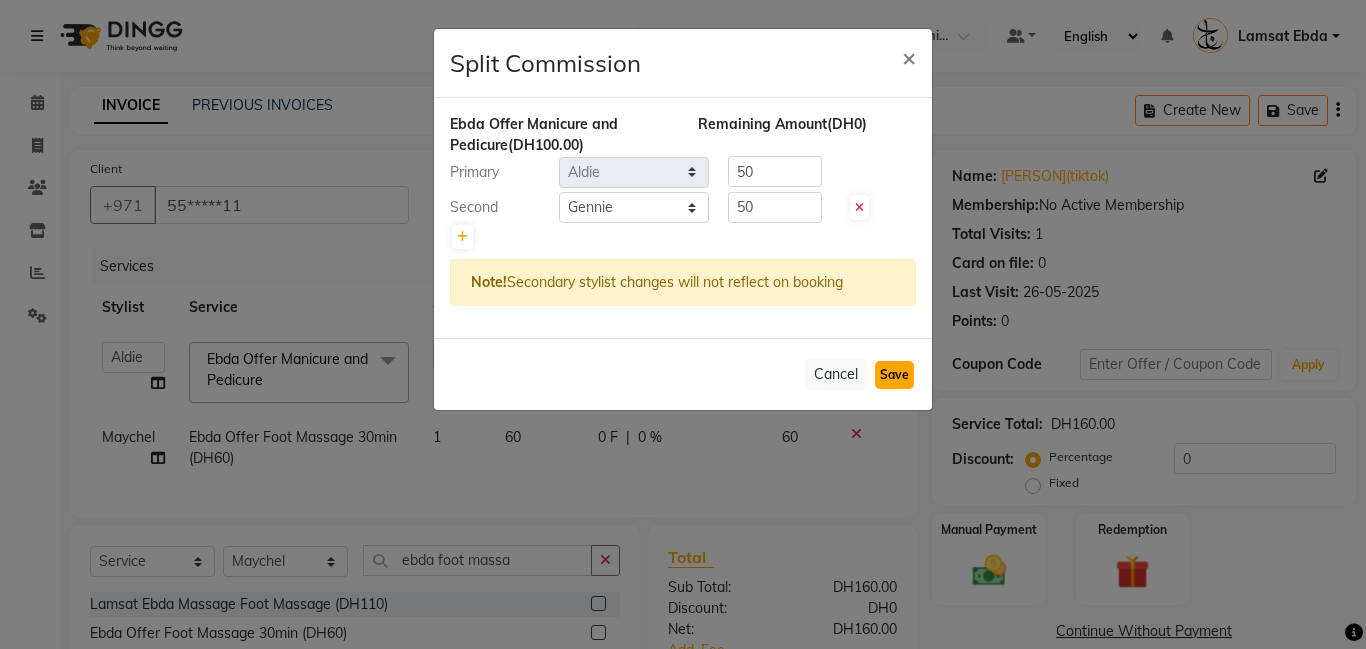 click on "Save" 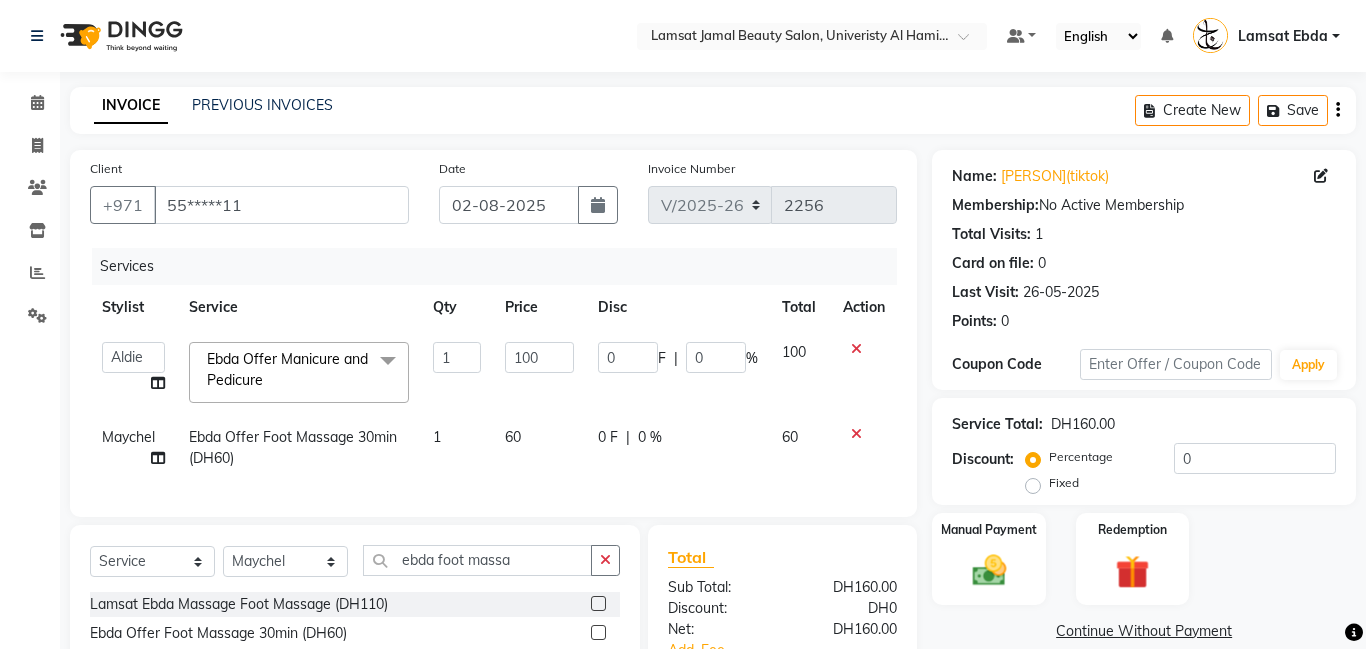 scroll, scrollTop: 179, scrollLeft: 0, axis: vertical 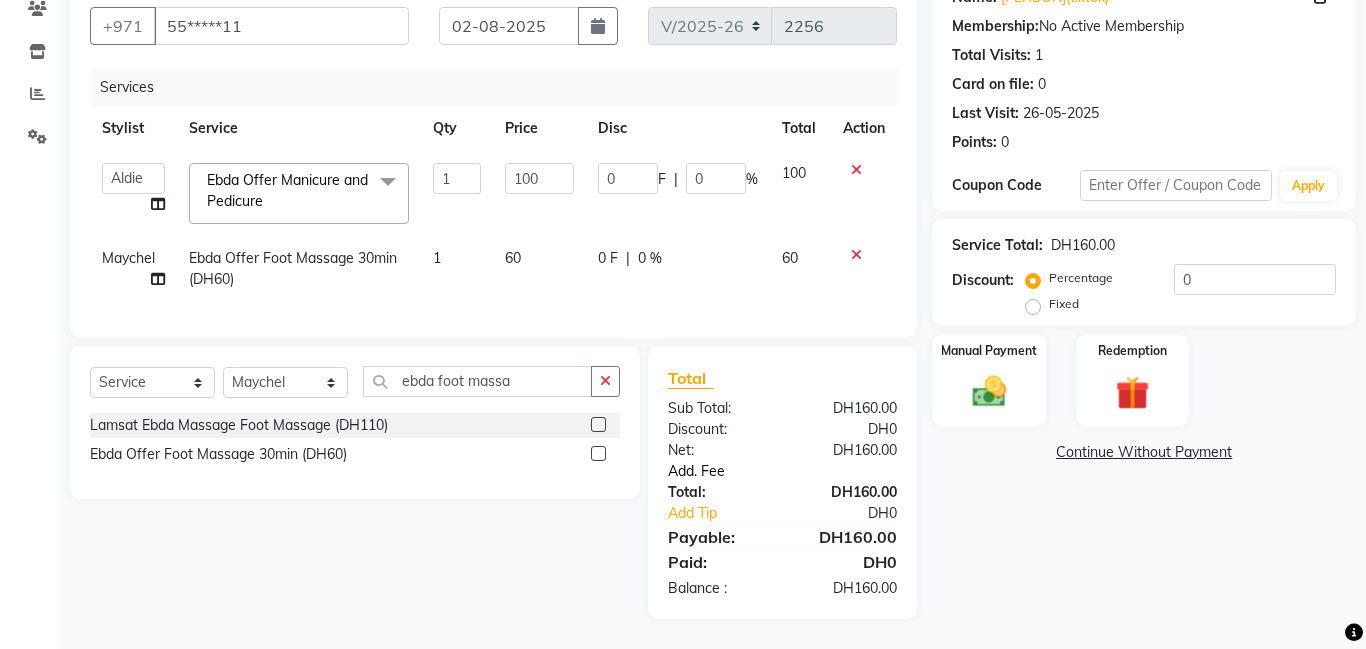 click on "Add. Fee" 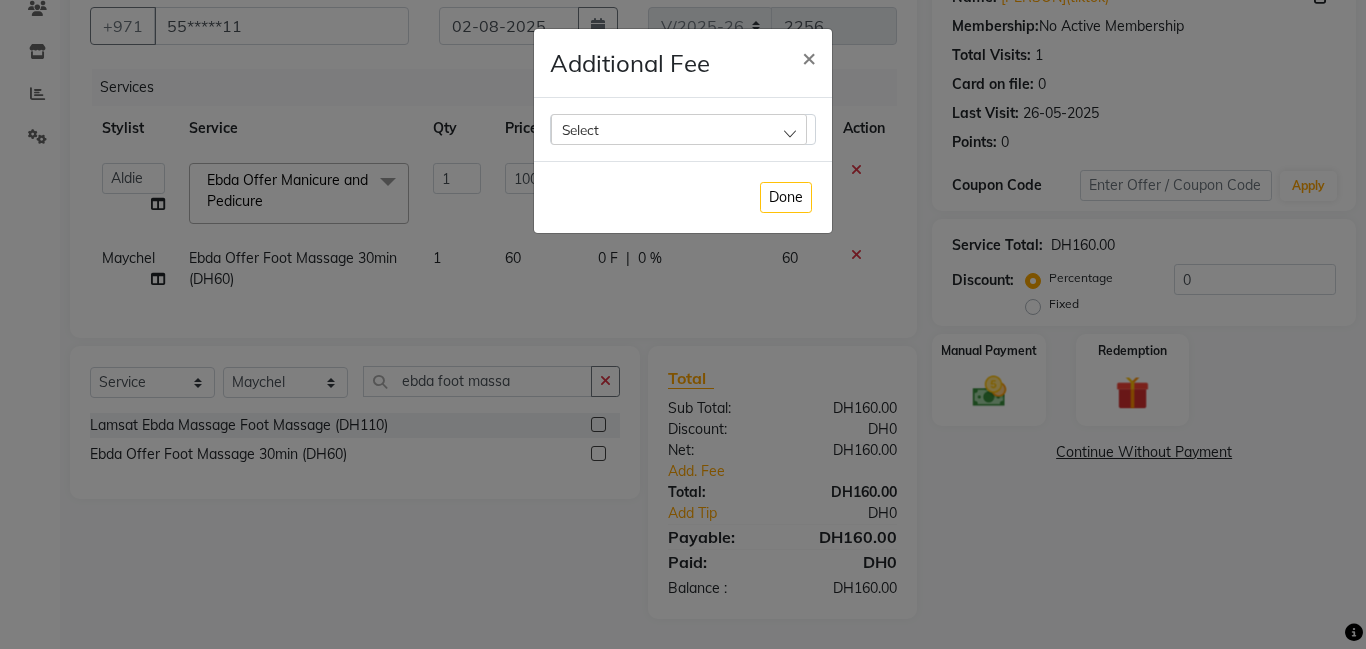click on "Select" 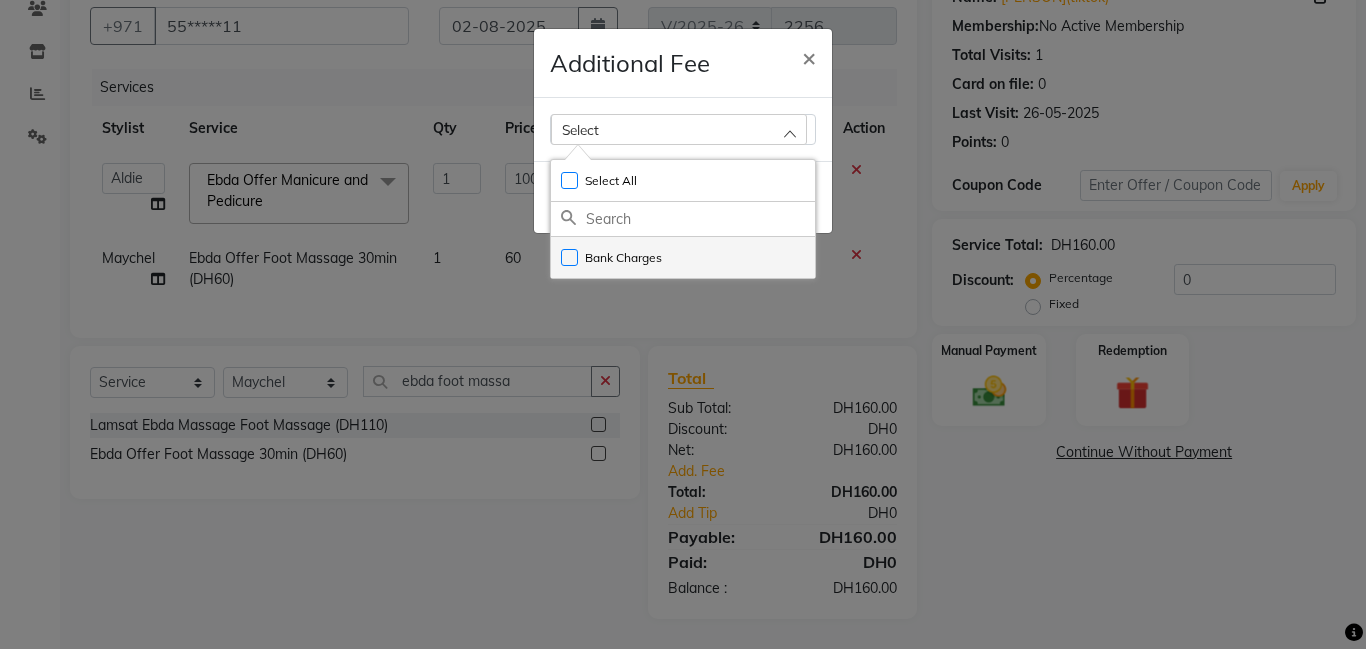 click on "Bank Charges" 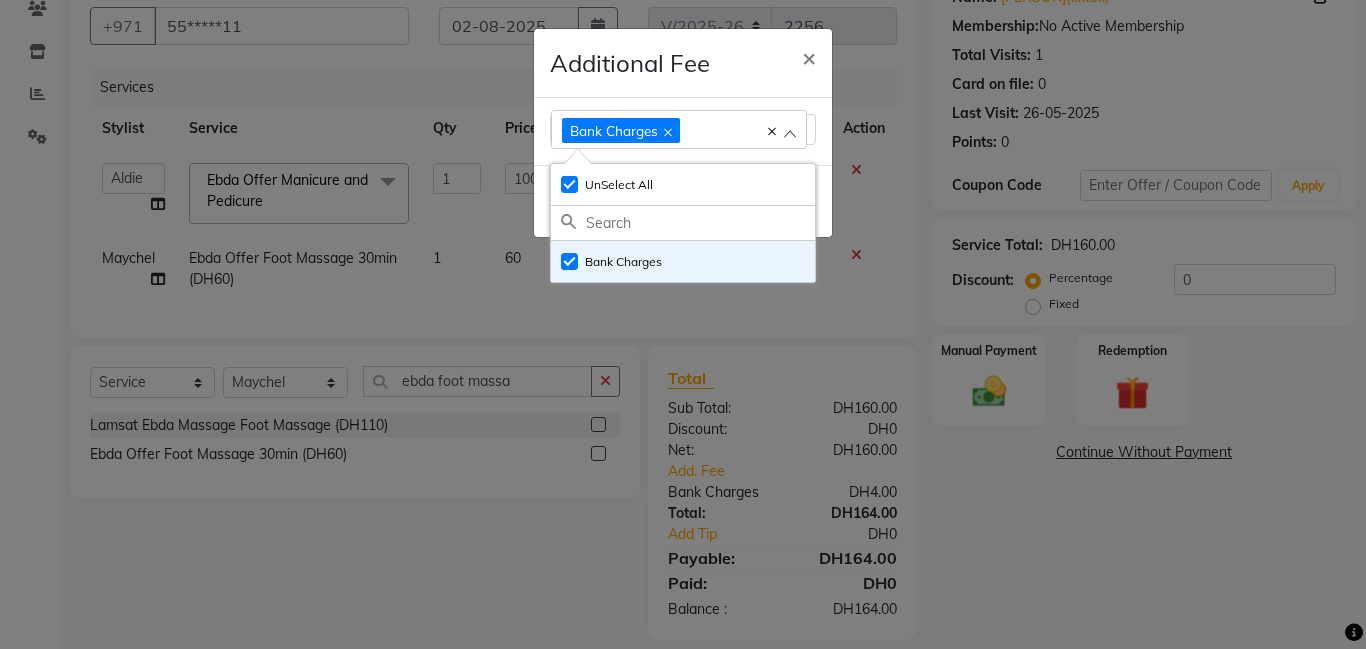click on "Additional Fee × Bank Charges Select All UnSelect All Bank Charges  Done" 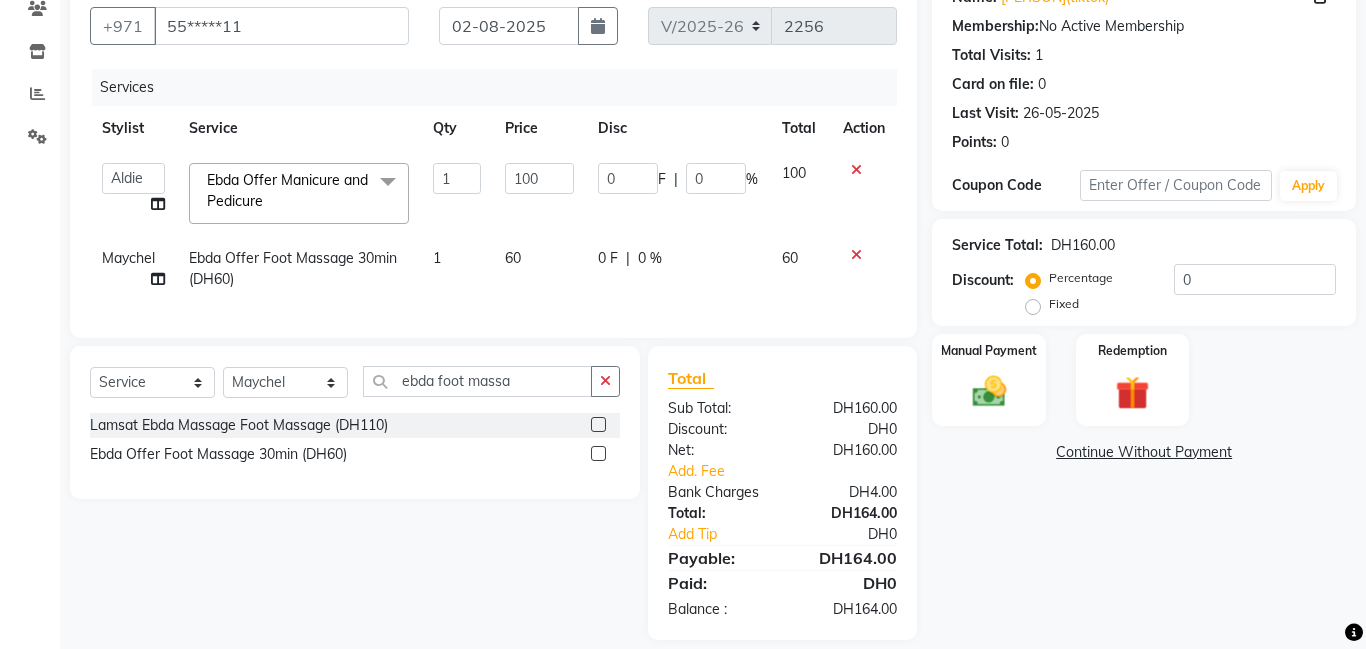 click on "Additional Fee × Bank Charges Select All UnSelect All Bank Charges  Done" 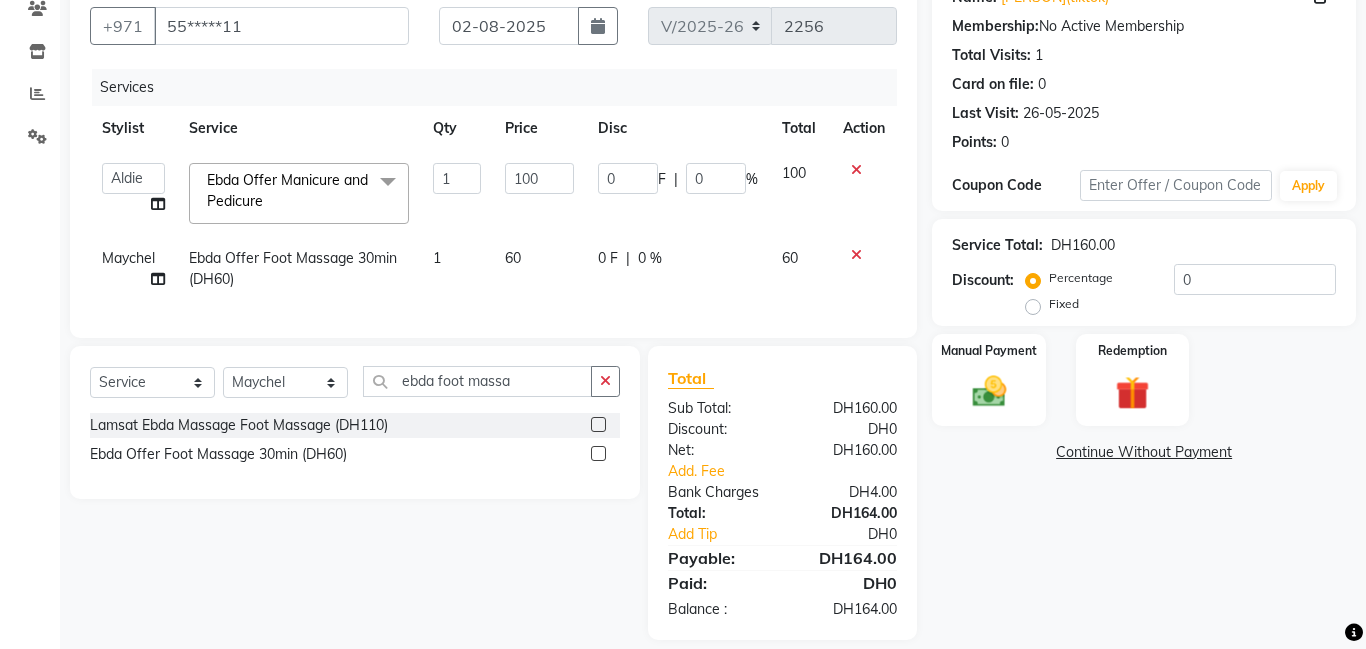 click on "Manual Payment" 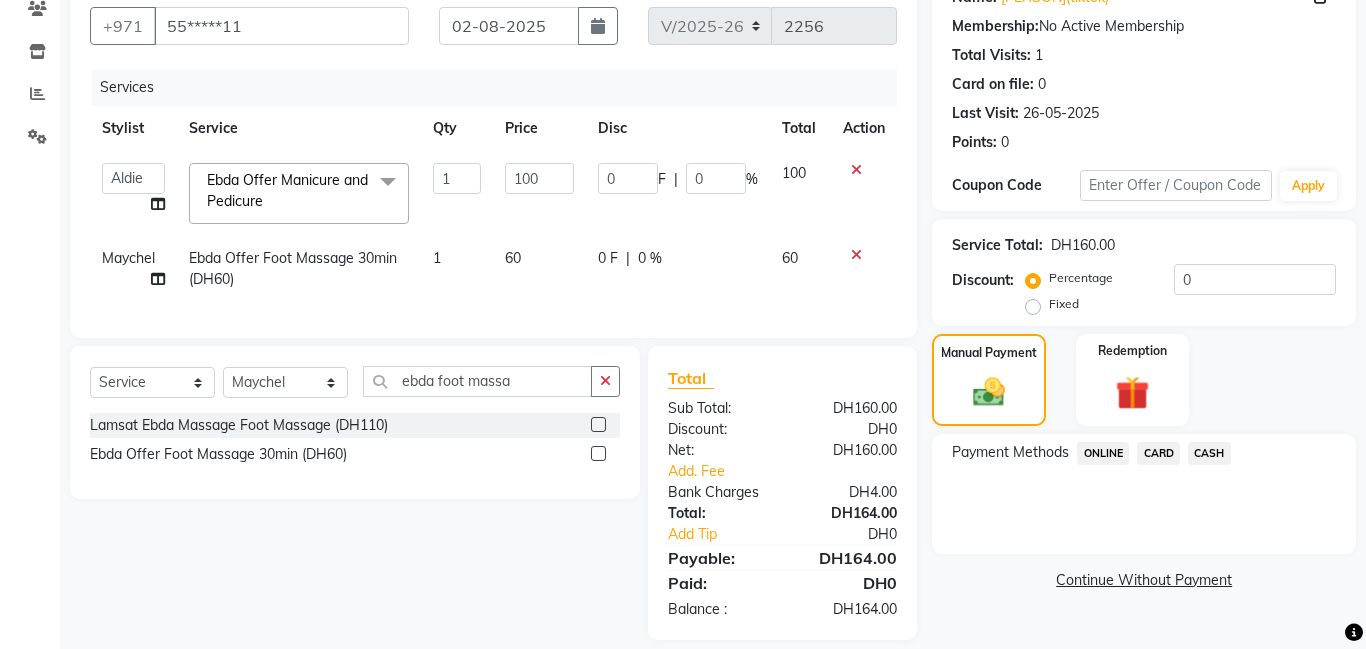 click on "CARD" 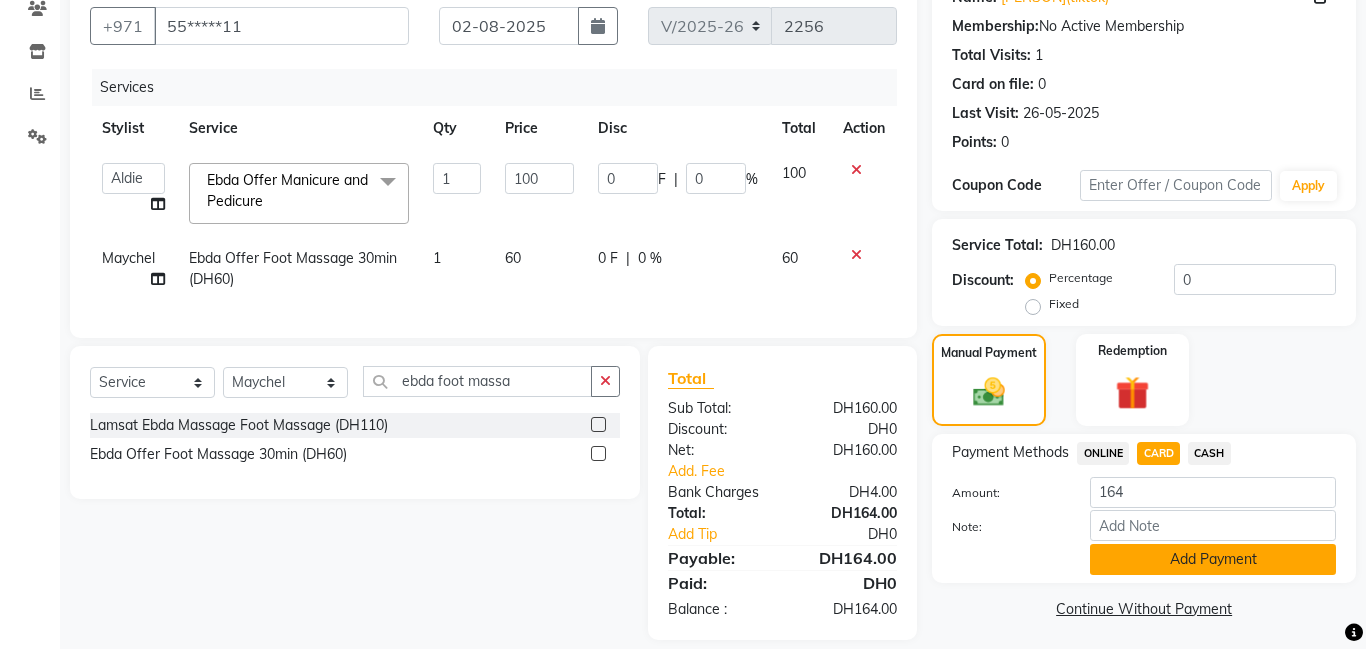 click on "Add Payment" 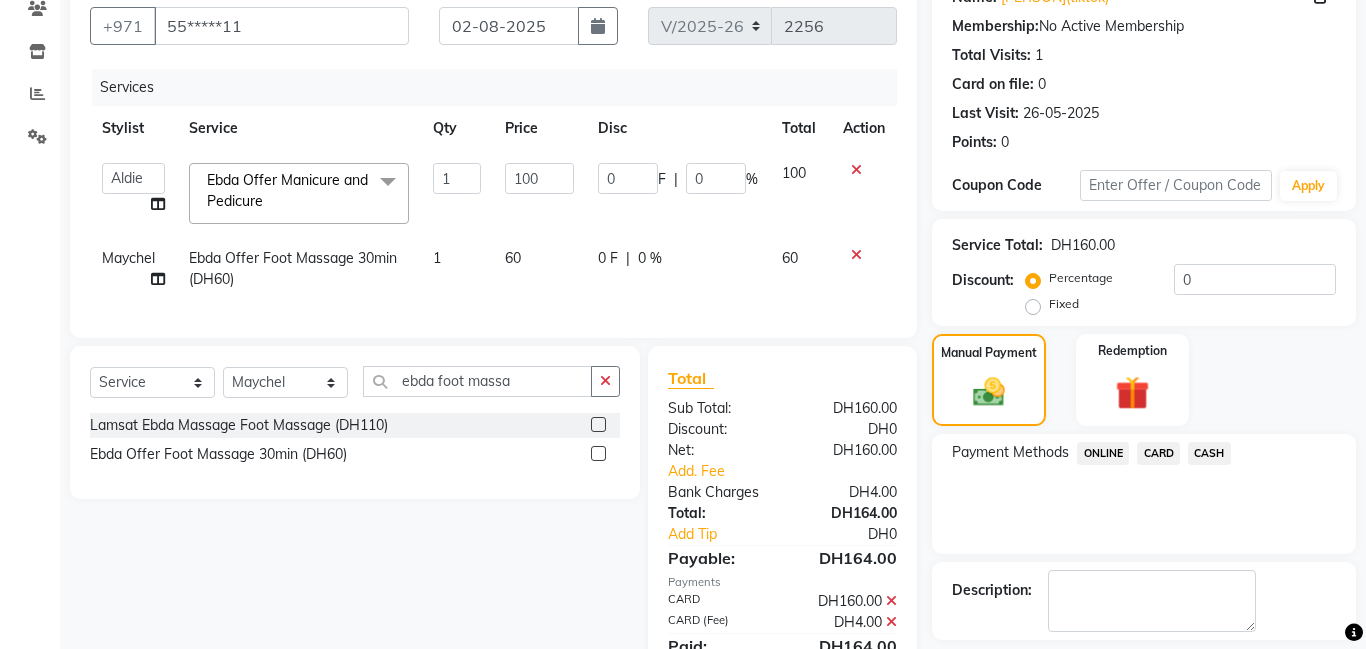 scroll, scrollTop: 268, scrollLeft: 0, axis: vertical 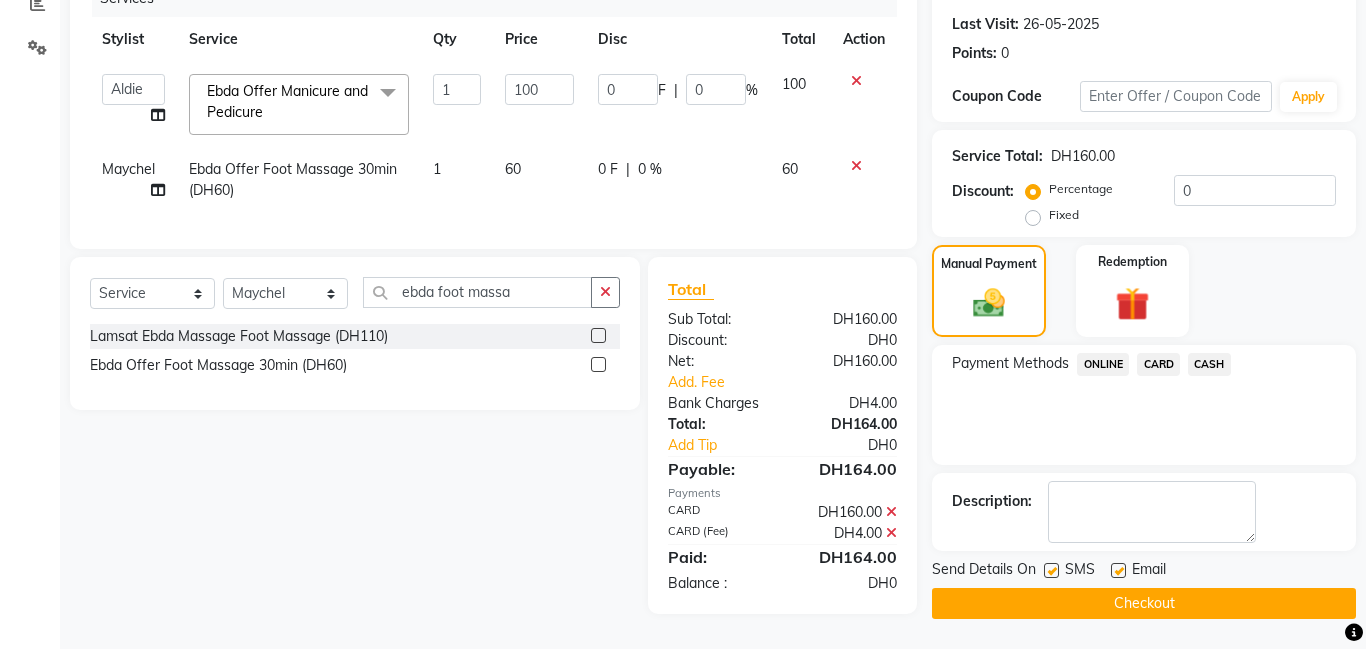 click on "Checkout" 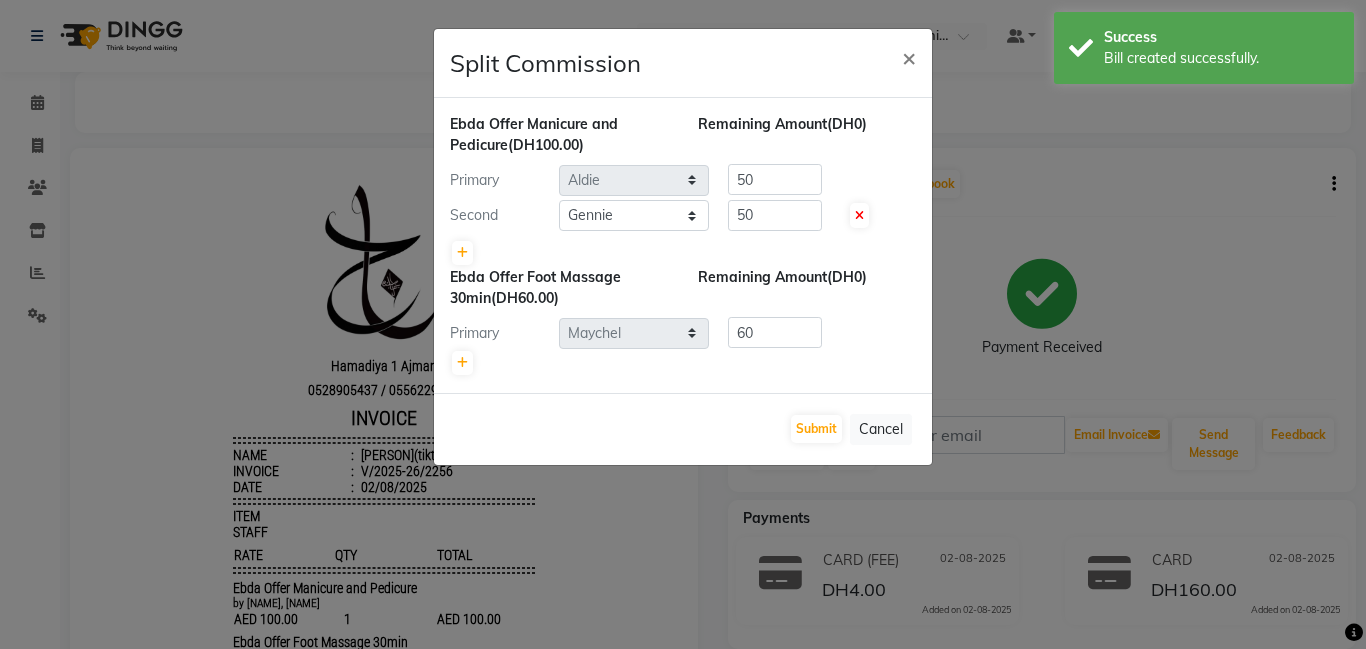 scroll, scrollTop: 0, scrollLeft: 0, axis: both 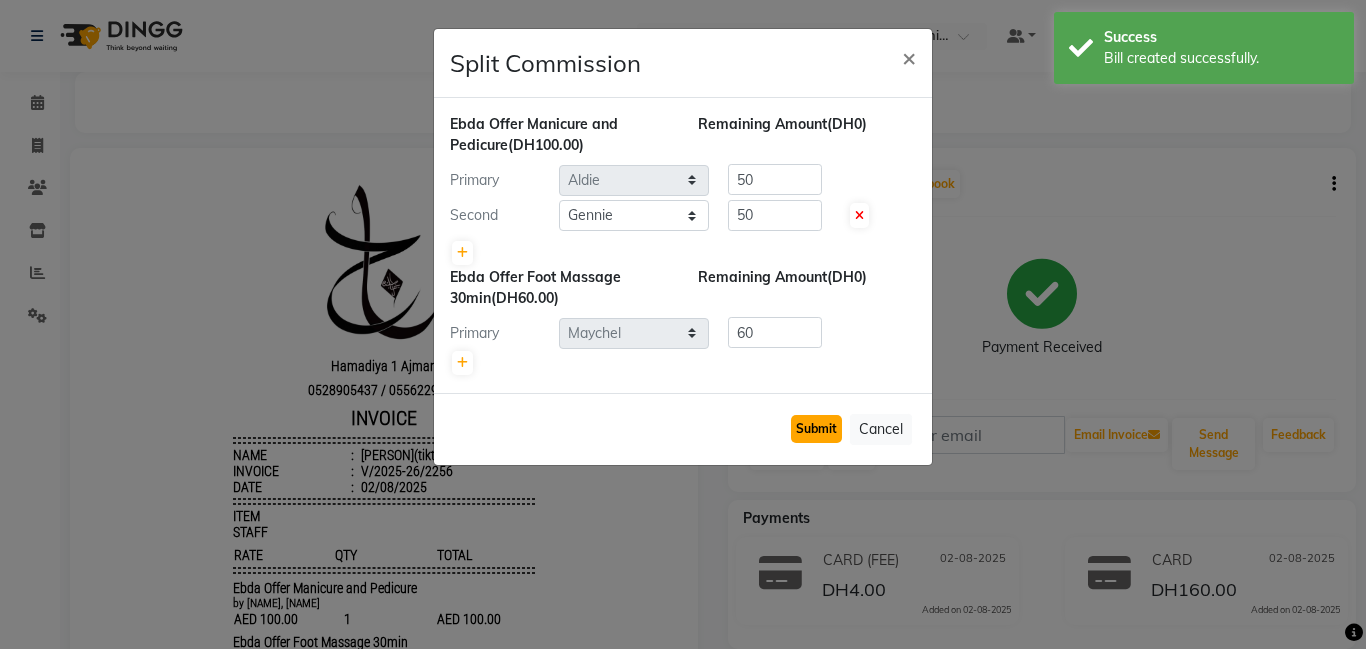 click on "Submit" 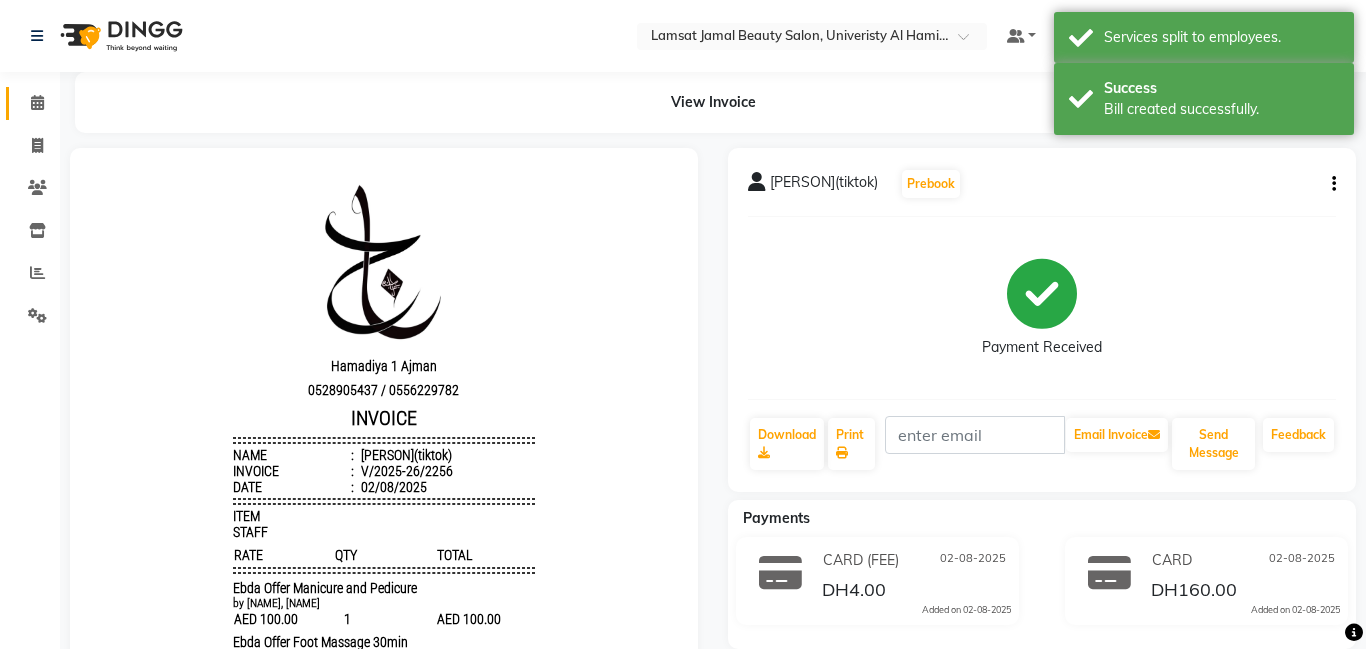 click 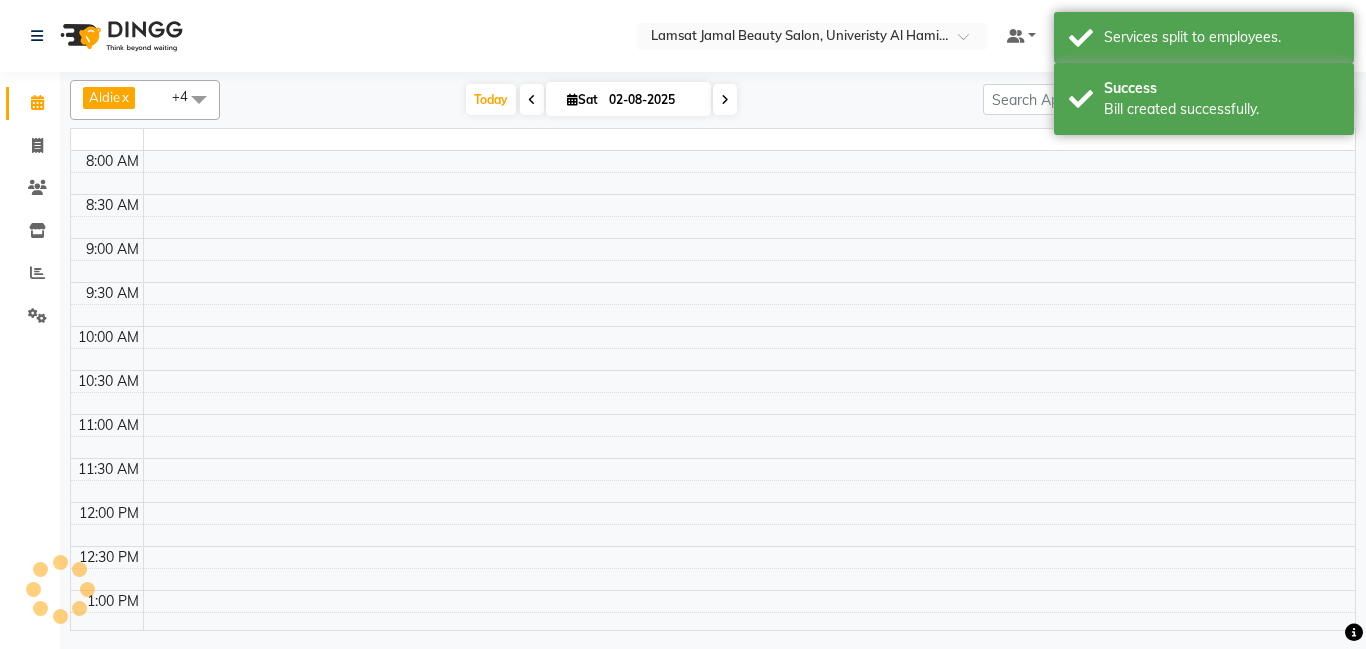 click 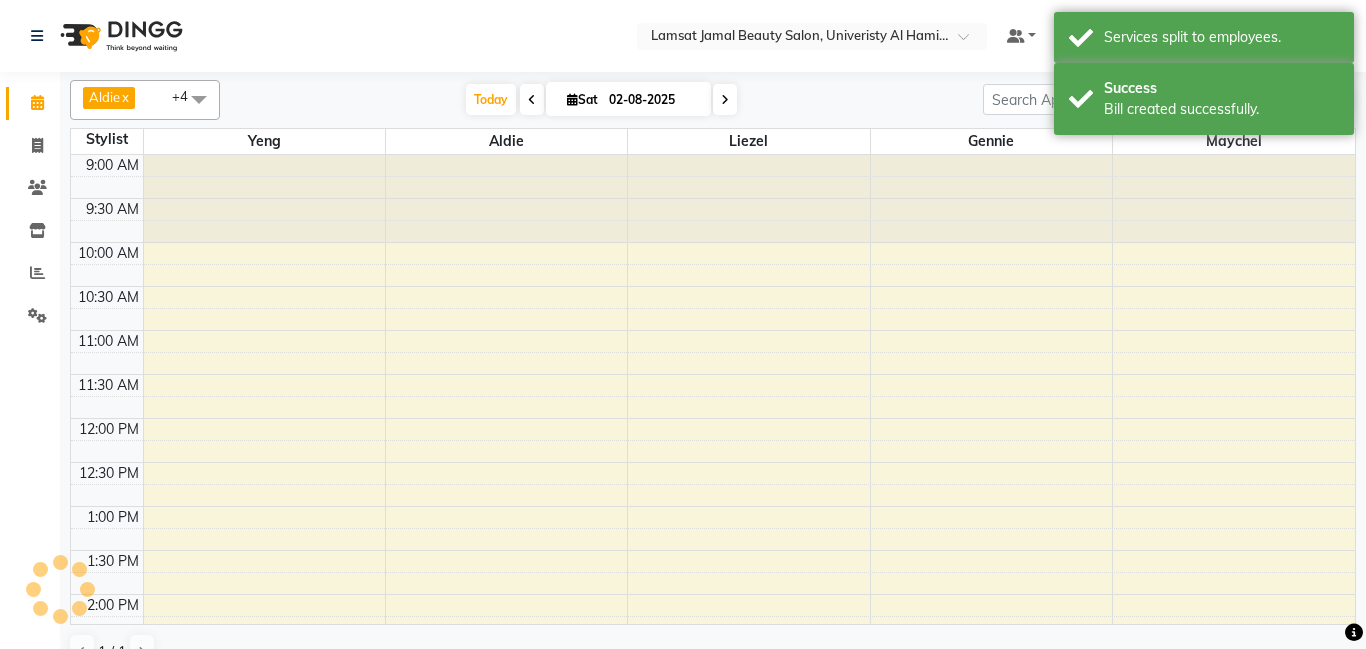scroll, scrollTop: 0, scrollLeft: 0, axis: both 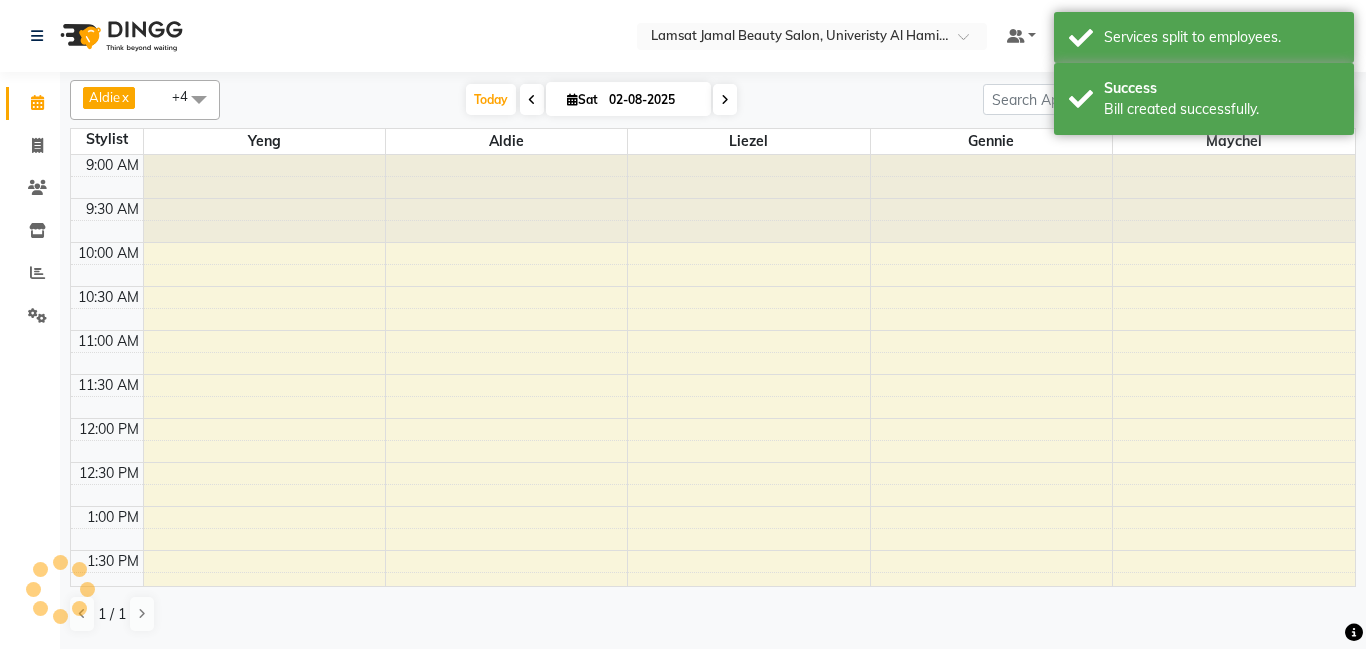 click 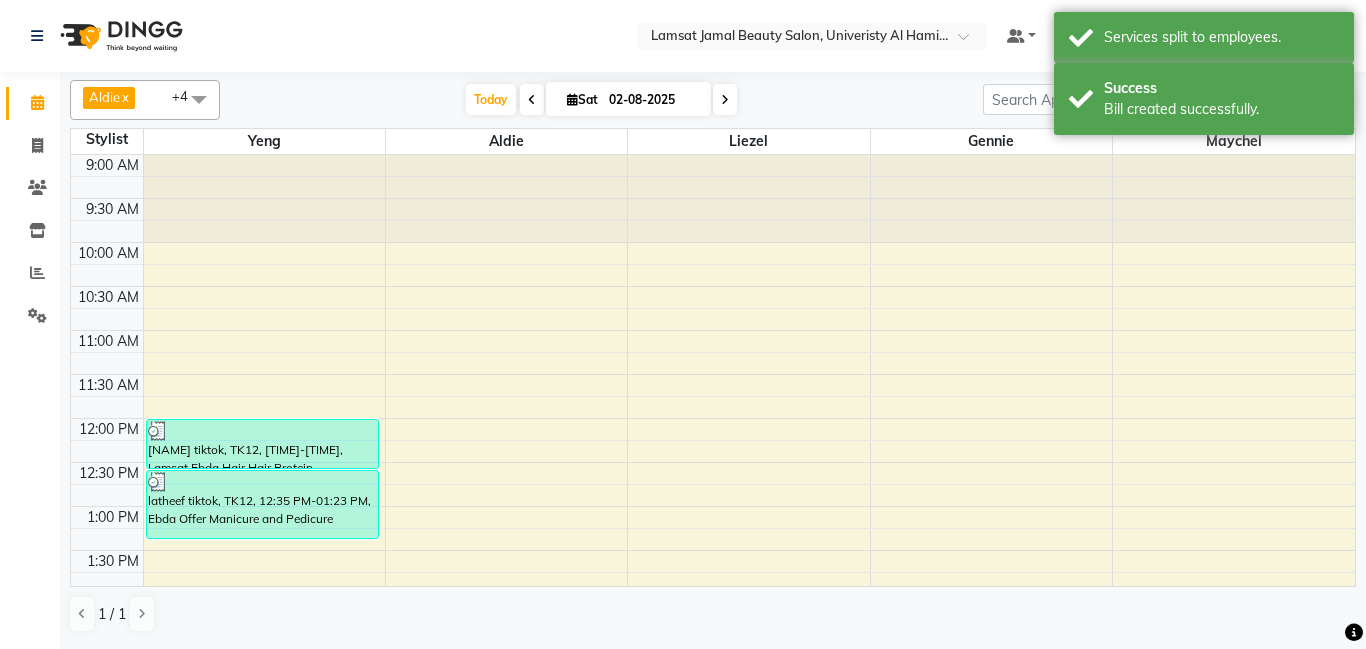 click 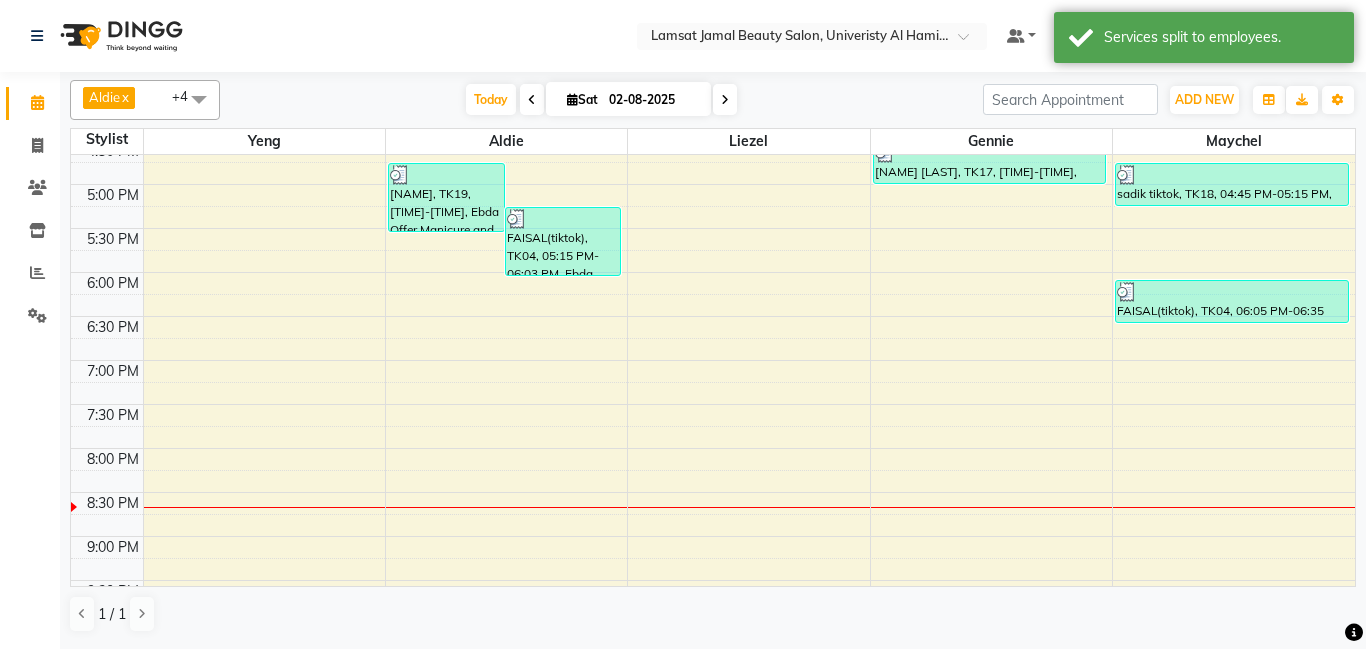 scroll, scrollTop: 672, scrollLeft: 0, axis: vertical 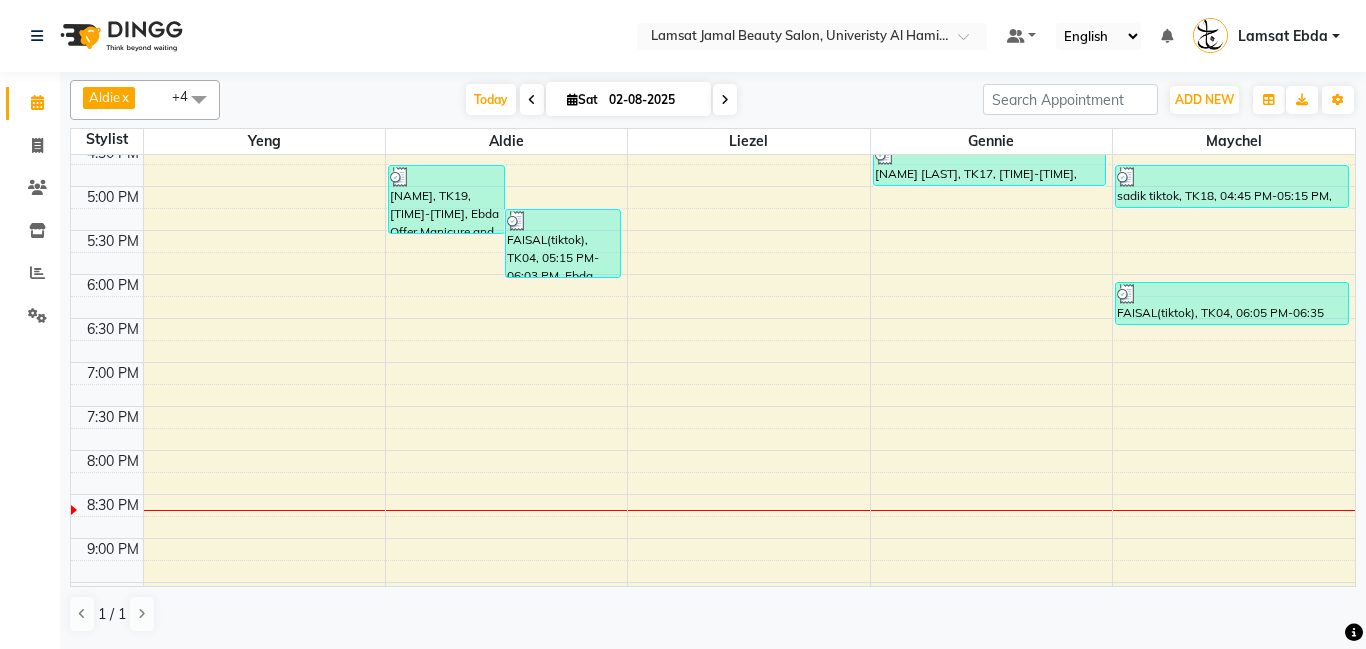 click on "latheef tiktok, TK12, 12:00 PM-12:35 PM, Lamsat Ebda Hair Hair Protein     latheef tiktok, TK12, 12:35 PM-01:23 PM, Ebda Offer Manicure and Pedicure     salem al shamsi, TK19, 04:45 PM-05:33 PM, Ebda Offer Manicure and Pedicure     FAISAL(tiktok), TK04, 05:15 PM-06:03 PM, Ebda Offer Manicure and Pedicure     vipin instagram, TK15, 03:30 PM-04:15 PM, Ebda Offer Special Pedicure w/ (Foot Spa / Callus Removal), Foot Mask, 10 Min Massage     shued tiktok, TK16, 03:30 PM-04:18 PM, Ebda Offer Manicure, Pedicure, and Foot Spa / Callus Removal     mohammad tiktok, TK14, 02:25 PM-03:10 PM, Ebda Offer Hair Wash (Hair Mask,Head Massage) Manicure, Pedicure     safe kalbo, TK17, 04:30 PM-05:00 PM, Ebda Offer Massage 30min" at bounding box center [713, 142] 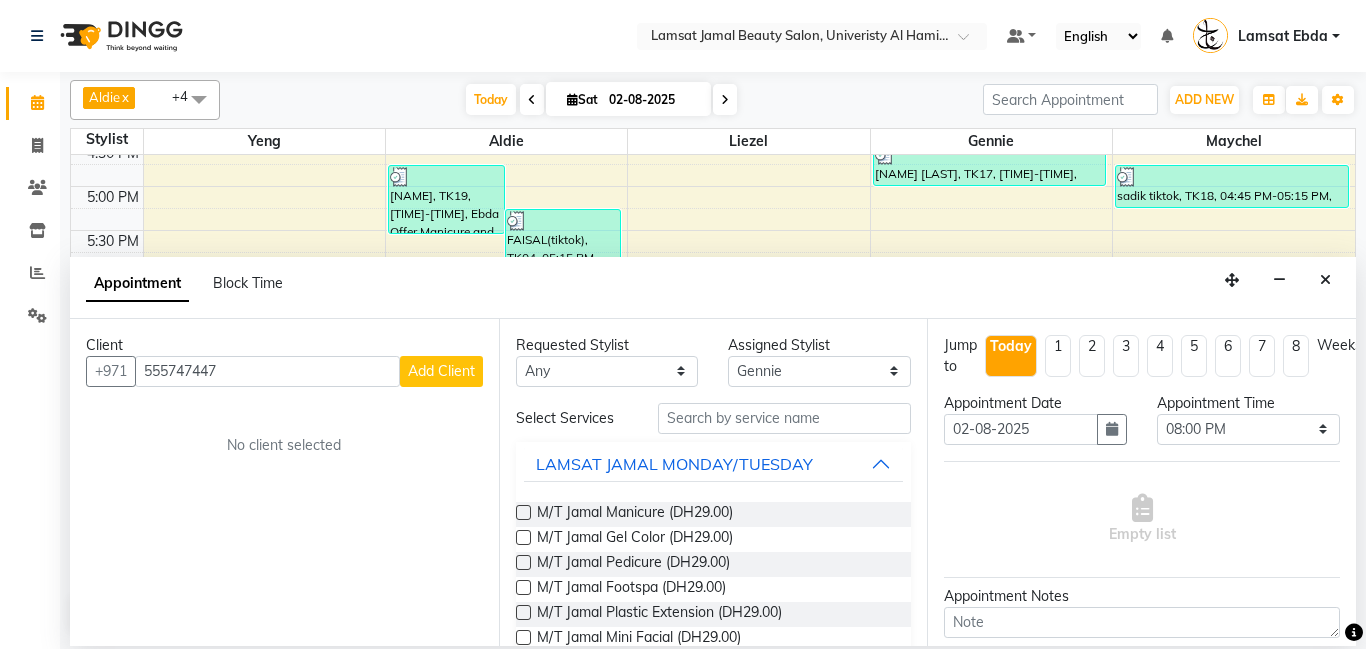 click on "Add Client" at bounding box center (441, 371) 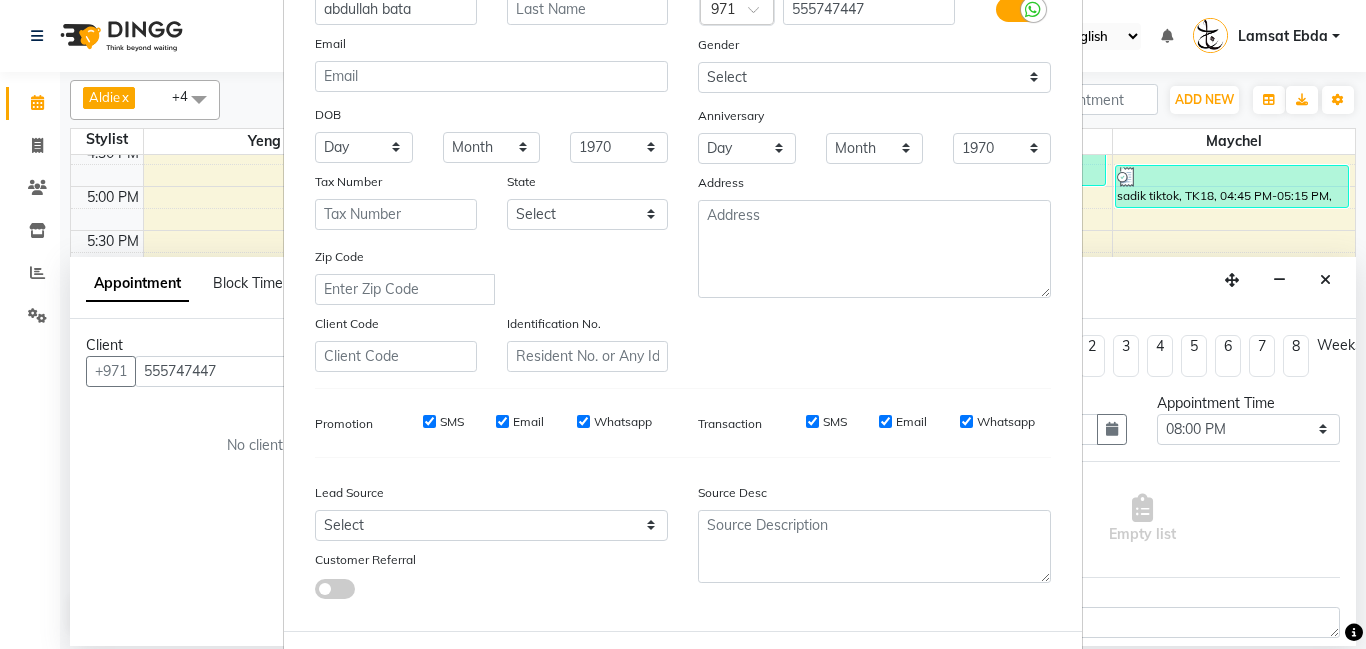 scroll, scrollTop: 274, scrollLeft: 0, axis: vertical 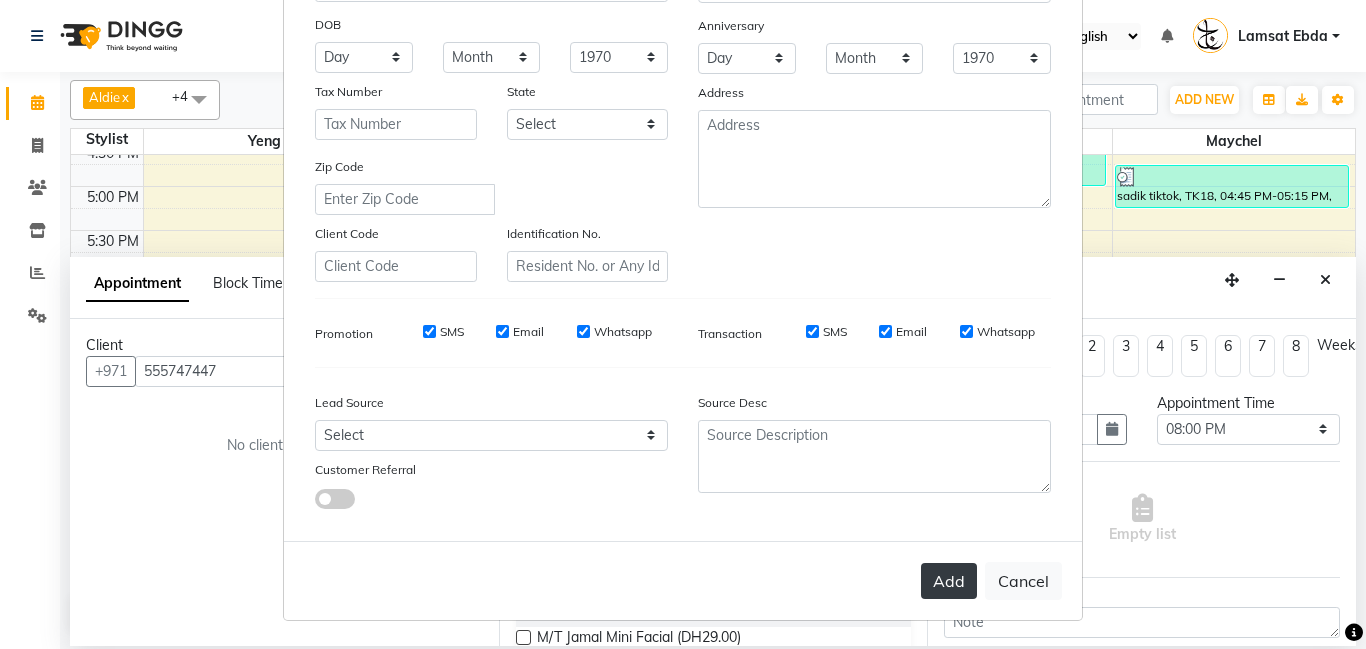 click on "Add" at bounding box center [949, 581] 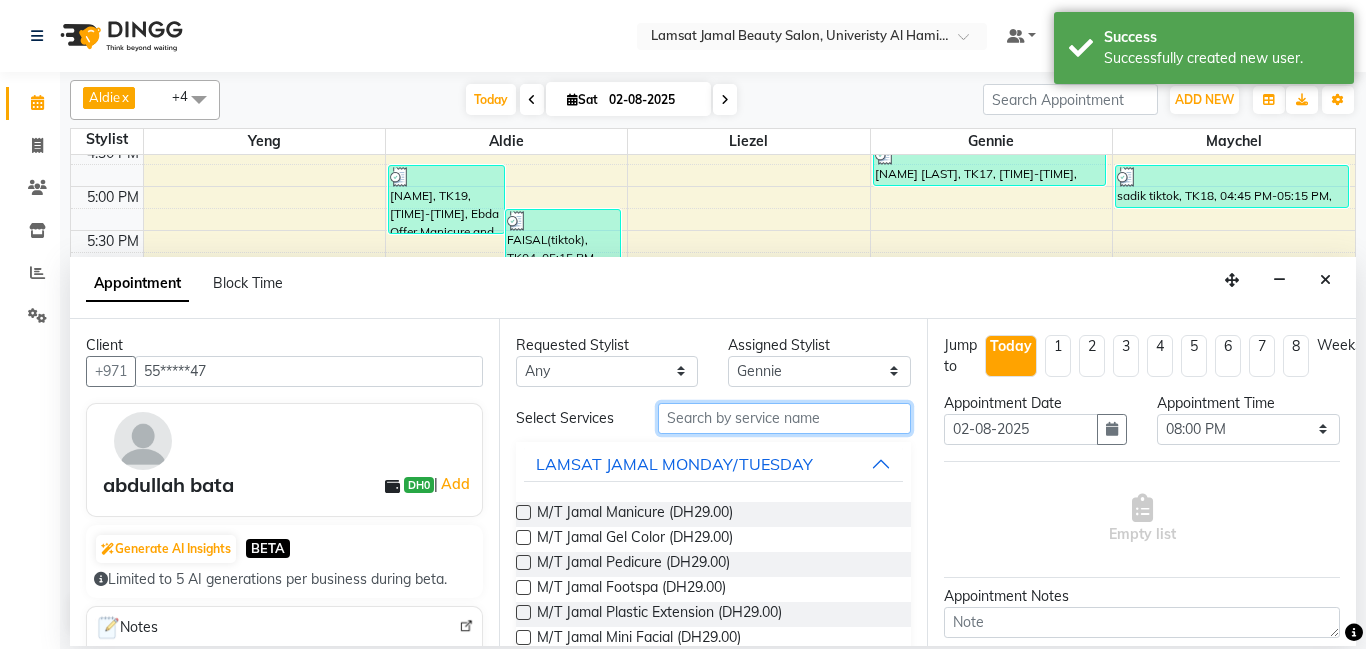 click at bounding box center [785, 418] 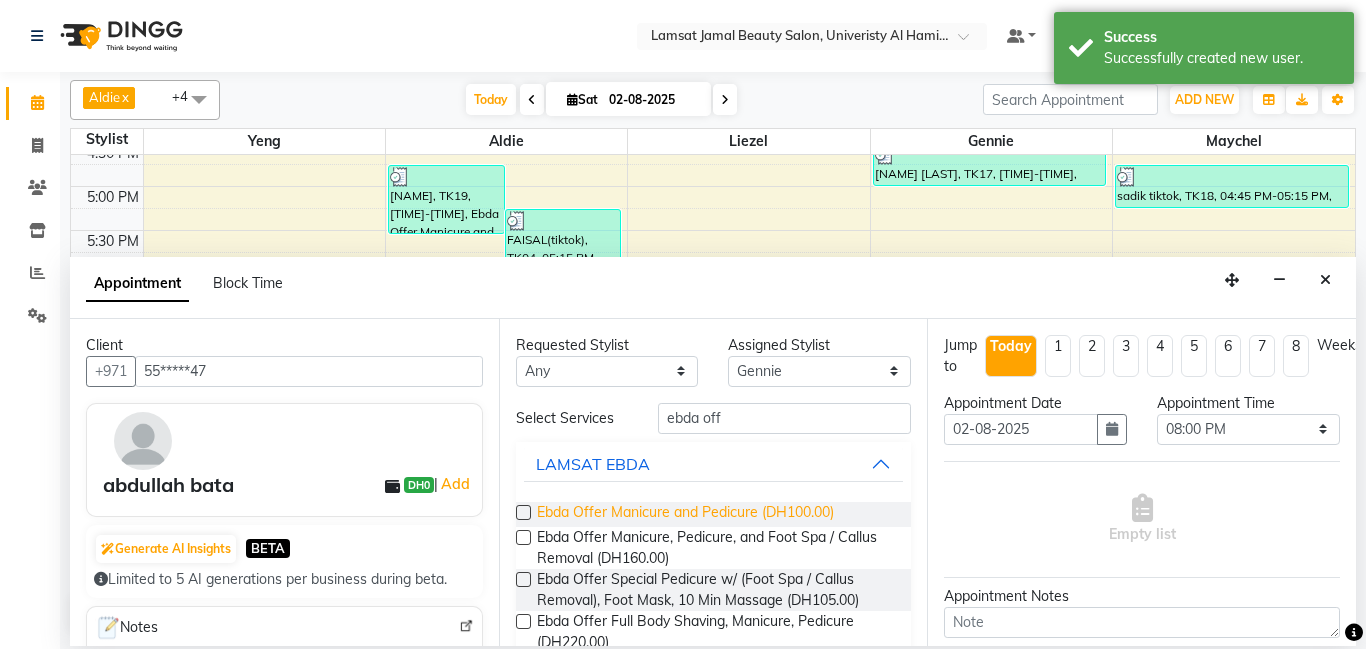 click on "Ebda Offer Manicure and Pedicure (DH100.00)" at bounding box center [685, 514] 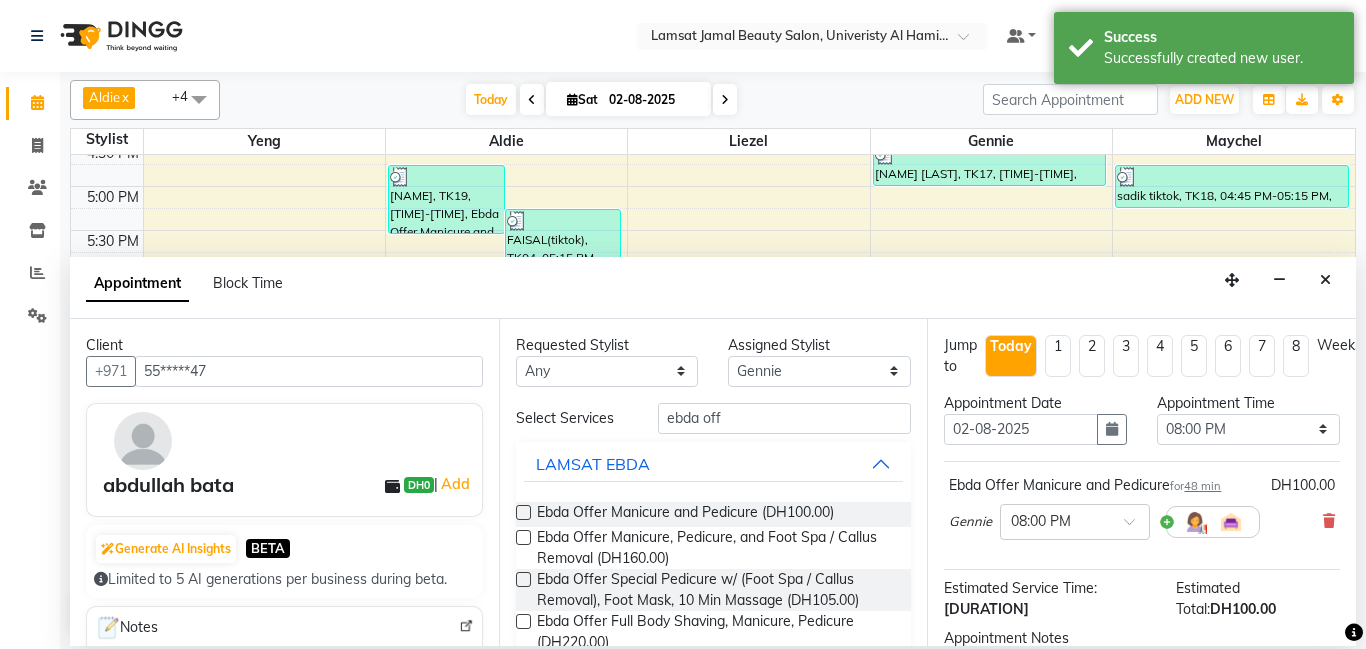 scroll, scrollTop: 220, scrollLeft: 0, axis: vertical 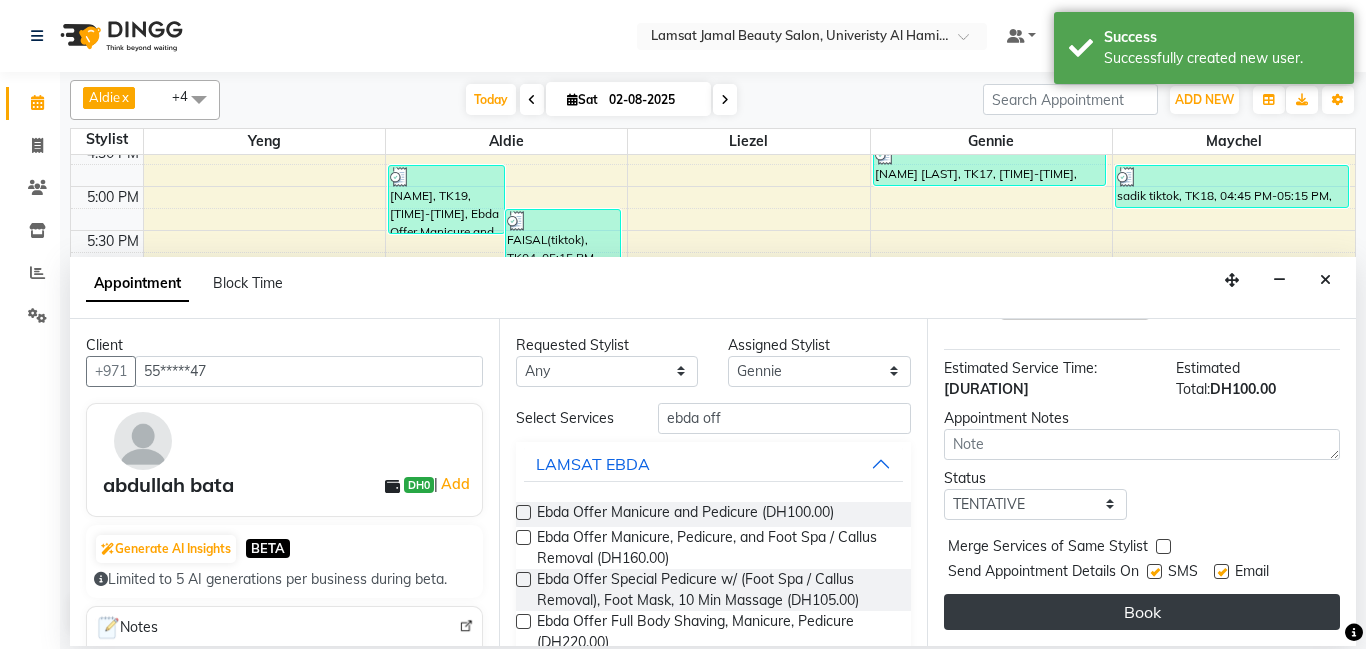 click on "Book" at bounding box center (1142, 612) 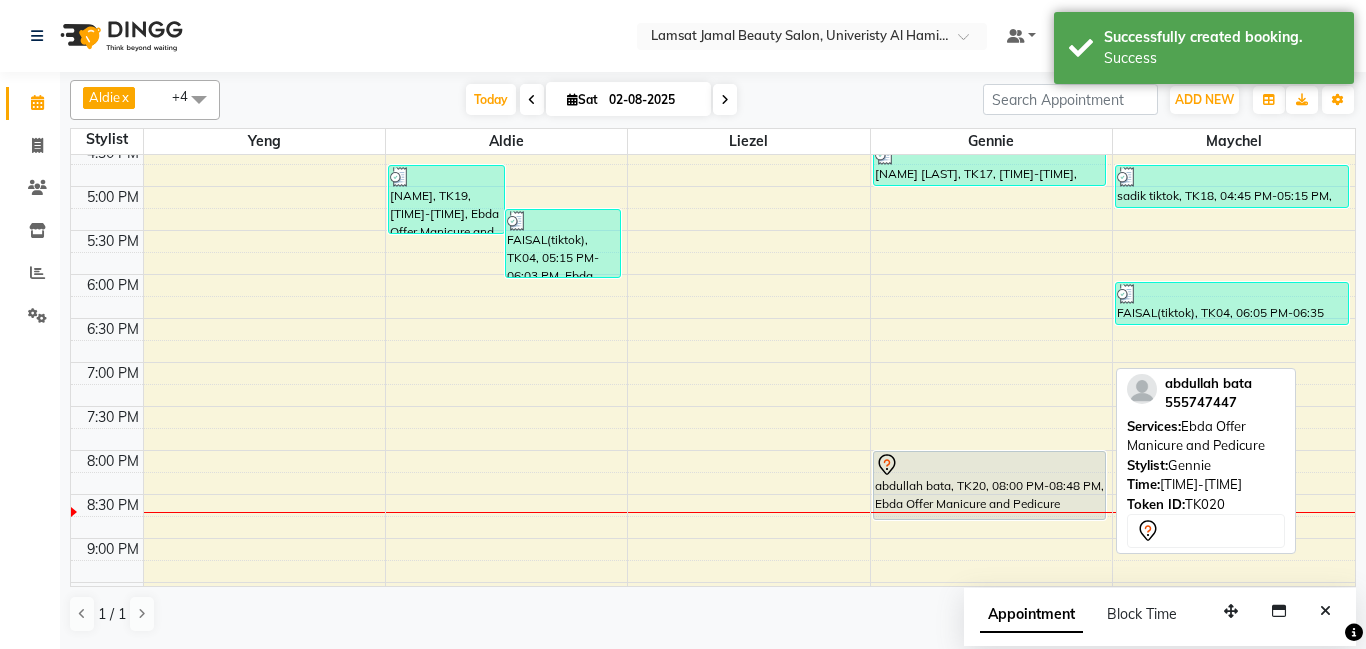 click on "abdullah bata, TK20, 08:00 PM-08:48 PM, Ebda Offer Manicure and Pedicure" at bounding box center [989, 485] 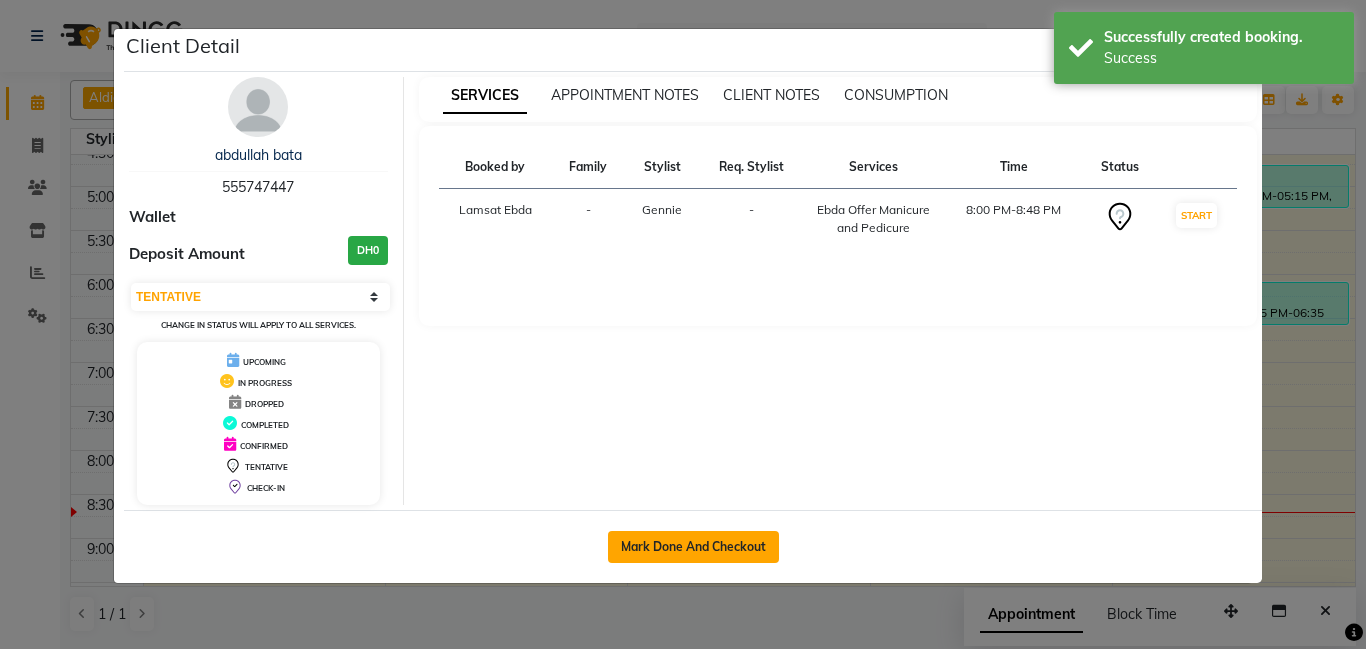 click on "Mark Done And Checkout" 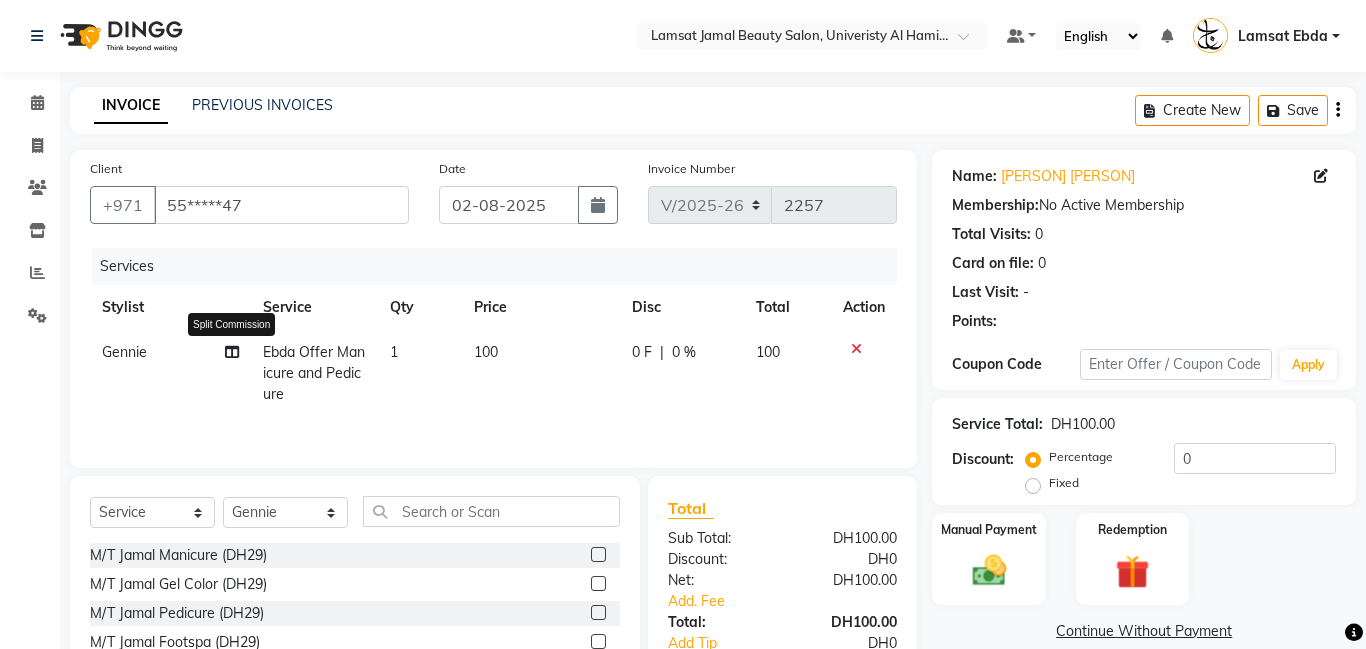 click 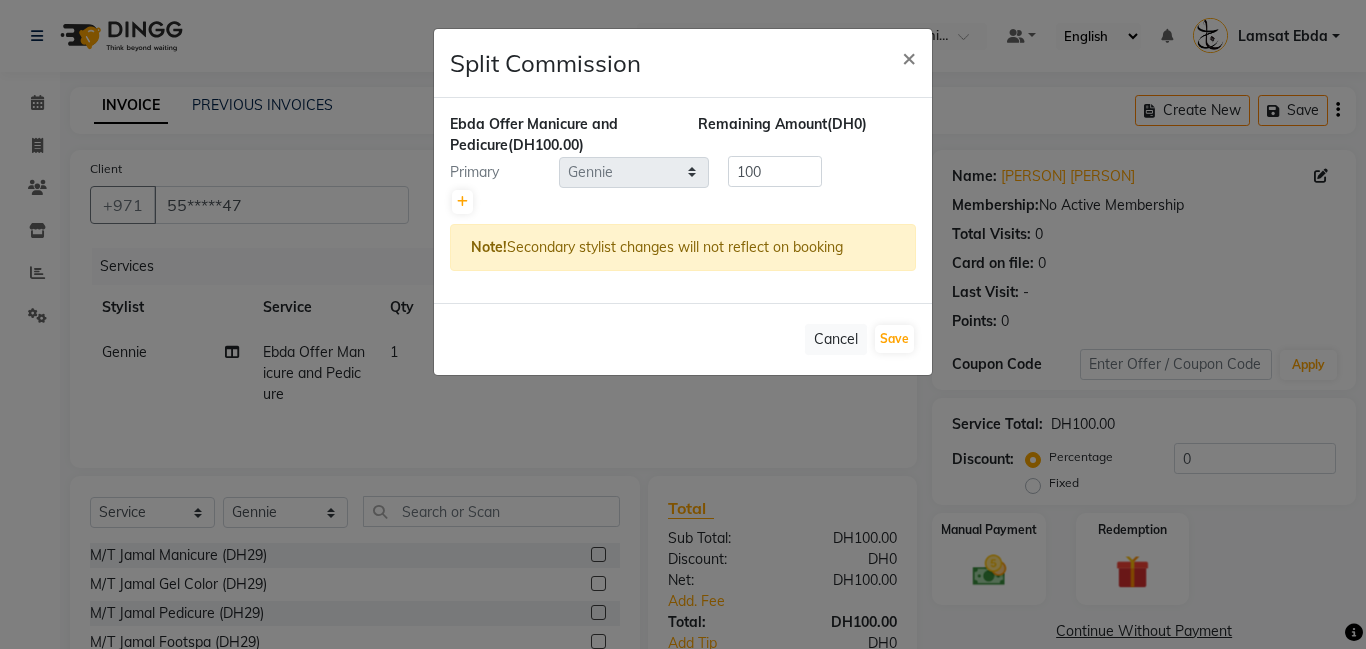 click on "Select  [PERSON]   [PERSON]   [PERSON]   [PERSON]   [PERSON]   [PERSON]   Lamsat Ebda   Lamsat Jamal   [PERSON]   [PERSON]   [PERSON]   [PERSON]   [PERSON]   [PERSON]   [PERSON]   Owner [PERSON]   [PERSON]   [PERSON]   [PERSON]   [PERSON]   [PERSON]" 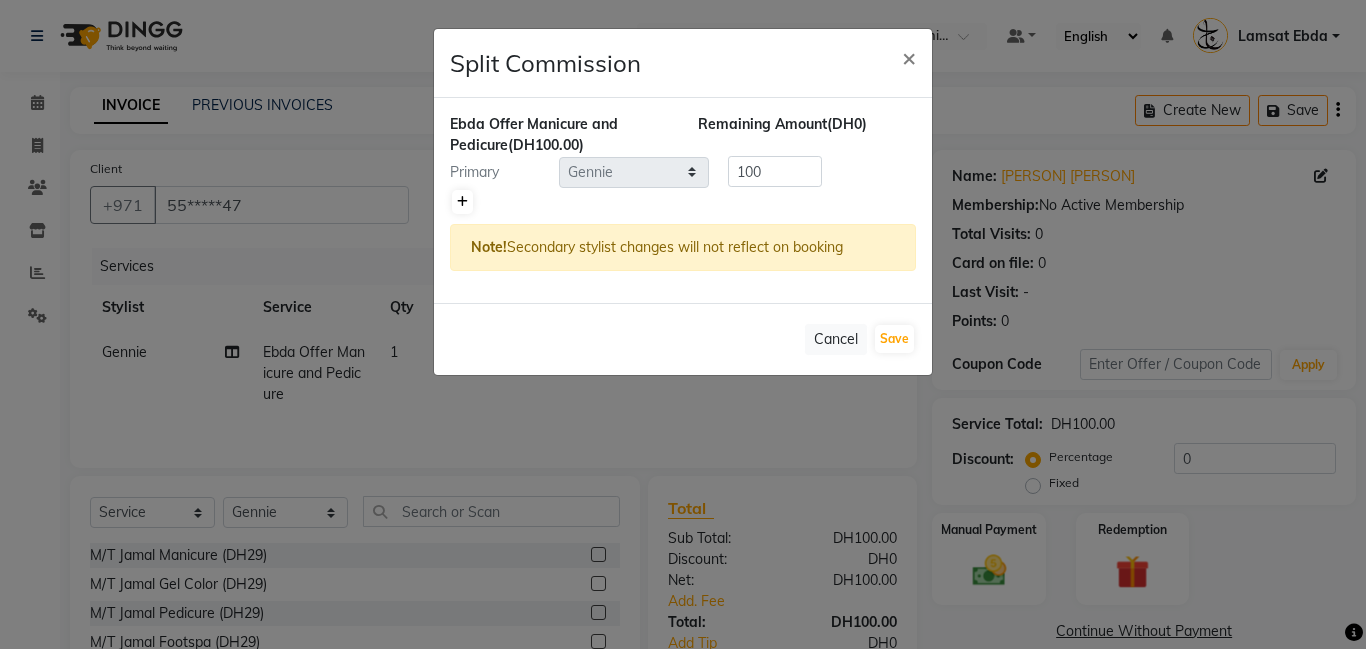 click 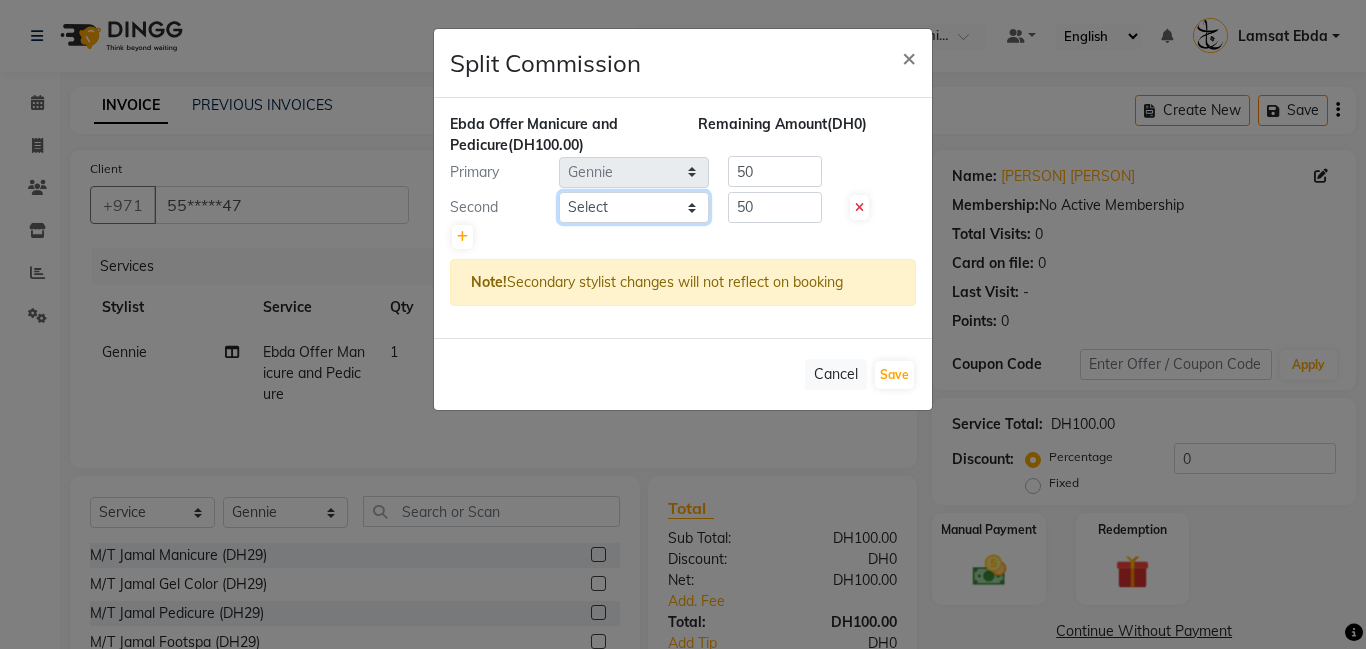 click on "Select  [PERSON]   [PERSON]   [PERSON]   [PERSON]   [PERSON]   [PERSON]   Lamsat Ebda   Lamsat Jamal   [PERSON]   [PERSON]   [PERSON]   [PERSON]   [PERSON]   [PERSON]   [PERSON]   Owner [PERSON]   [PERSON]   [PERSON]   [PERSON]   [PERSON]   [PERSON]" 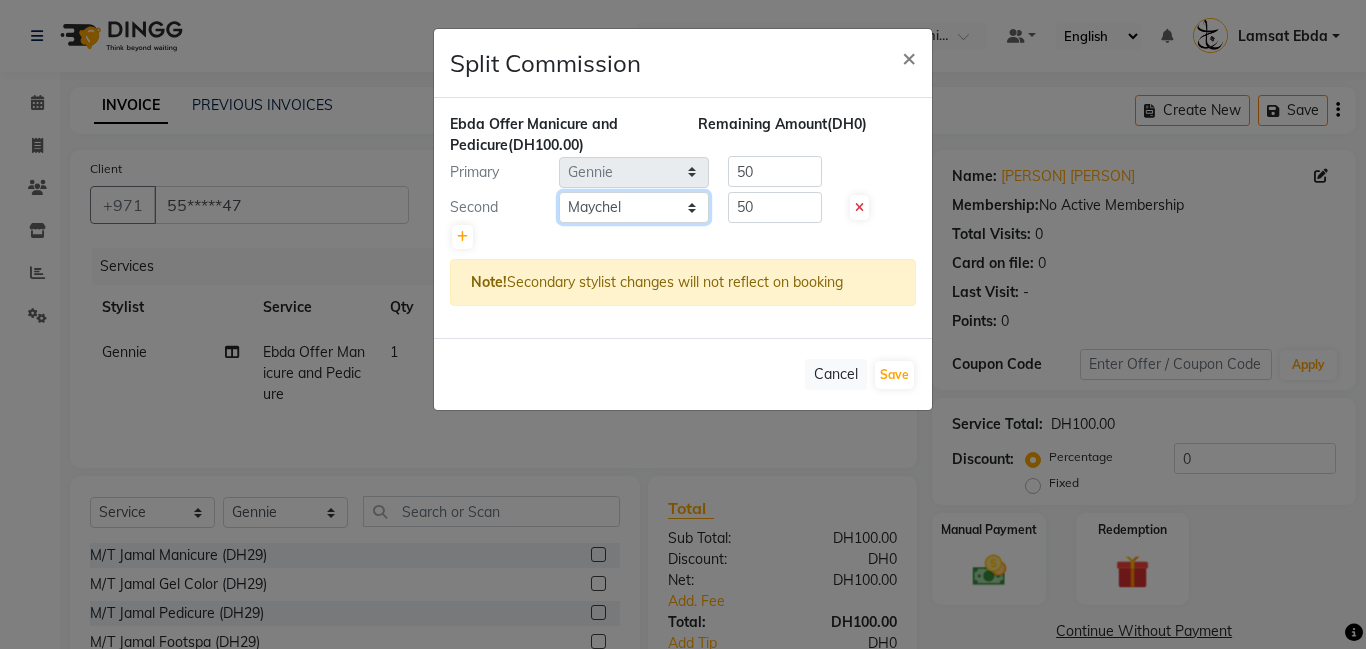 click on "Select  [PERSON]   [PERSON]   [PERSON]   [PERSON]   [PERSON]   [PERSON]   Lamsat Ebda   Lamsat Jamal   [PERSON]   [PERSON]   [PERSON]   [PERSON]   [PERSON]   [PERSON]   [PERSON]   Owner [PERSON]   [PERSON]   [PERSON]   [PERSON]   [PERSON]   [PERSON]" 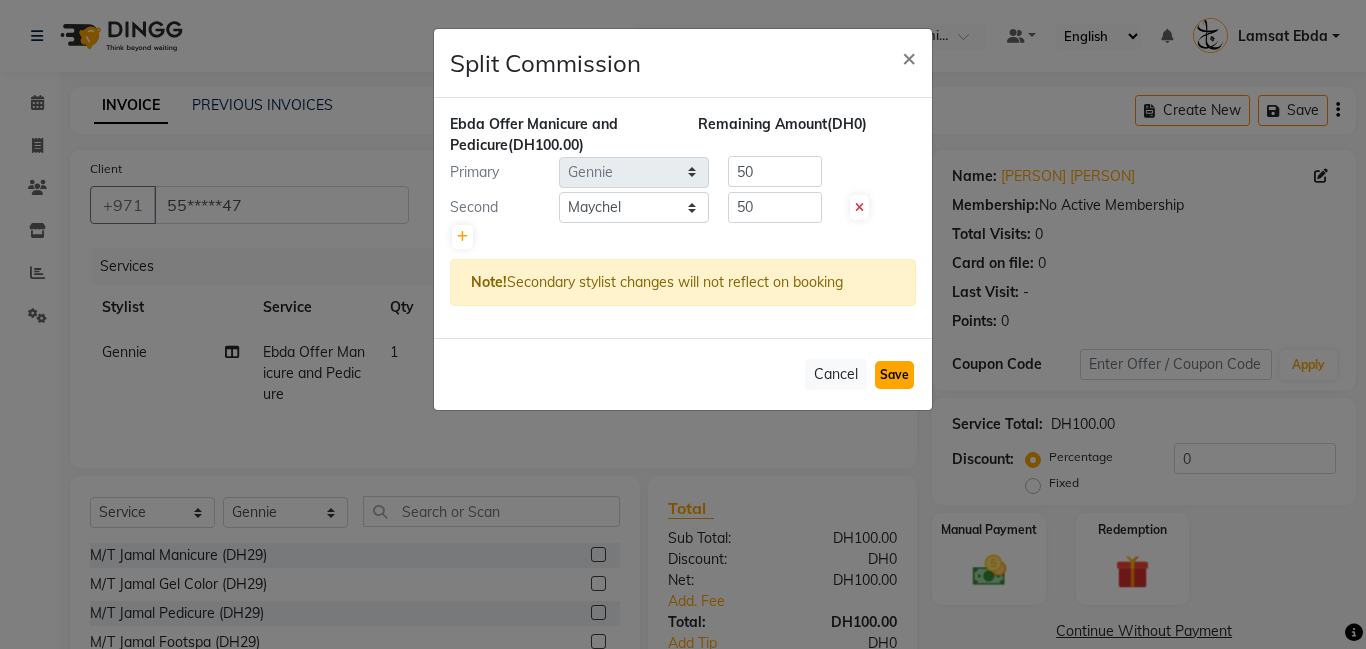 click on "Save" 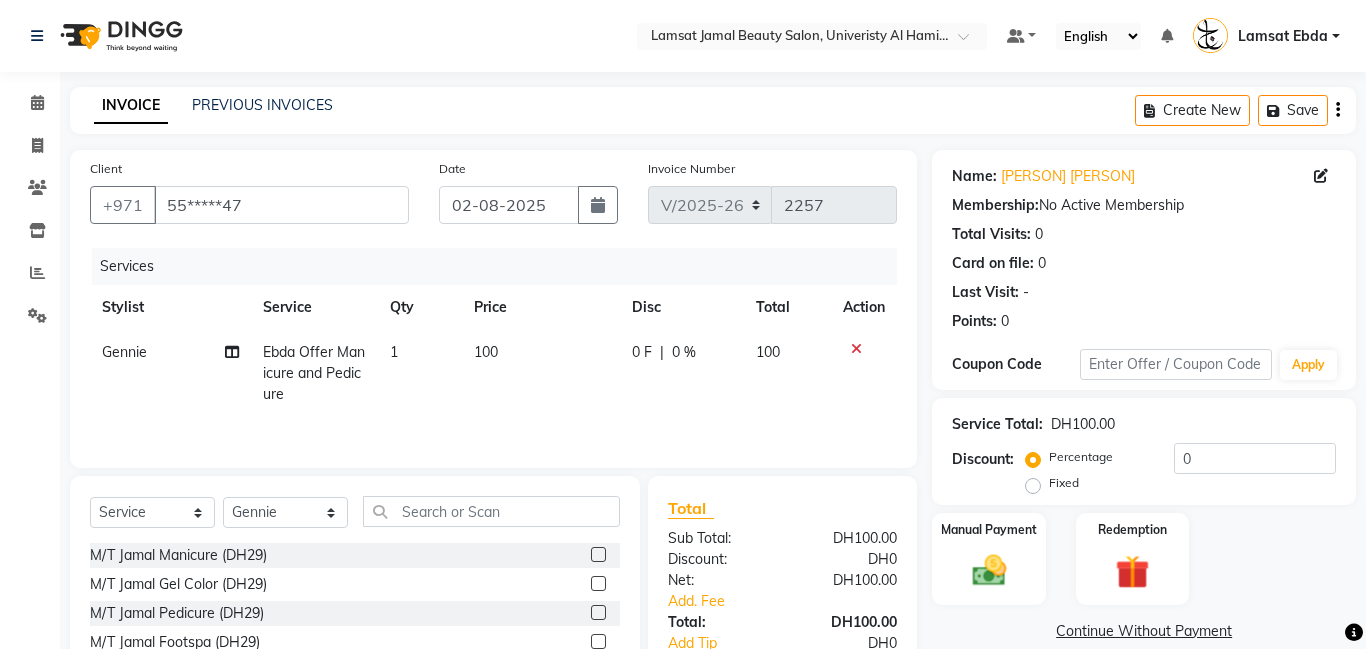 scroll, scrollTop: 152, scrollLeft: 0, axis: vertical 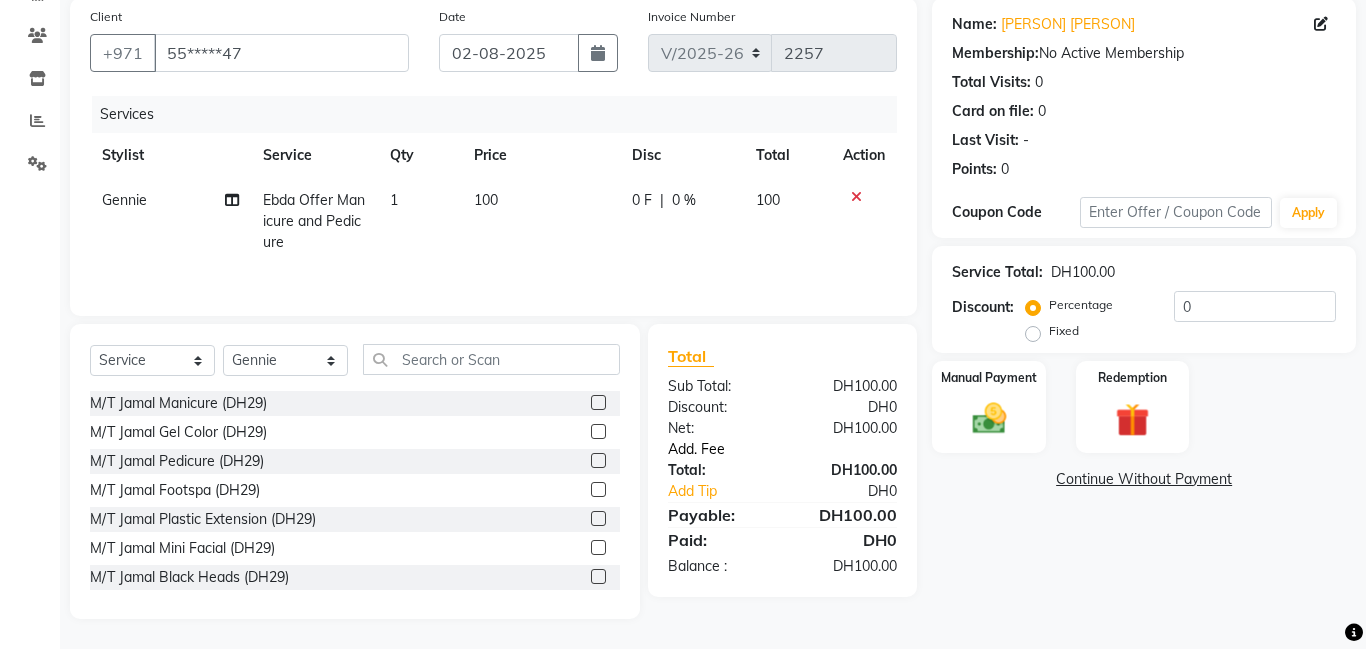 click on "Add. Fee" 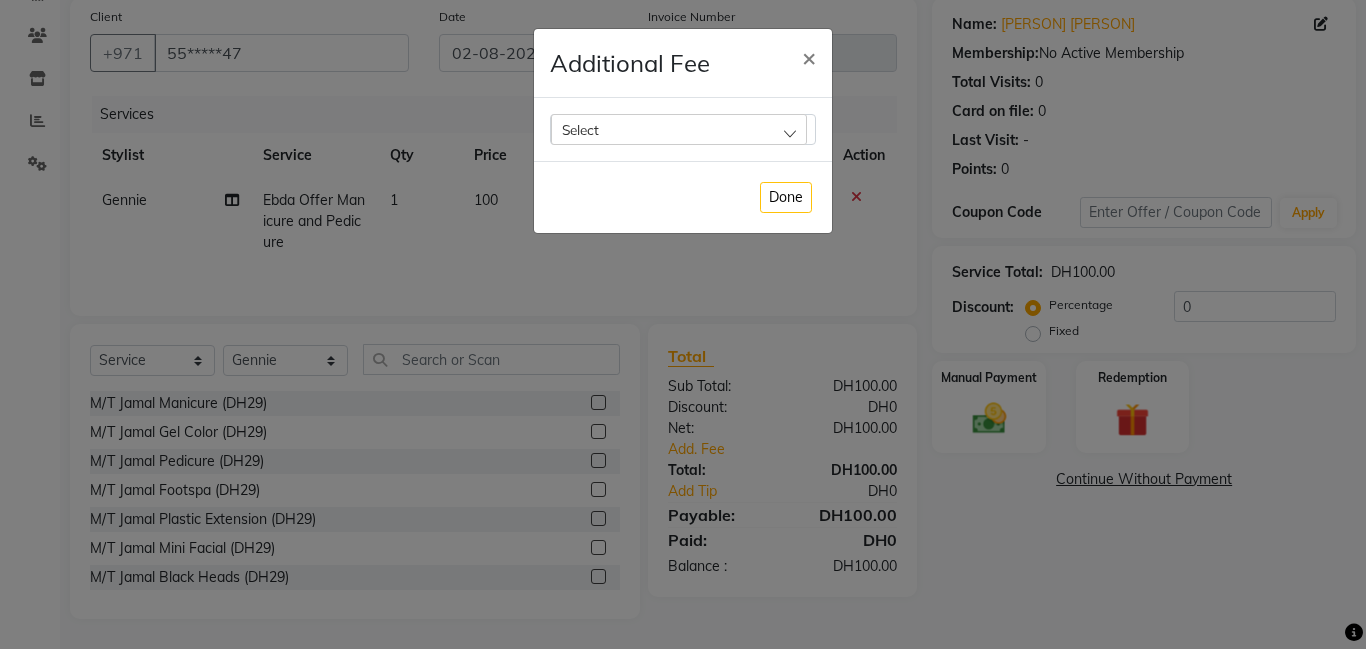 click on "Select" 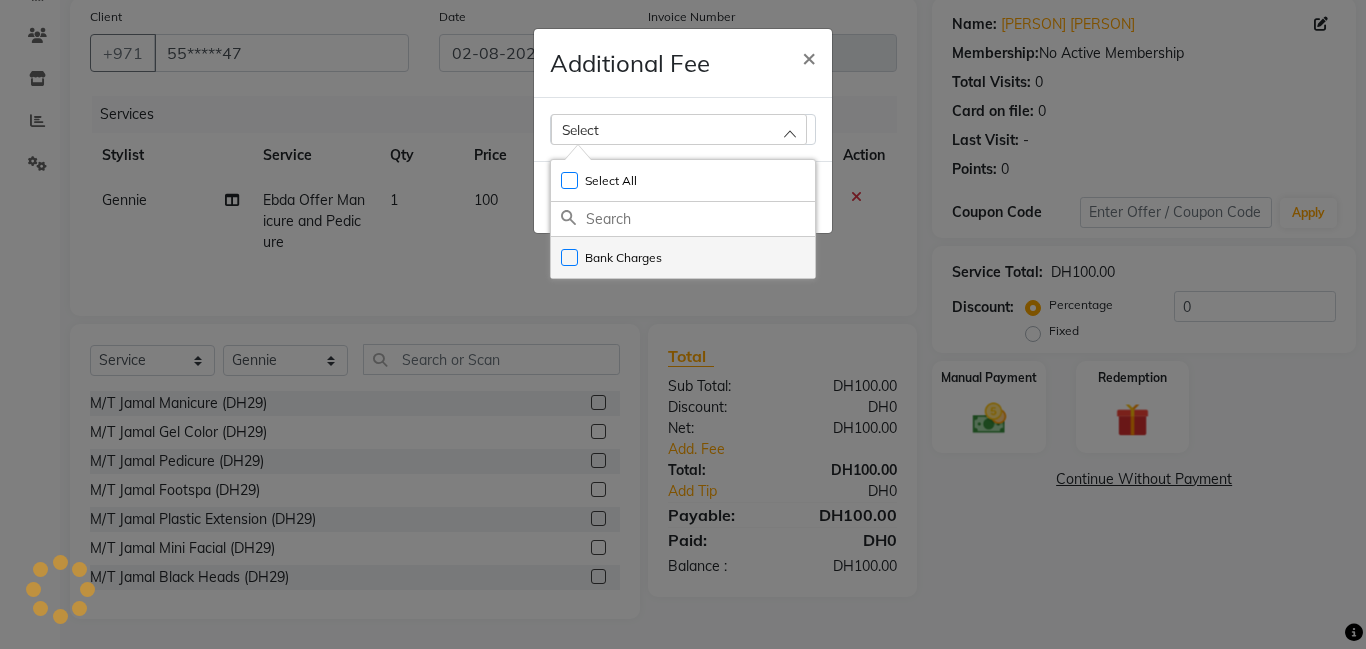click on "Bank Charges" 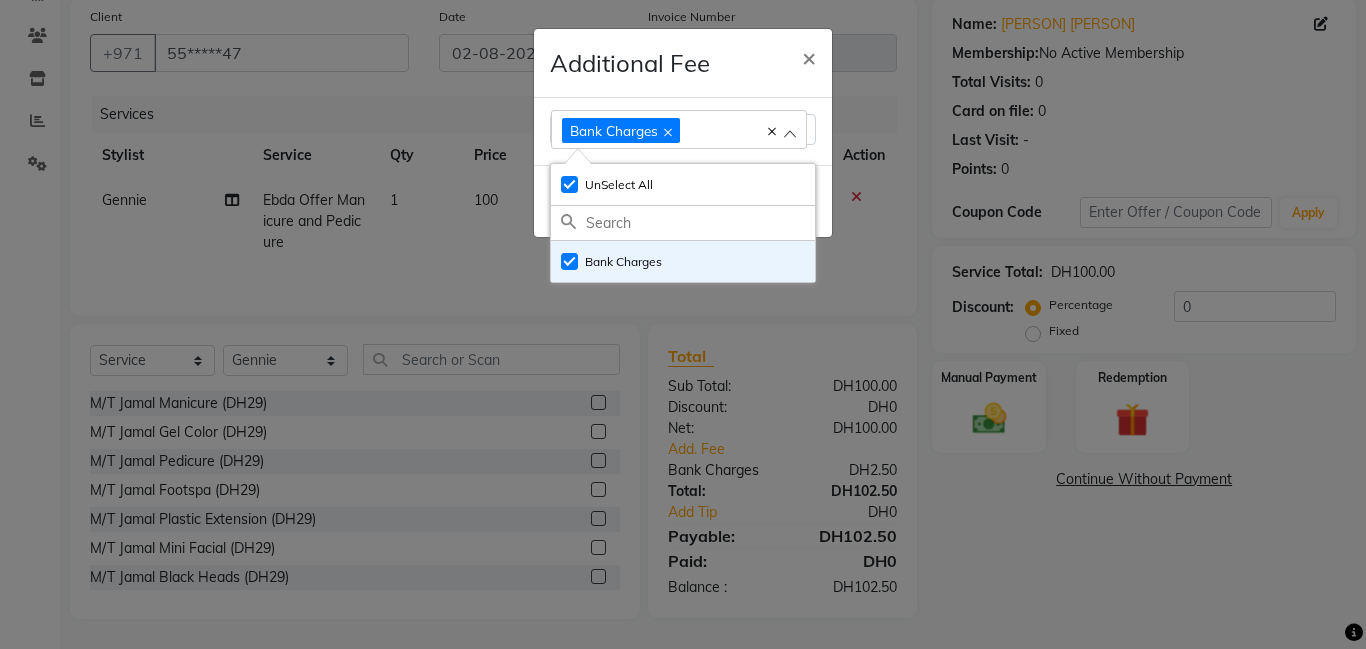 click on "Additional Fee × Bank Charges Select All UnSelect All Bank Charges  Done" 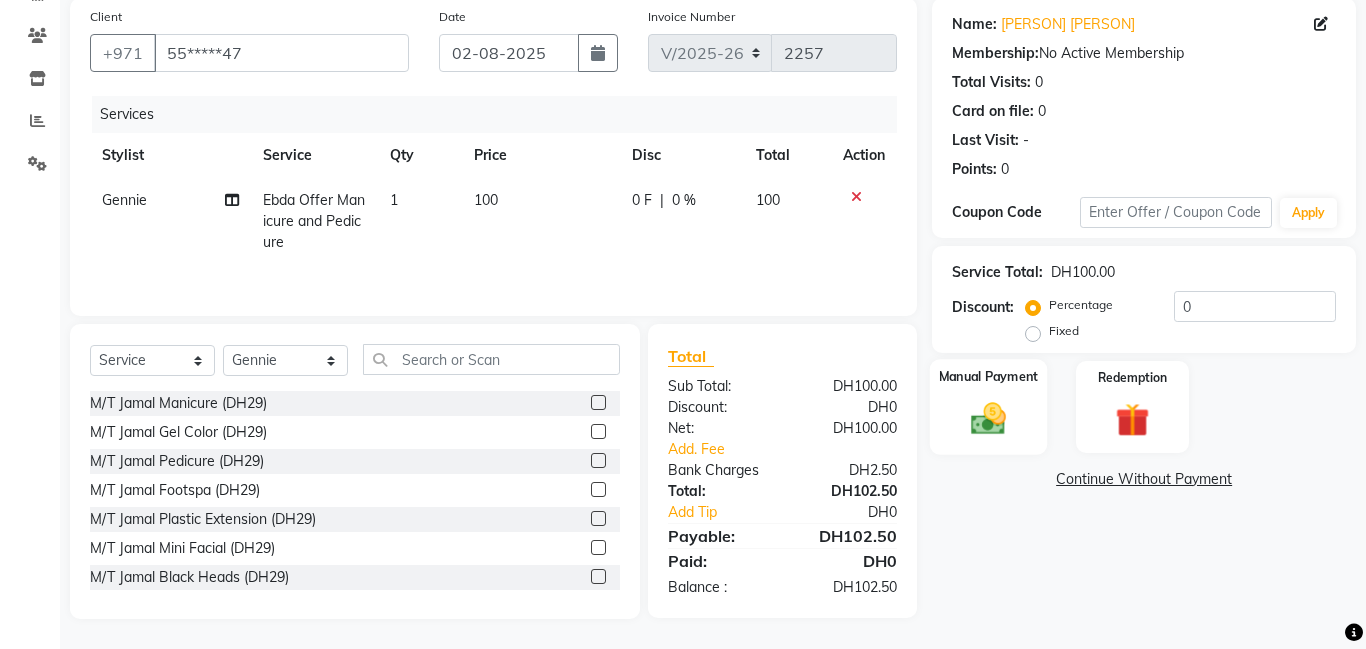 click on "Manual Payment" 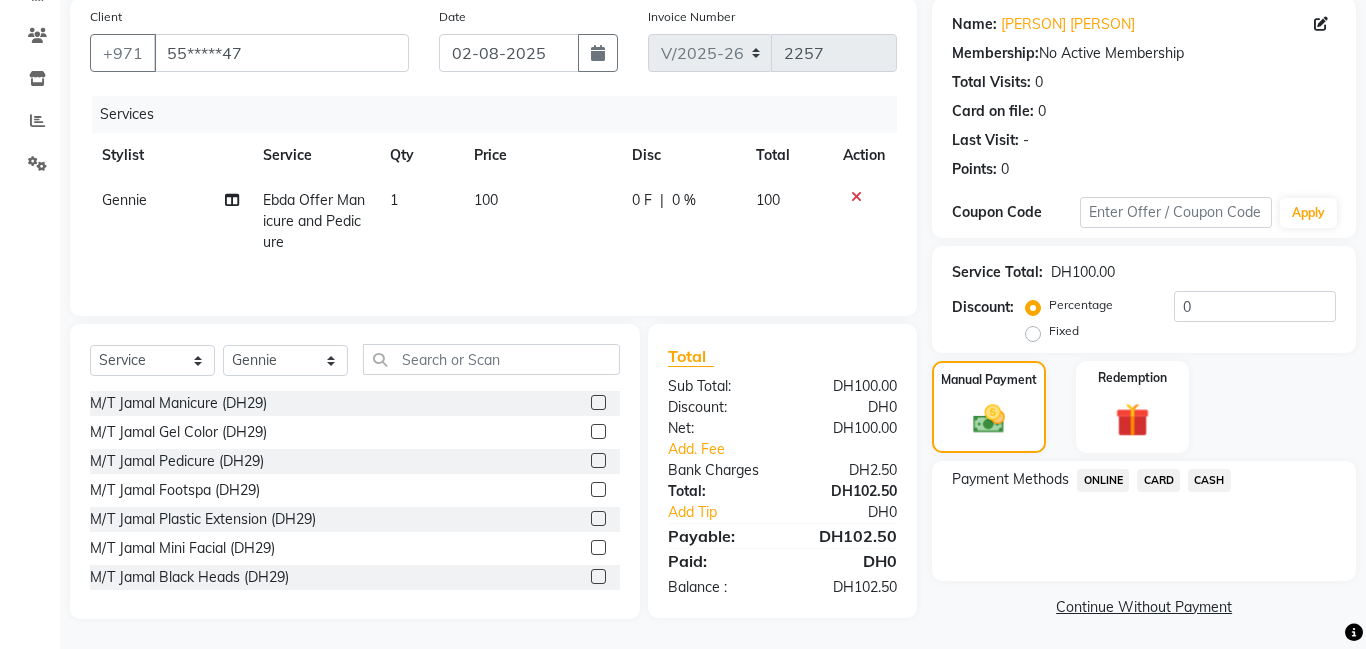 click on "CARD" 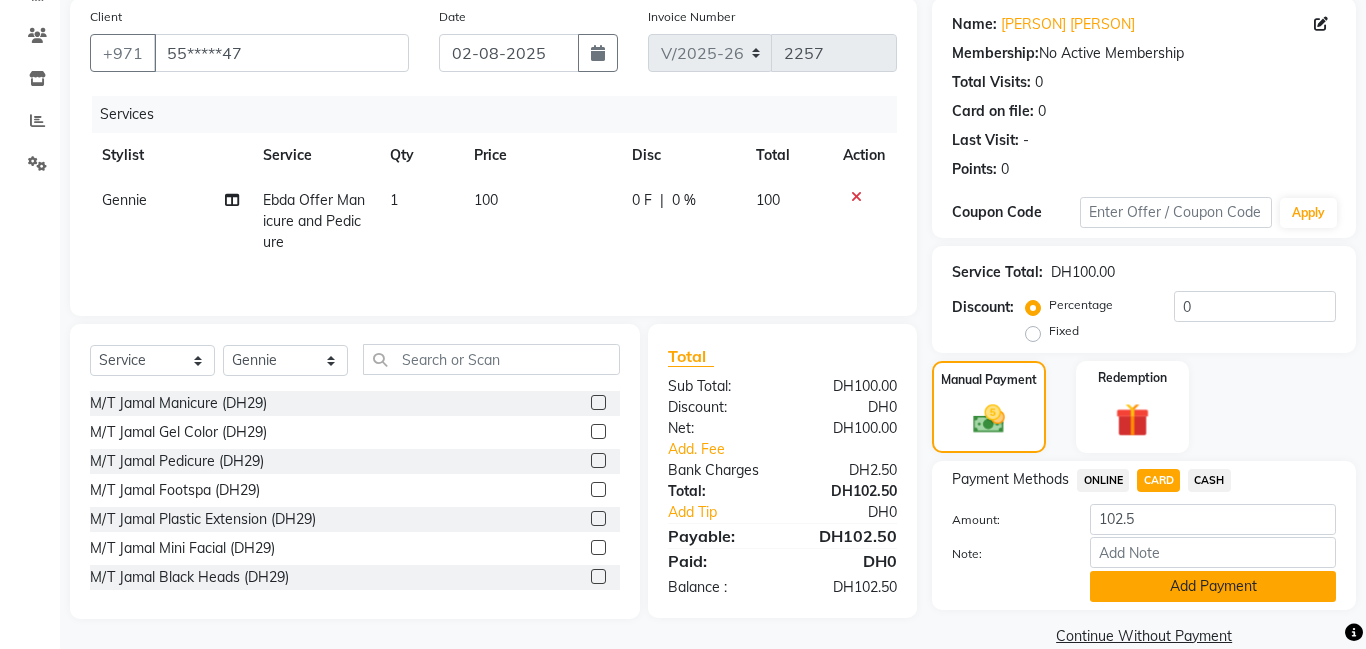 click on "Add Payment" 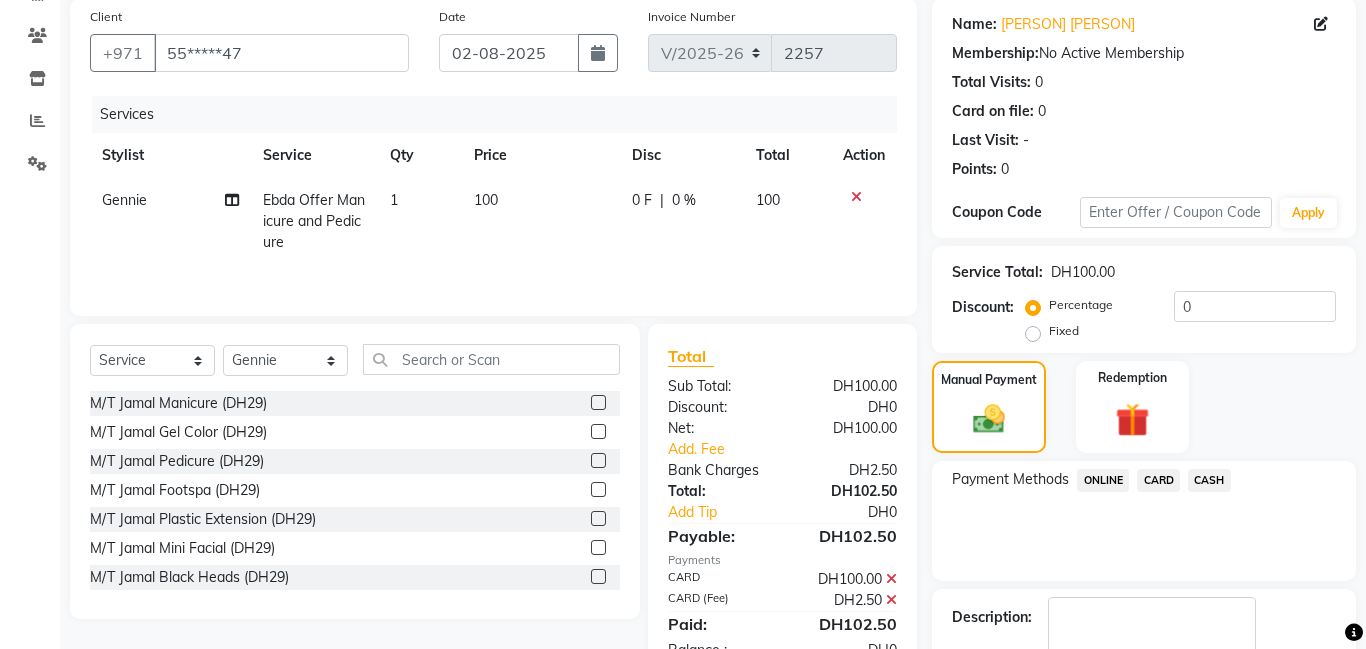 scroll, scrollTop: 268, scrollLeft: 0, axis: vertical 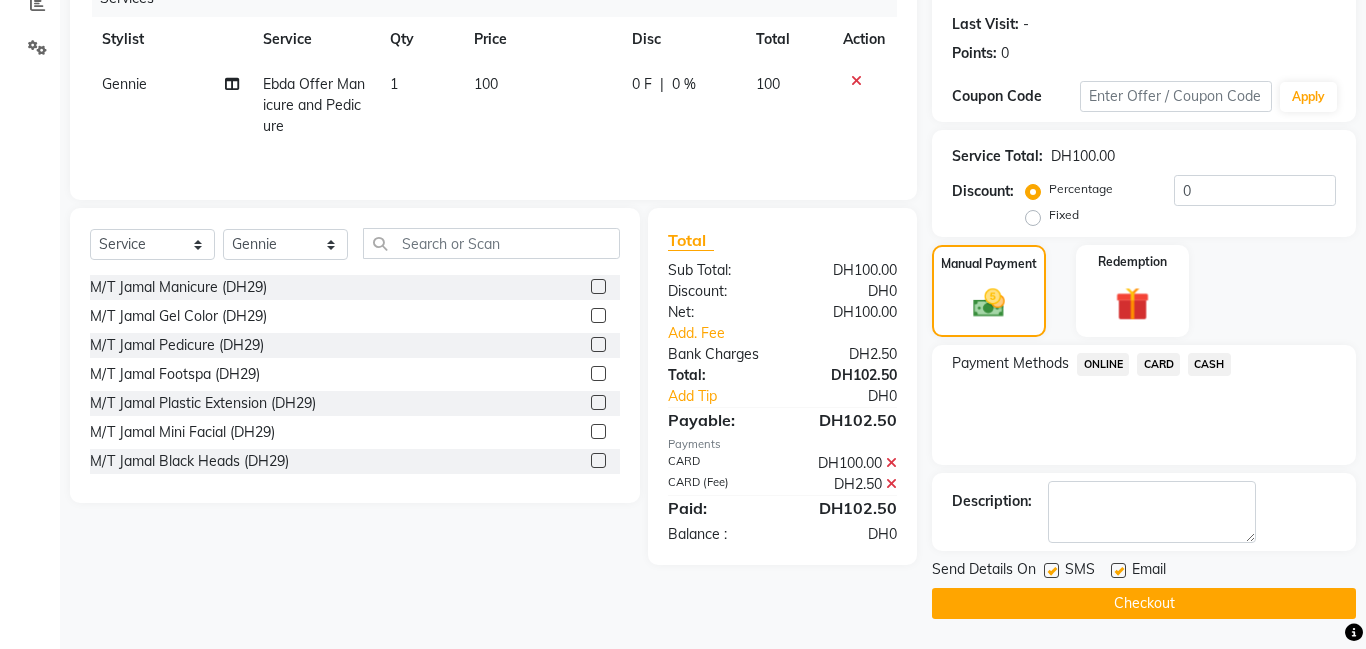 click on "Checkout" 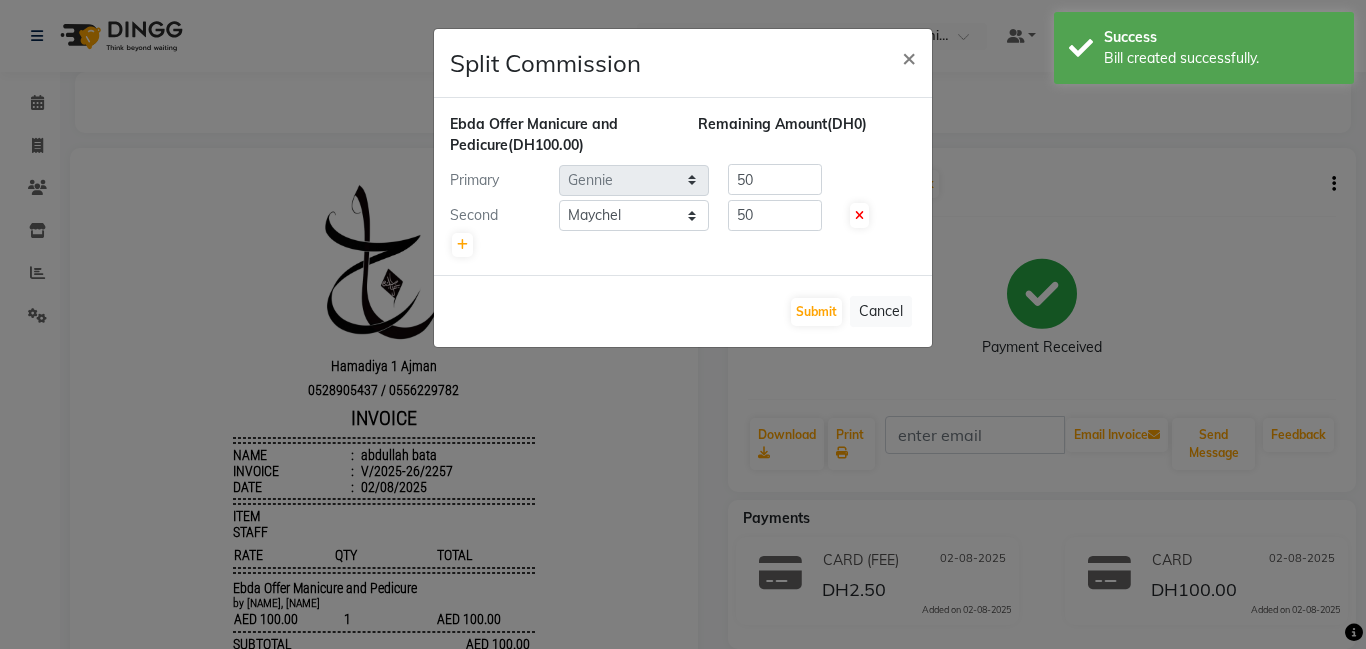scroll, scrollTop: 0, scrollLeft: 0, axis: both 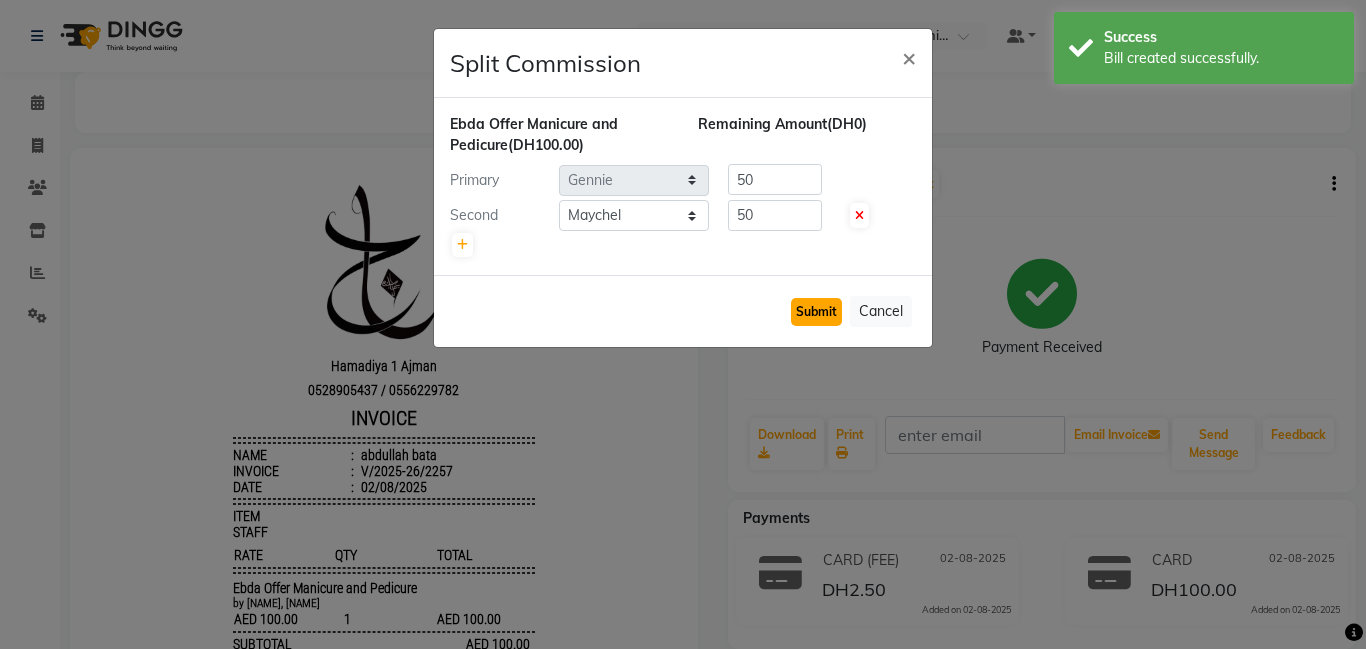 click on "Submit" 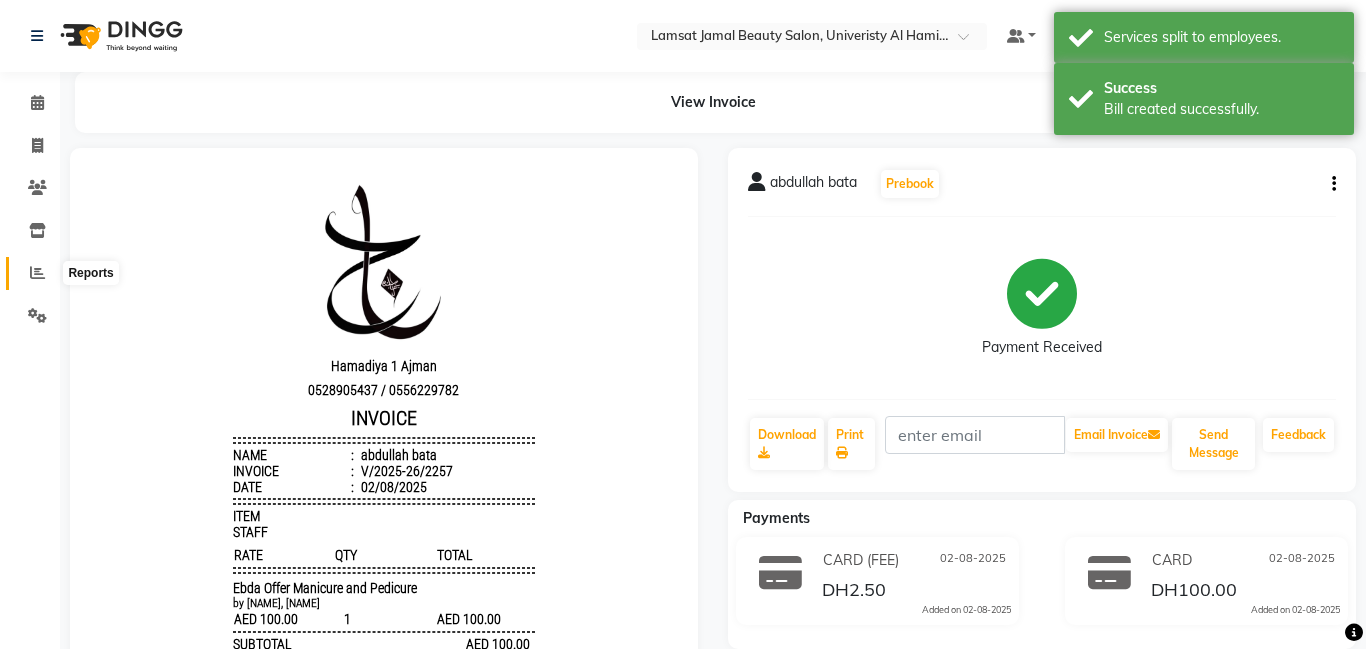 click 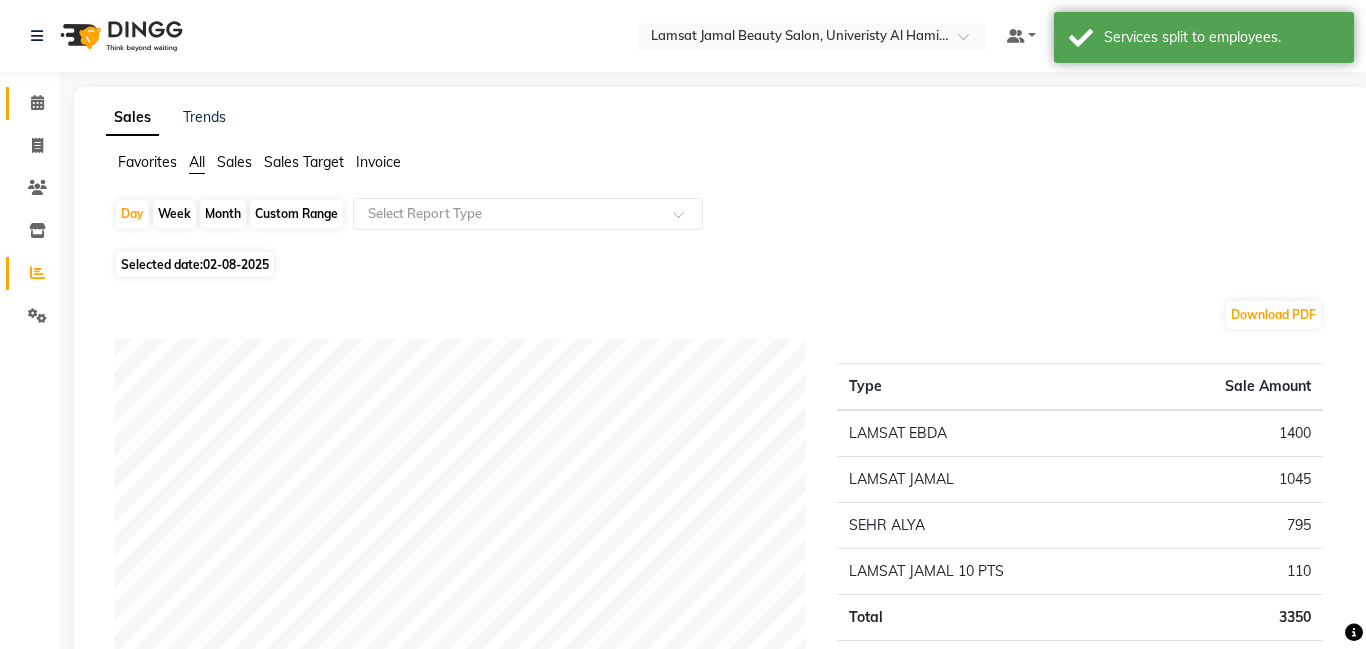 click 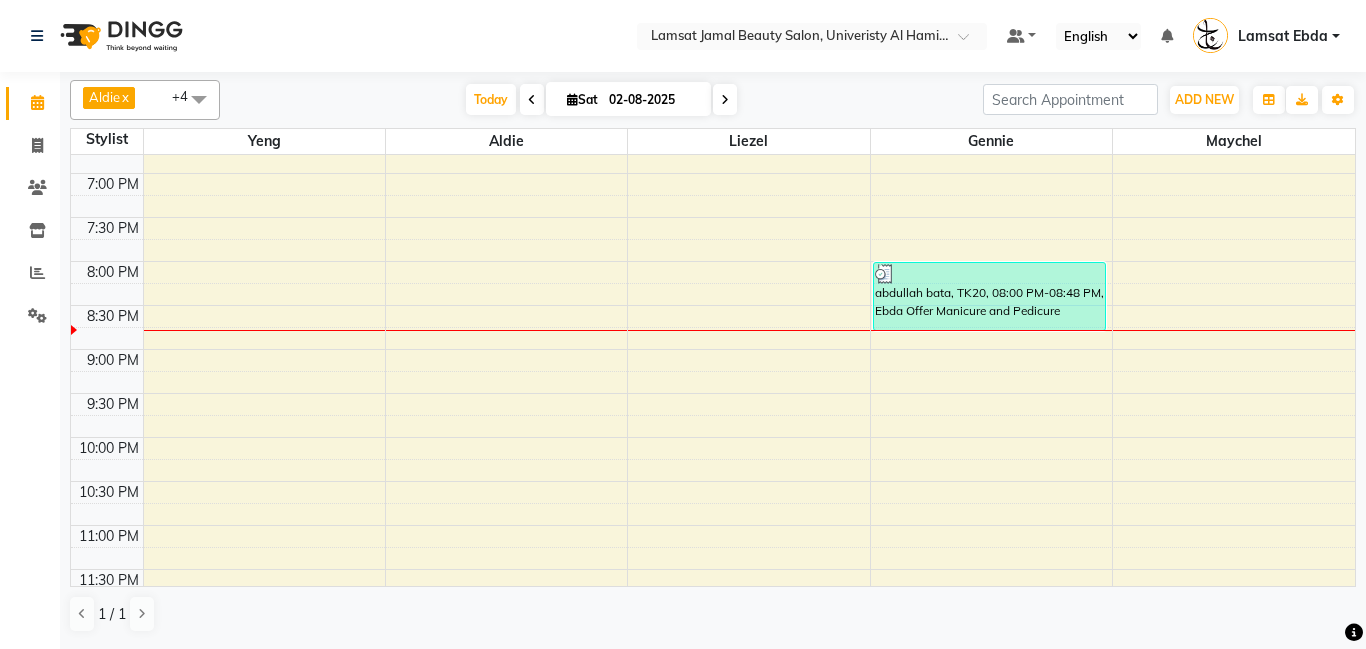 scroll, scrollTop: 899, scrollLeft: 0, axis: vertical 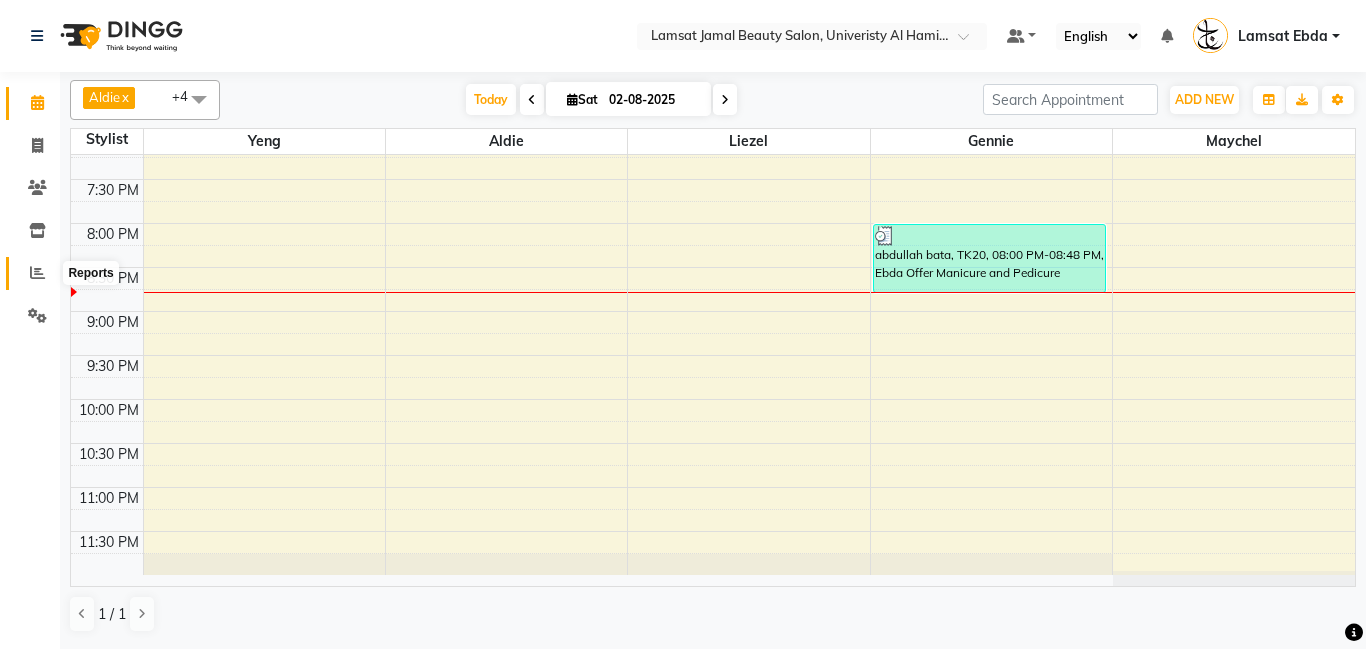 click 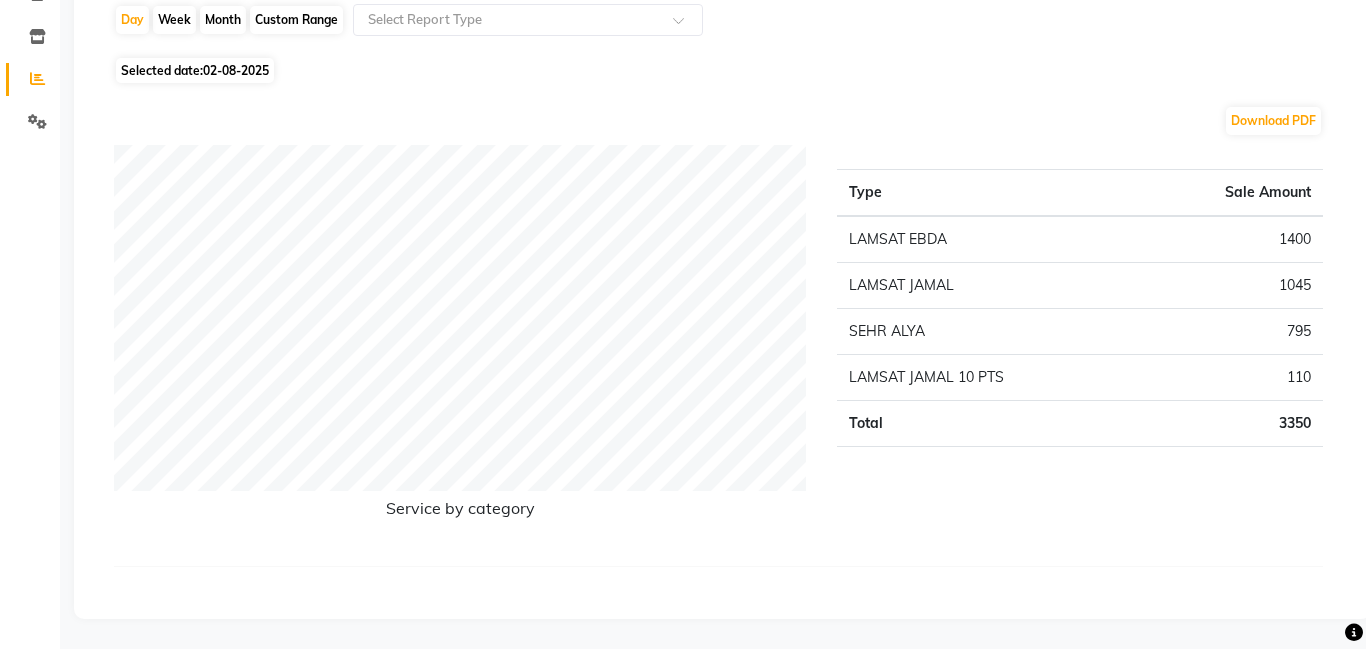 scroll, scrollTop: 0, scrollLeft: 0, axis: both 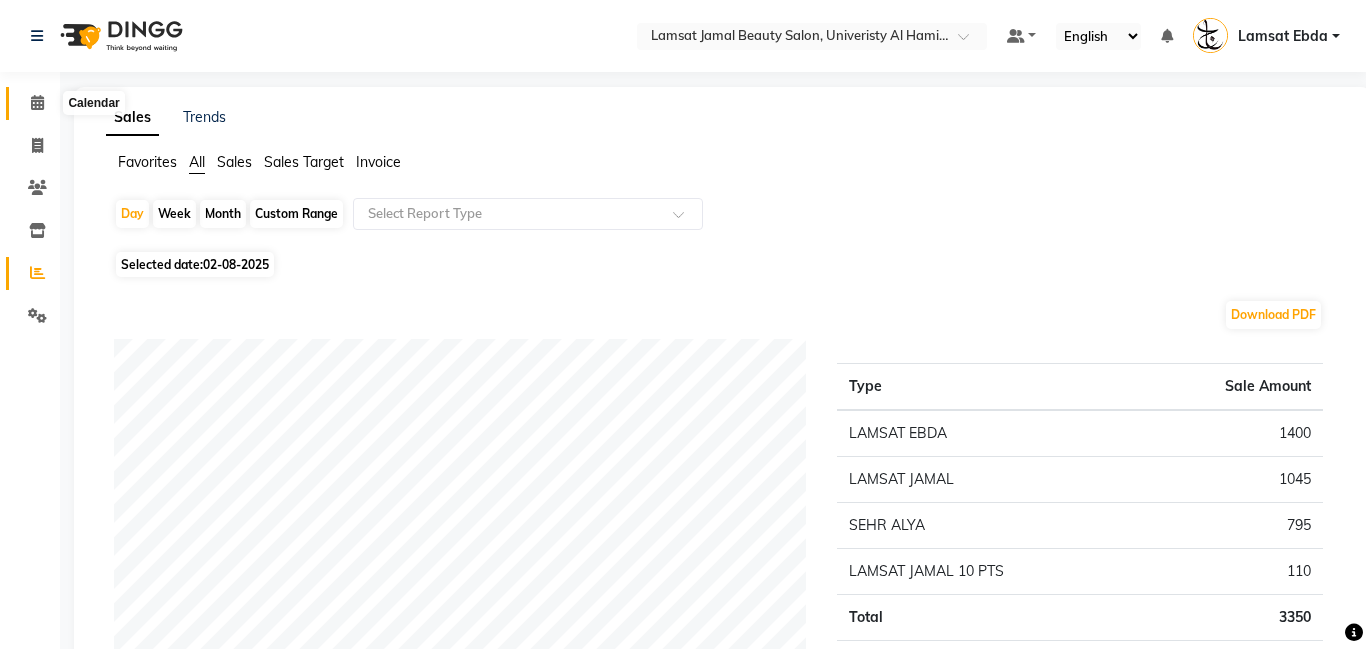 click 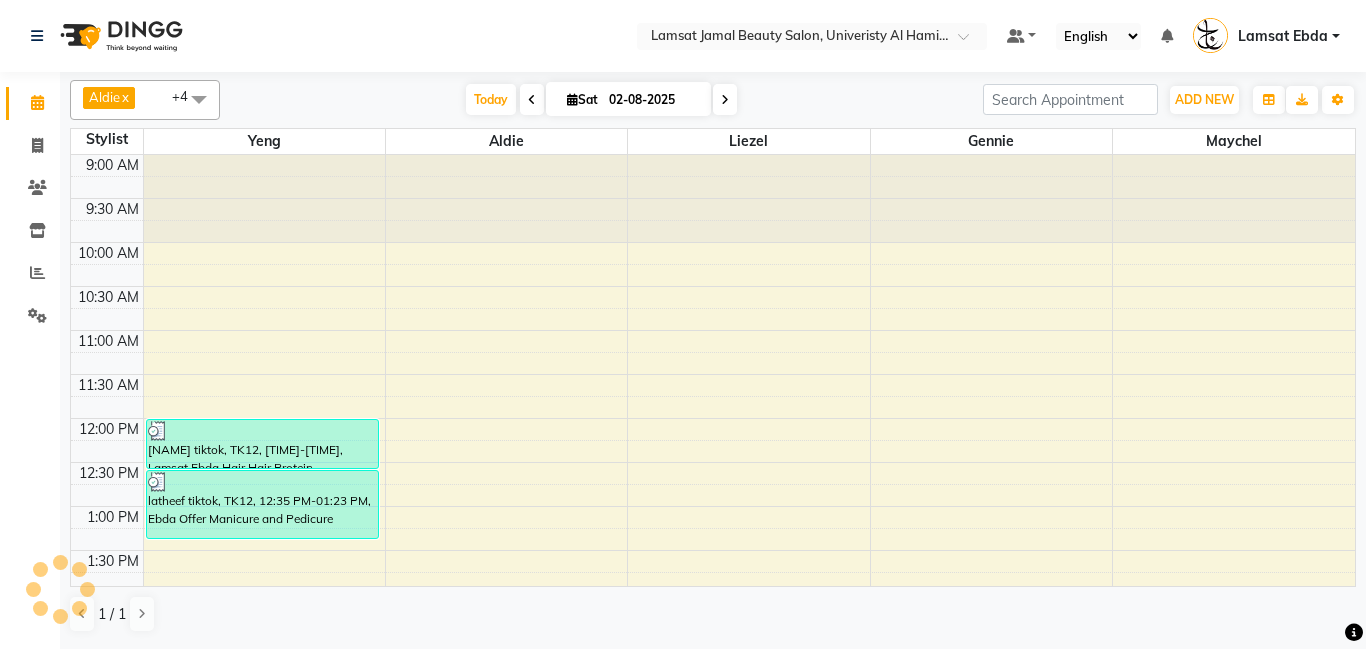scroll, scrollTop: 0, scrollLeft: 0, axis: both 